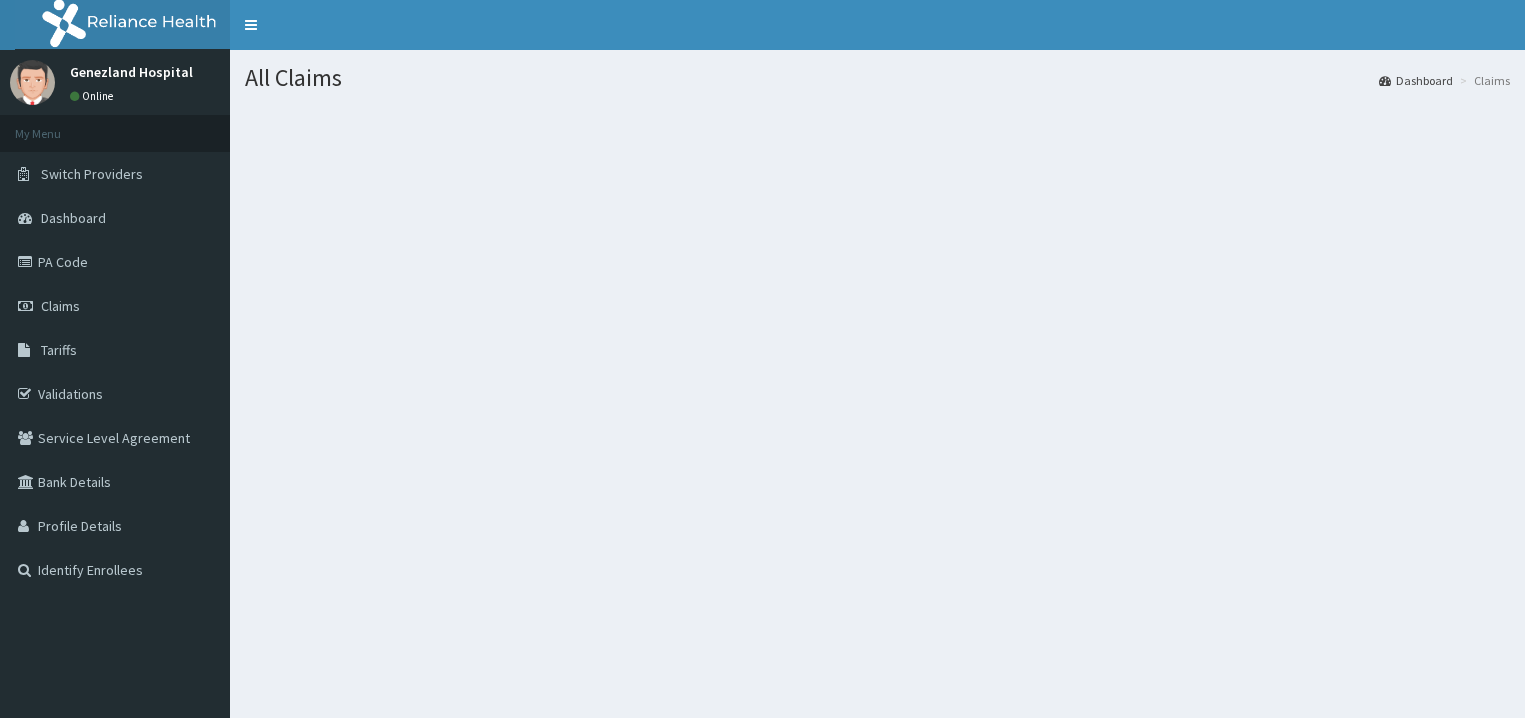 scroll, scrollTop: 0, scrollLeft: 0, axis: both 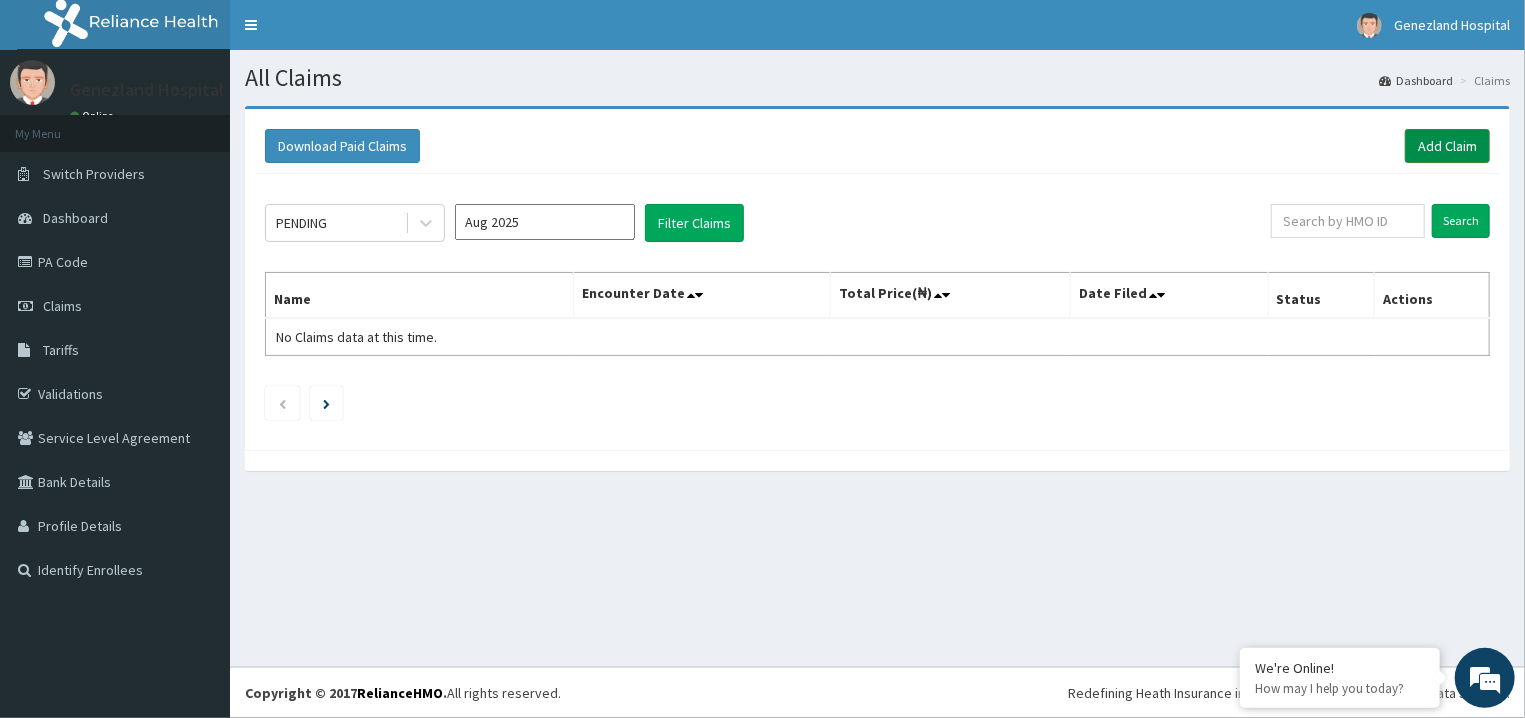 click on "Add Claim" at bounding box center [1447, 146] 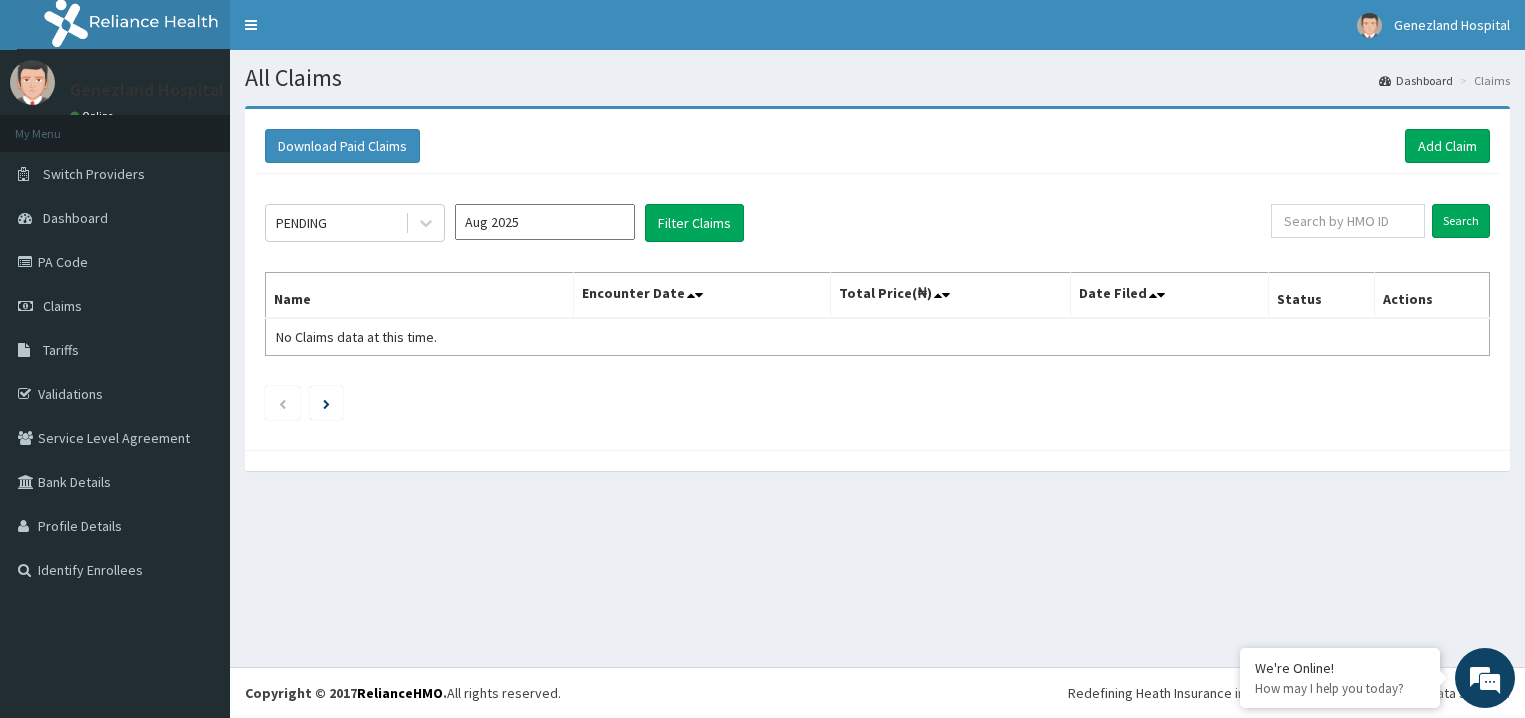 scroll, scrollTop: 0, scrollLeft: 0, axis: both 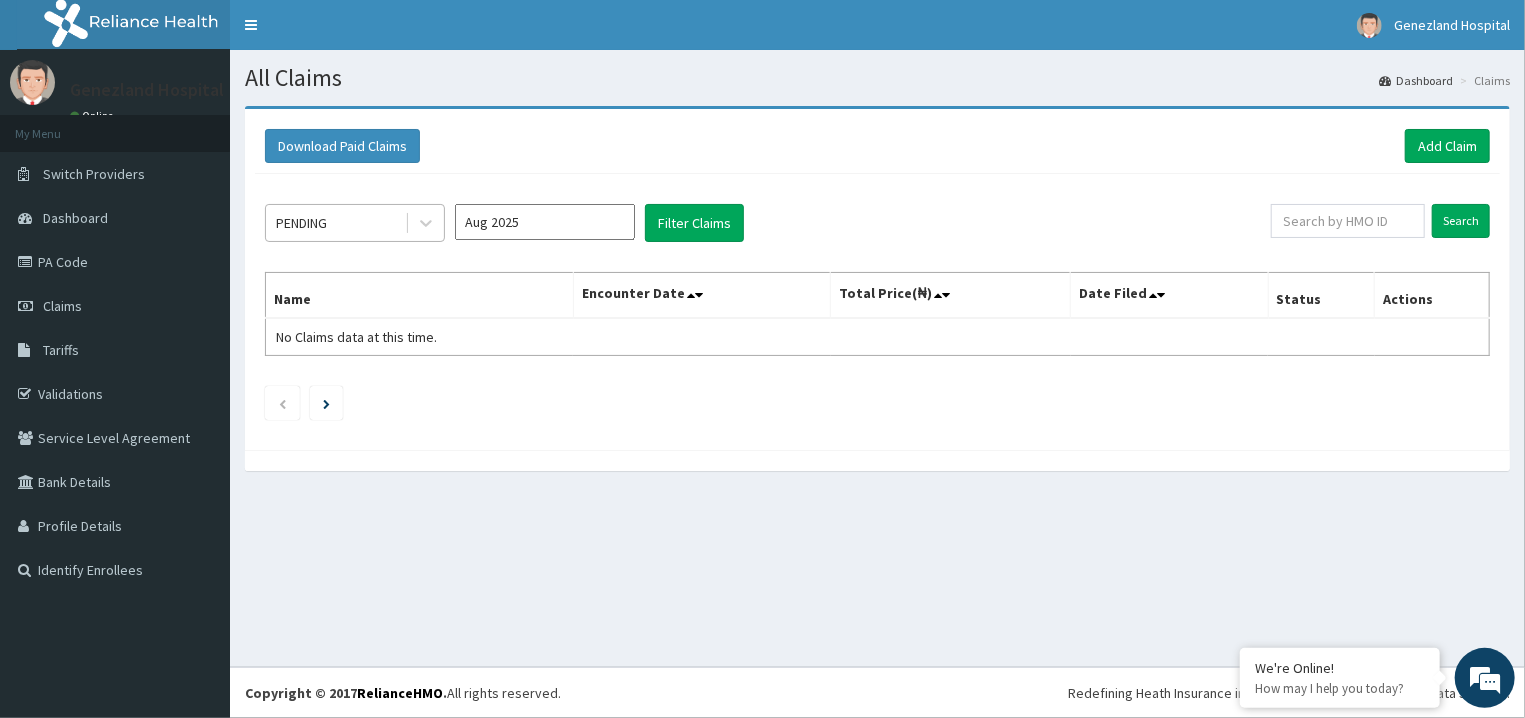 click on "PENDING" at bounding box center (335, 223) 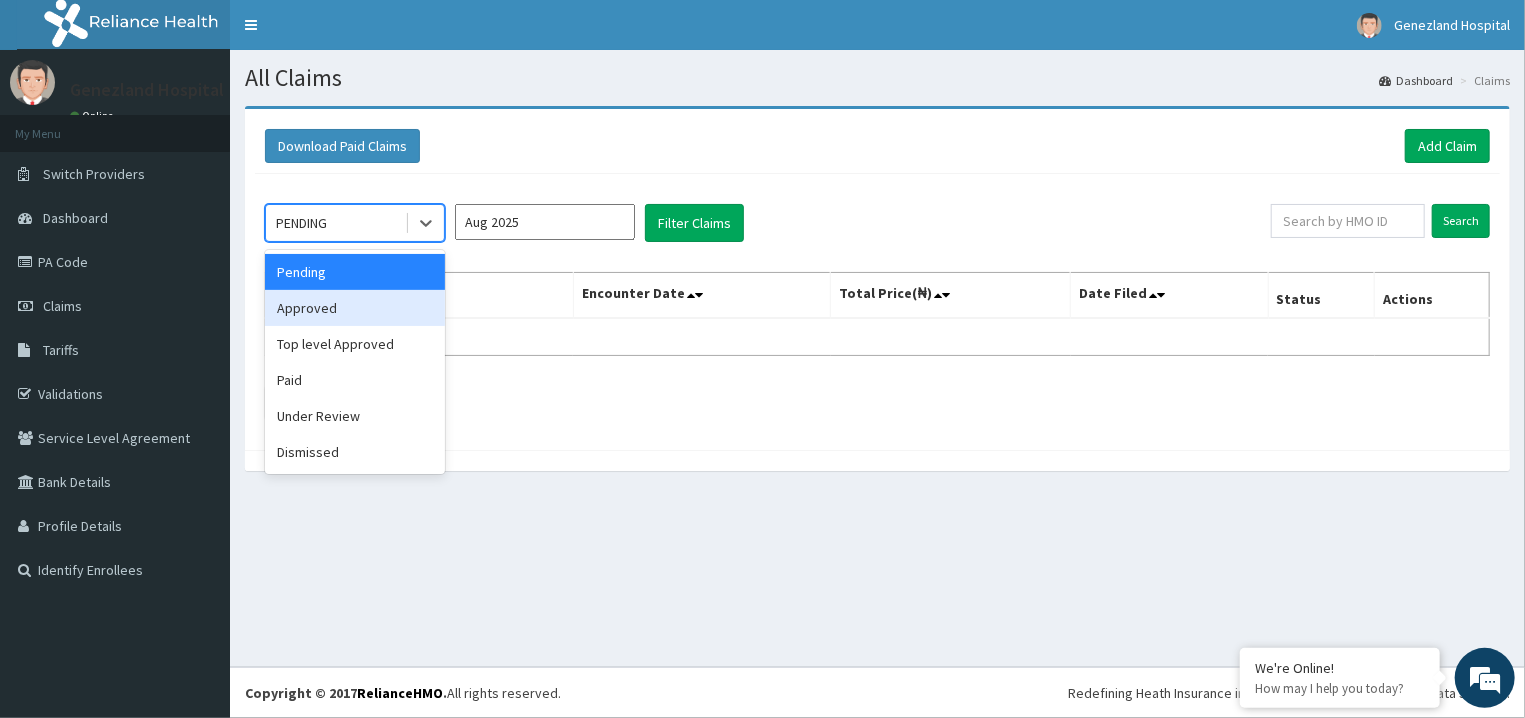 click on "Approved" at bounding box center (355, 308) 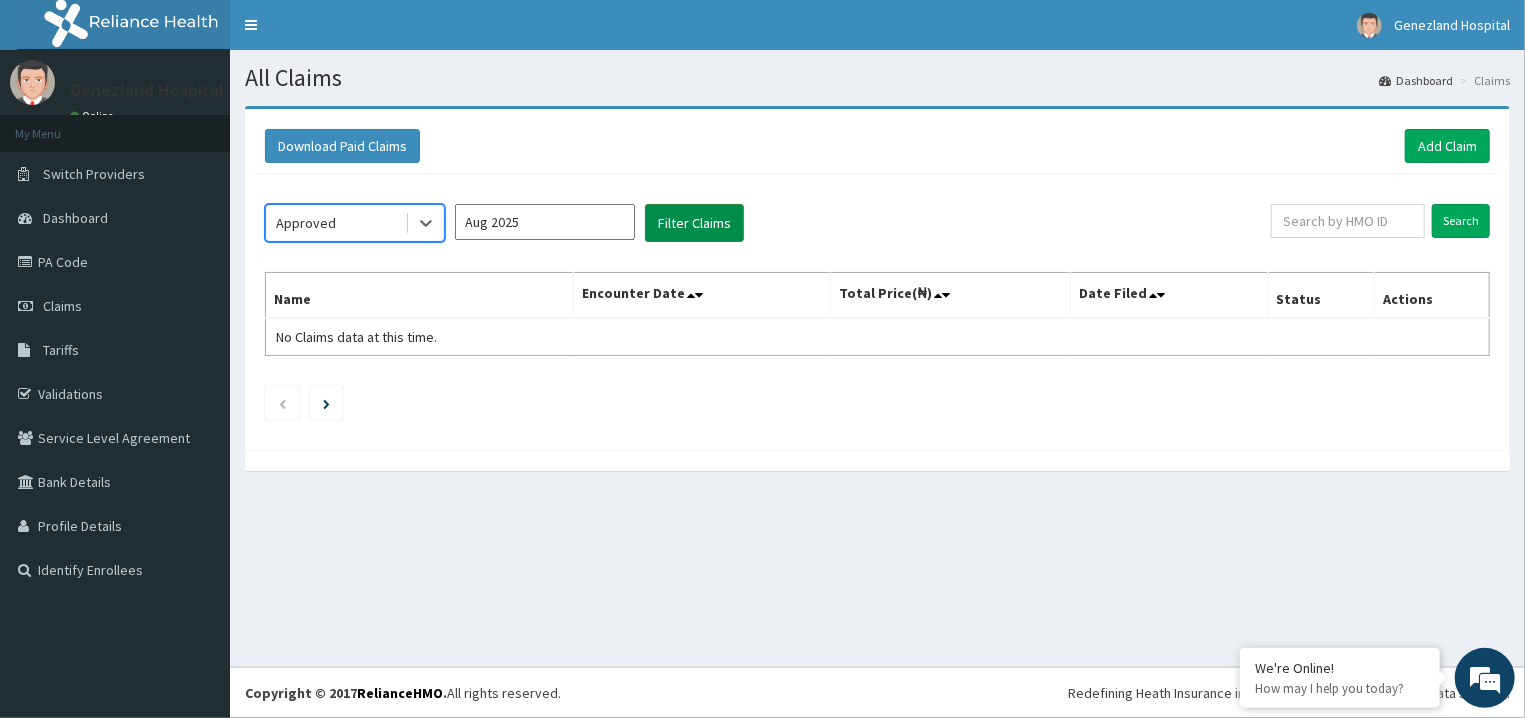 click on "Filter Claims" at bounding box center [694, 223] 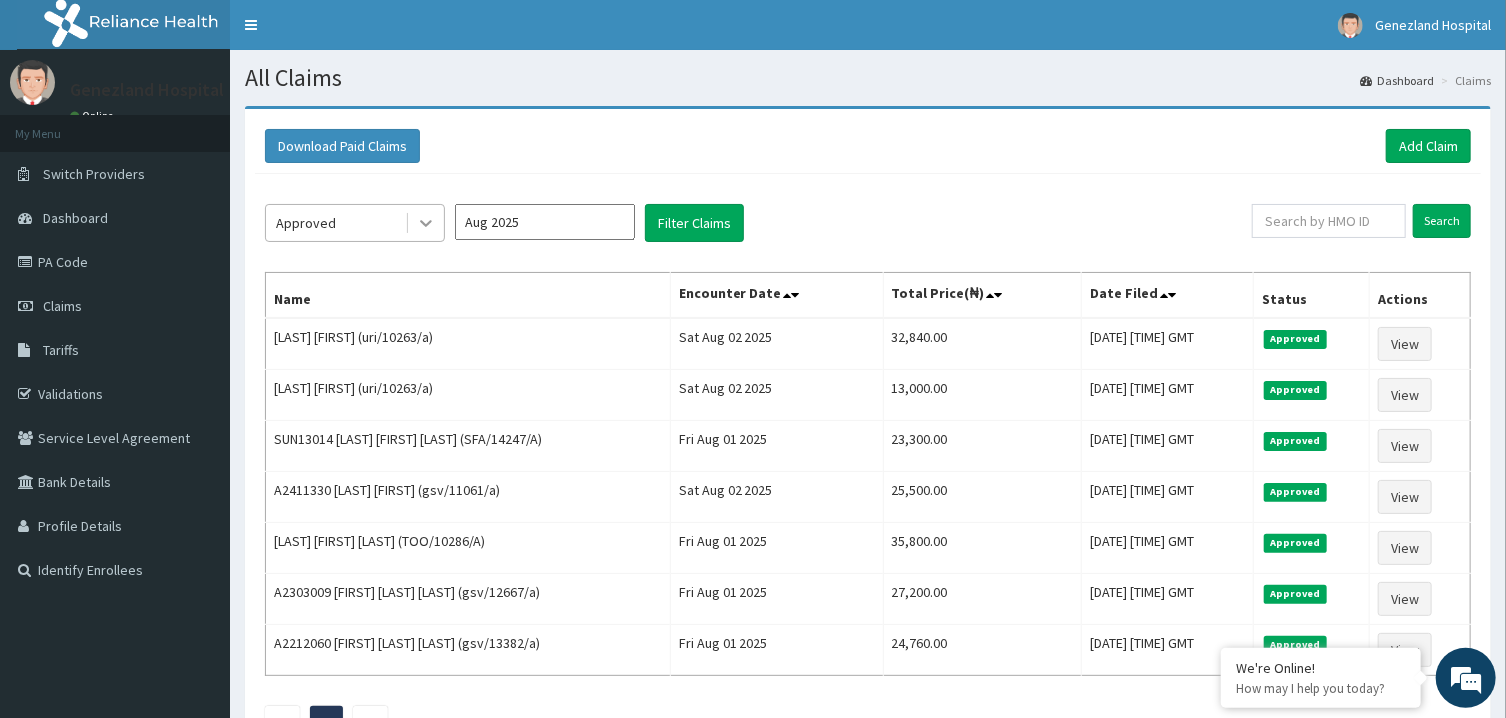 click 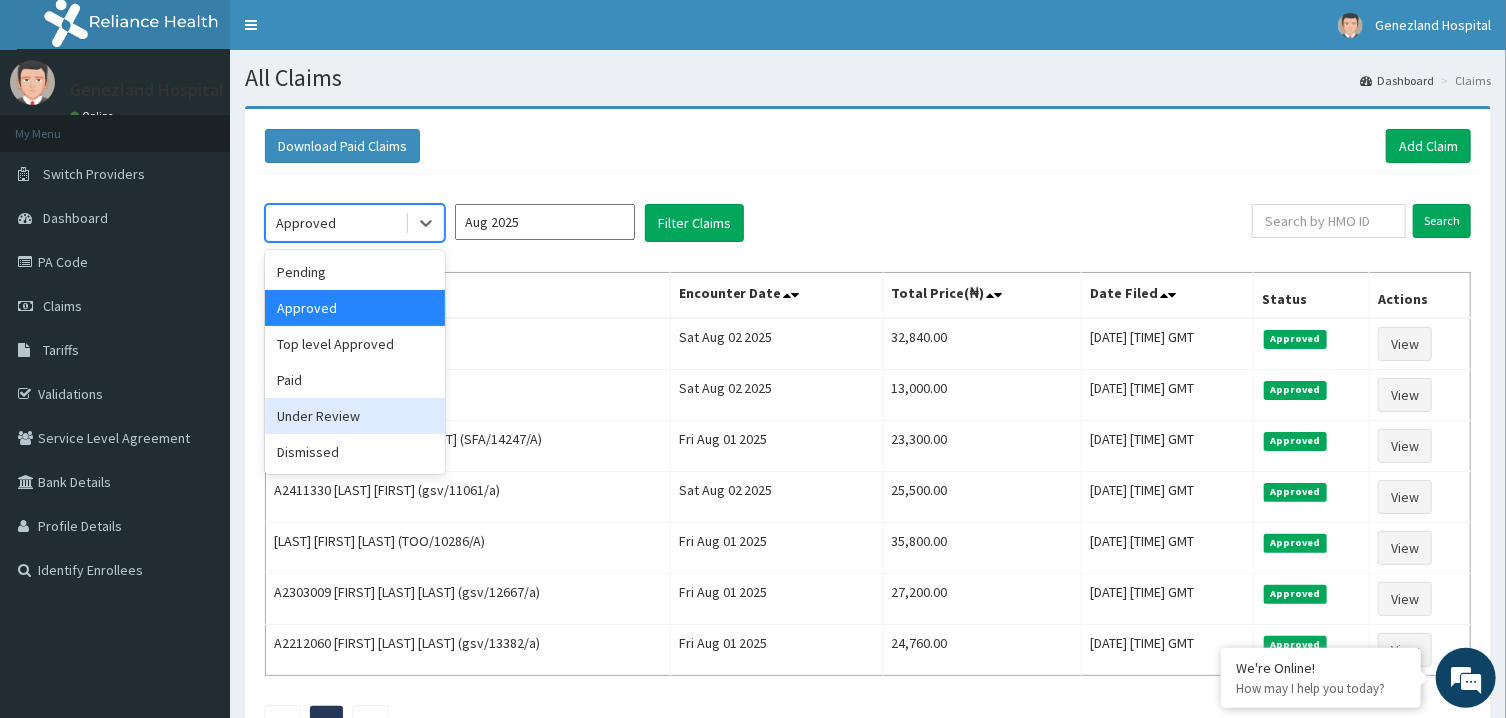 click on "Under Review" at bounding box center (355, 416) 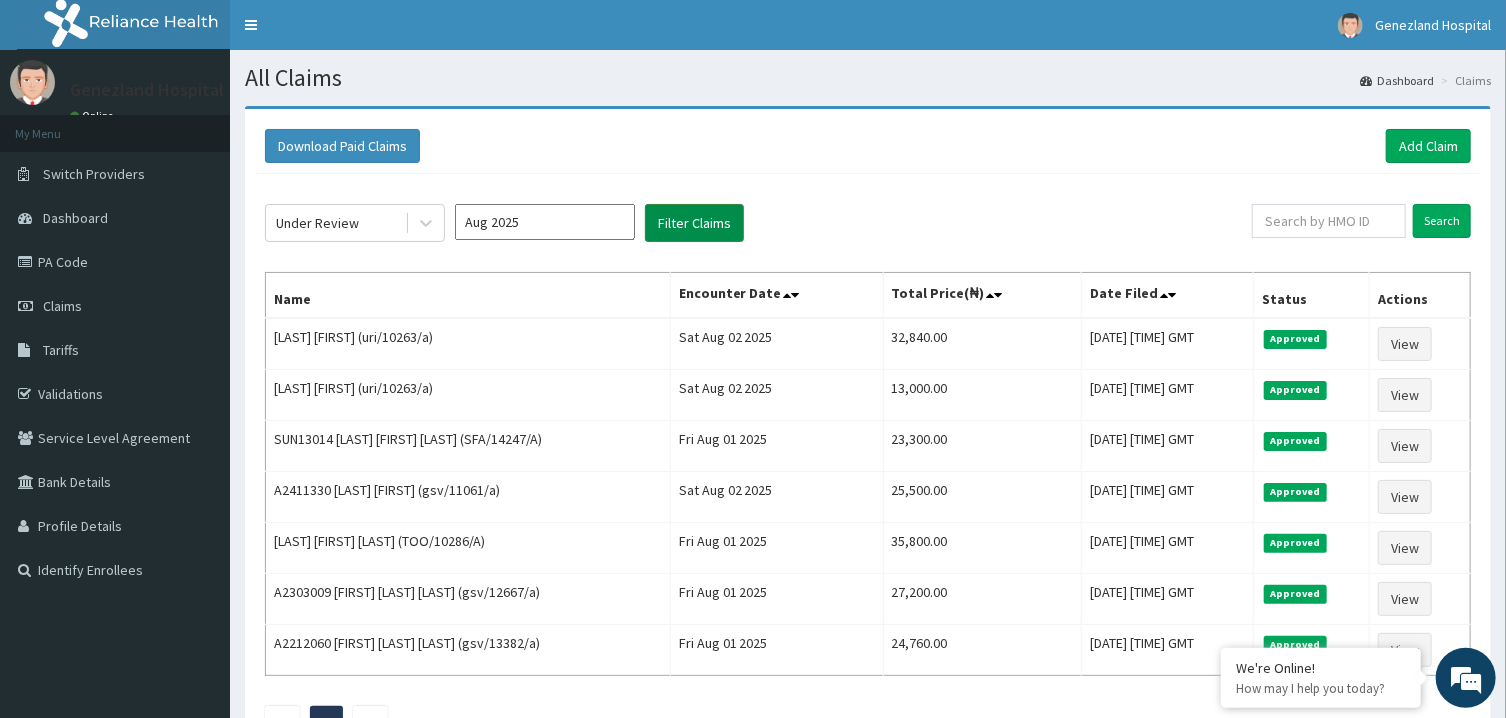 click on "Filter Claims" at bounding box center [694, 223] 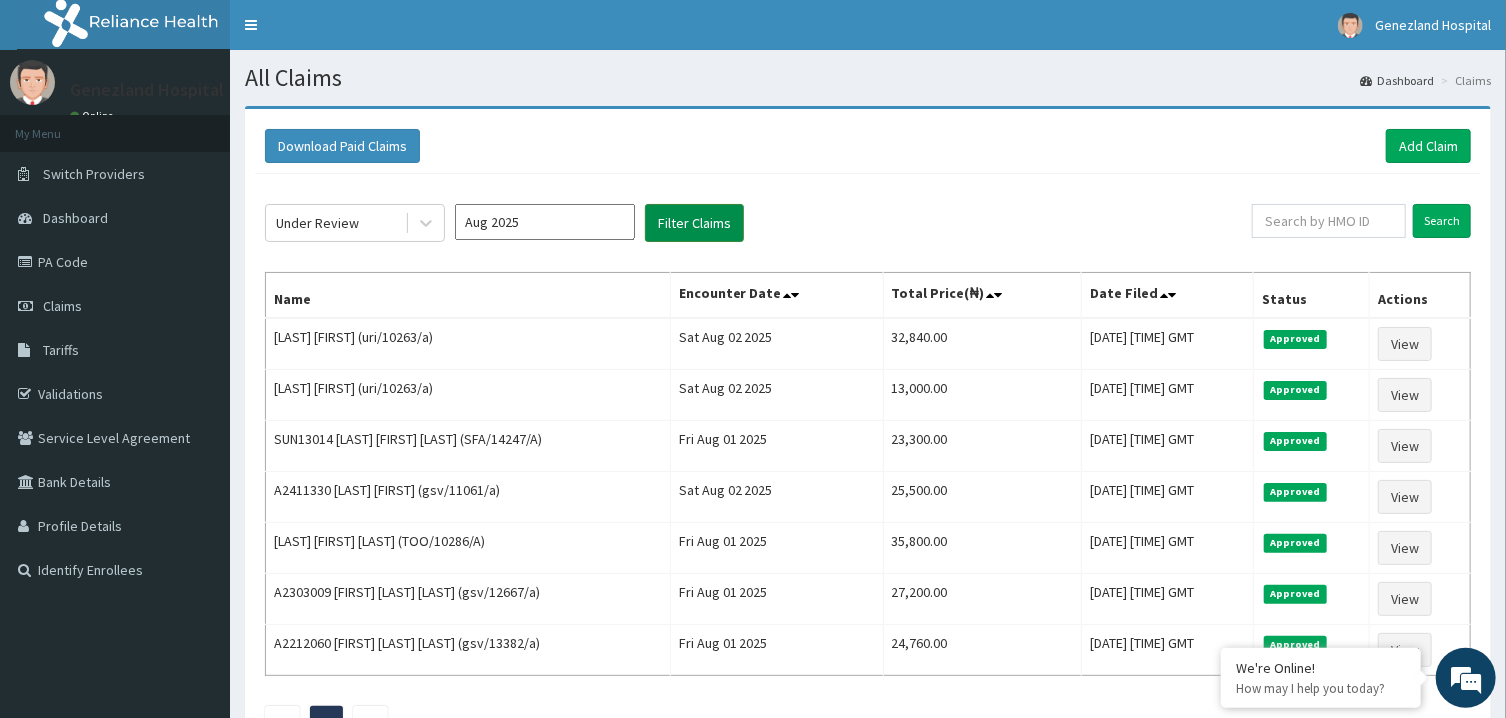 click on "Filter Claims" at bounding box center (694, 223) 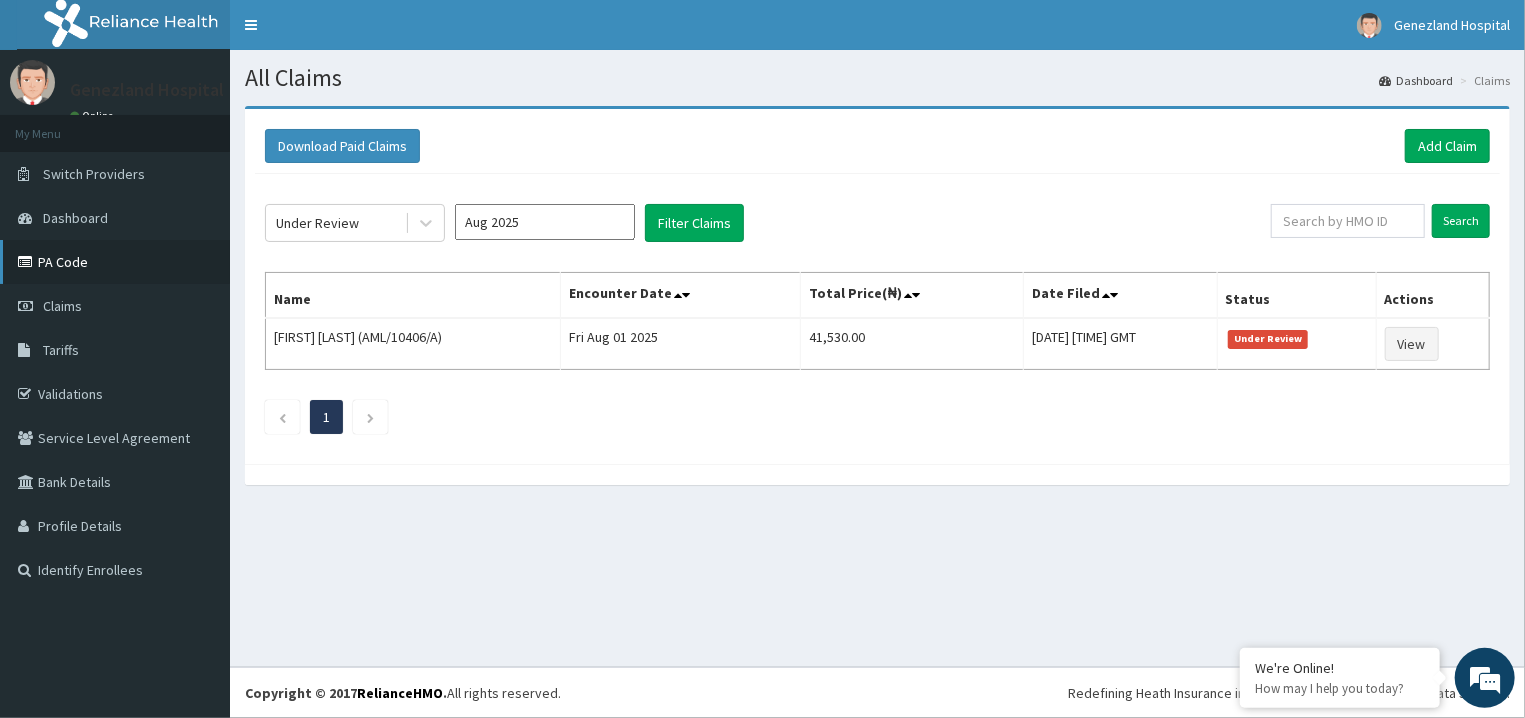 click on "PA Code" at bounding box center [115, 262] 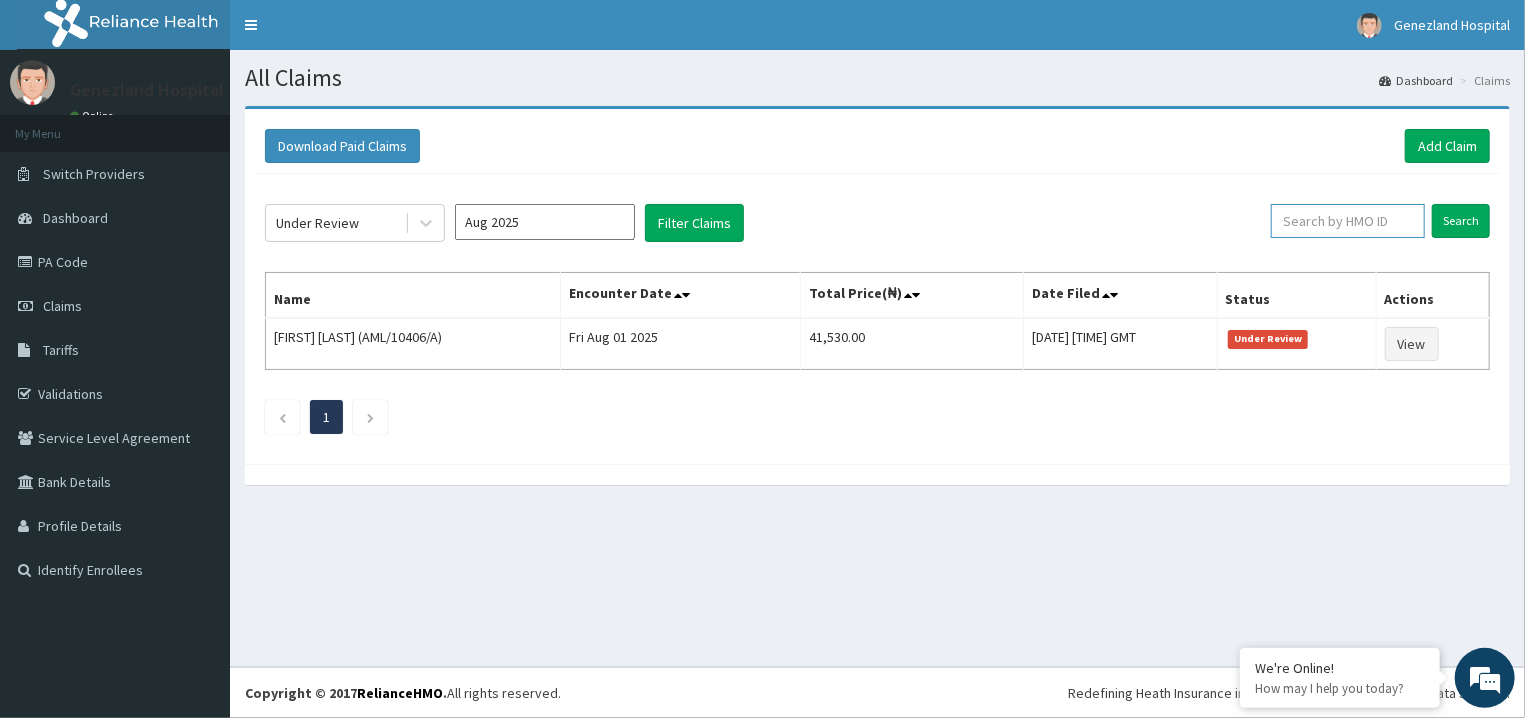 click at bounding box center [1348, 221] 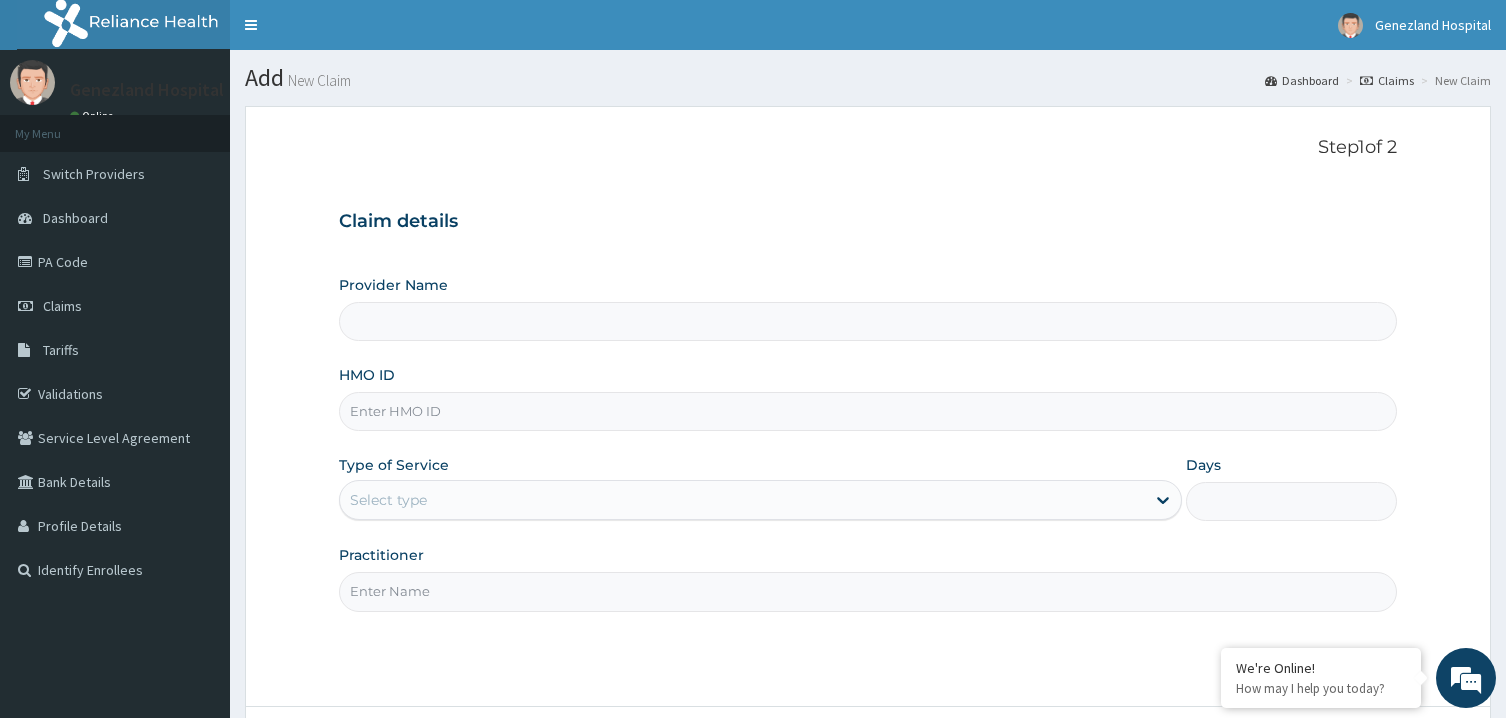 scroll, scrollTop: 0, scrollLeft: 0, axis: both 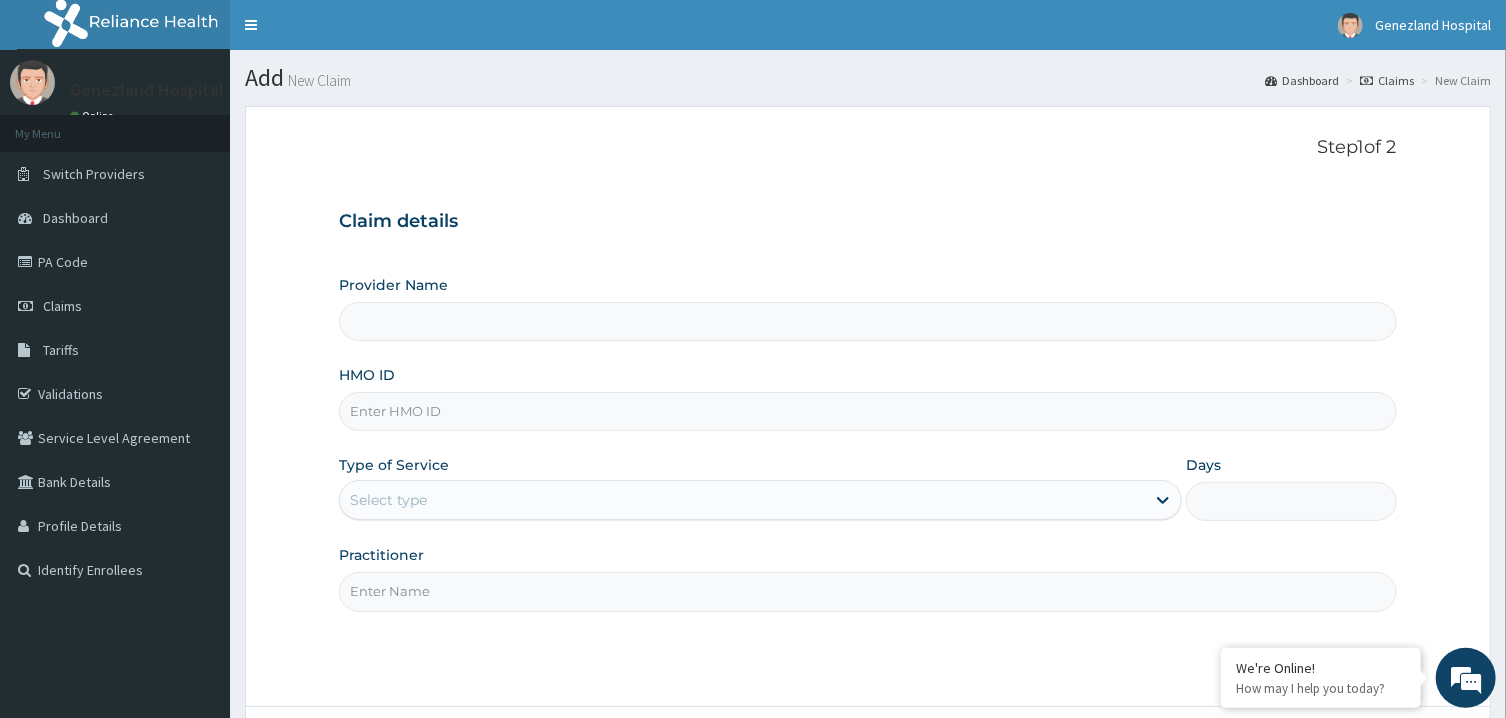 type on "Genezland Hospital" 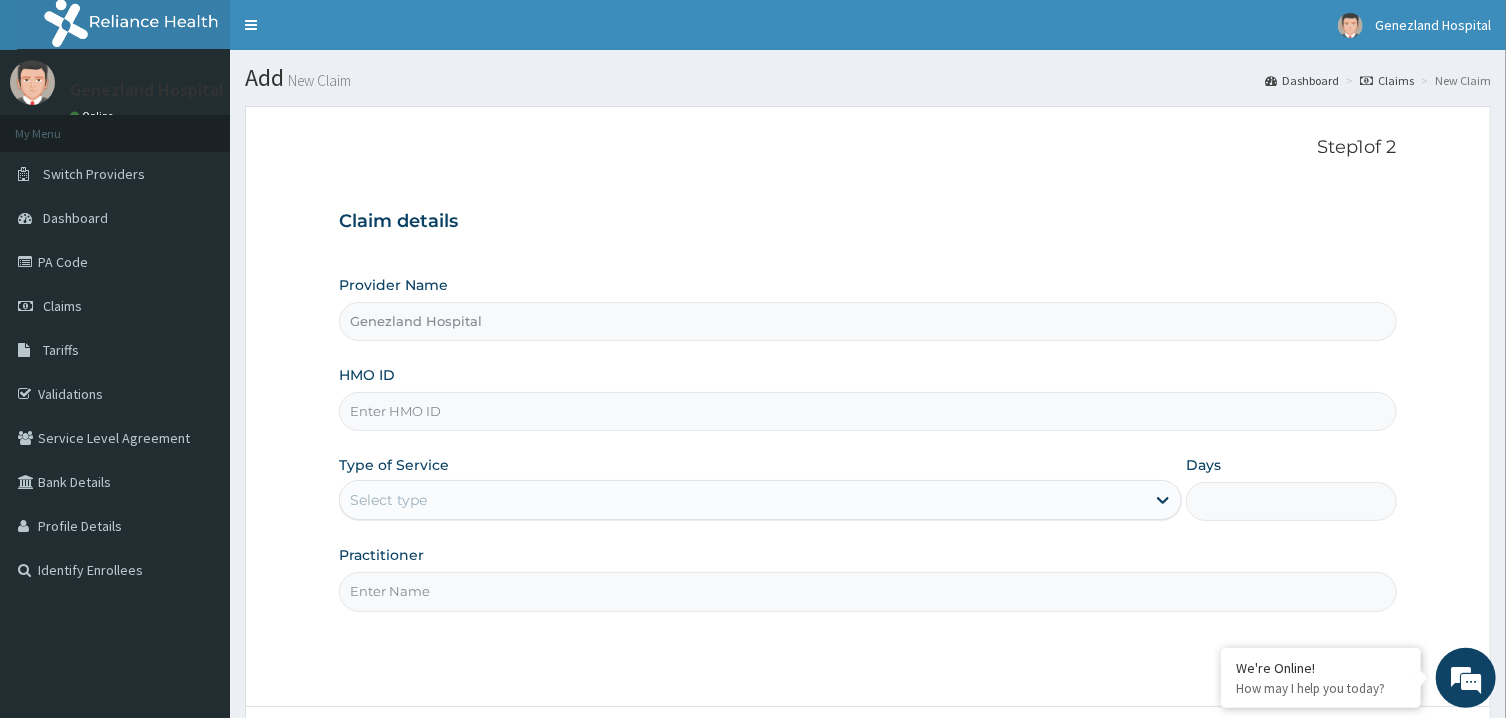 click on "HMO ID" at bounding box center [867, 411] 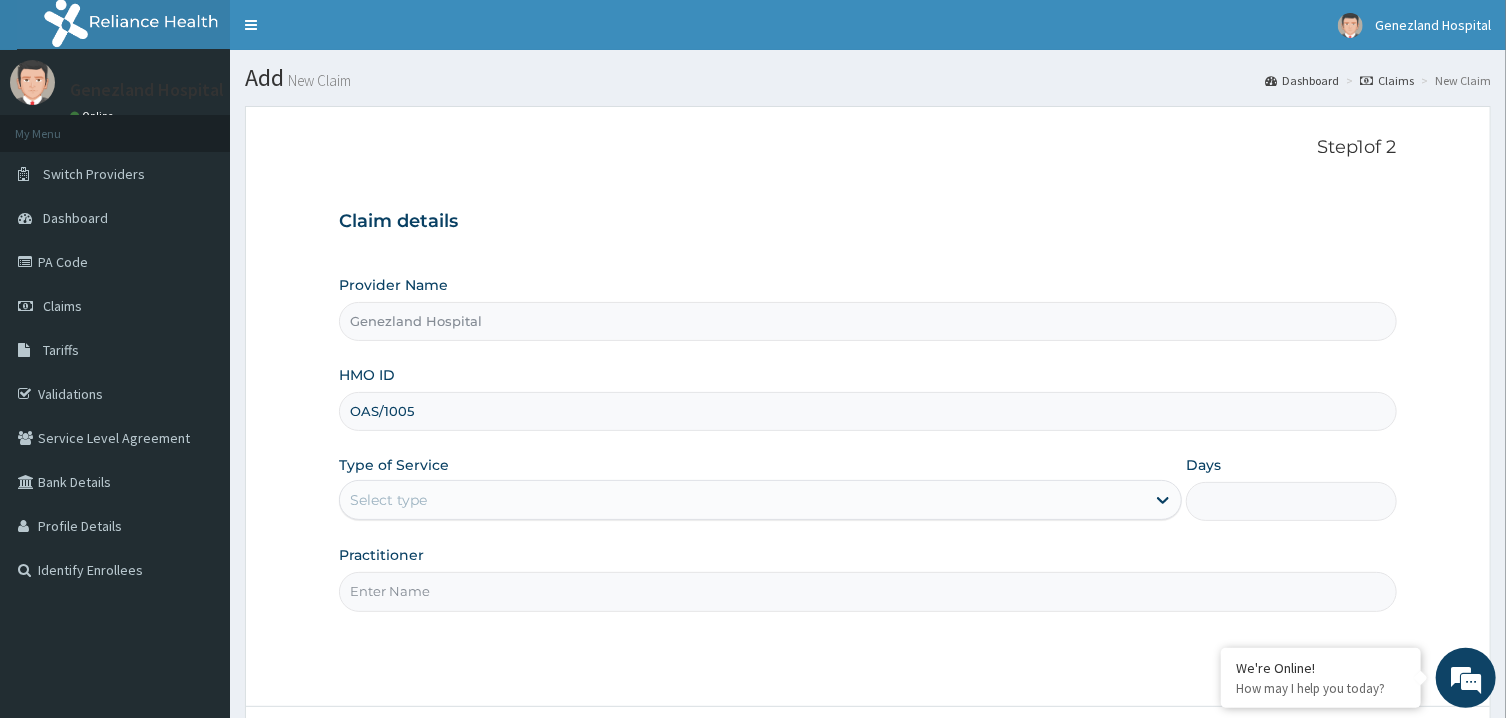 scroll, scrollTop: 0, scrollLeft: 0, axis: both 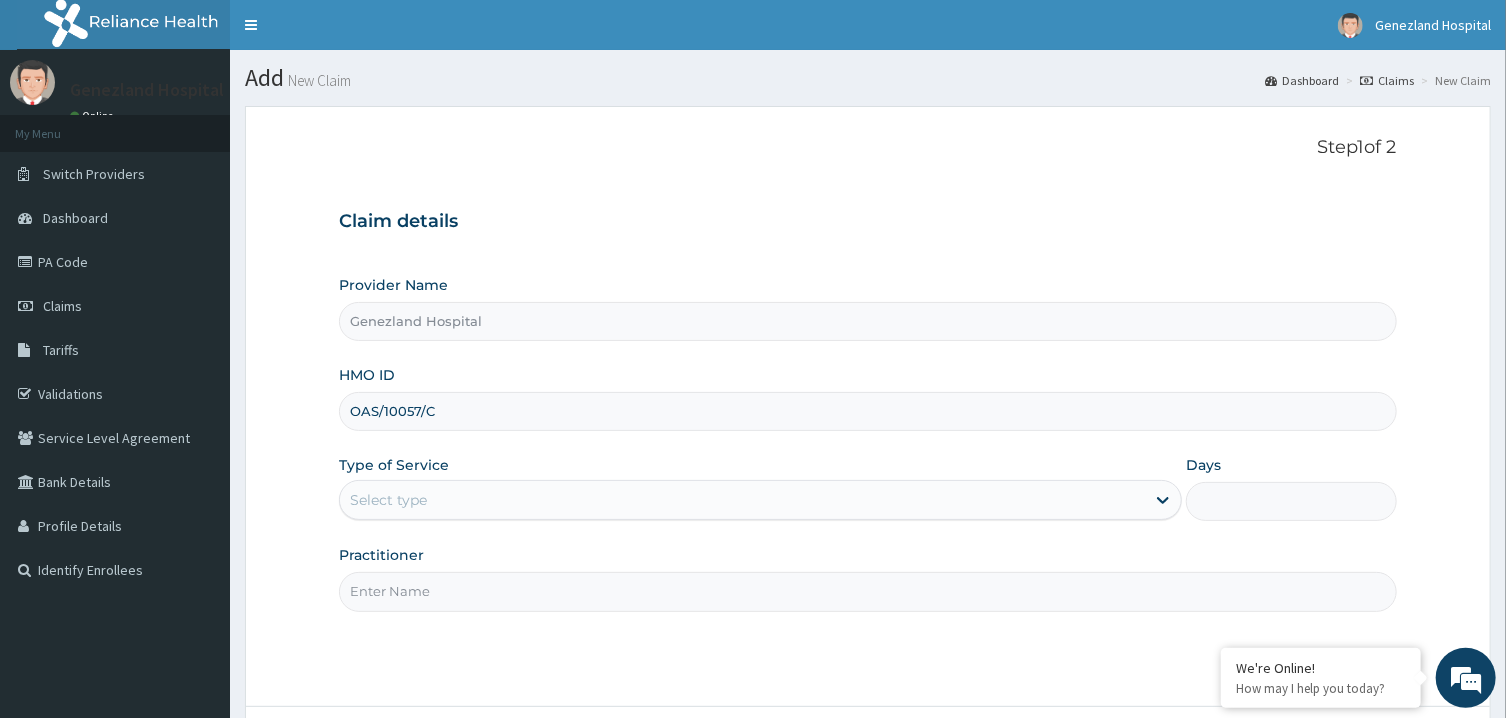 type on "OAS/10057/C" 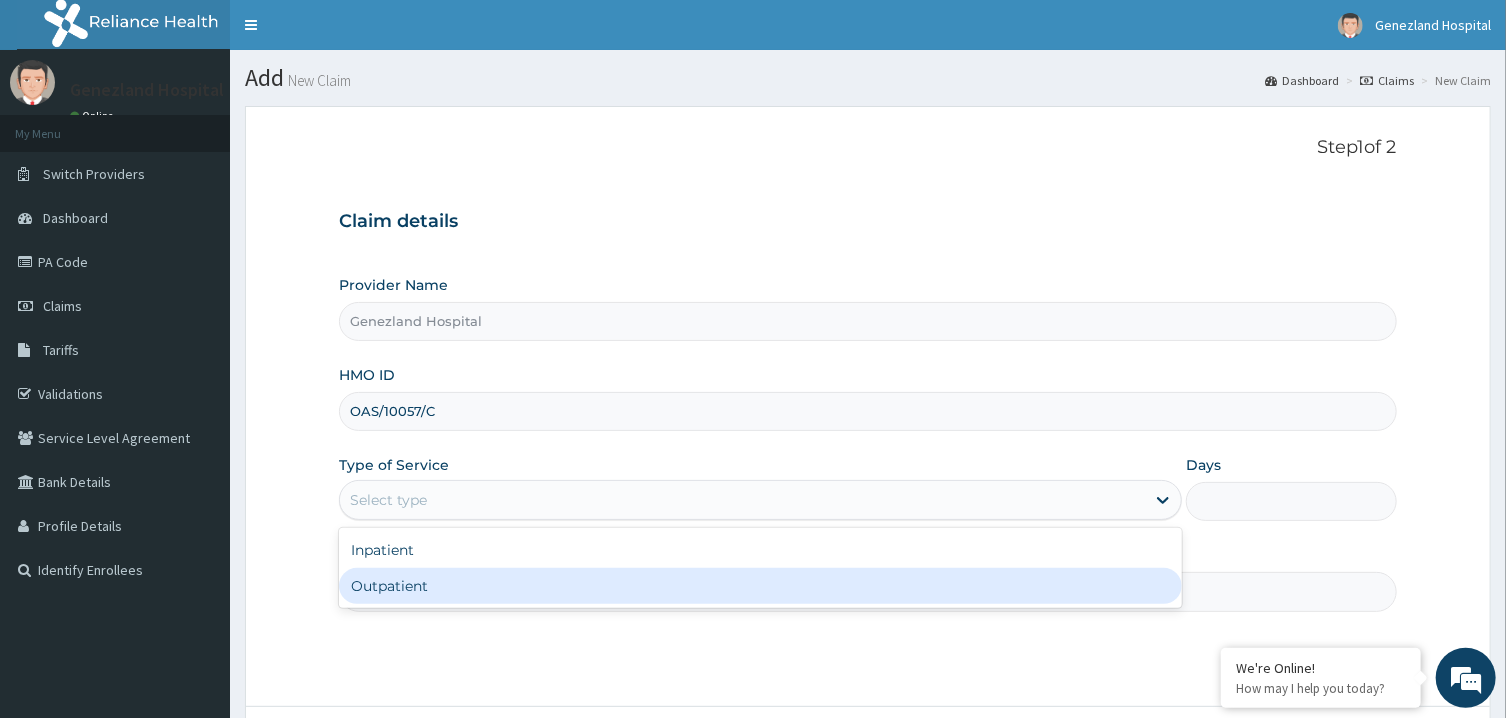 click on "Outpatient" at bounding box center [760, 586] 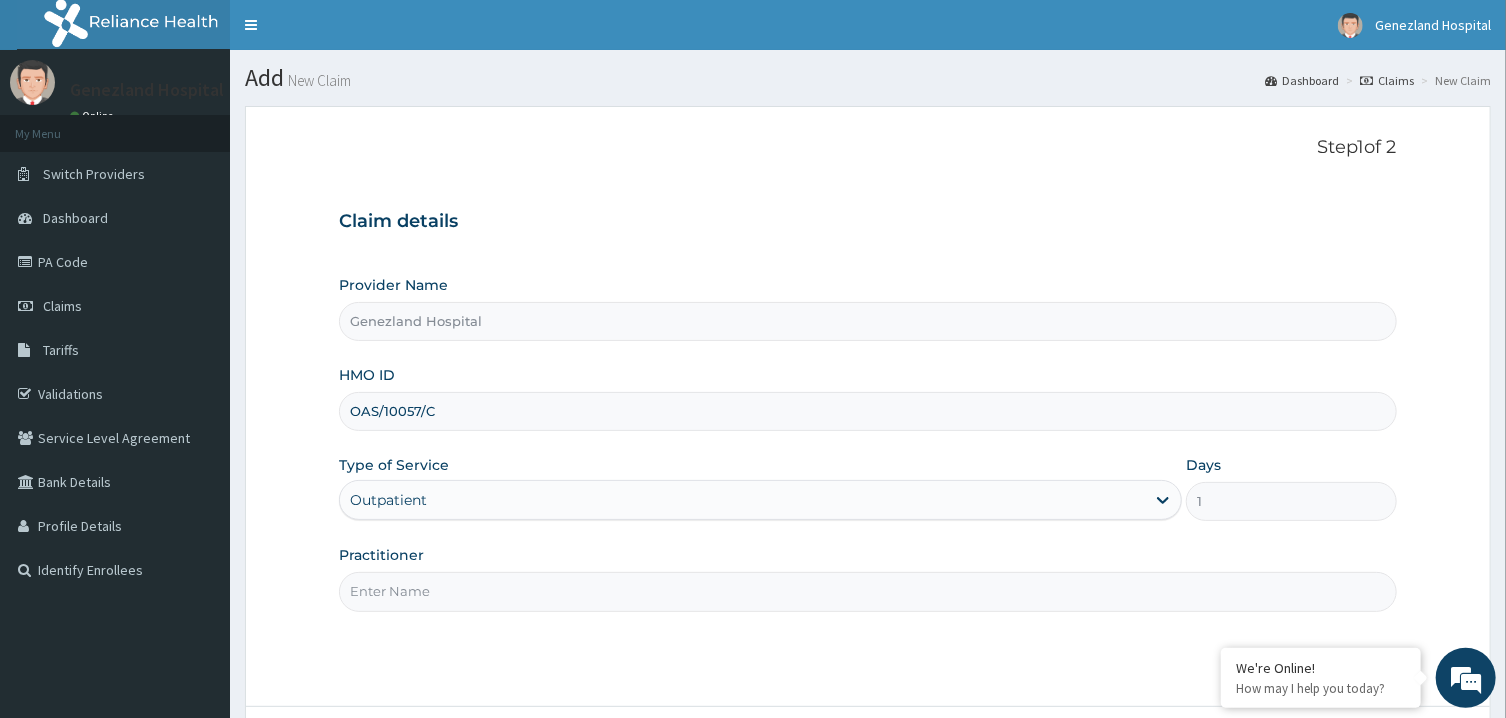 click on "Practitioner" at bounding box center (867, 591) 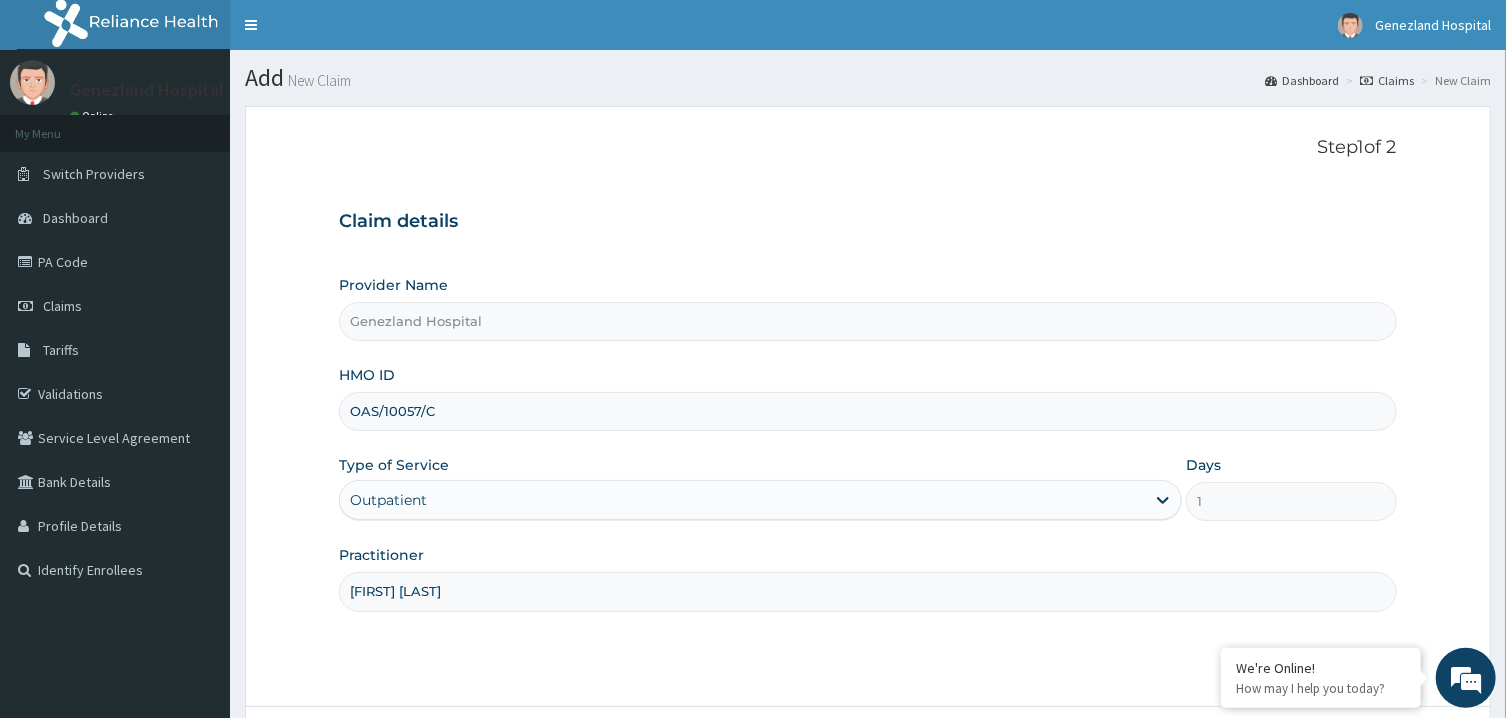 type on "[FIRST] [LAST]" 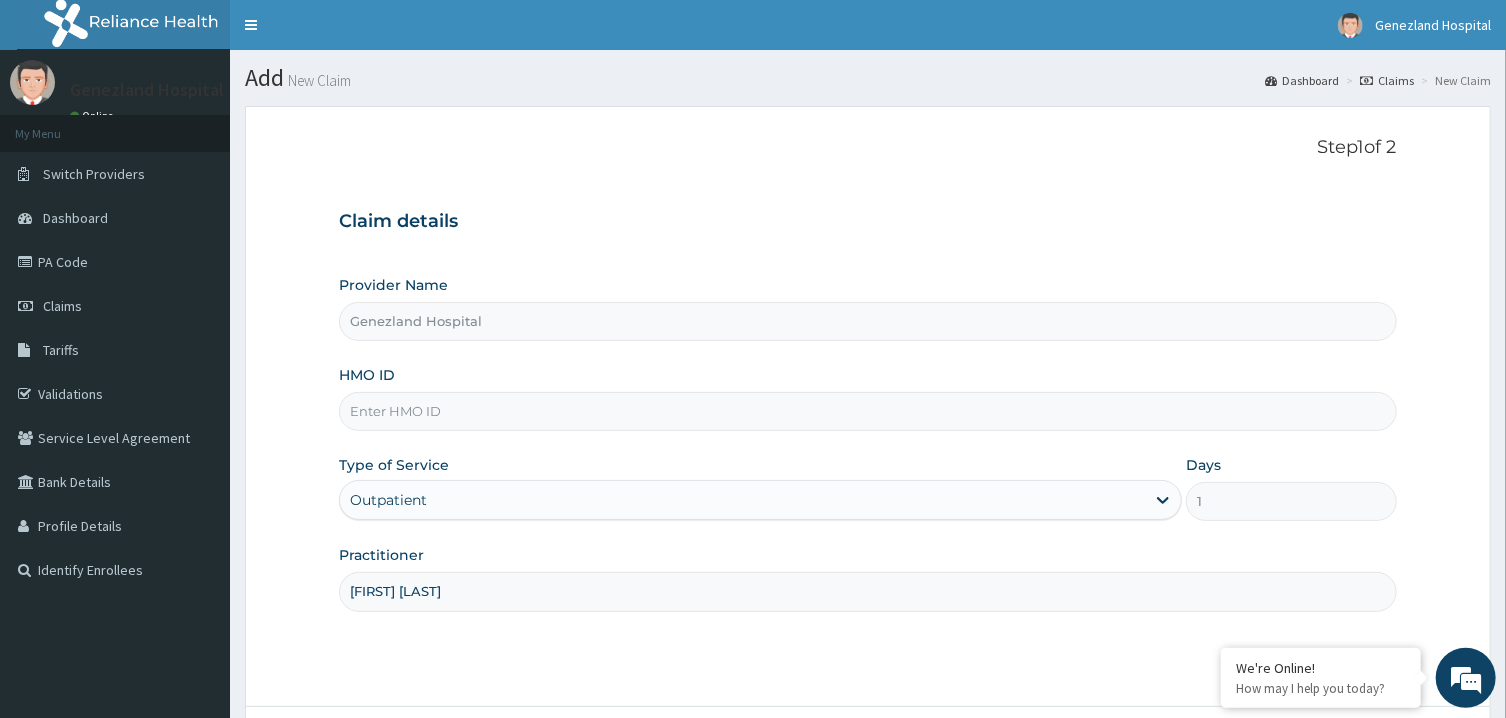 click on "HMO ID" at bounding box center (867, 411) 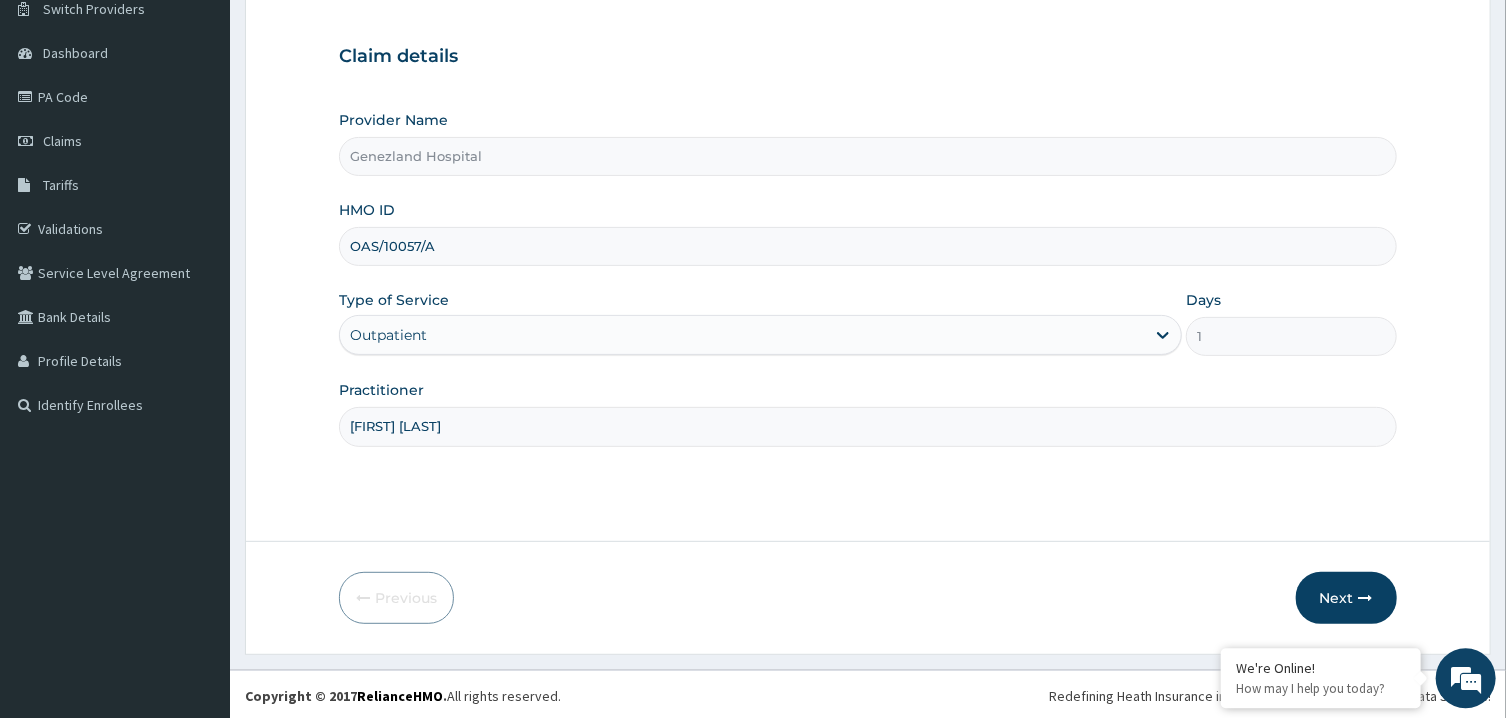 scroll, scrollTop: 168, scrollLeft: 0, axis: vertical 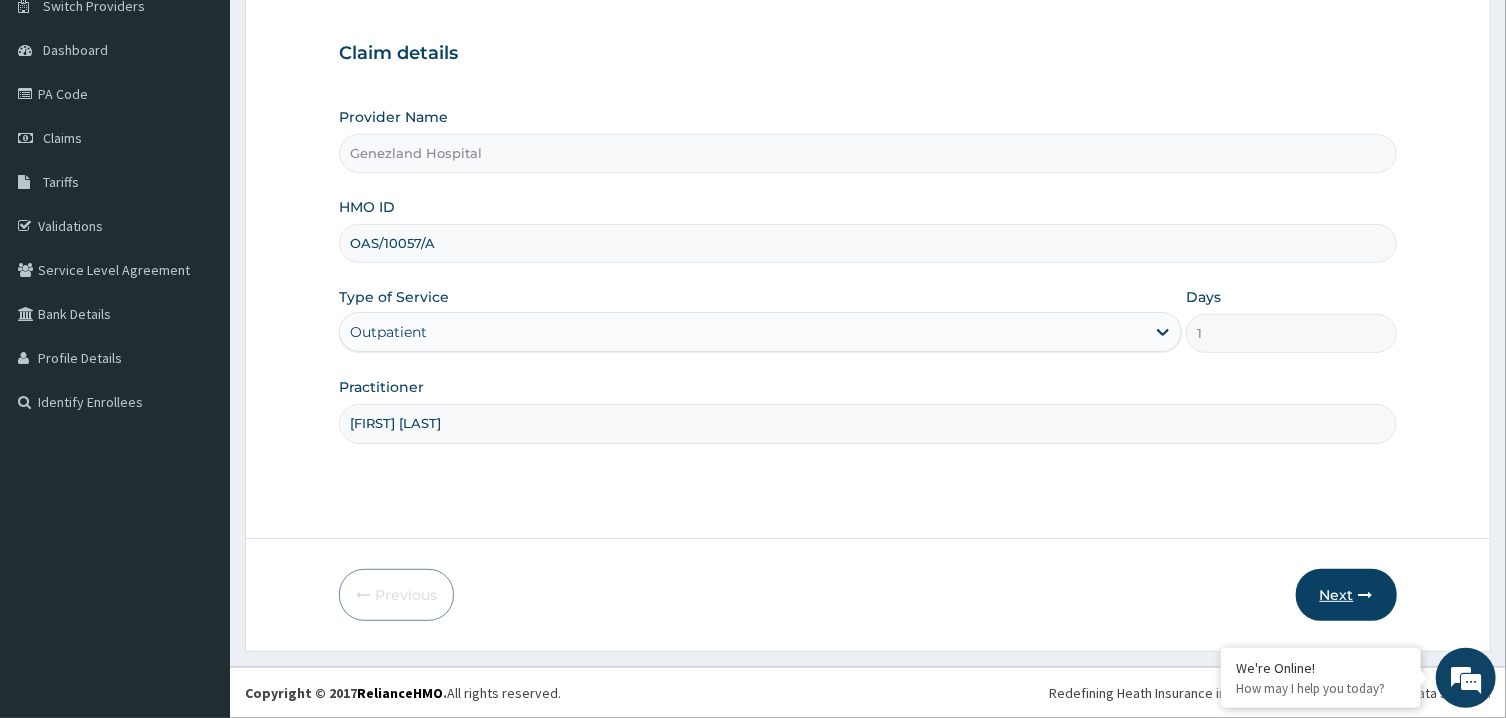 type on "OAS/10057/A" 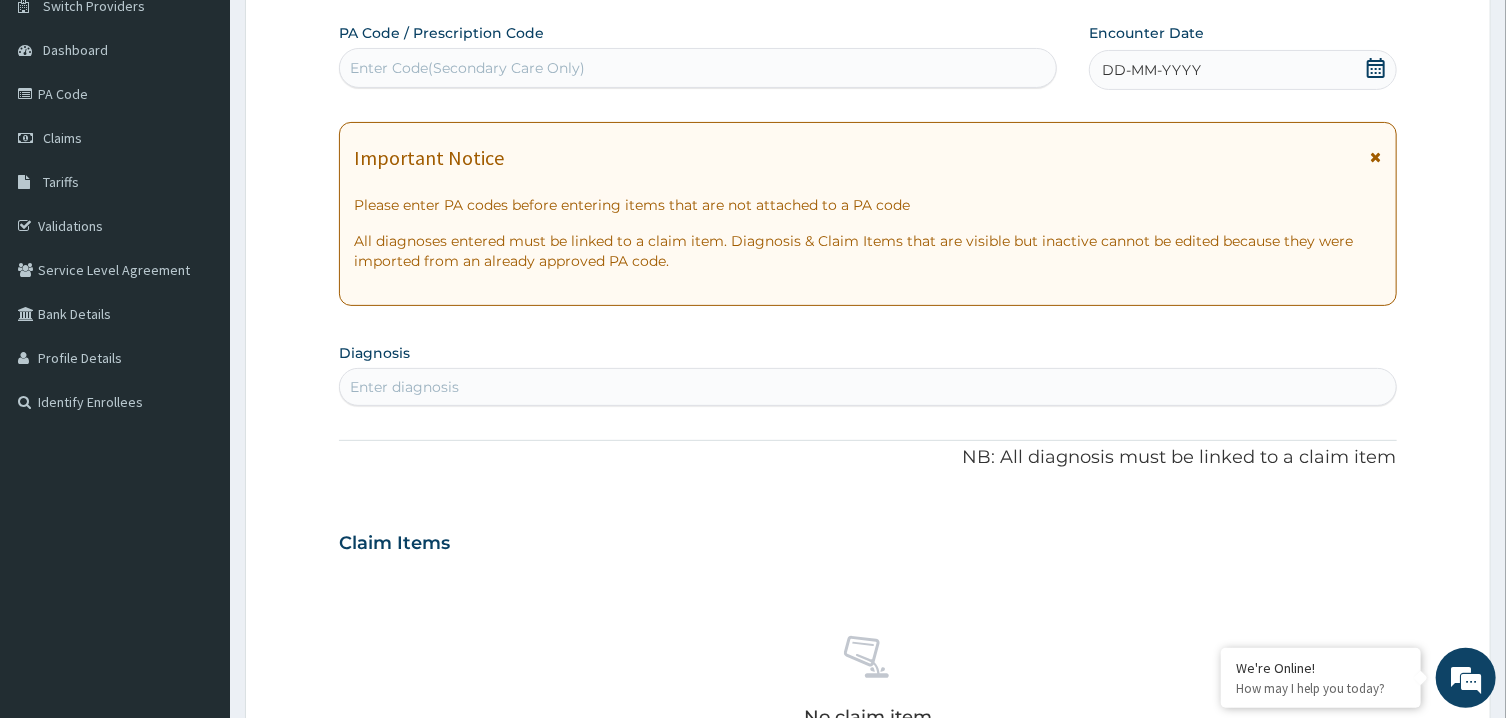 click 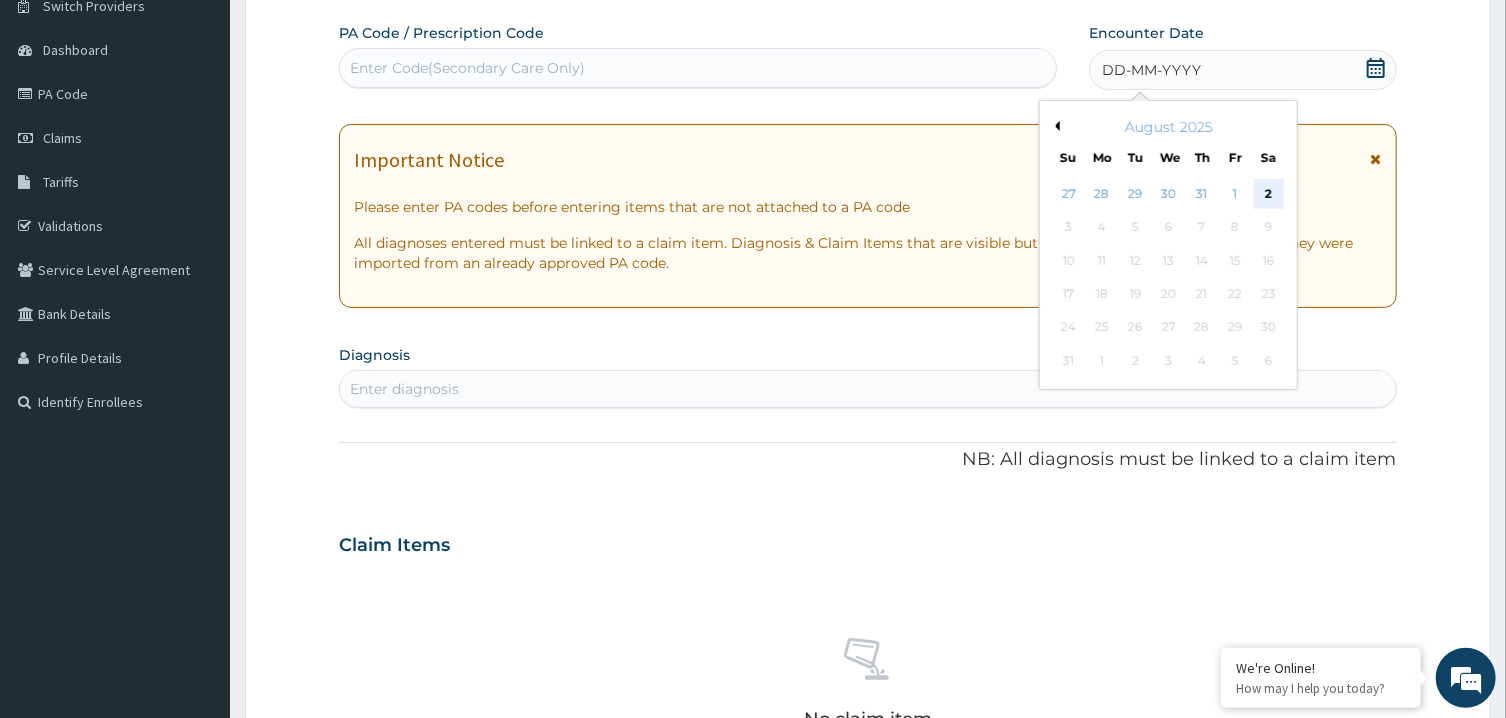 click on "2" at bounding box center (1269, 194) 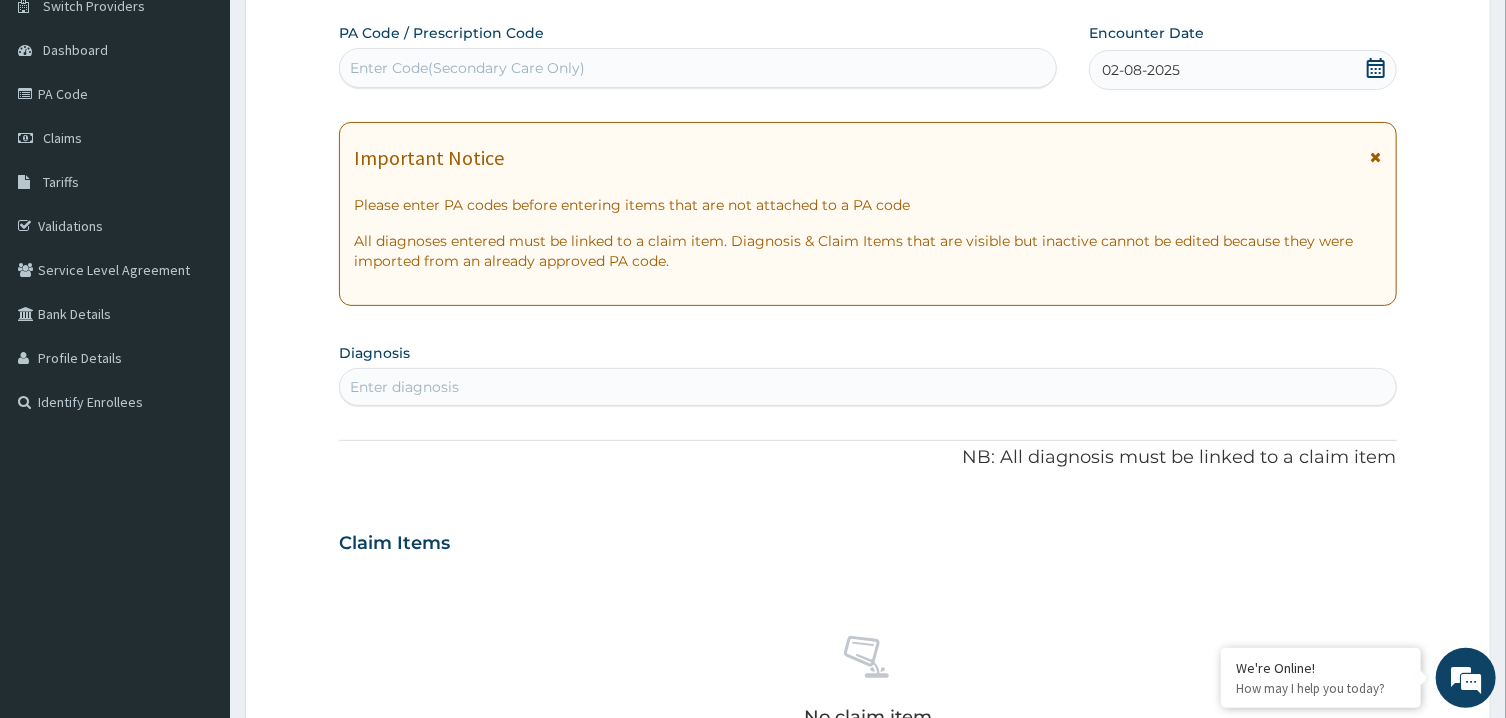 click on "Enter diagnosis" at bounding box center [867, 387] 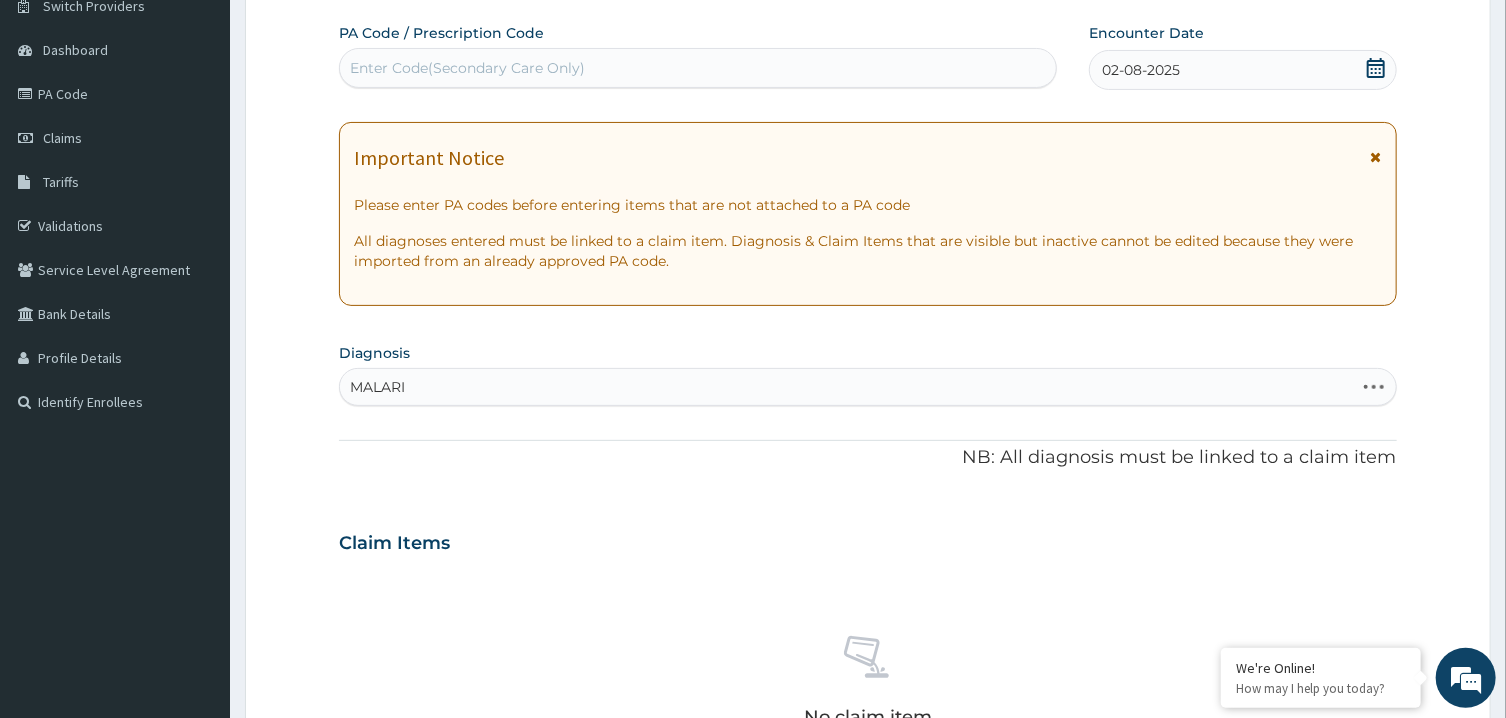 type on "MALARIA" 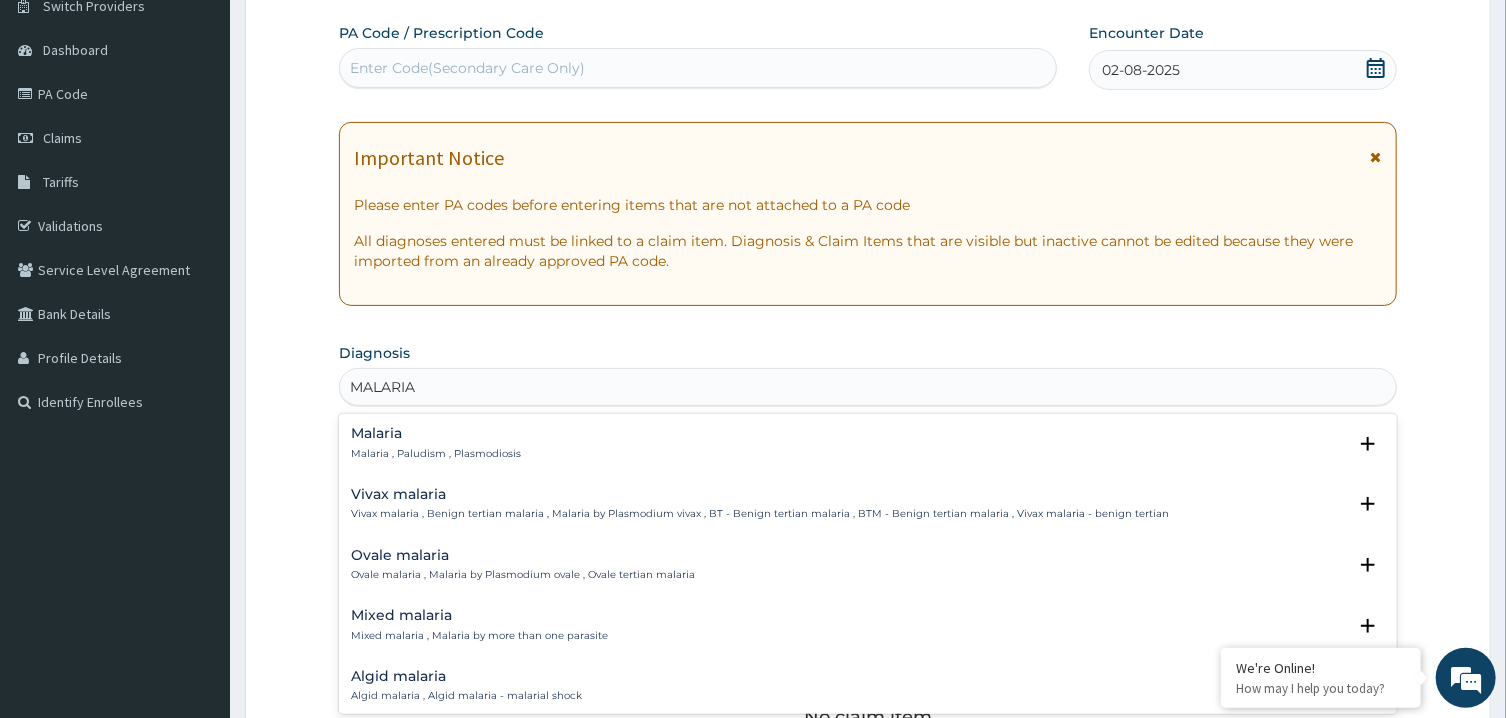 click on "Malaria" at bounding box center (436, 433) 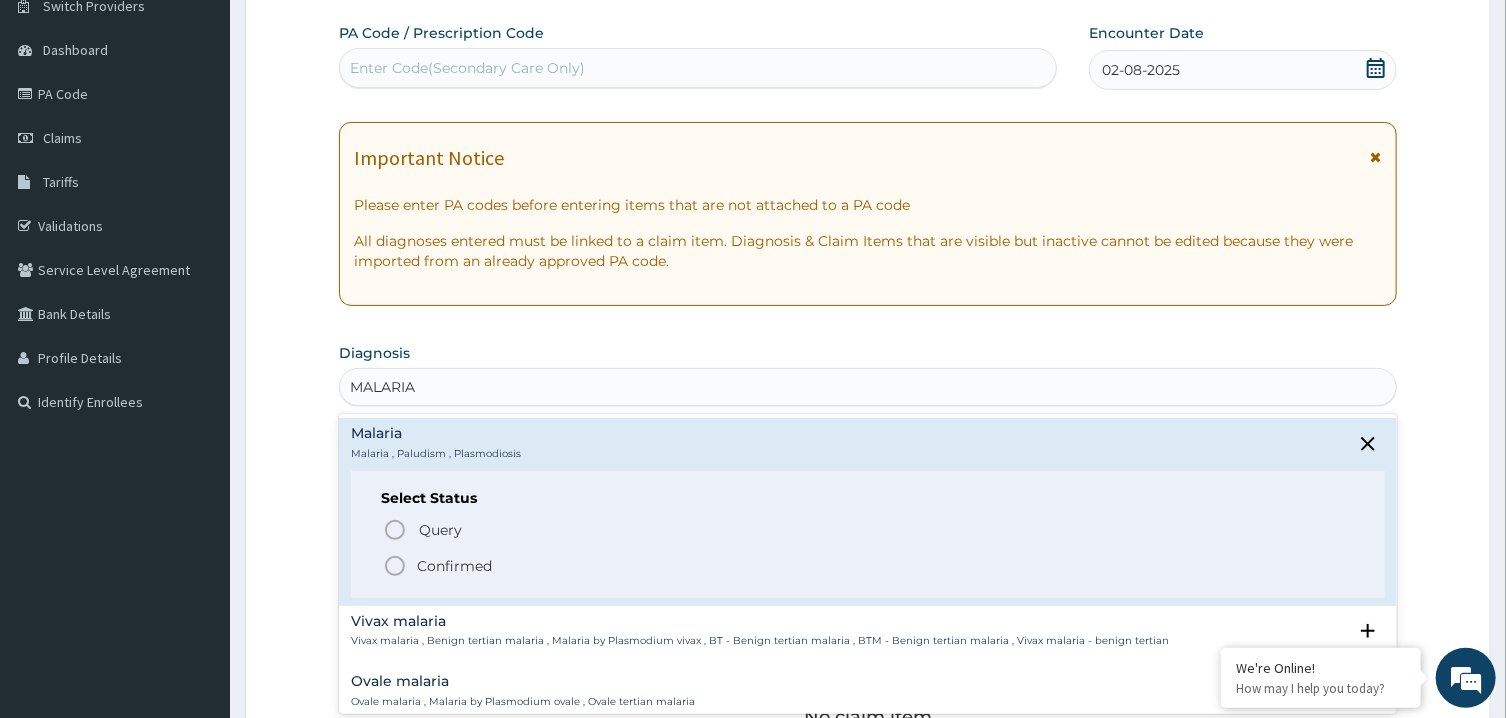 click 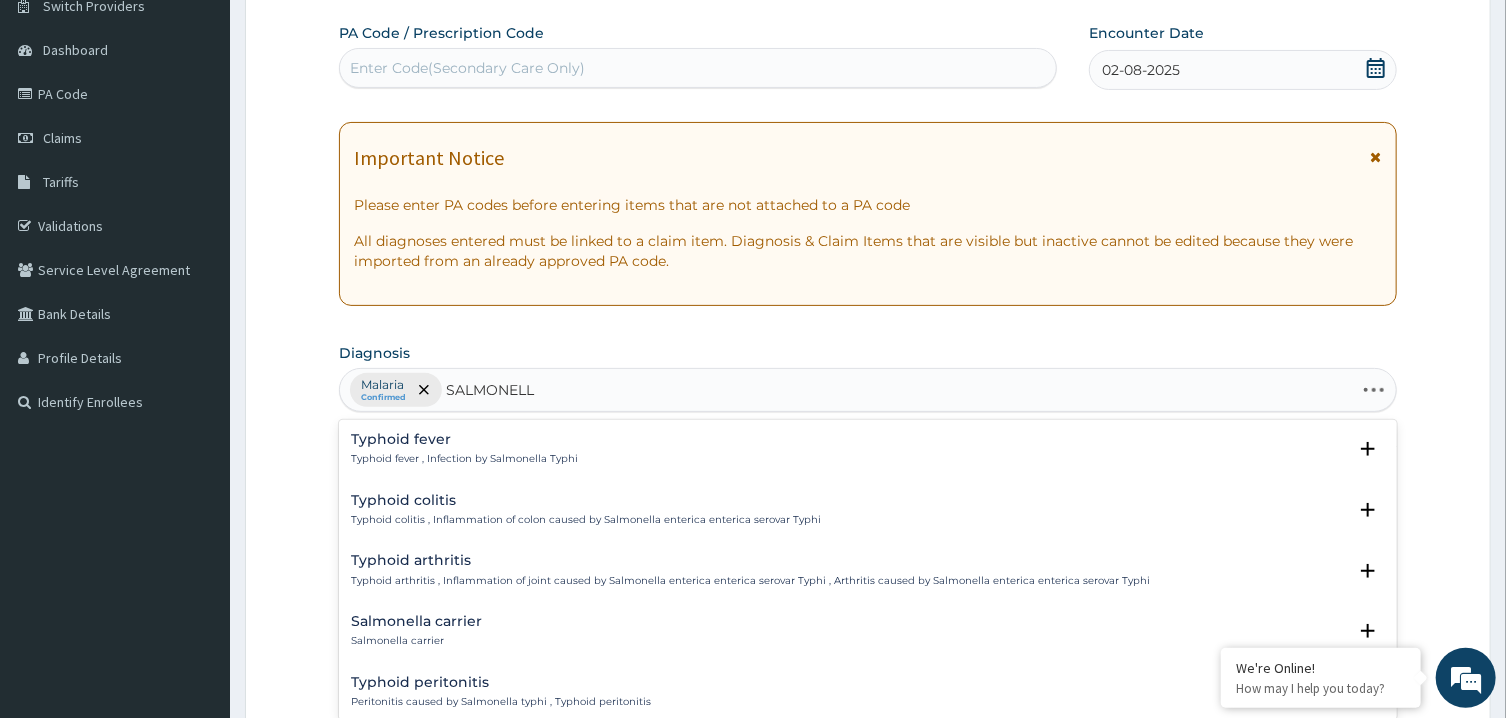 type on "SALMONELLO" 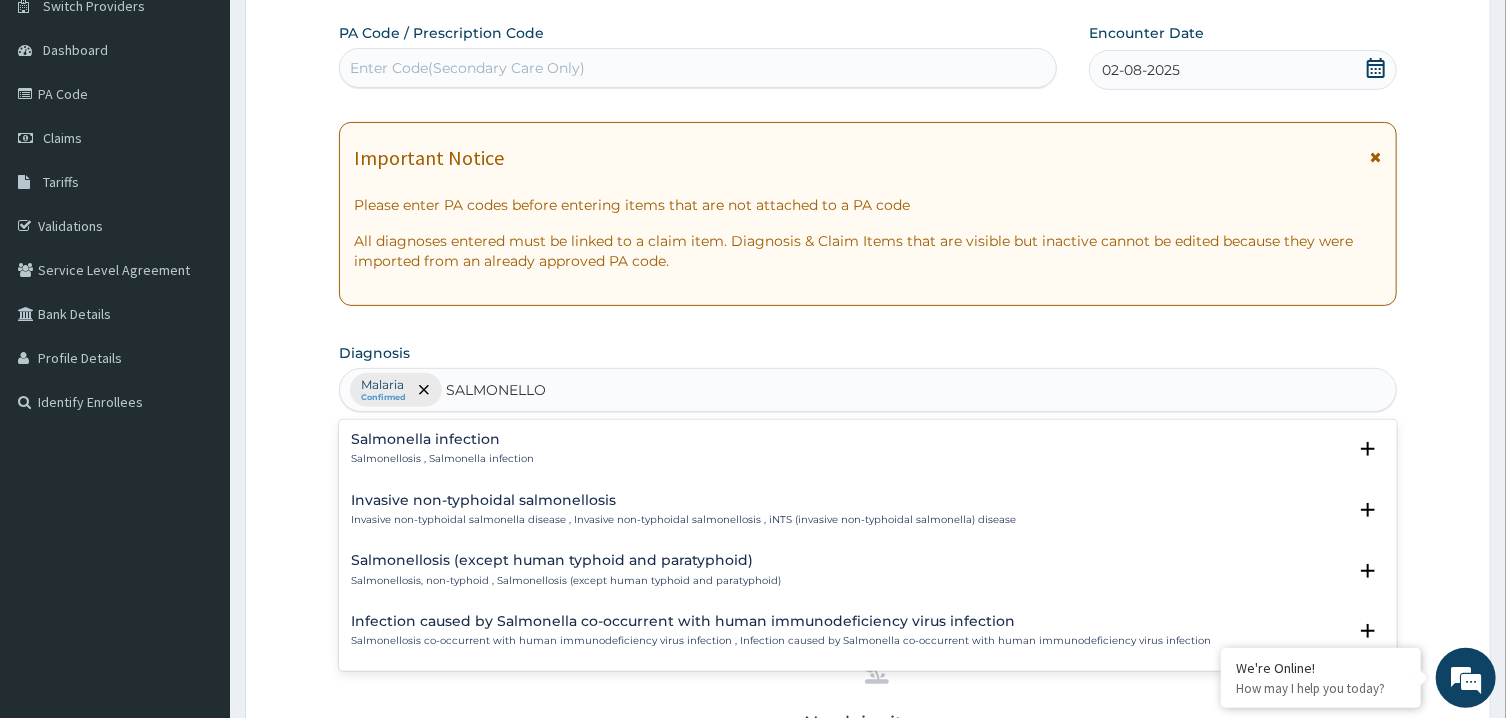 click on "Salmonella infection" at bounding box center (442, 439) 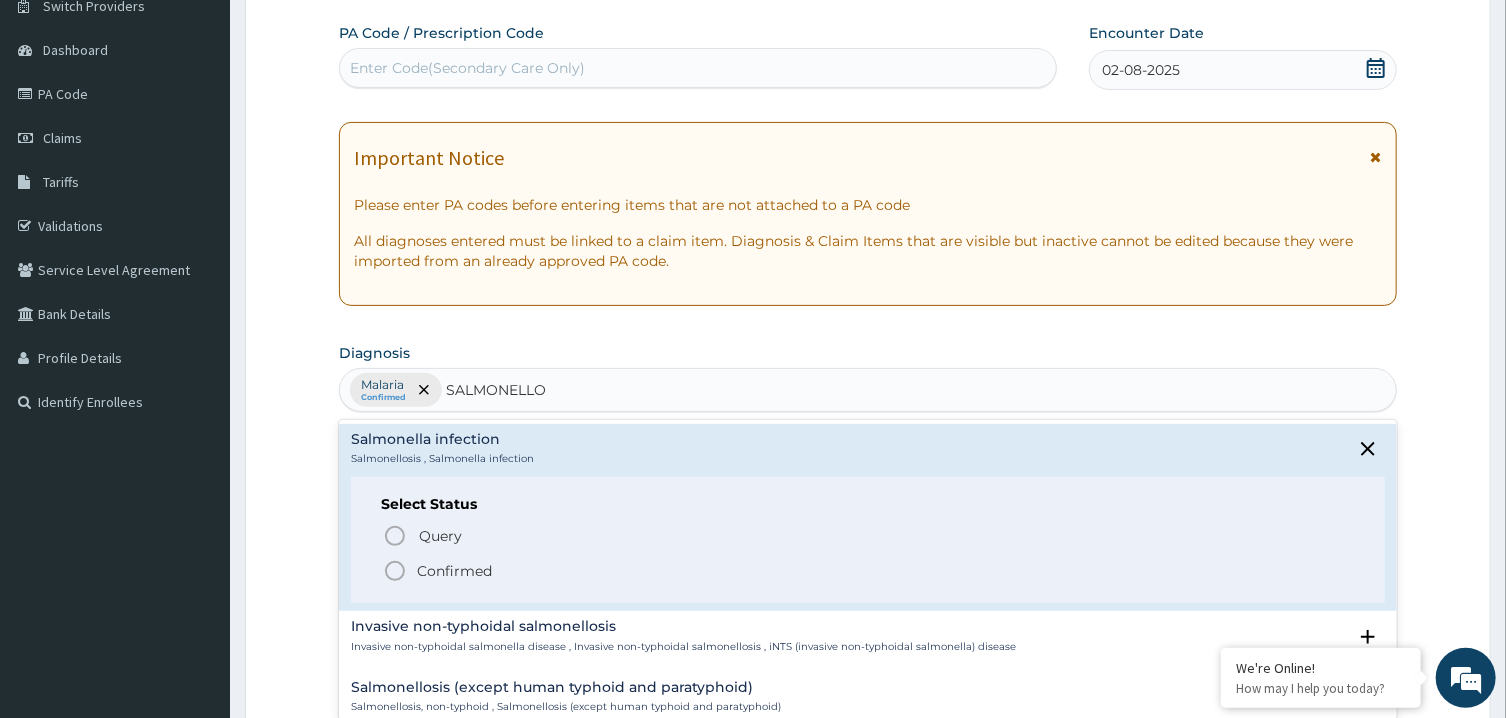 click 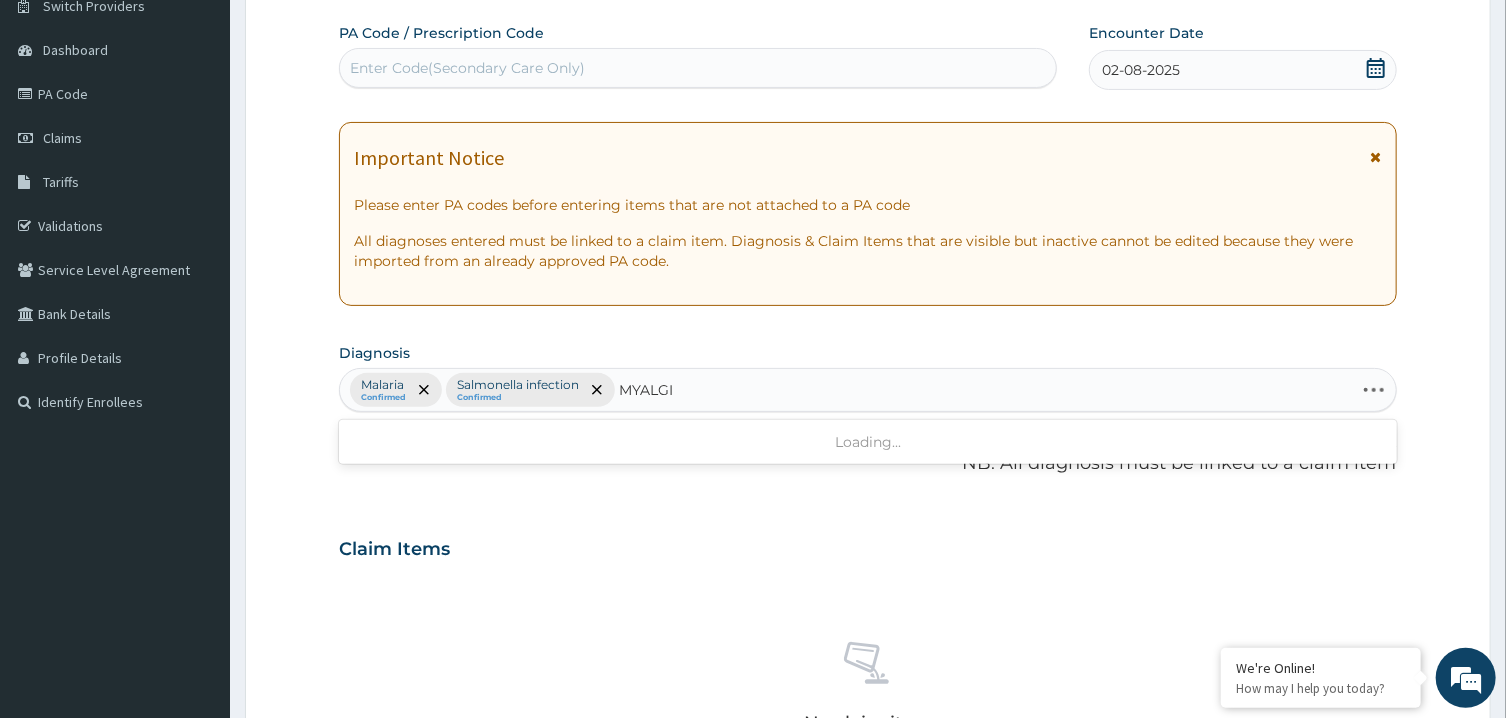 type on "MYALGIA" 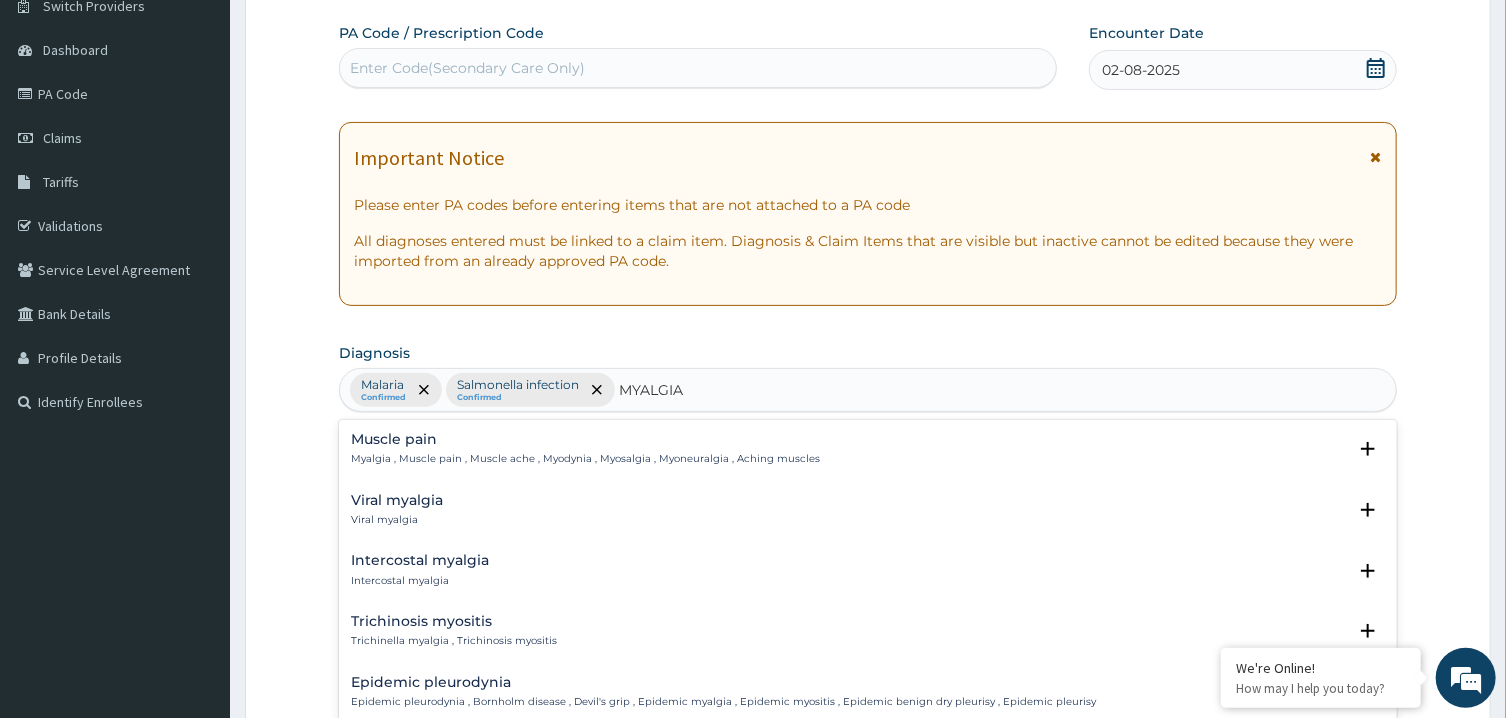 click on "Muscle pain" at bounding box center (585, 439) 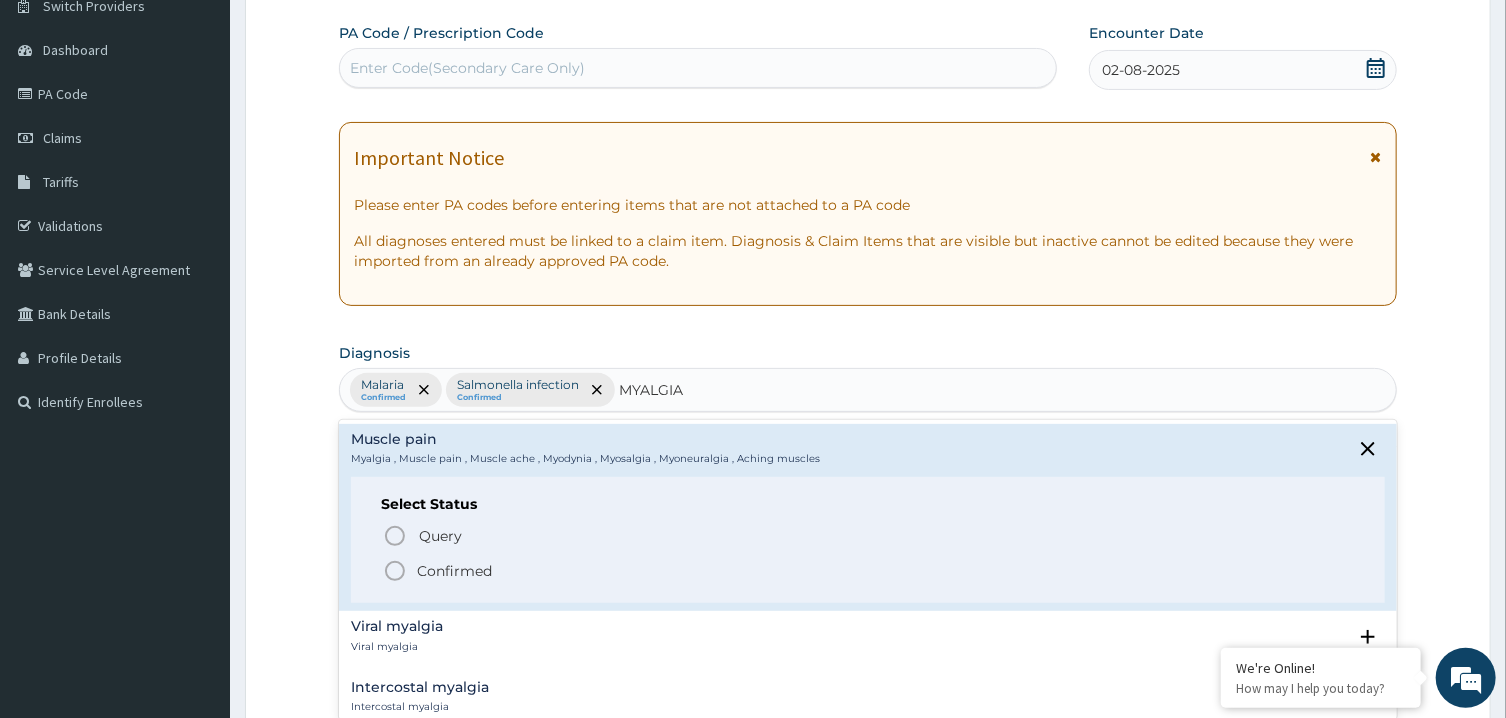 click 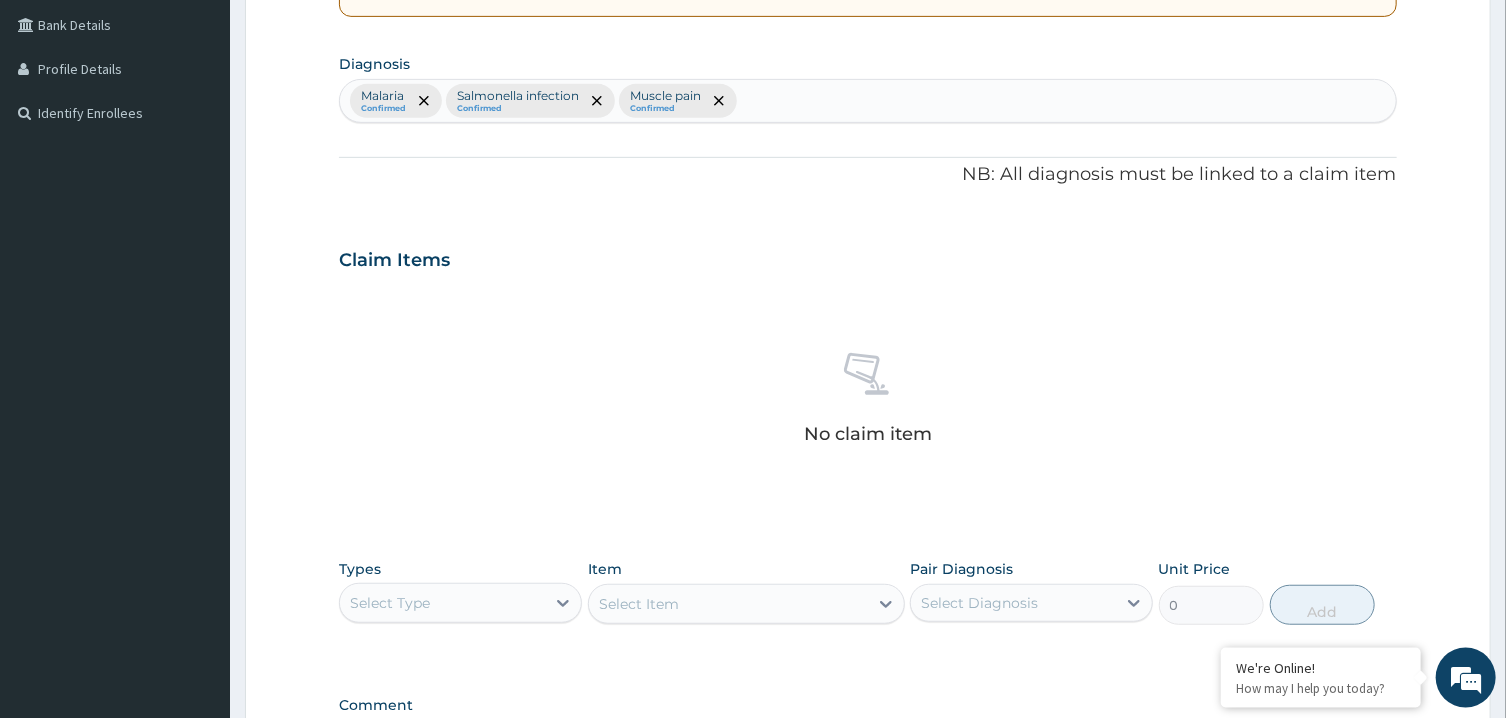 scroll, scrollTop: 724, scrollLeft: 0, axis: vertical 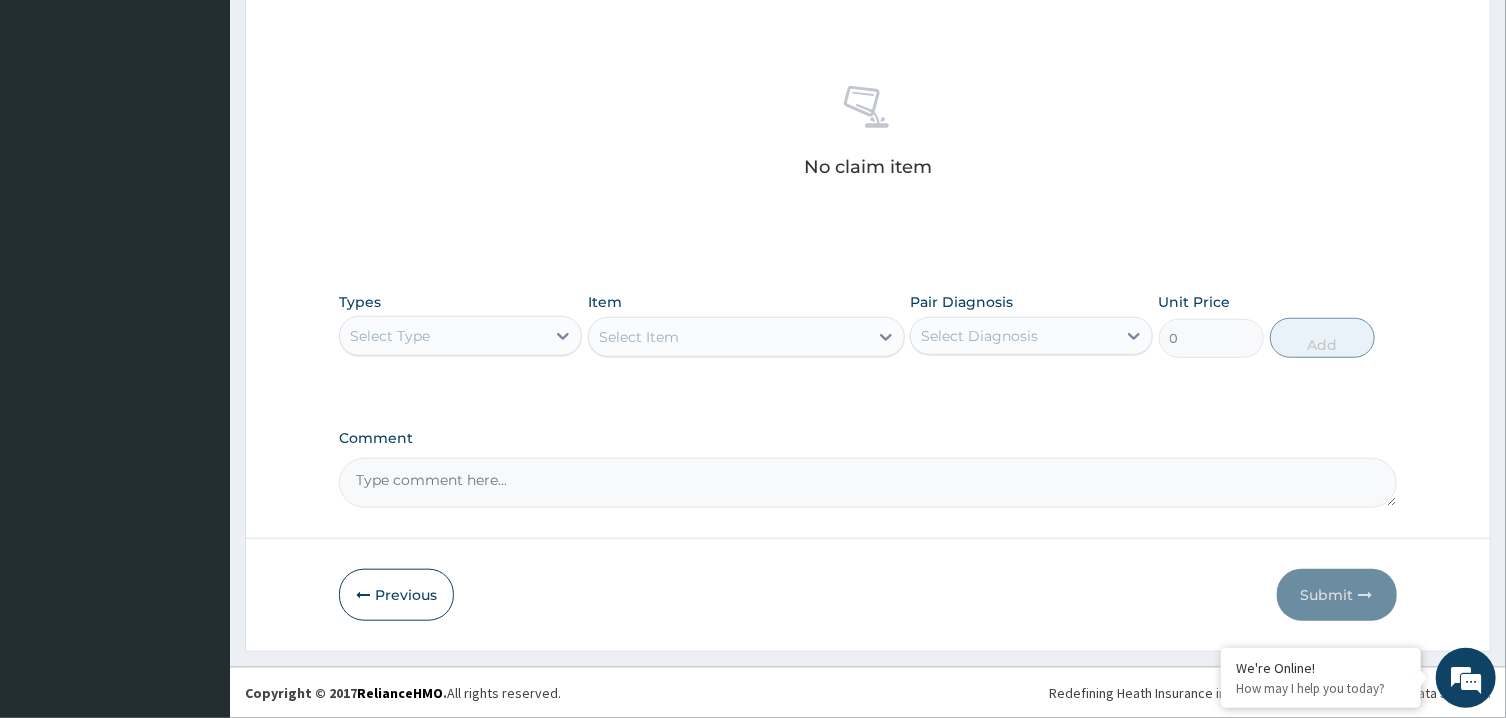 click on "Select Type" at bounding box center [442, 336] 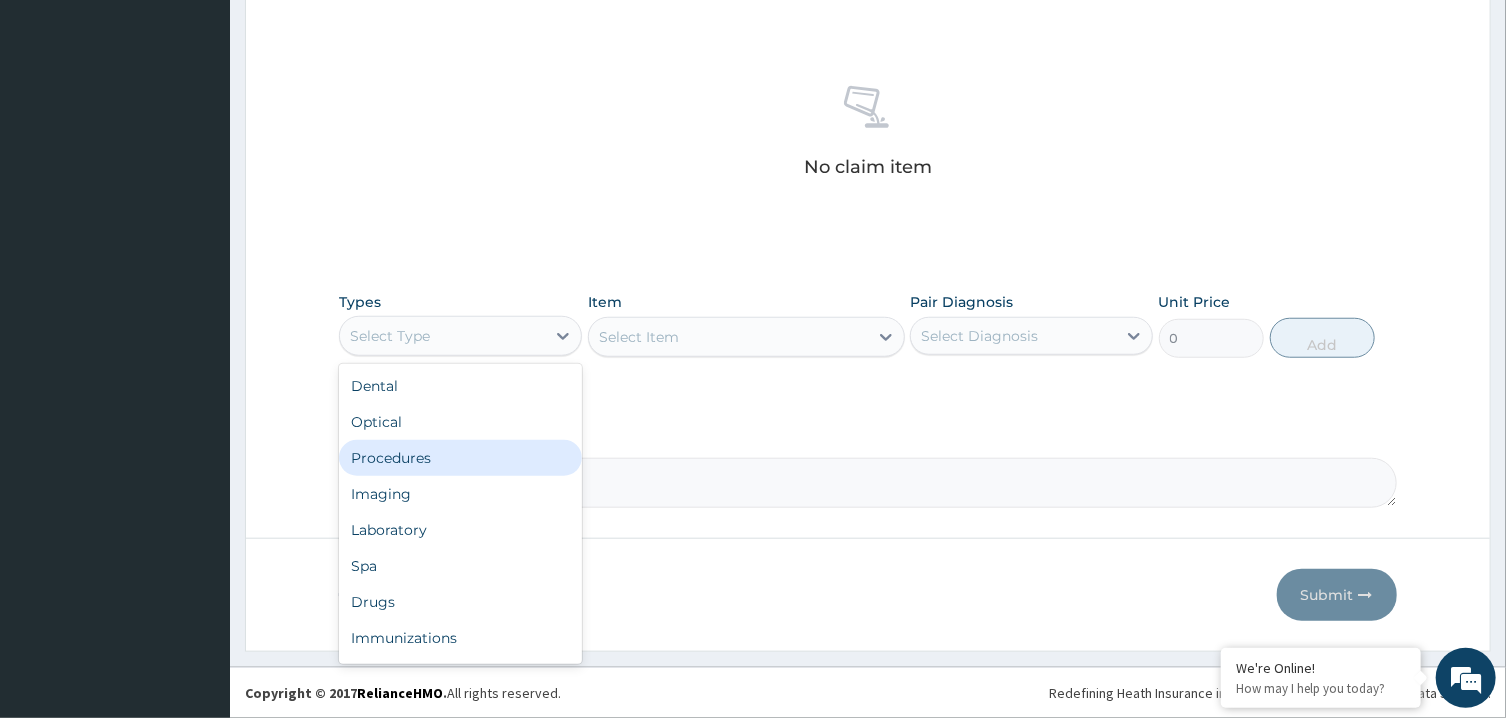 click on "Procedures" at bounding box center (460, 458) 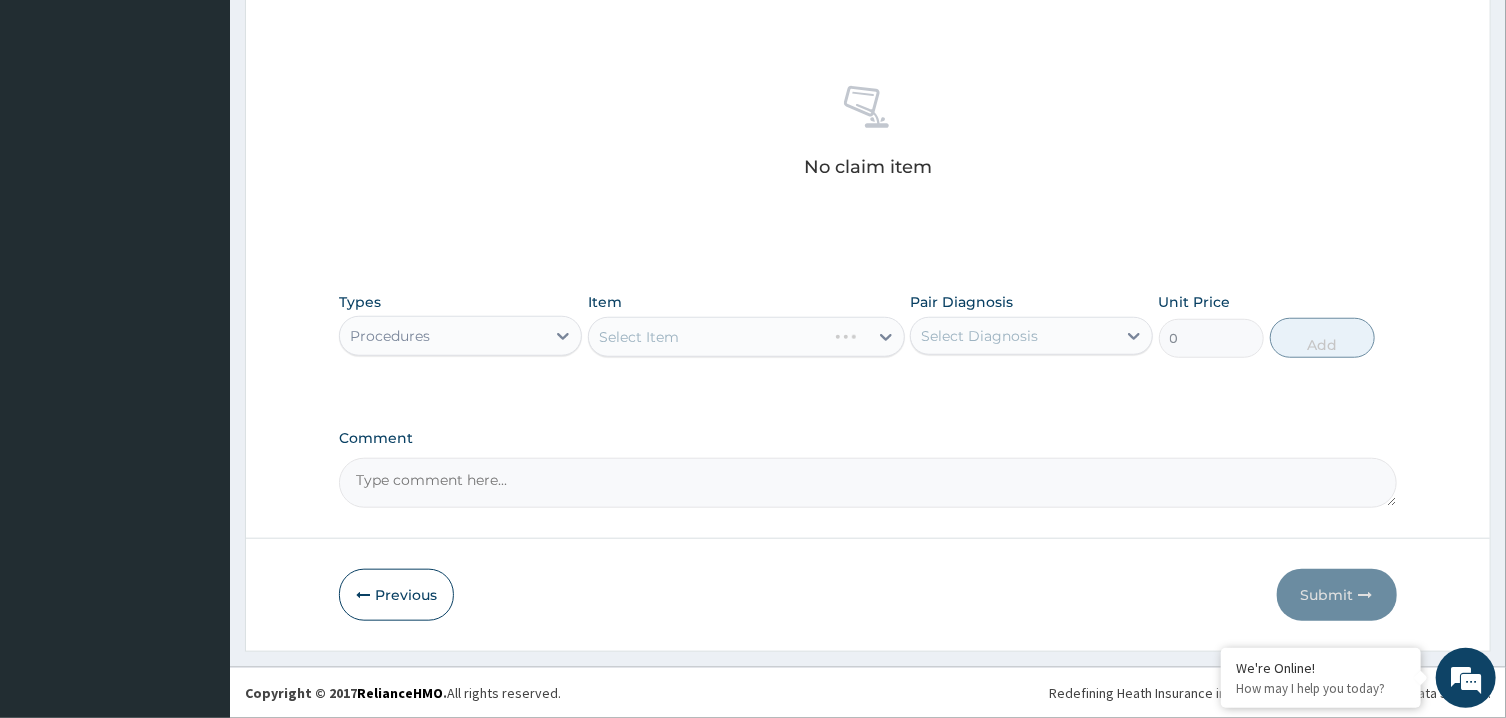 click on "Select Diagnosis" at bounding box center (1013, 336) 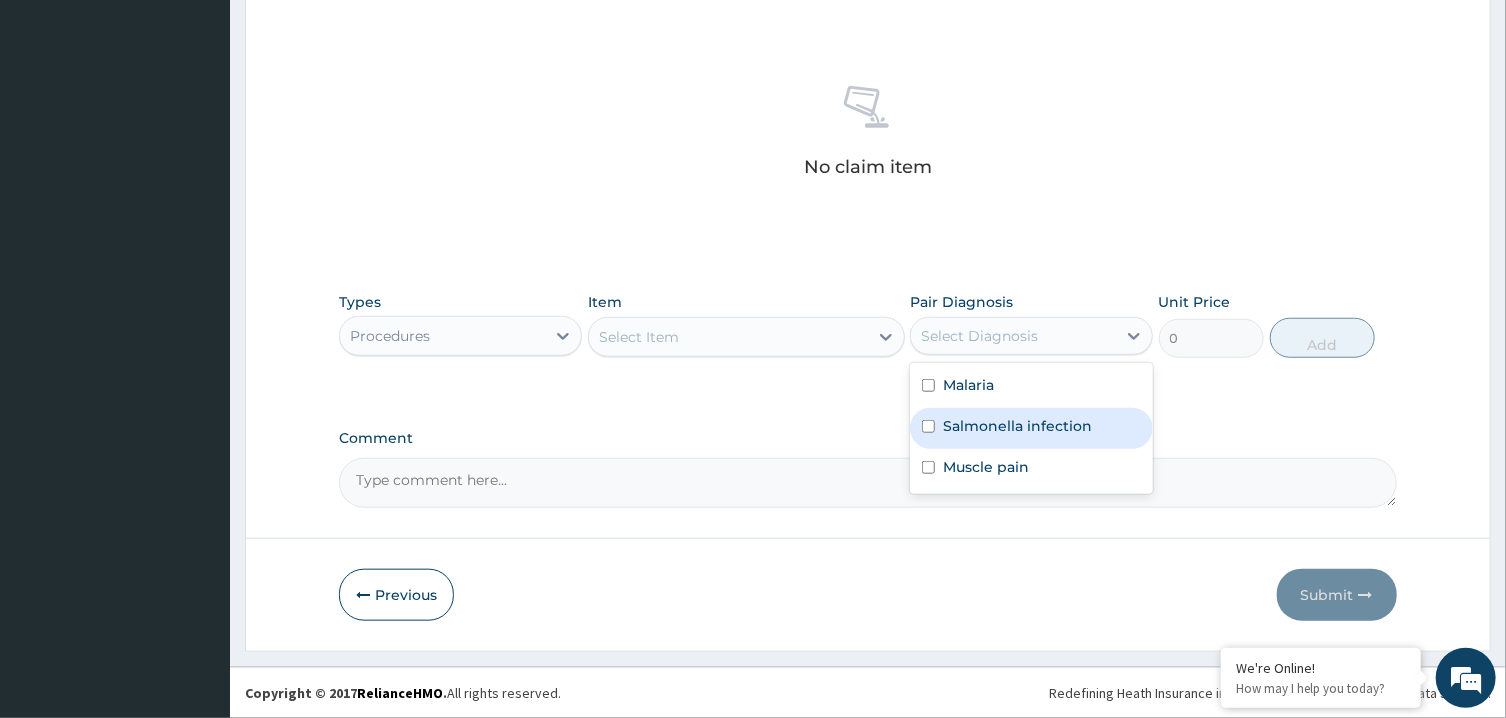 click at bounding box center (928, 426) 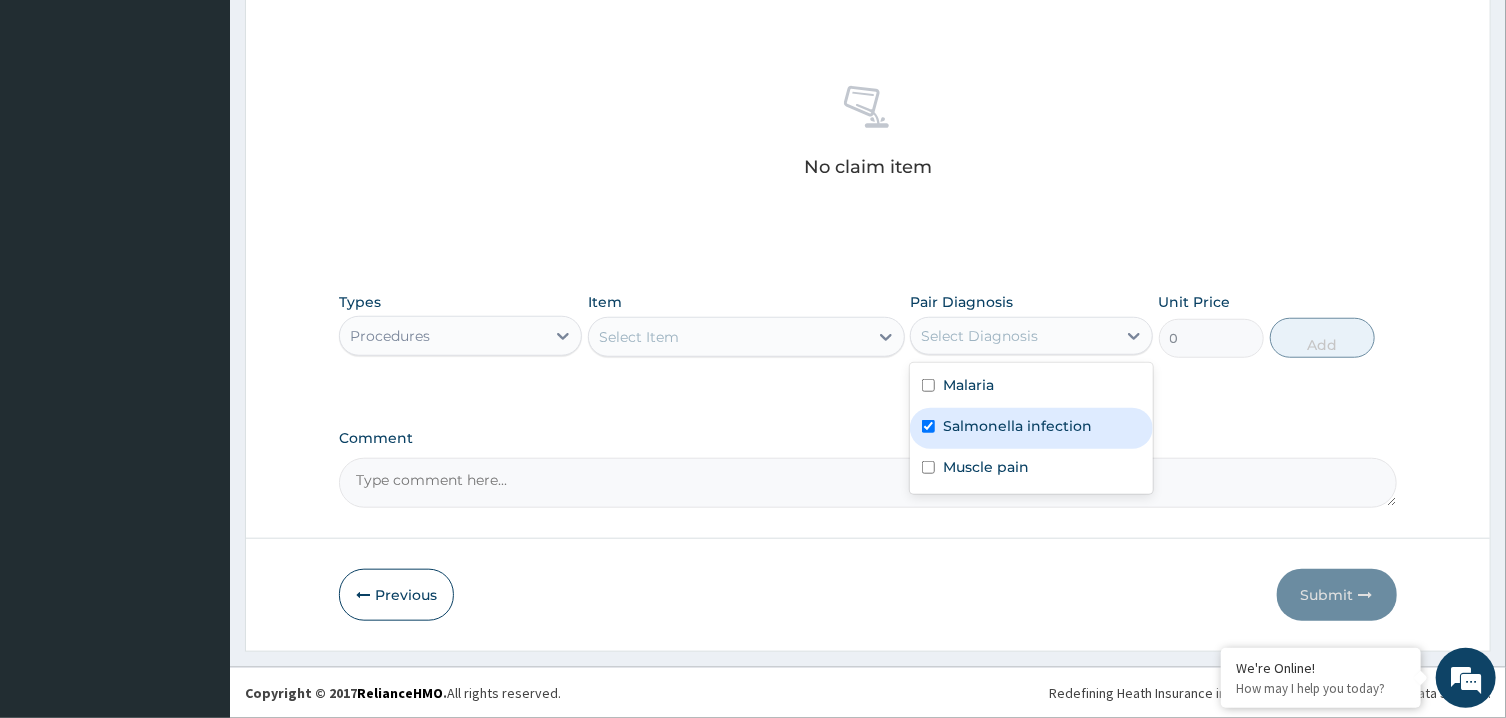 checkbox on "true" 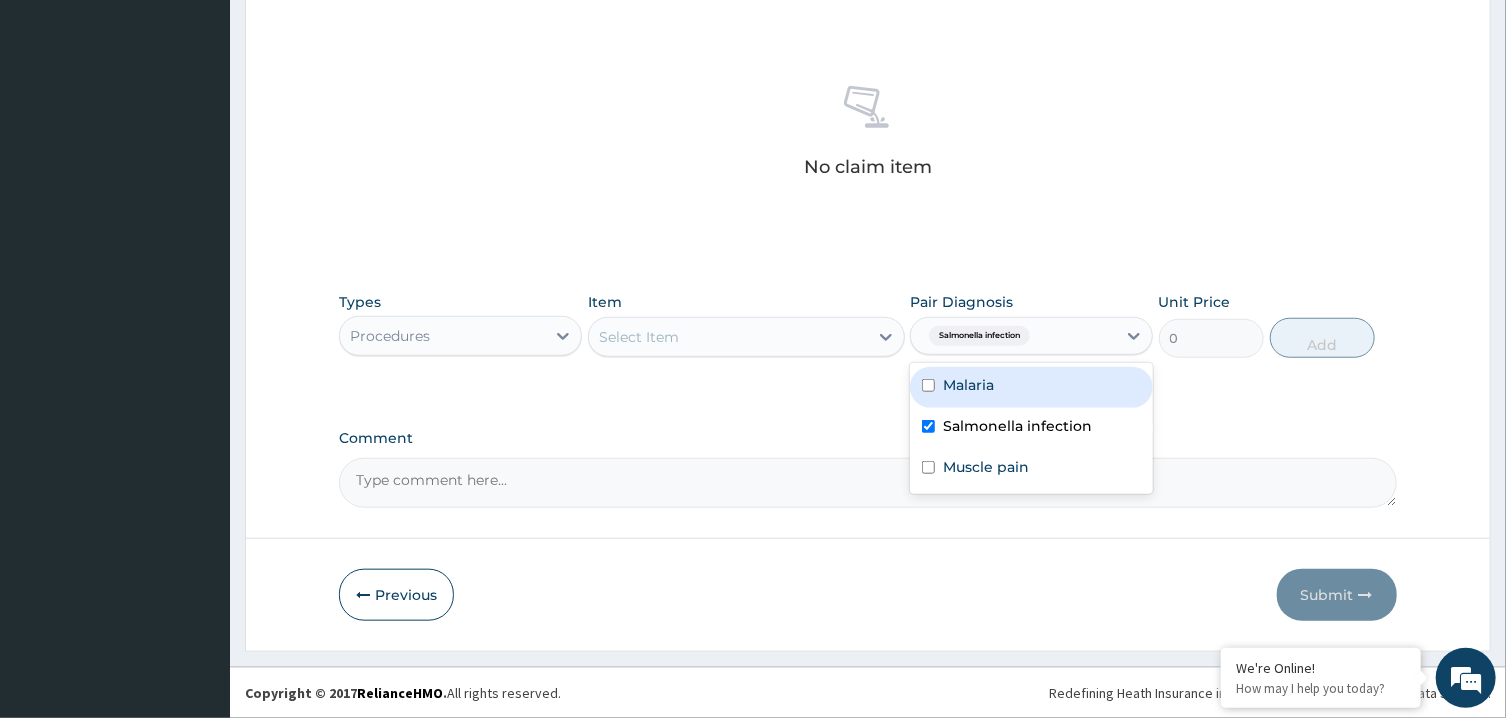 click on "Malaria" at bounding box center [968, 385] 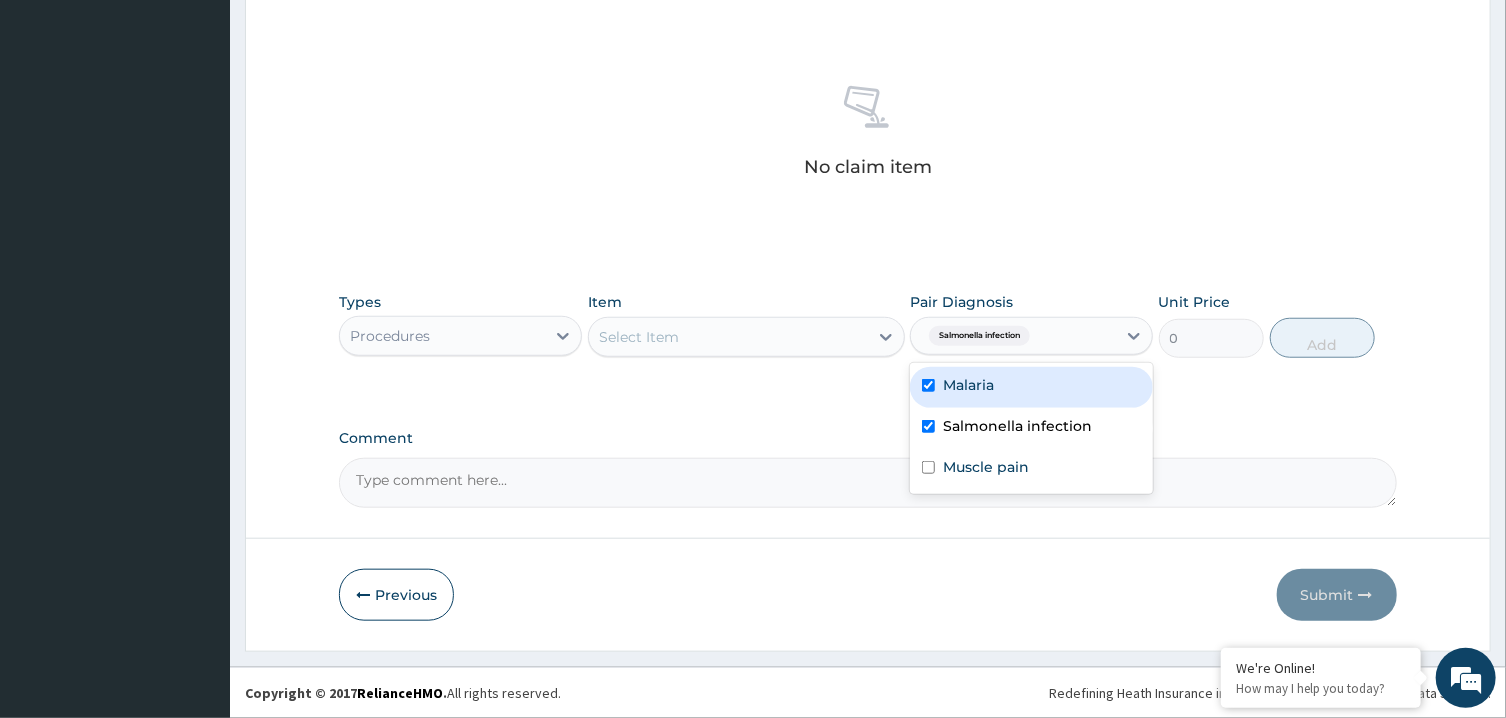 checkbox on "true" 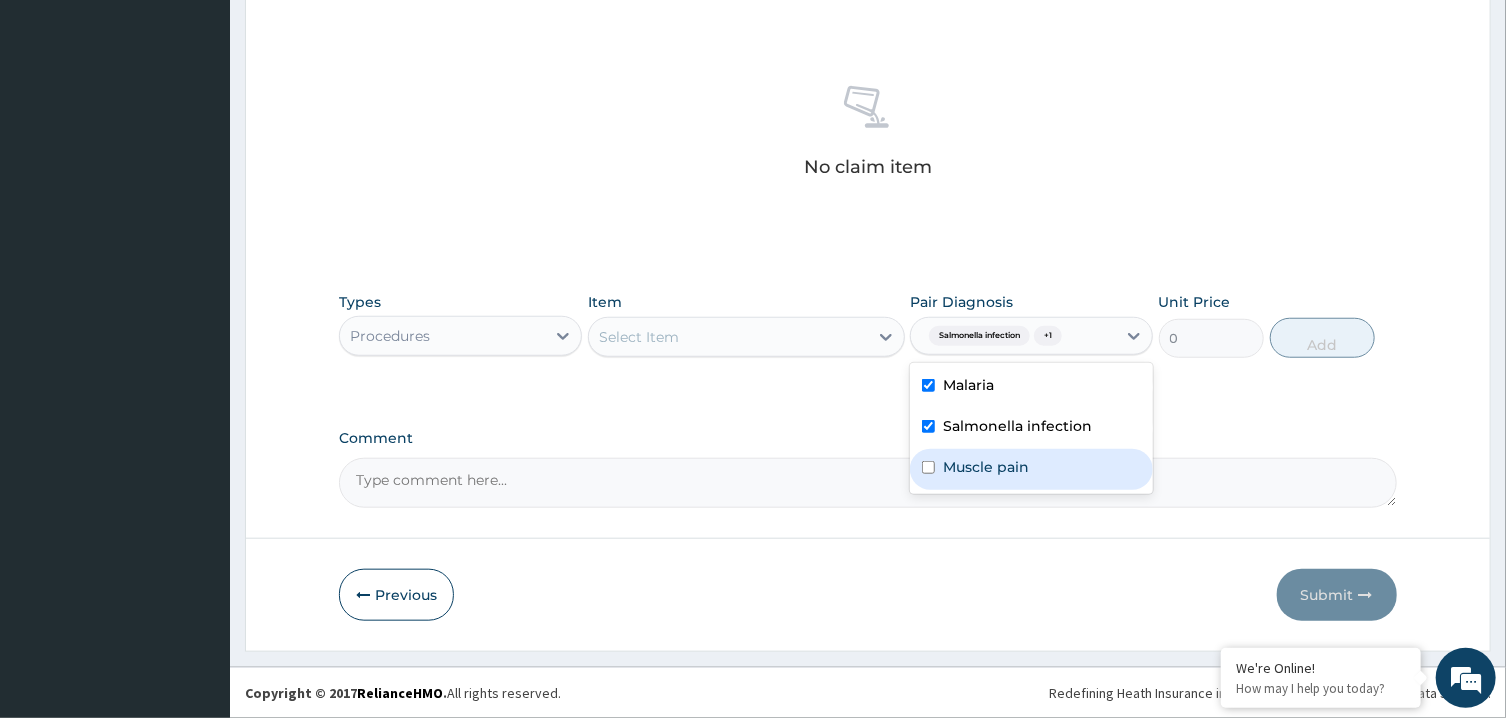 click on "Malaria Salmonella infection Muscle pain" at bounding box center (1031, 428) 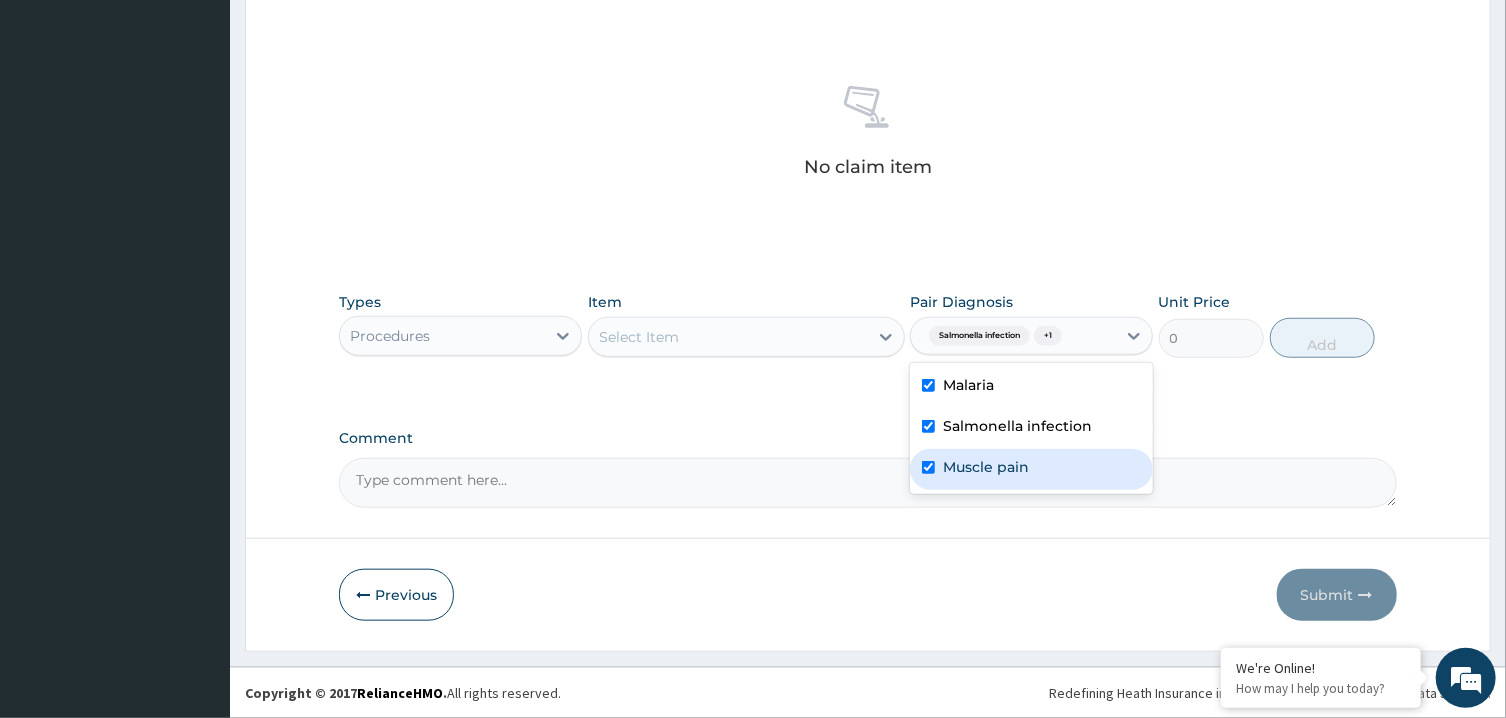 checkbox on "true" 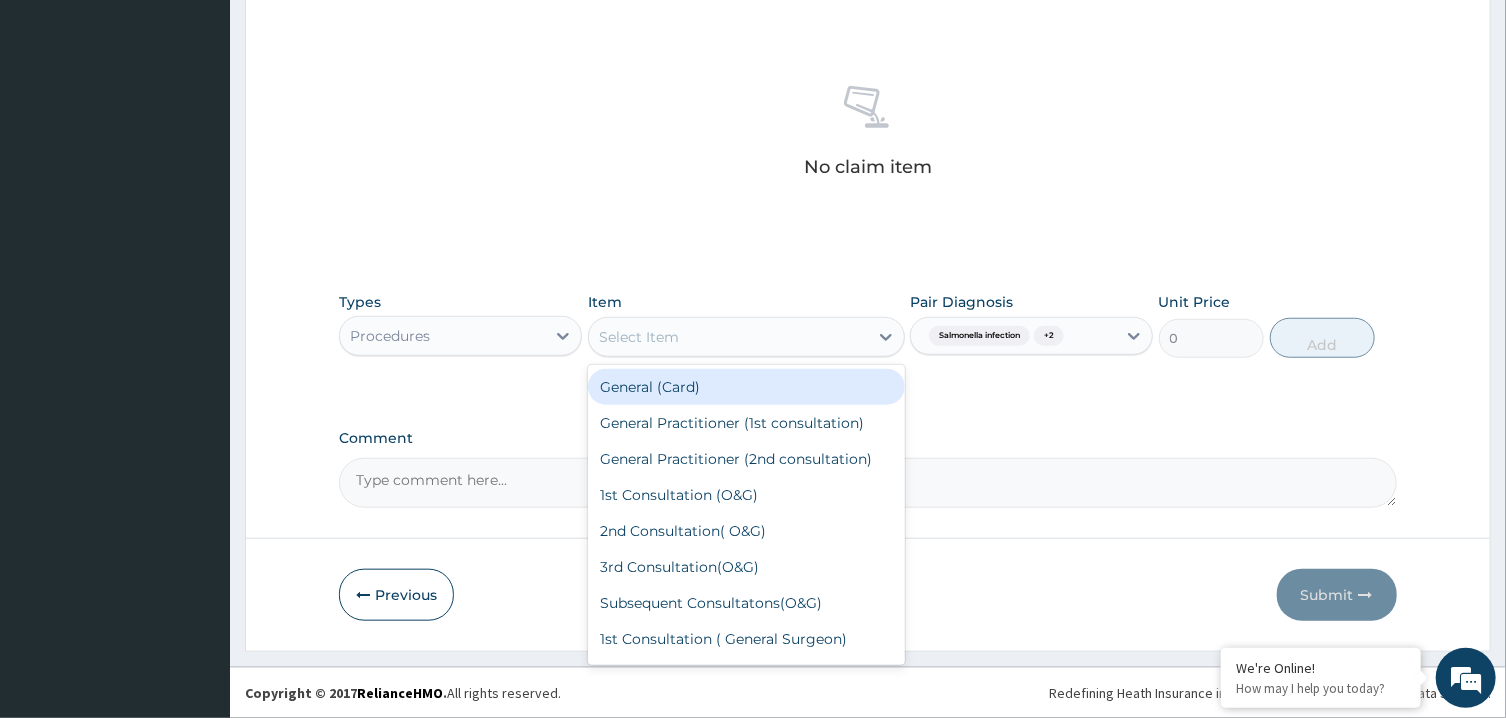 drag, startPoint x: 813, startPoint y: 326, endPoint x: 814, endPoint y: 367, distance: 41.01219 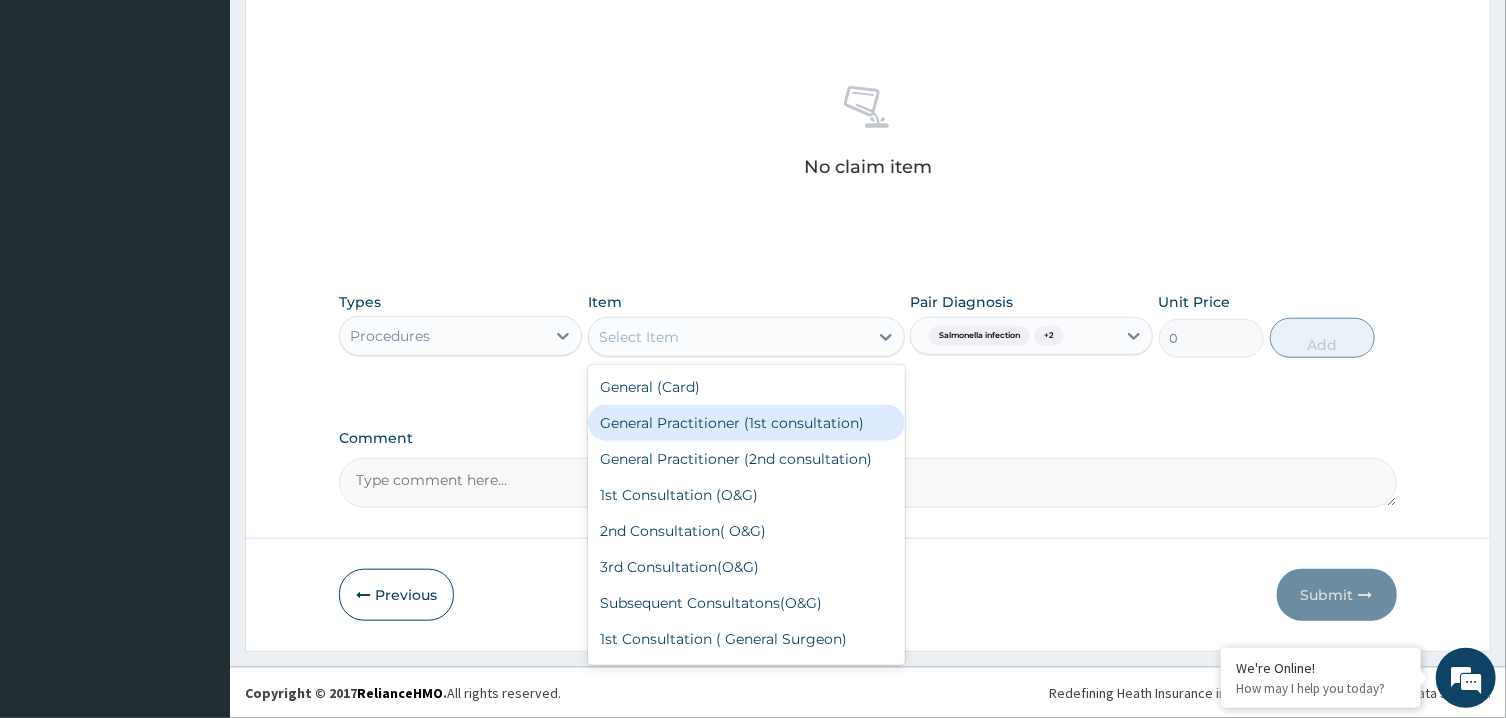 click on "General Practitioner (1st consultation)" at bounding box center [746, 423] 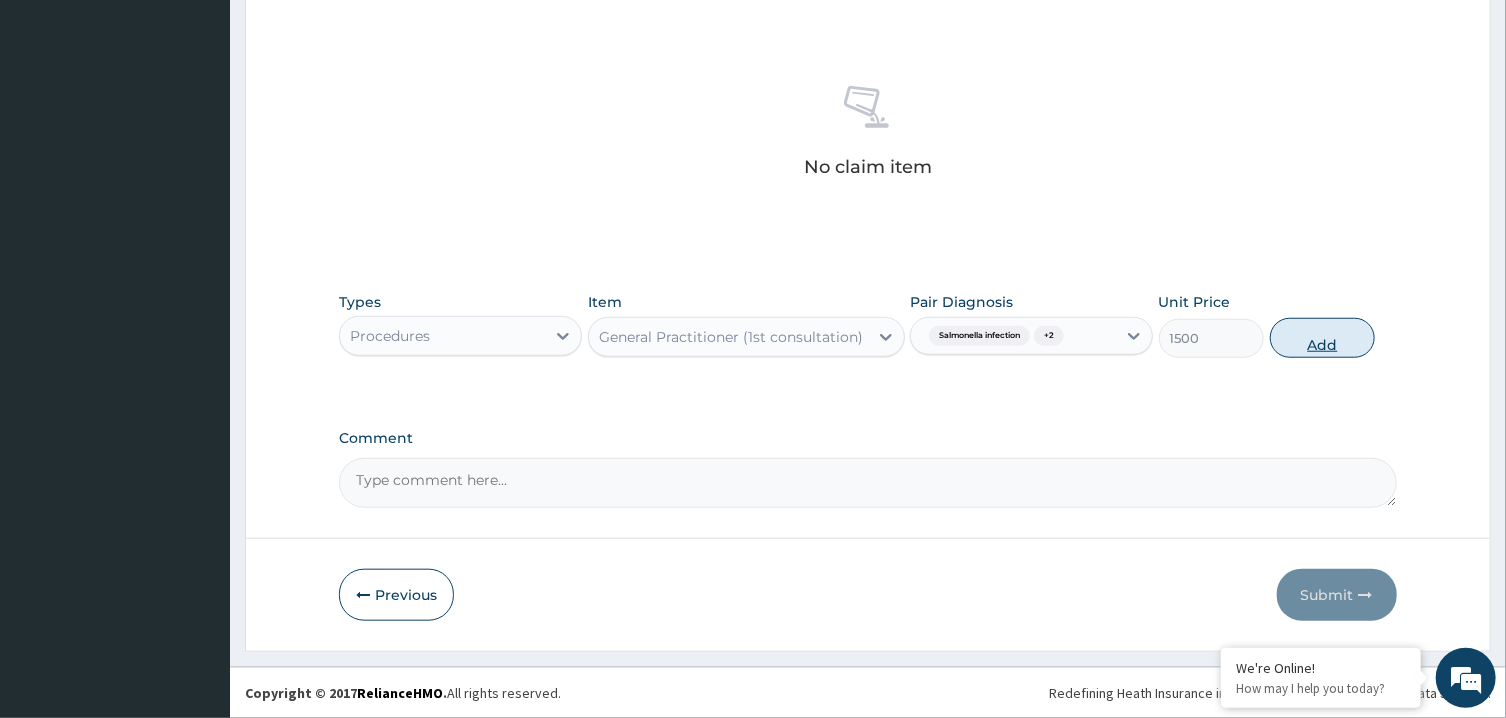 click on "Add" at bounding box center [1323, 338] 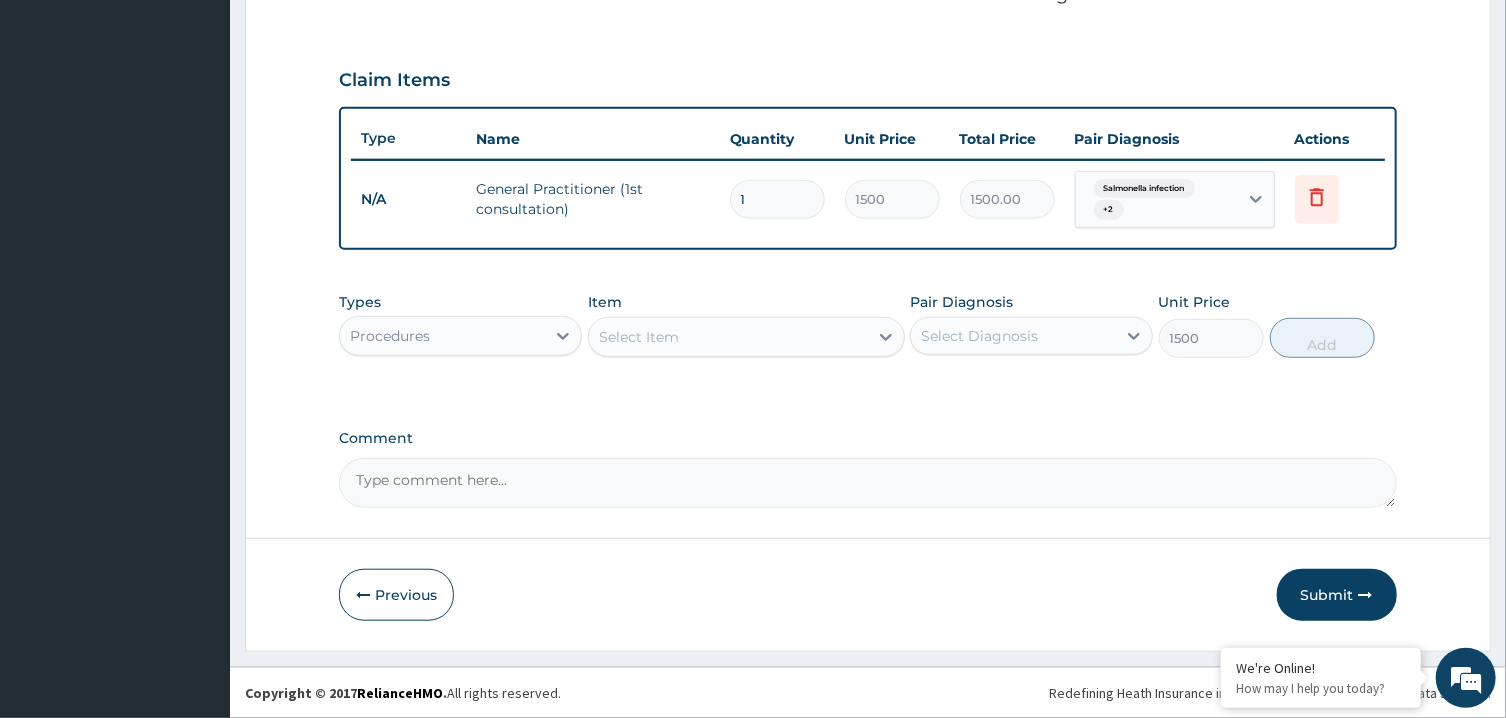 type on "0" 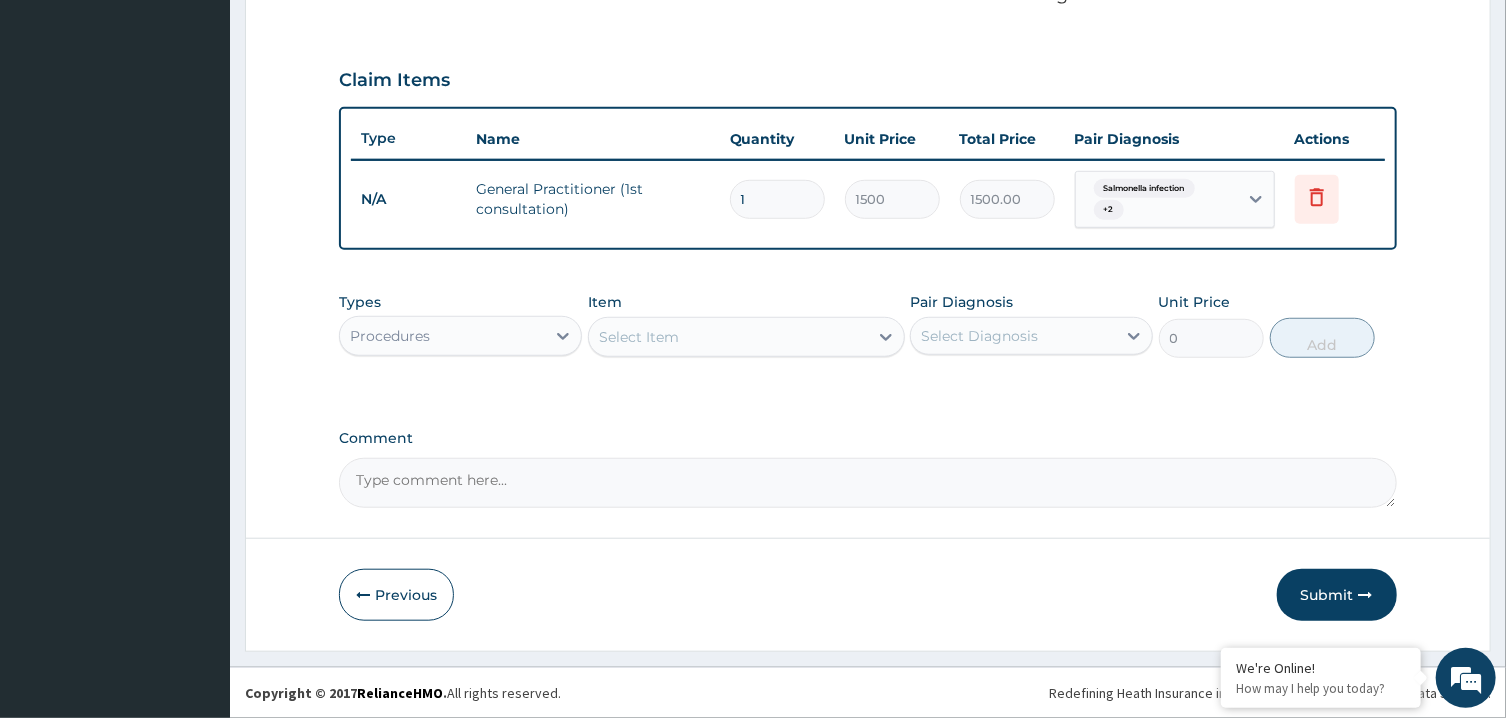 scroll, scrollTop: 636, scrollLeft: 0, axis: vertical 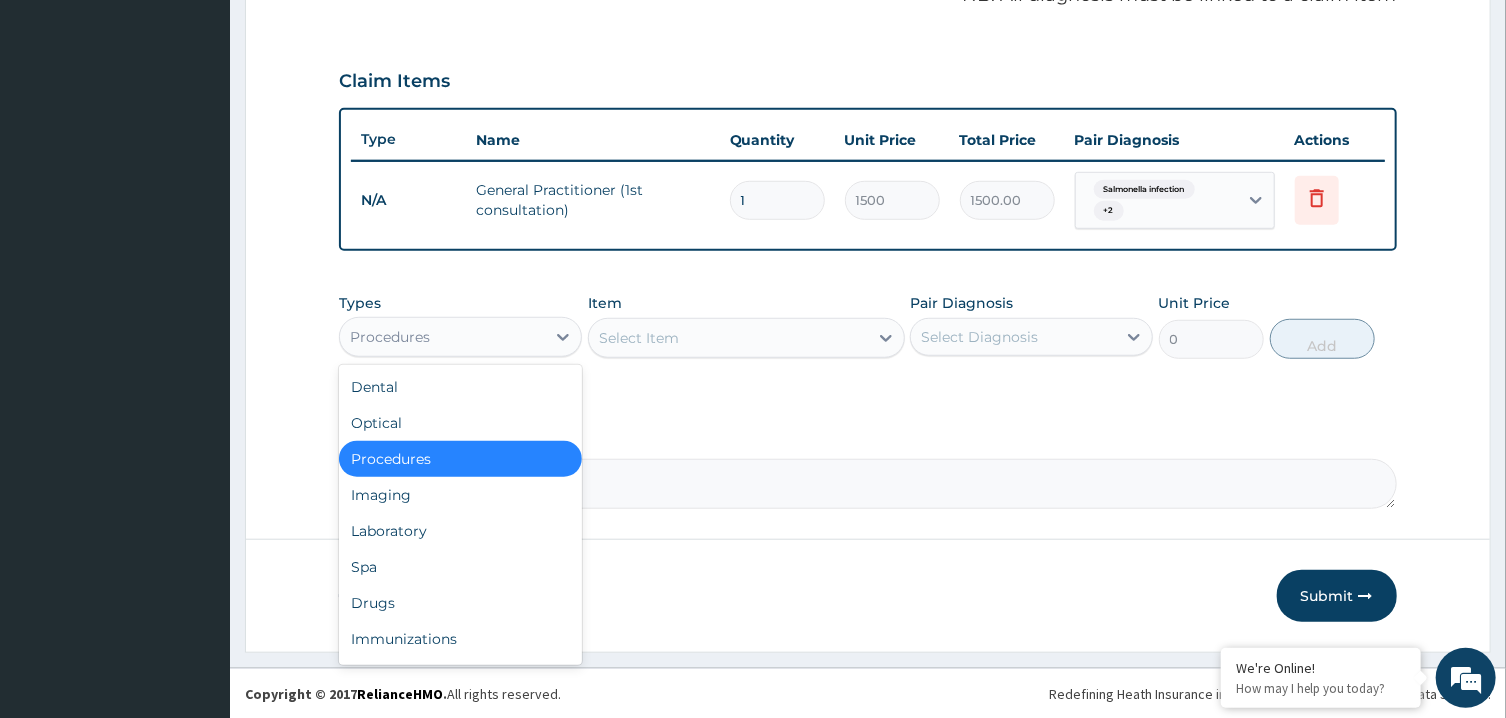 click on "Procedures" at bounding box center (442, 337) 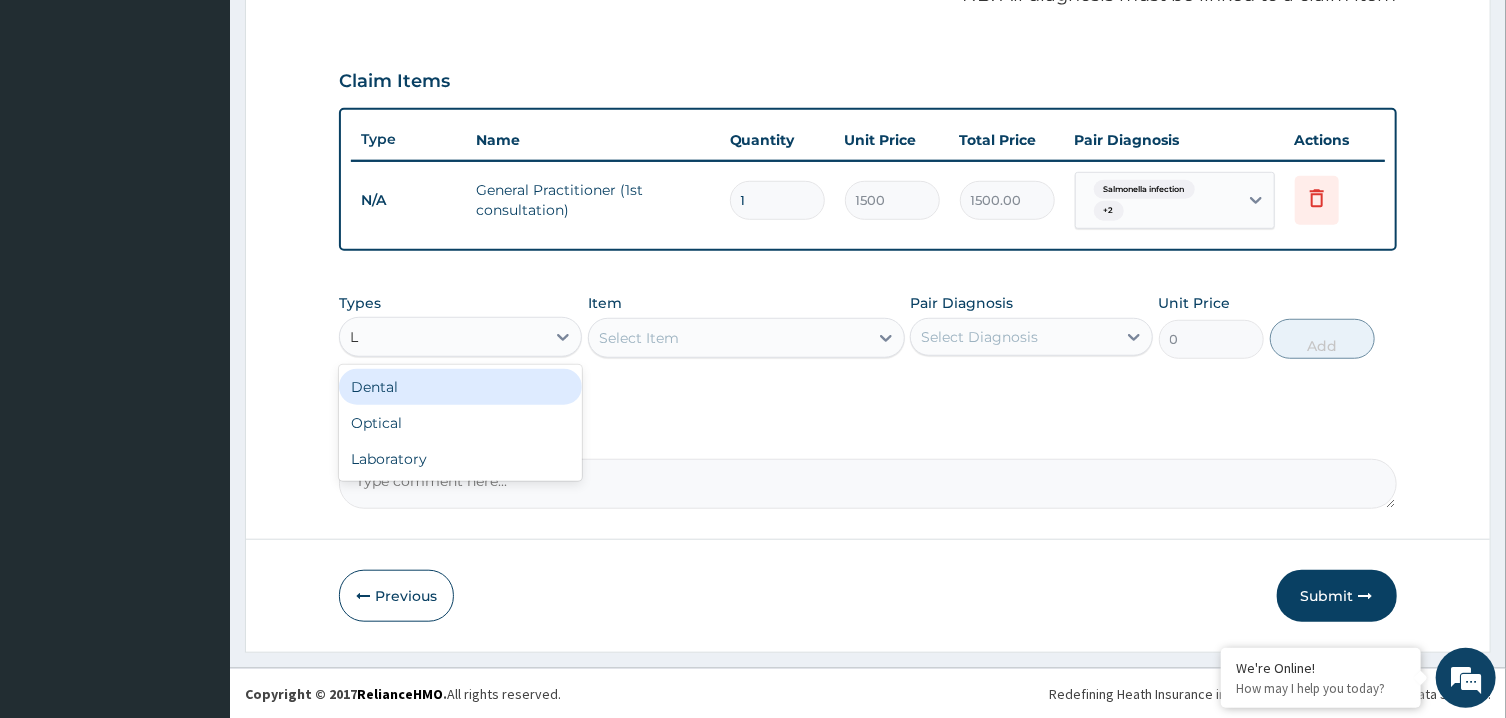 type on "LA" 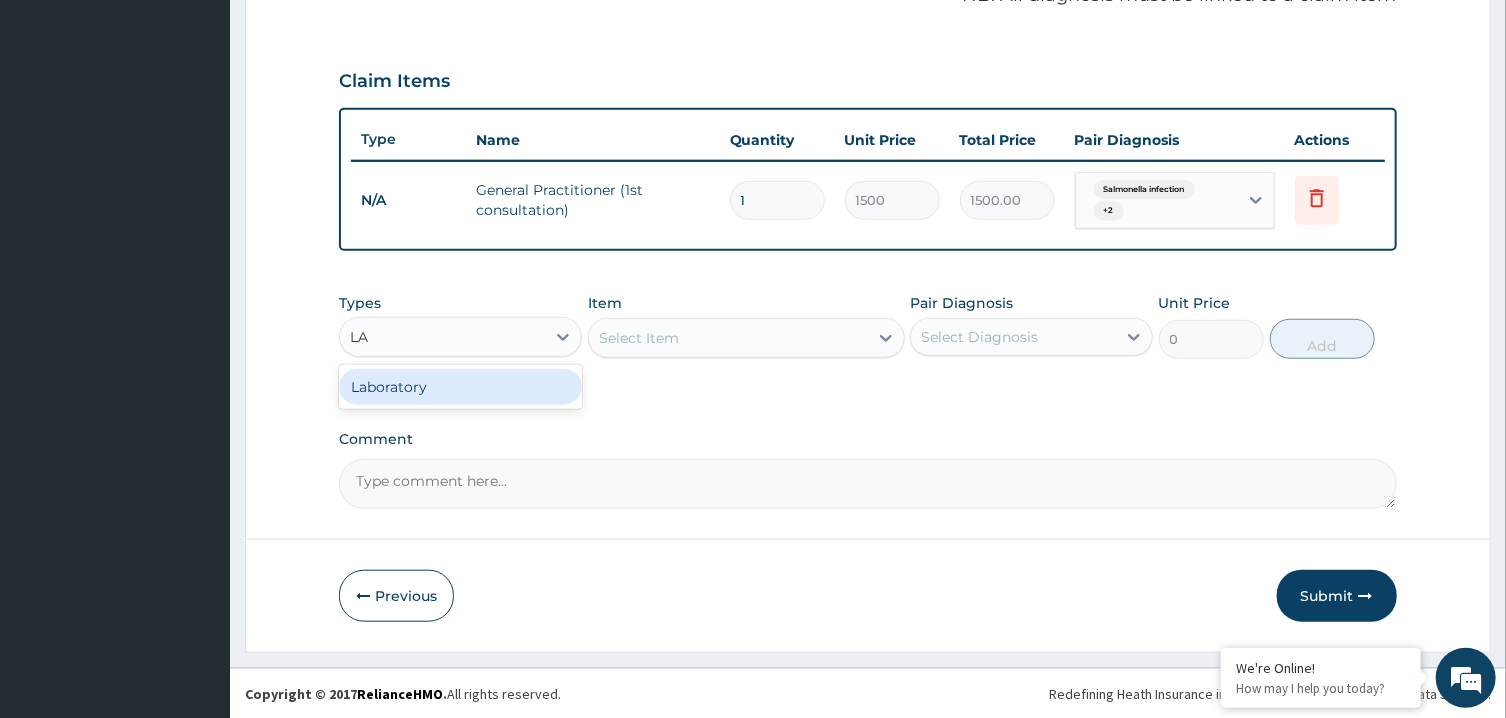 click on "Laboratory" at bounding box center [460, 387] 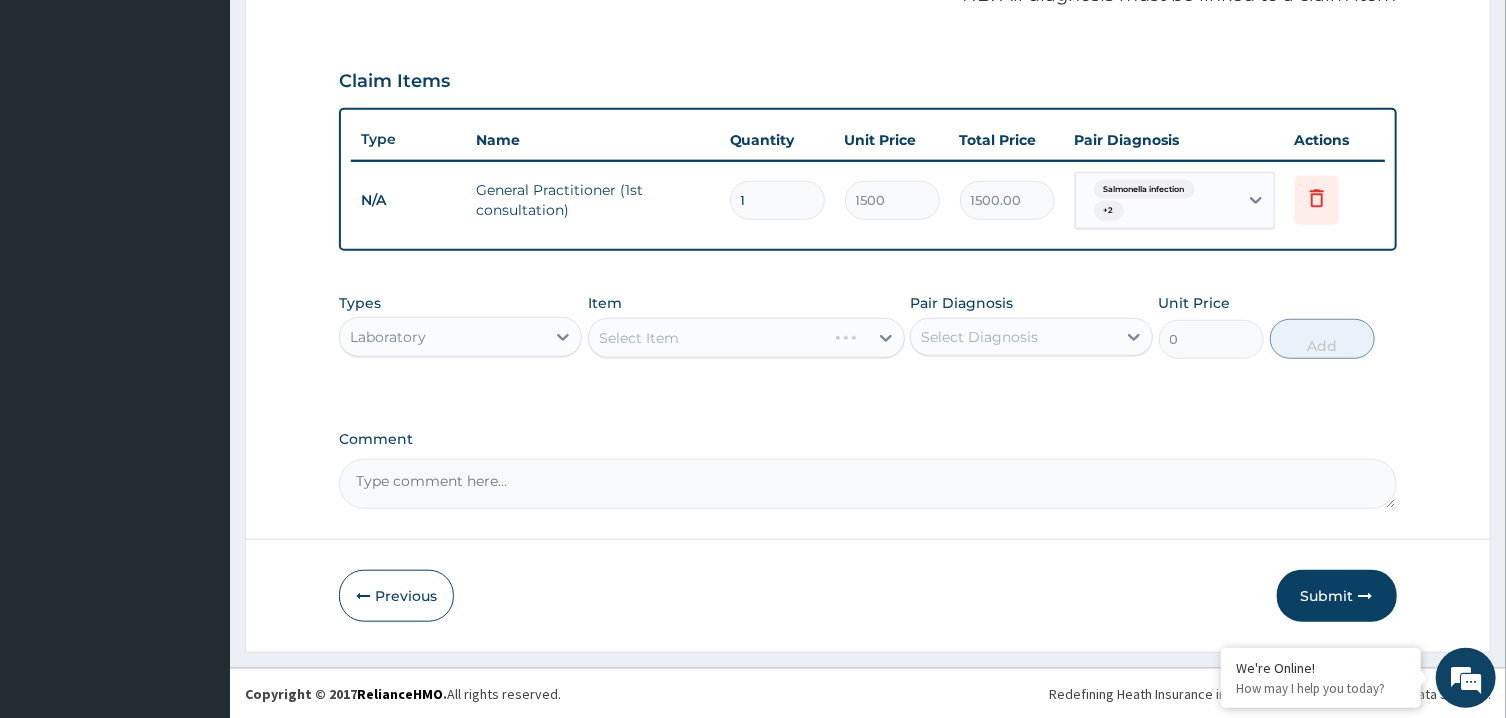type 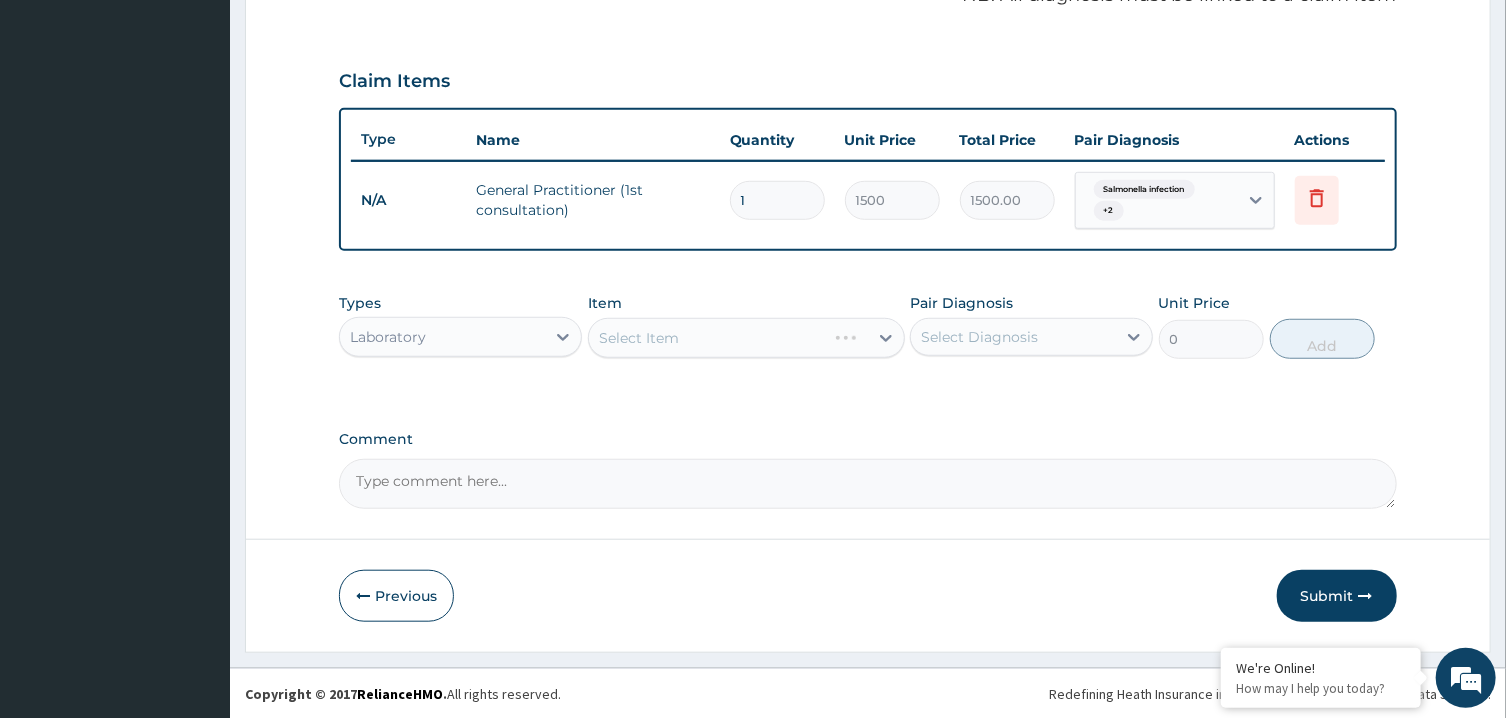 click on "Select Item" at bounding box center (746, 338) 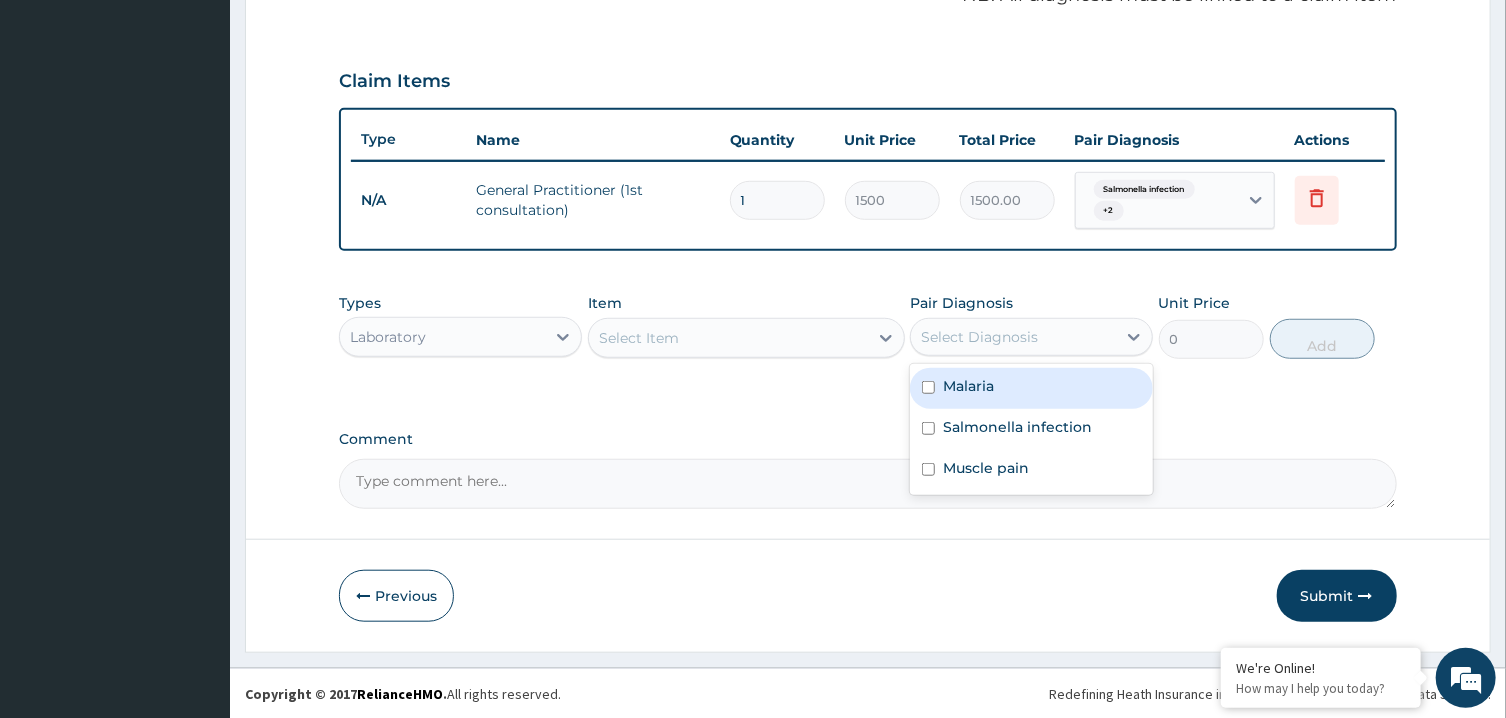 click on "Malaria" at bounding box center [968, 386] 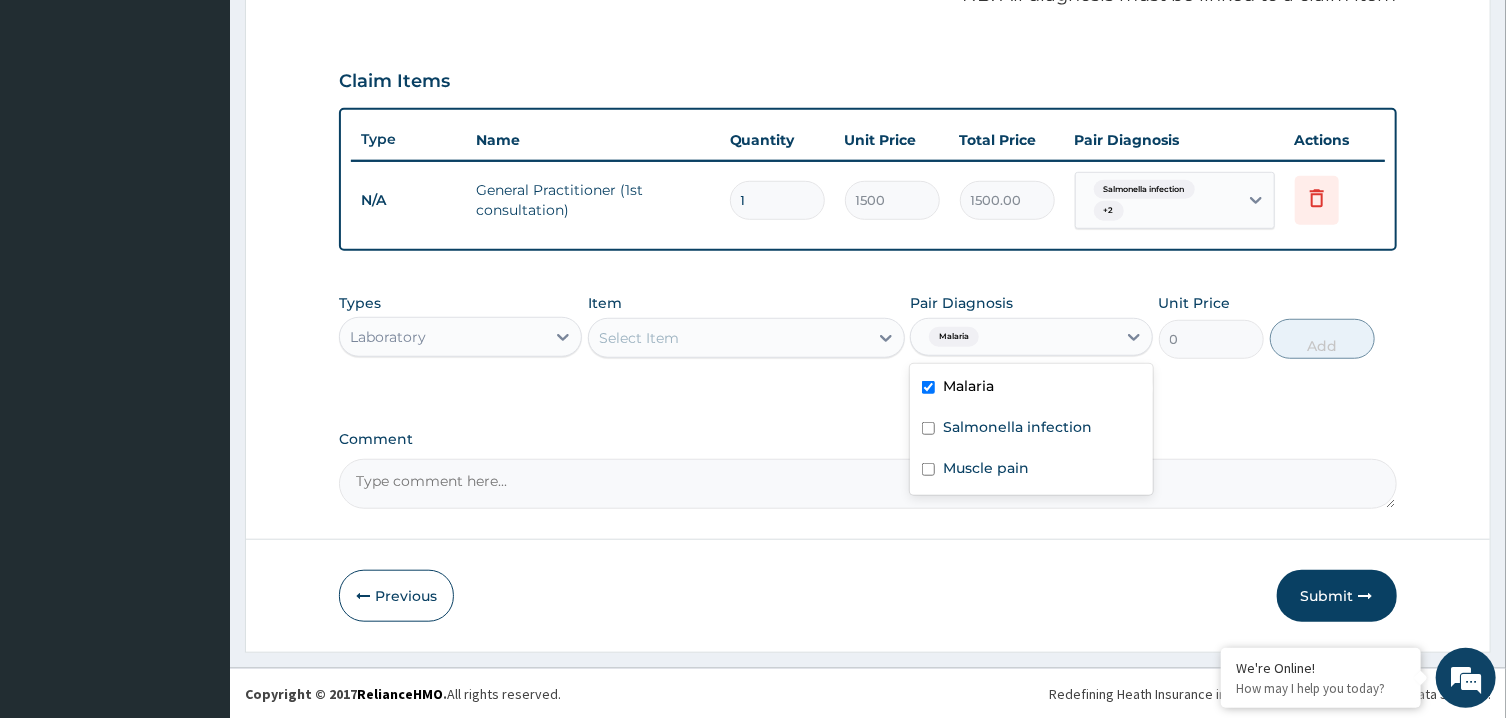 checkbox on "true" 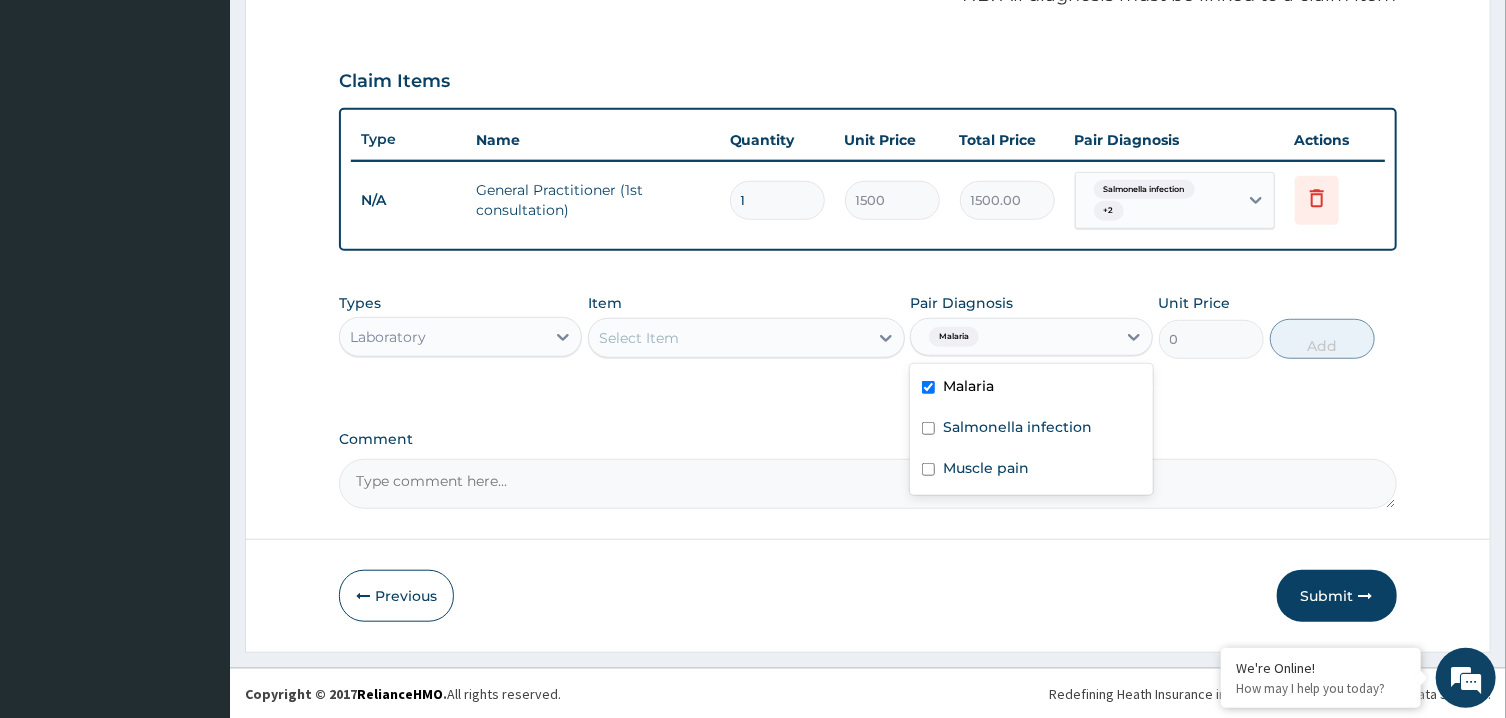 click on "Select Item" at bounding box center [728, 338] 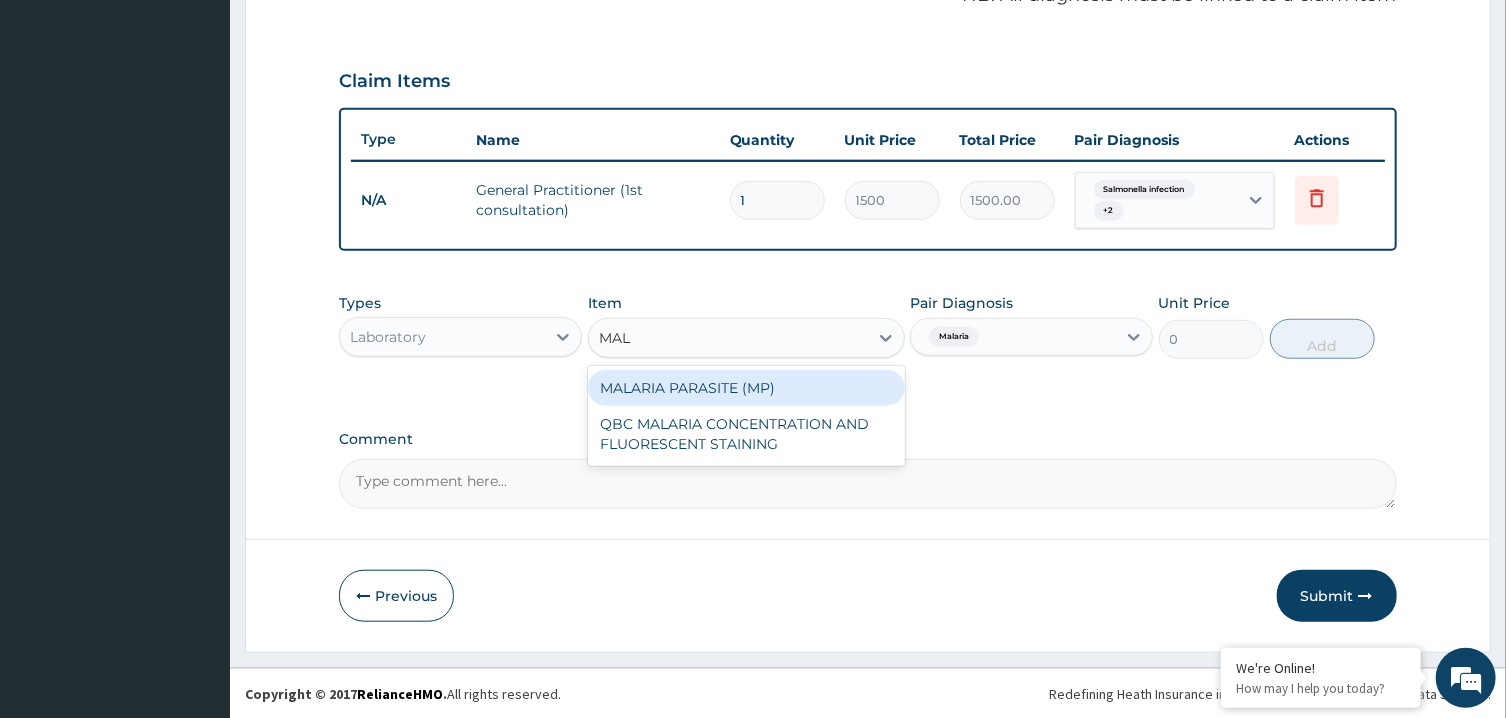type on "MALA" 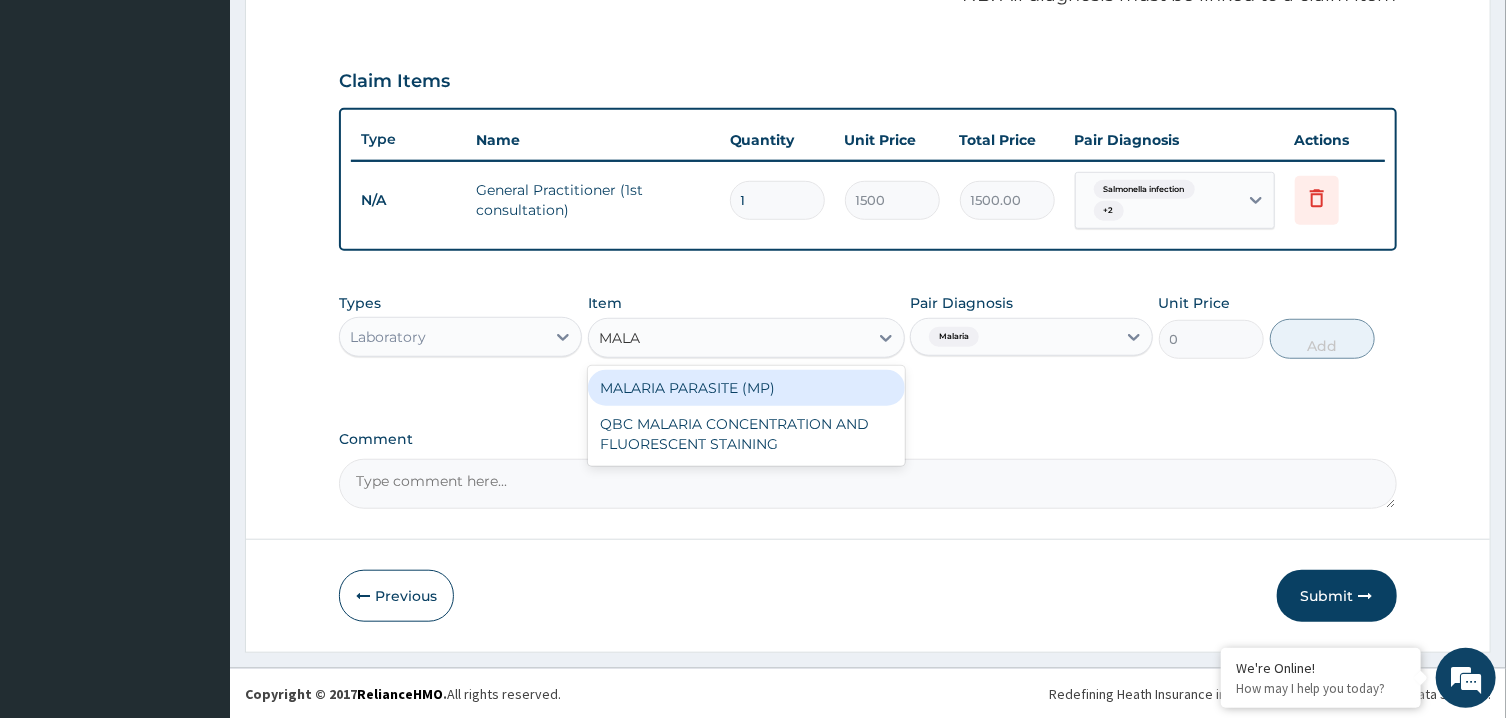 click on "MALARIA PARASITE (MP)" at bounding box center [746, 388] 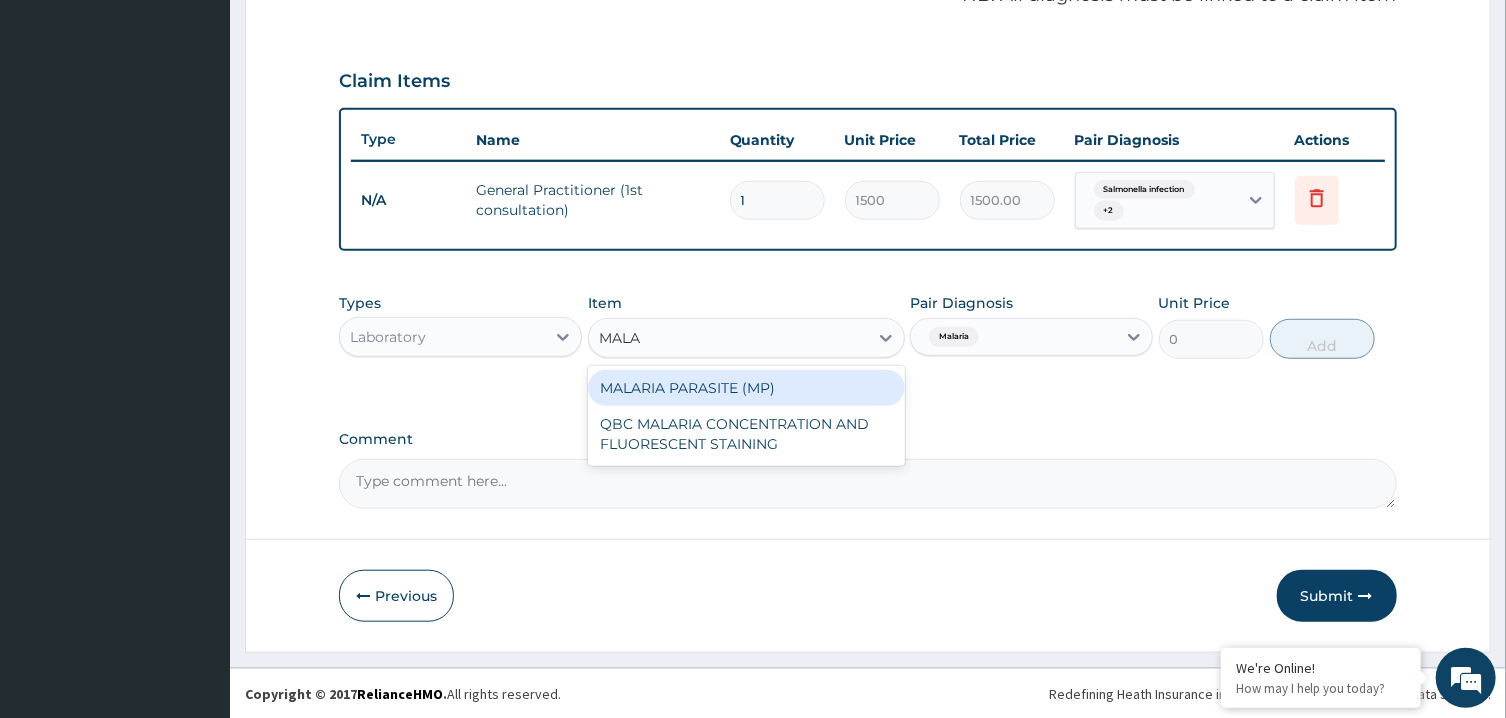 type 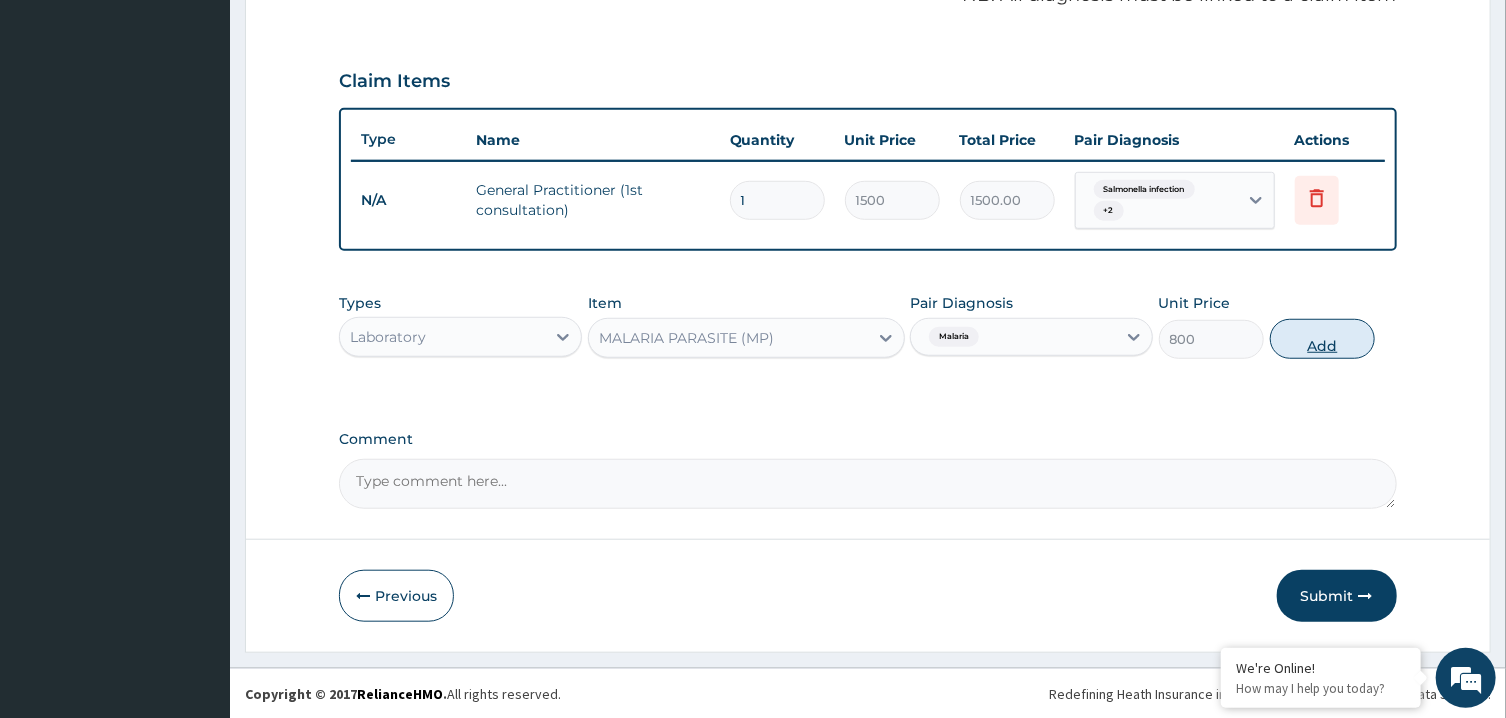 click on "Add" at bounding box center [1323, 339] 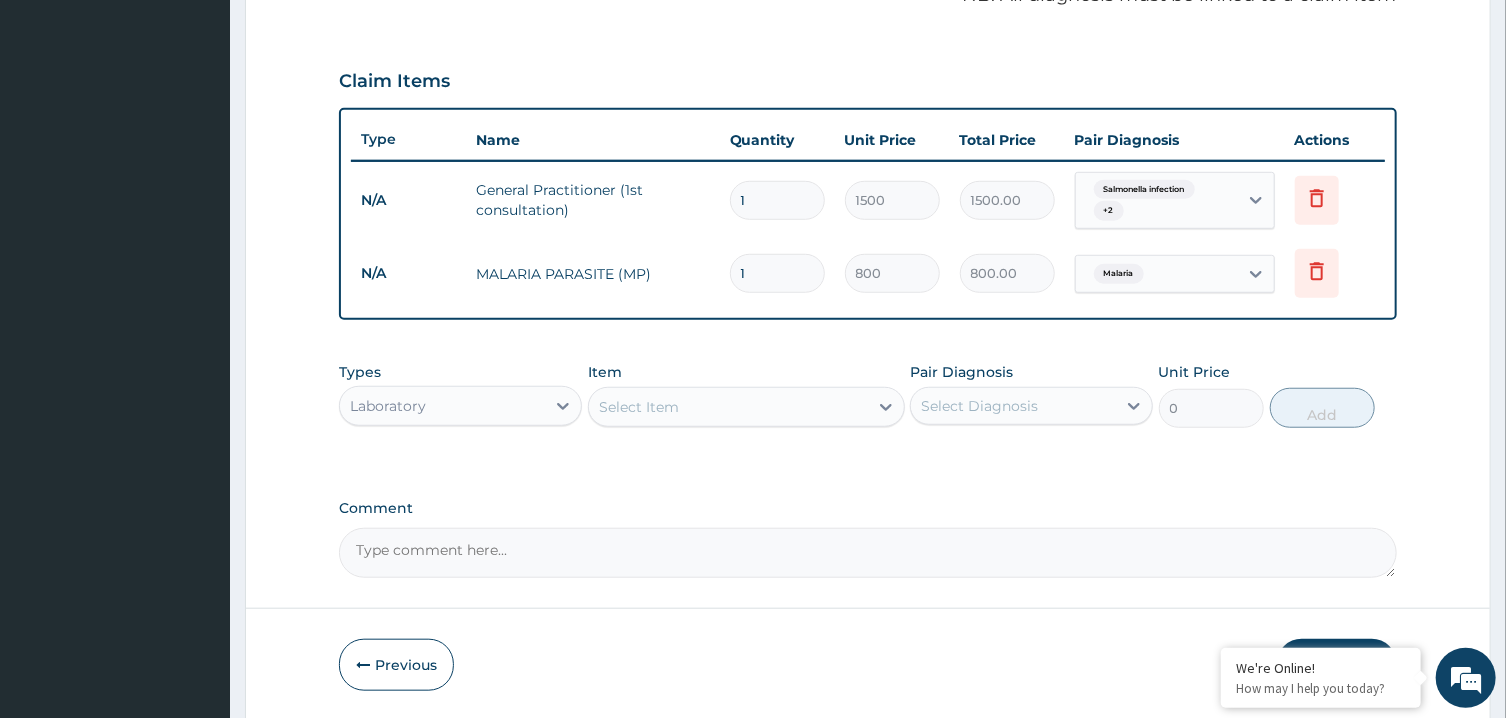 click on "Select Item" at bounding box center [728, 407] 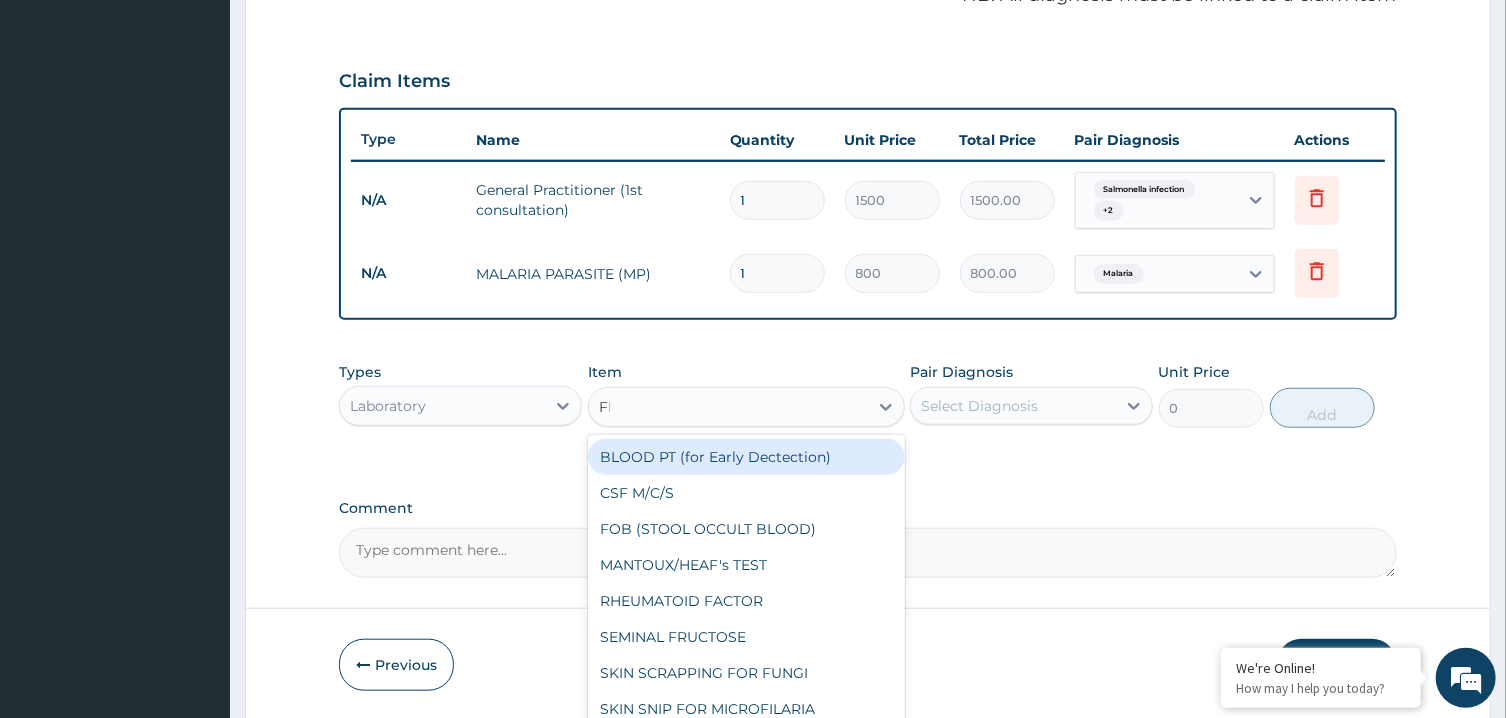 type on "FBC" 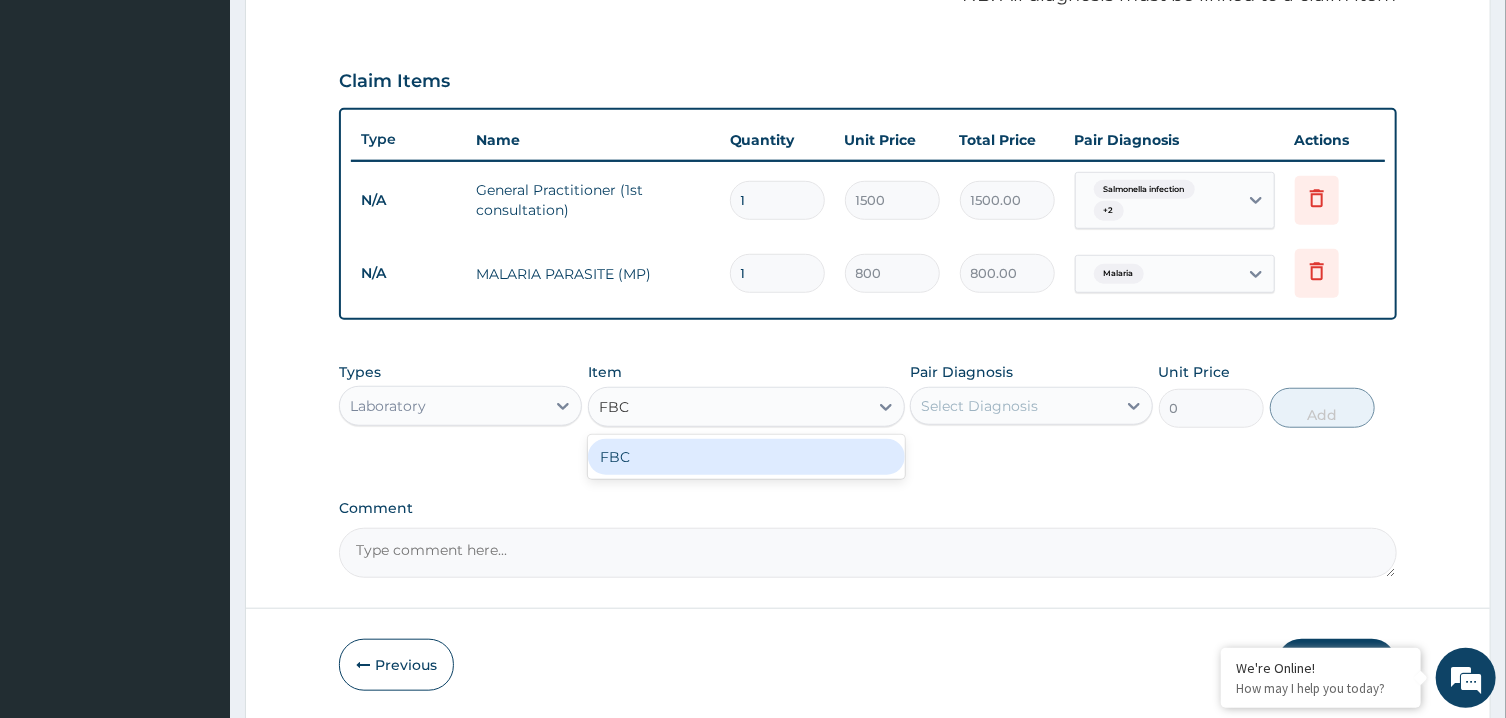 drag, startPoint x: 609, startPoint y: 468, endPoint x: 817, endPoint y: 441, distance: 209.74509 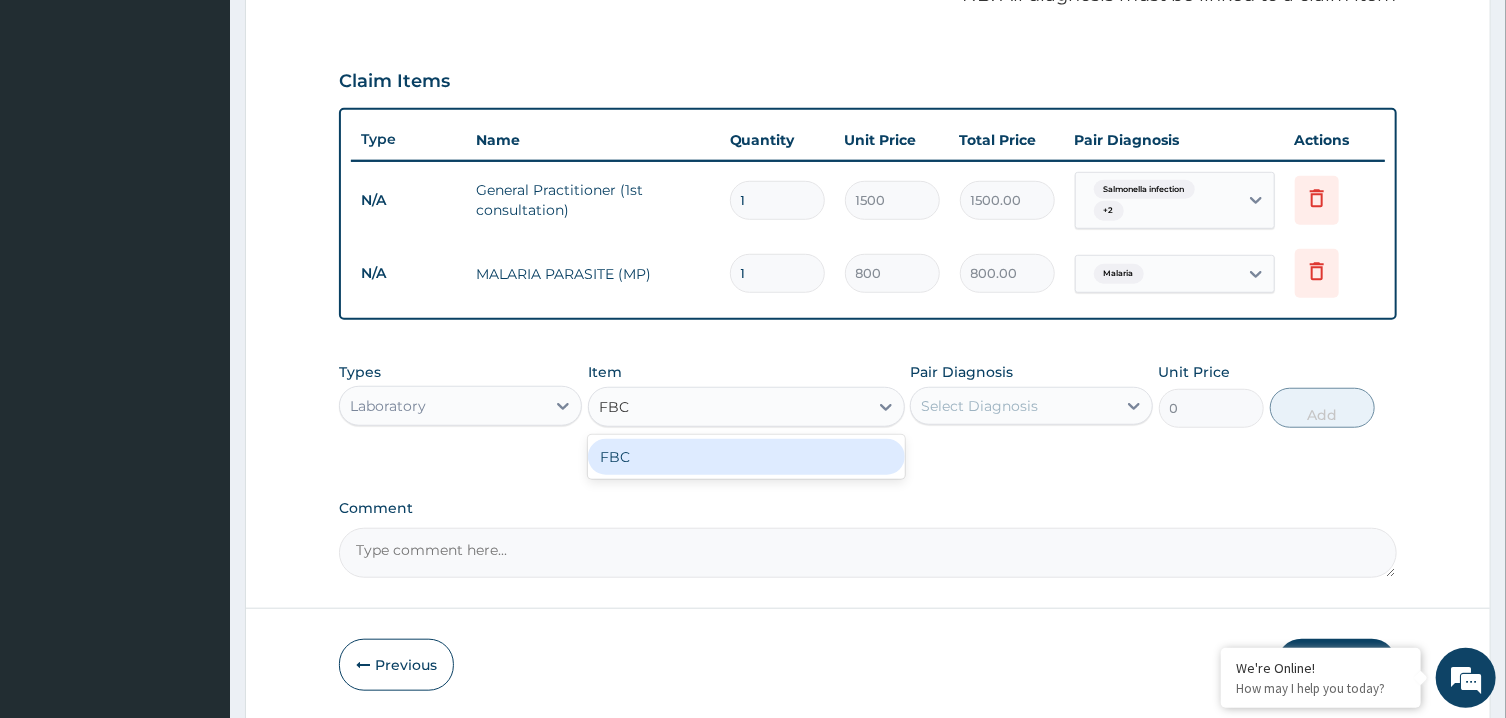 click on "FBC" at bounding box center (746, 457) 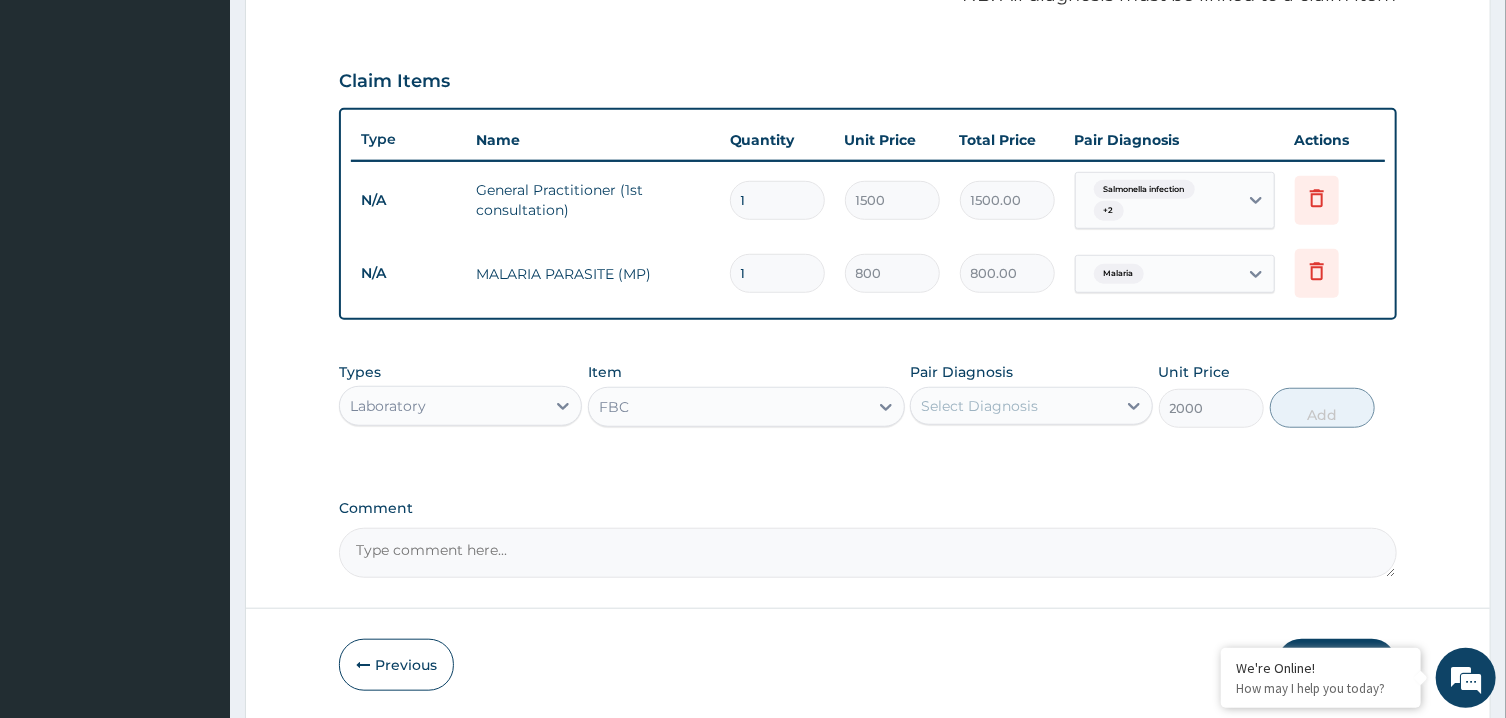 click on "Select Diagnosis" at bounding box center [979, 406] 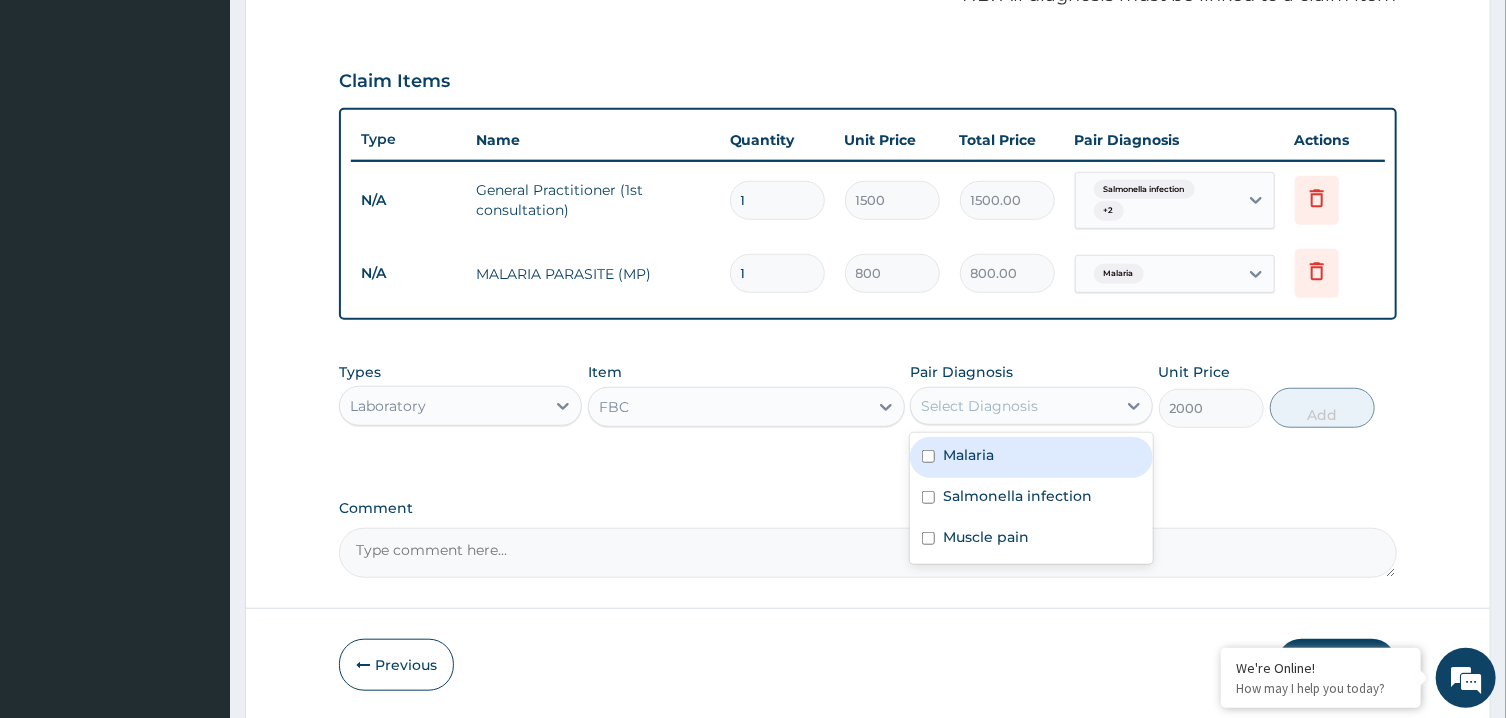 click on "Malaria" at bounding box center [968, 455] 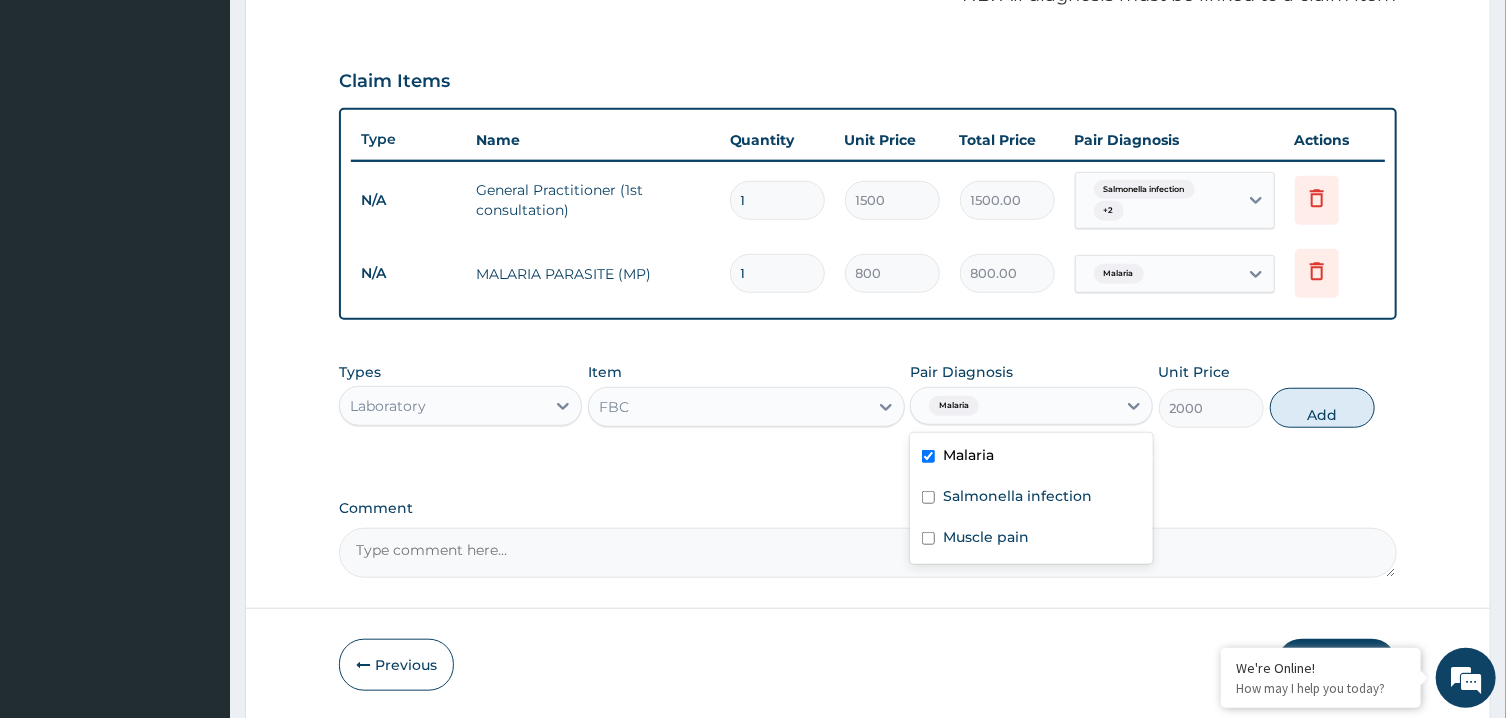 checkbox on "true" 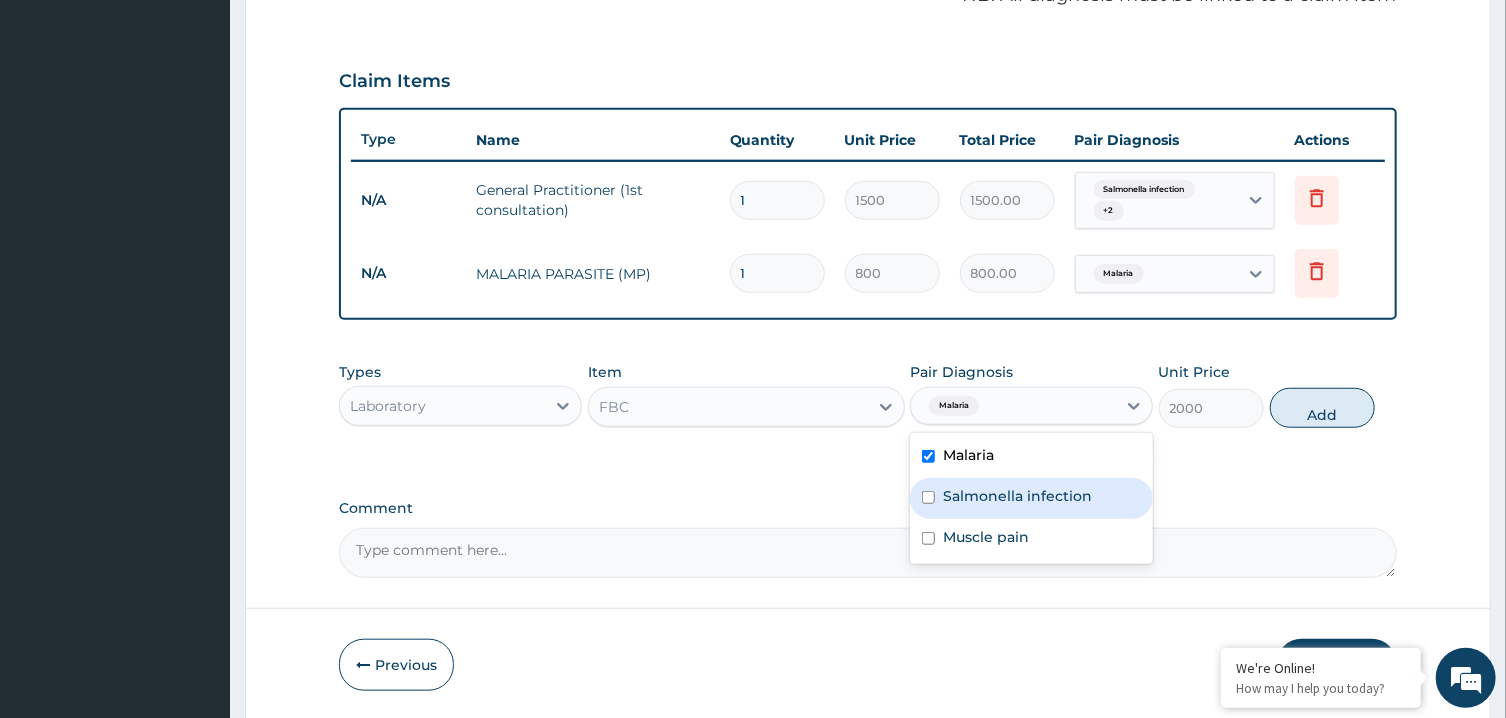 click on "Salmonella infection" at bounding box center [1017, 496] 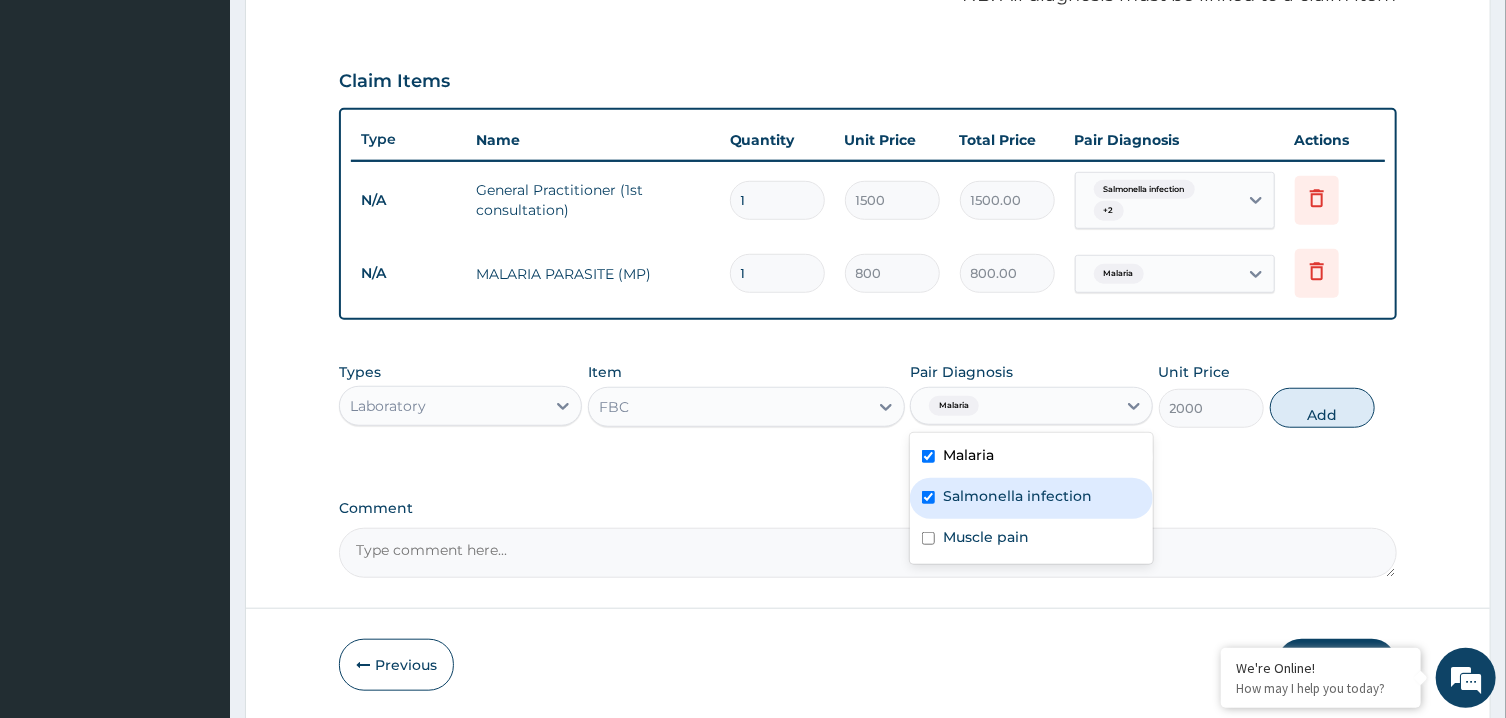 checkbox on "true" 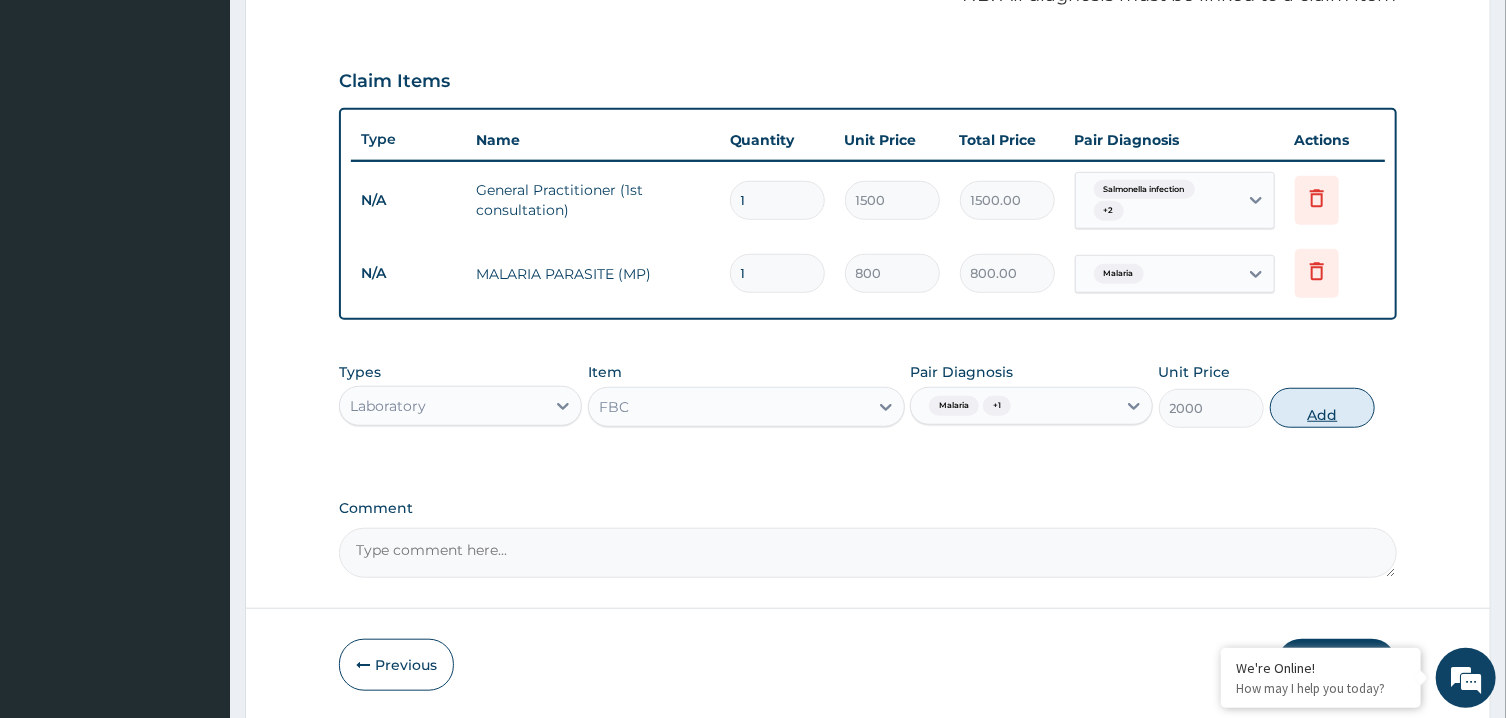 click on "Add" at bounding box center [1323, 408] 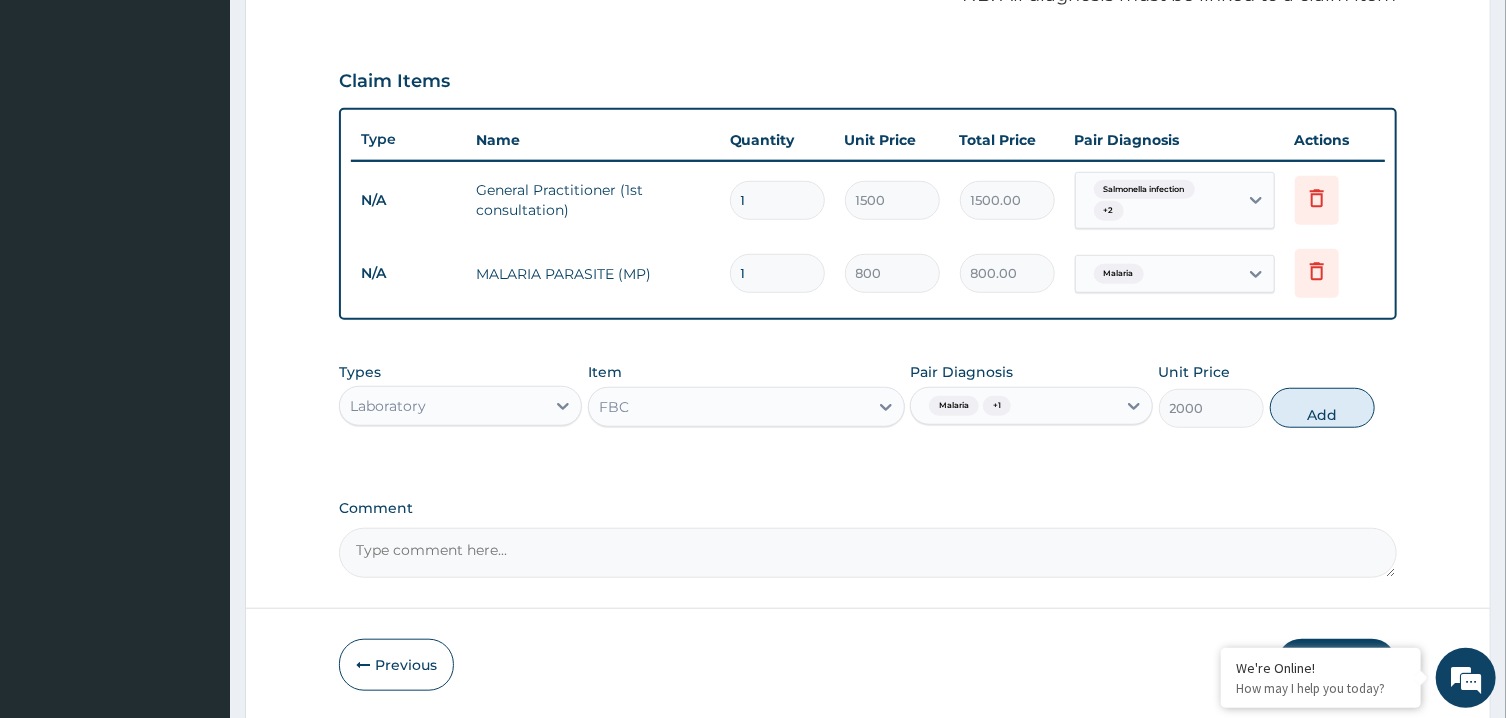 type on "0" 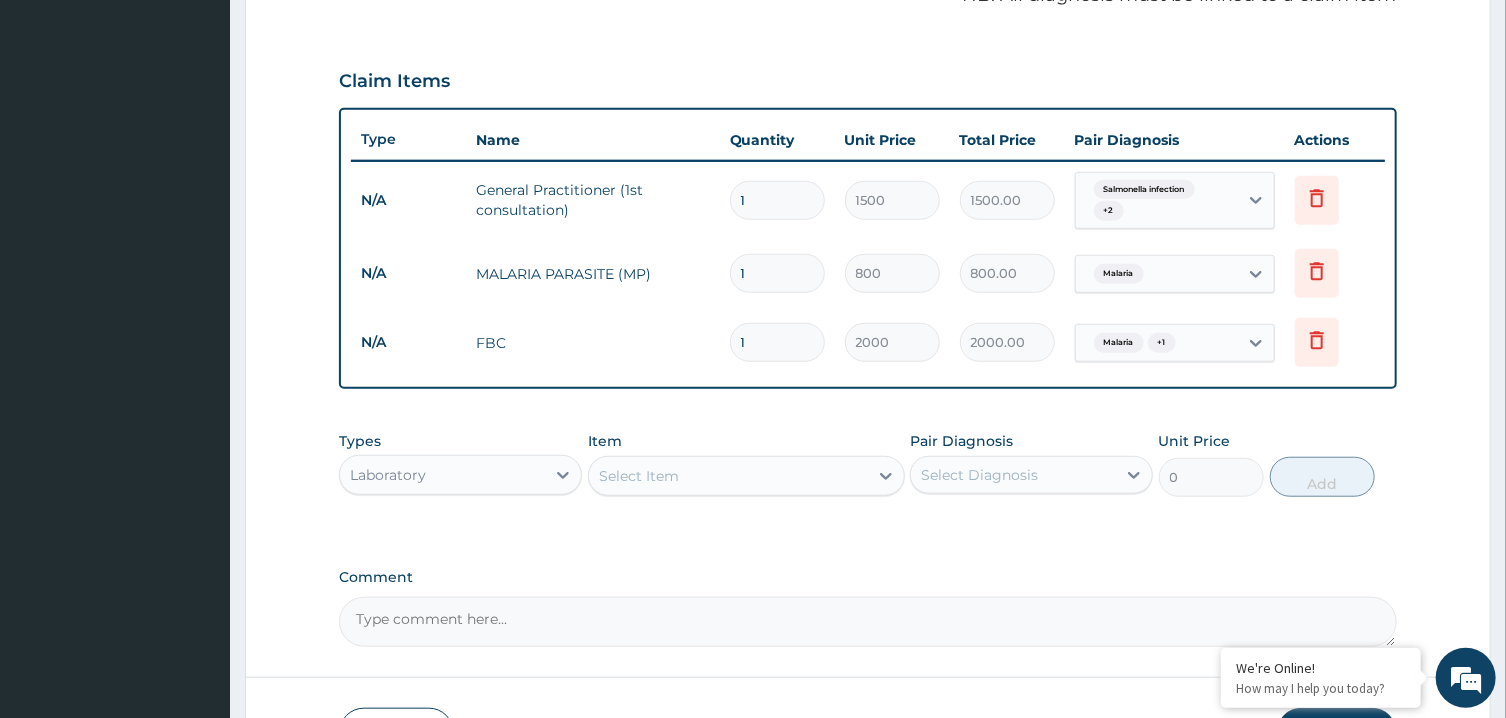 click on "Laboratory" at bounding box center (442, 475) 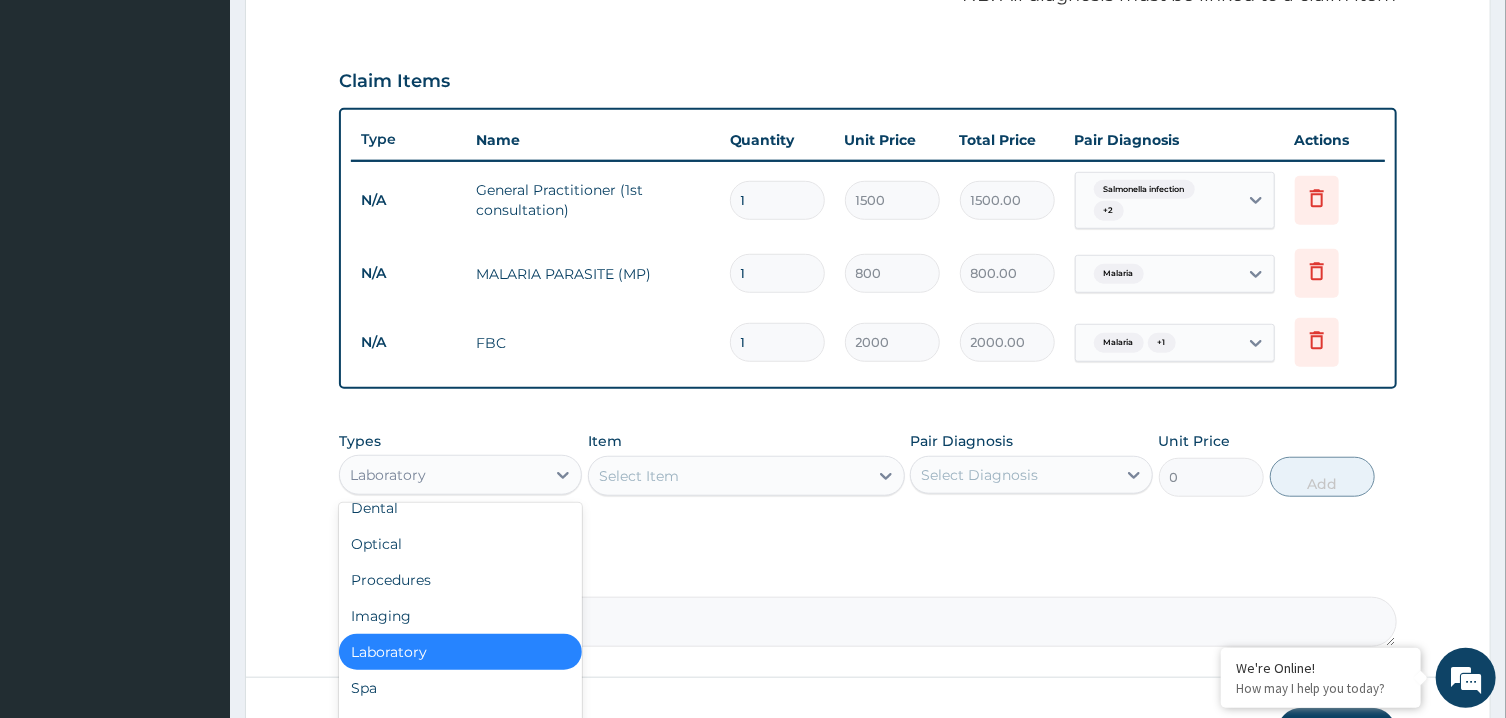 scroll, scrollTop: 61, scrollLeft: 0, axis: vertical 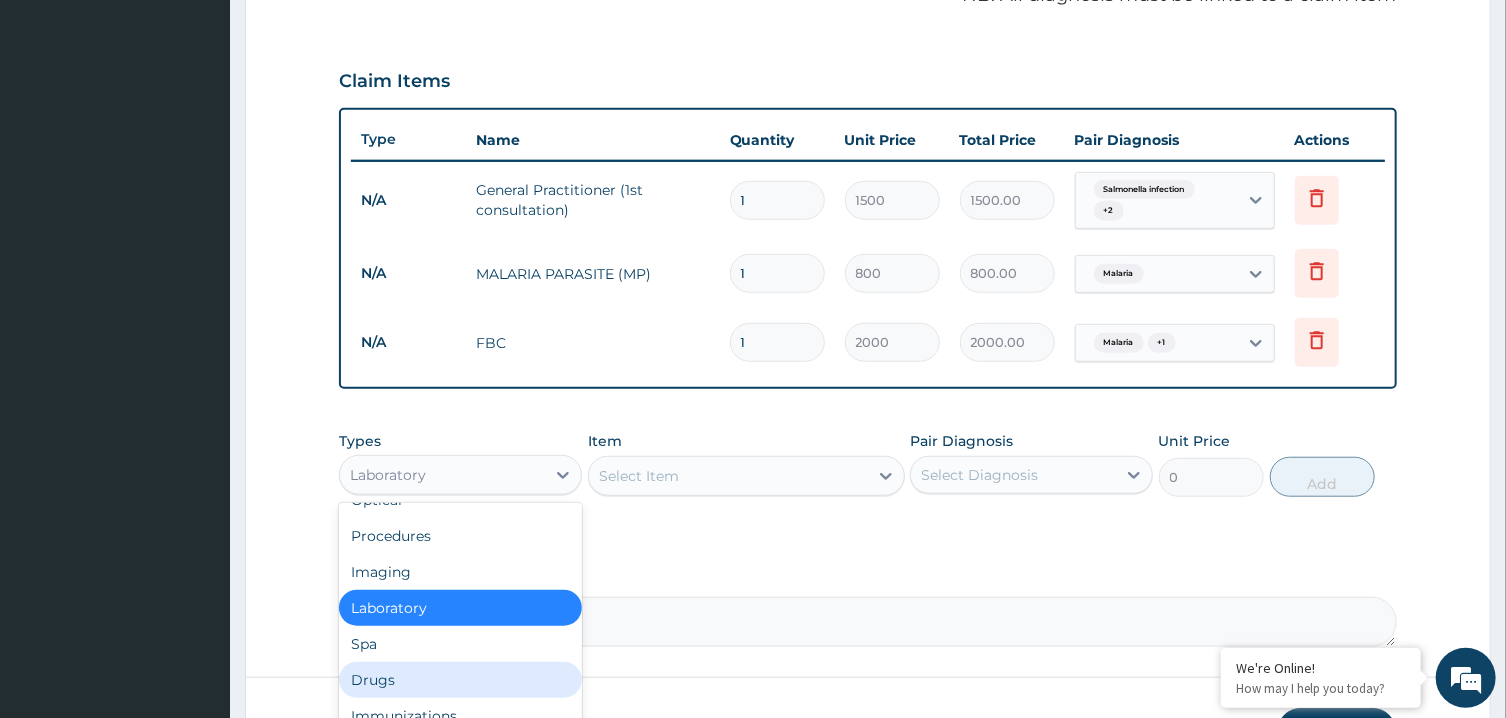 click on "Drugs" at bounding box center (460, 680) 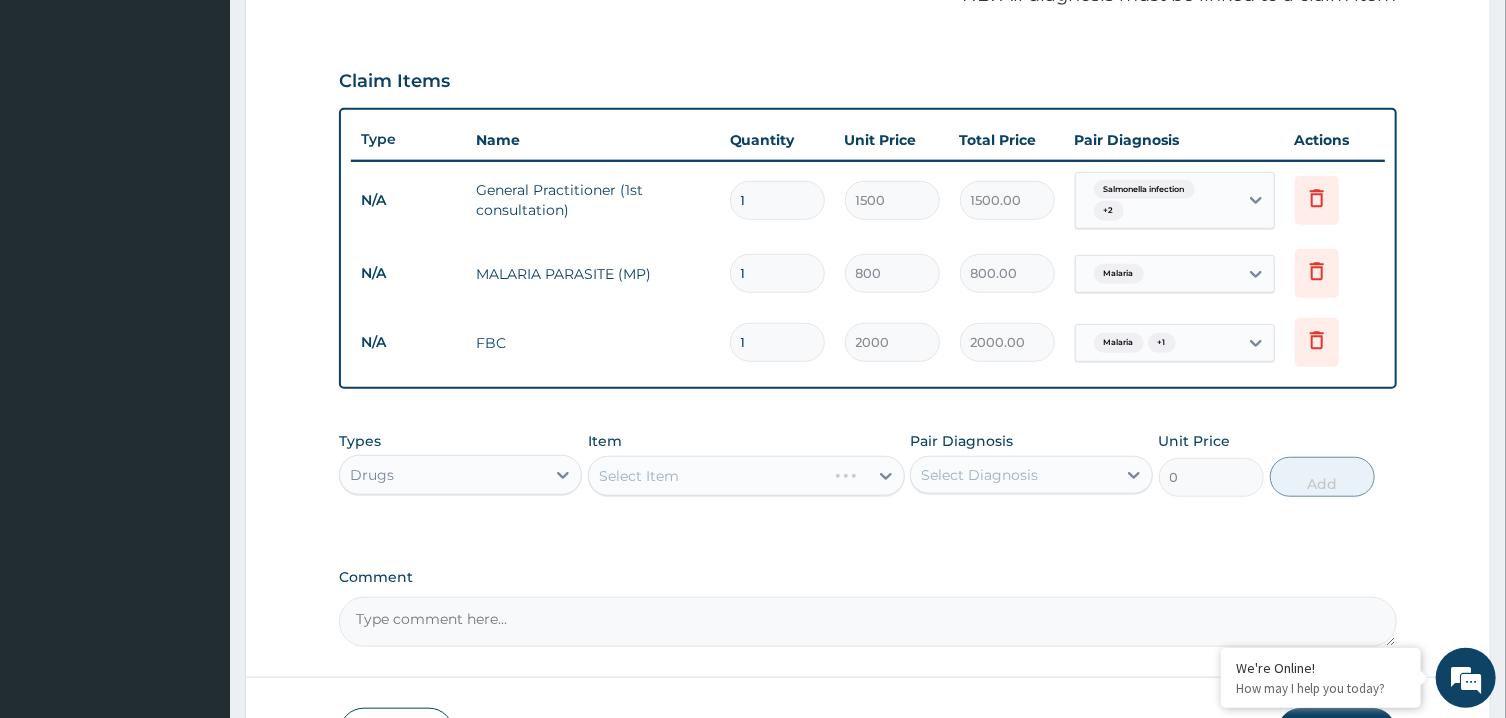 click on "Select Diagnosis" at bounding box center [979, 475] 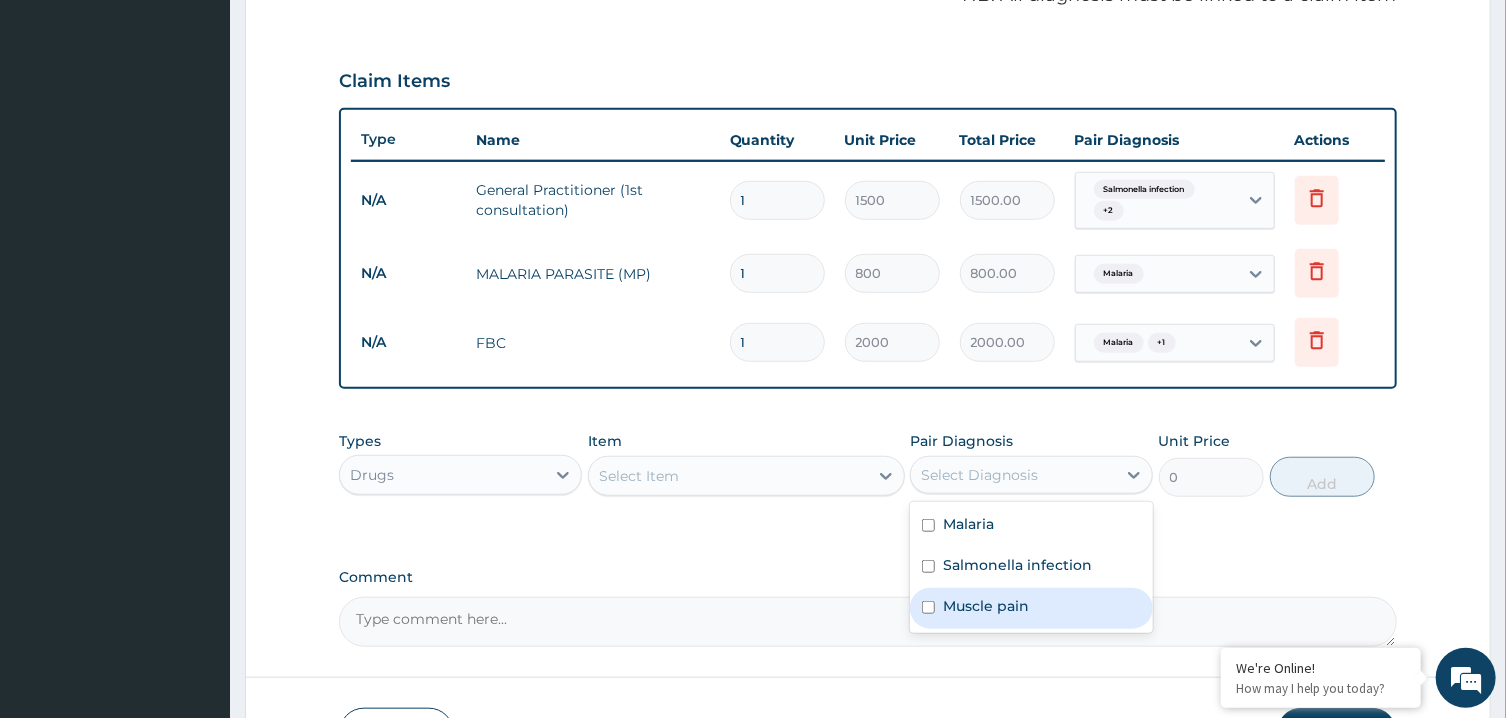 click on "Muscle pain" at bounding box center [986, 606] 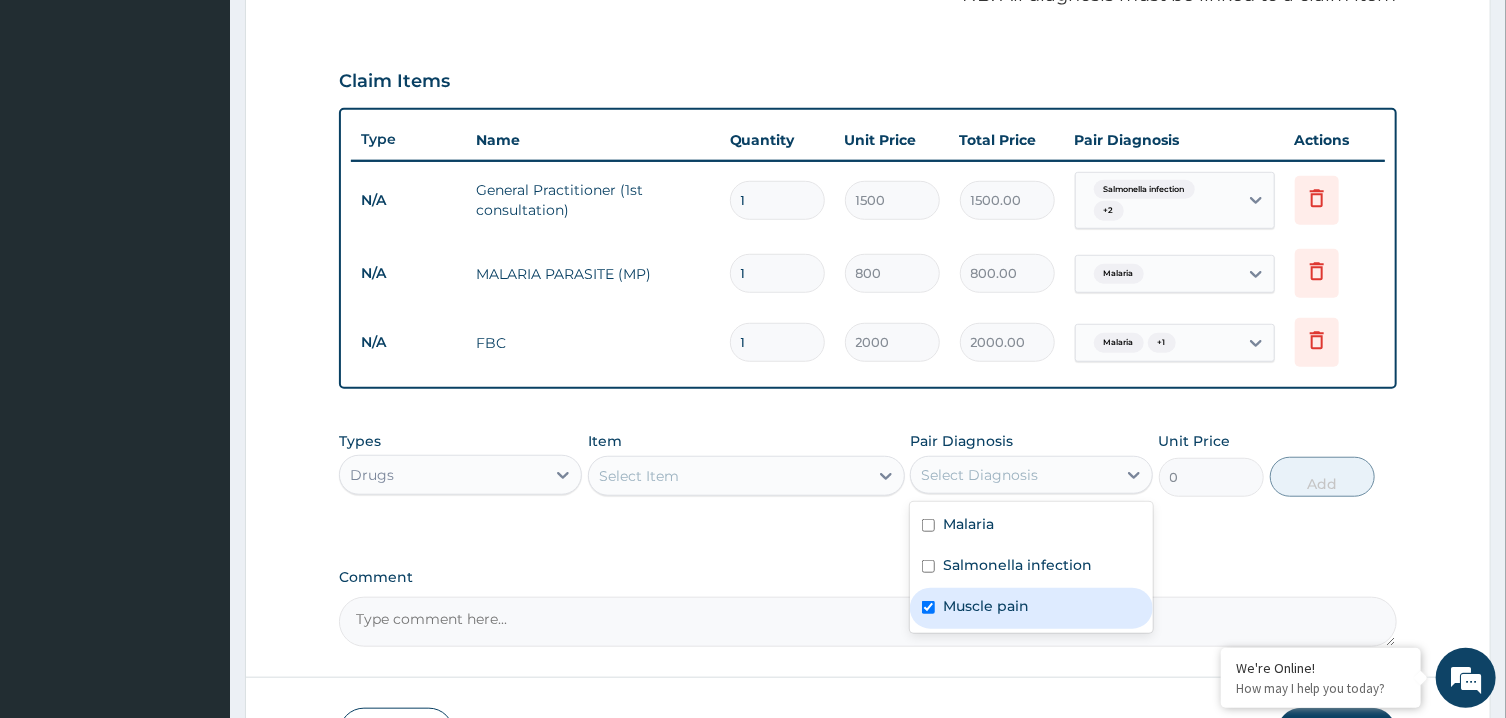 checkbox on "true" 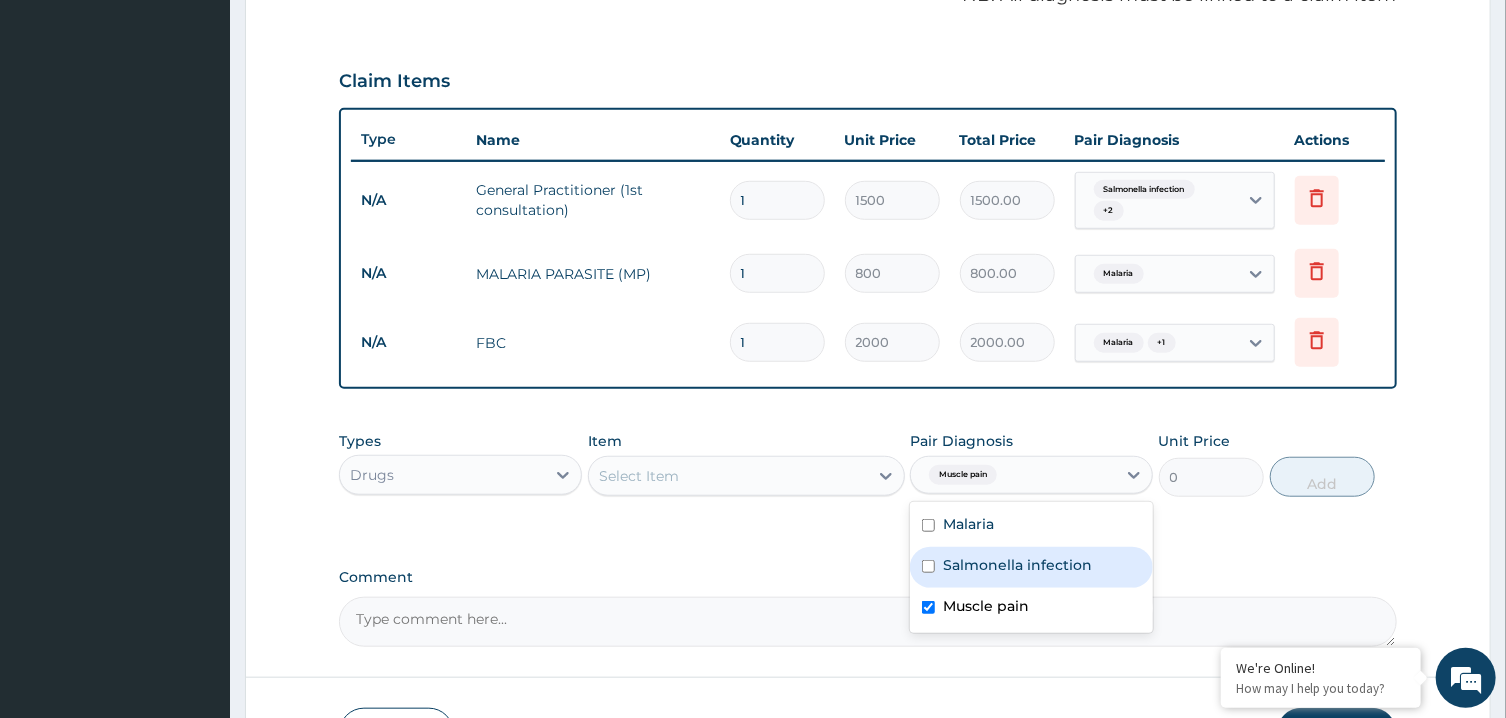 click on "Select Item" at bounding box center [728, 476] 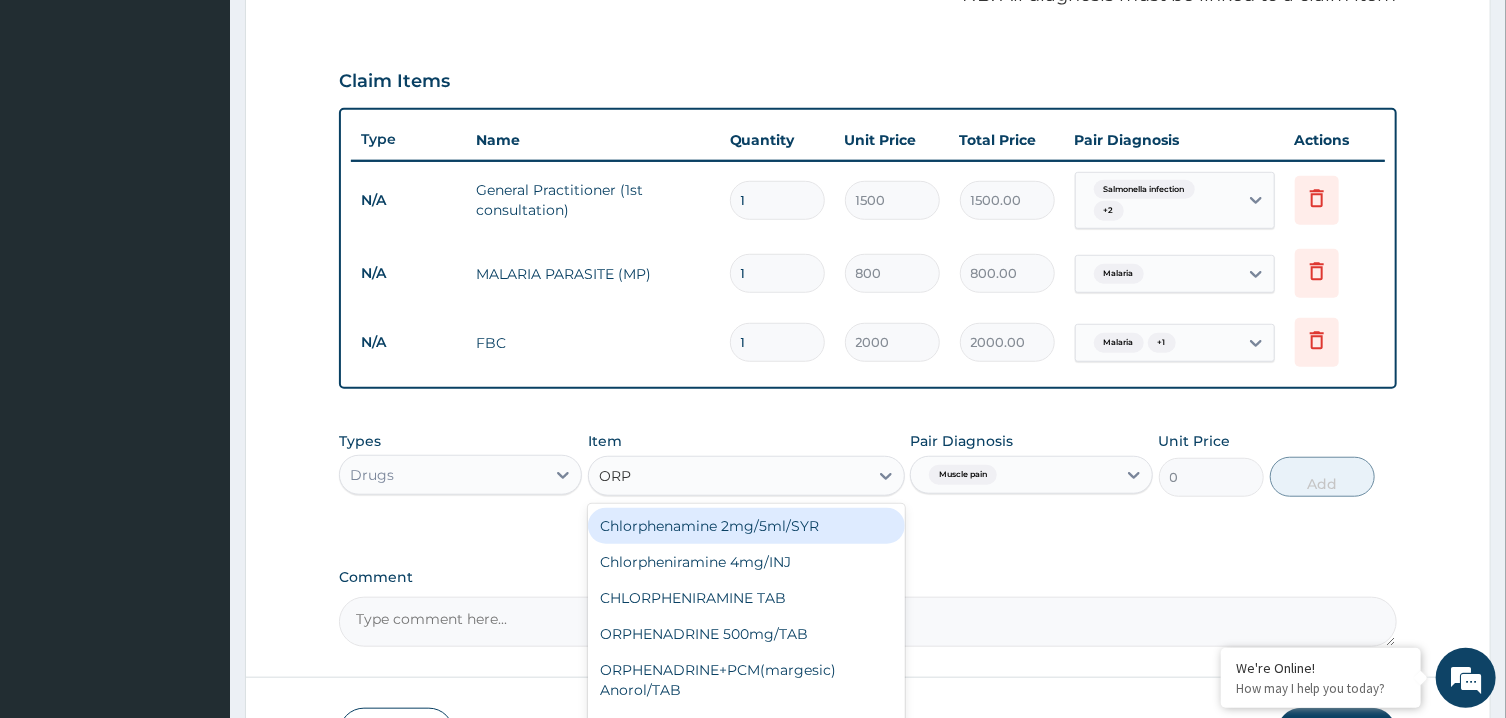 type on "ORPH" 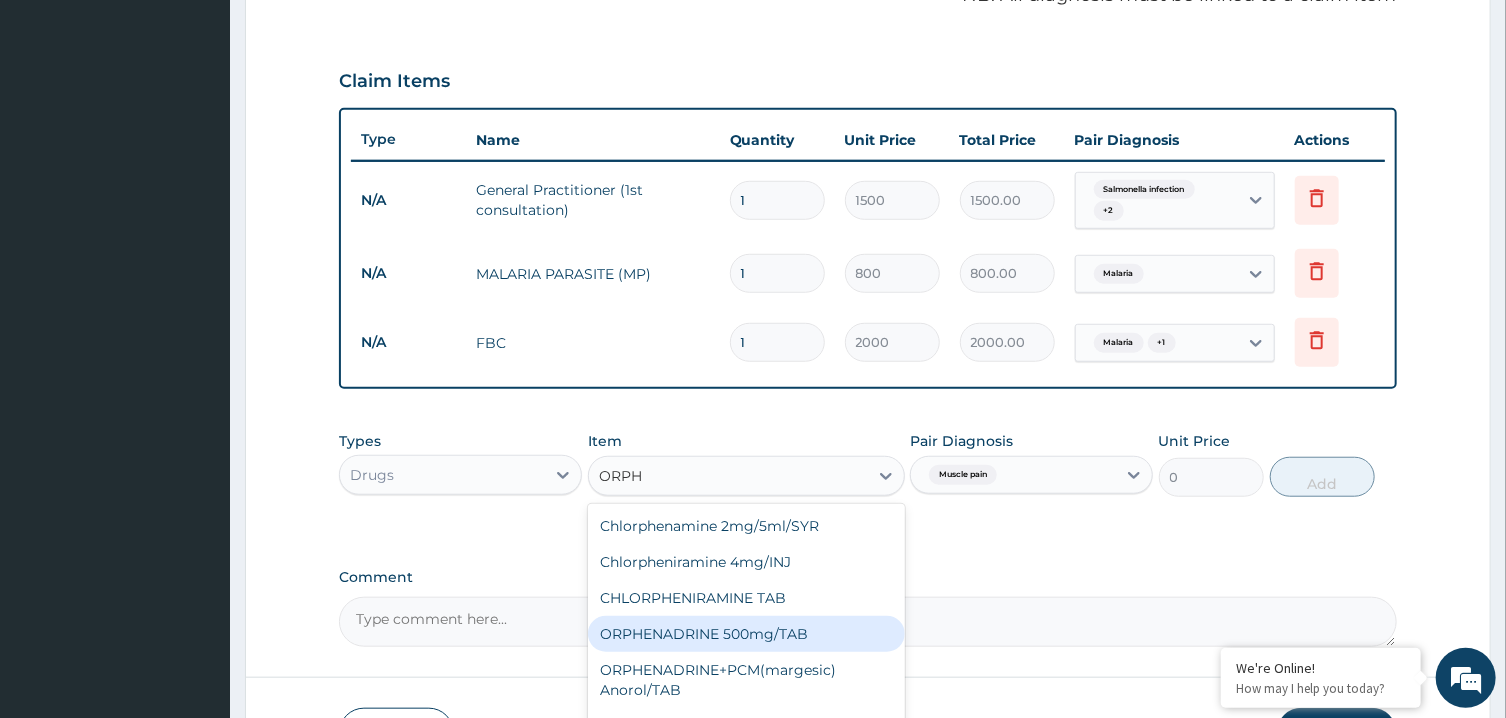 click on "ORPHENADRINE 500mg/TAB" at bounding box center [746, 634] 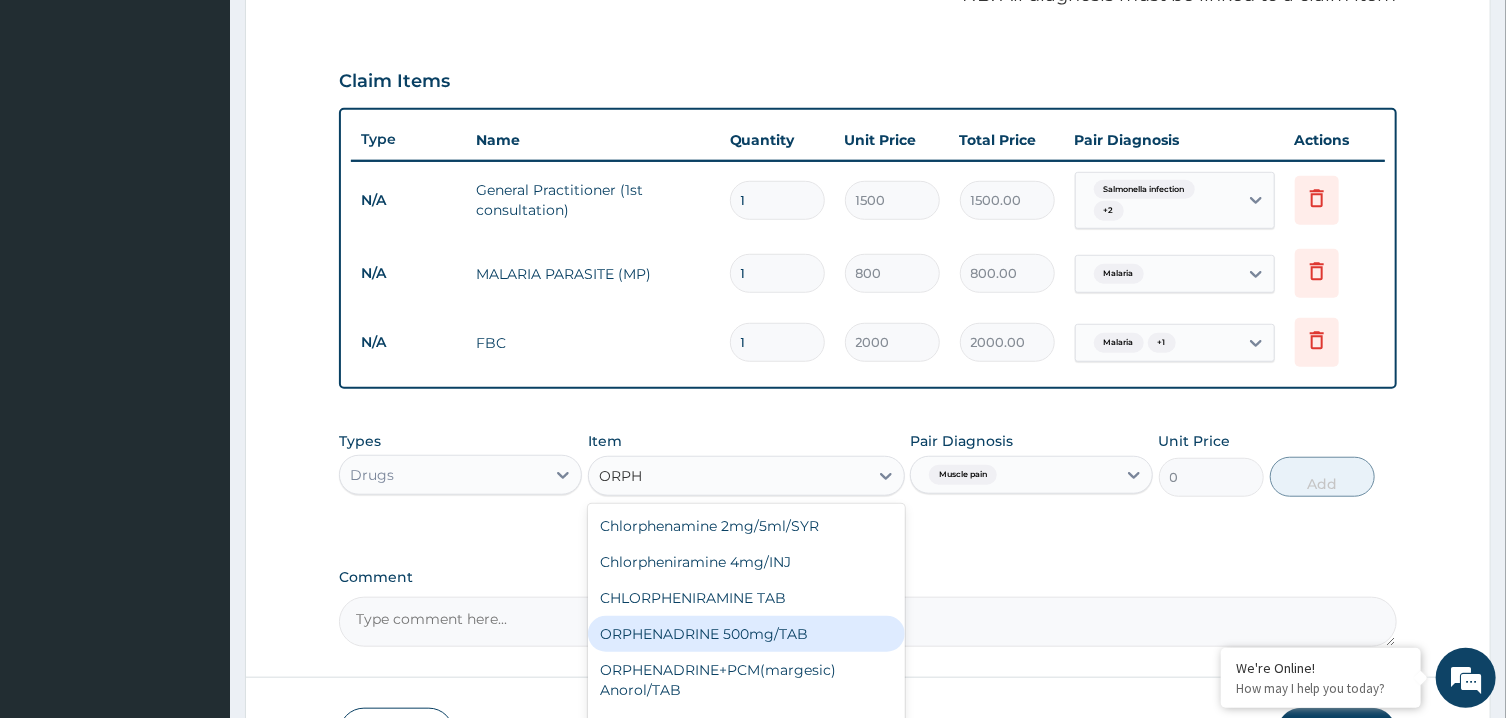 type 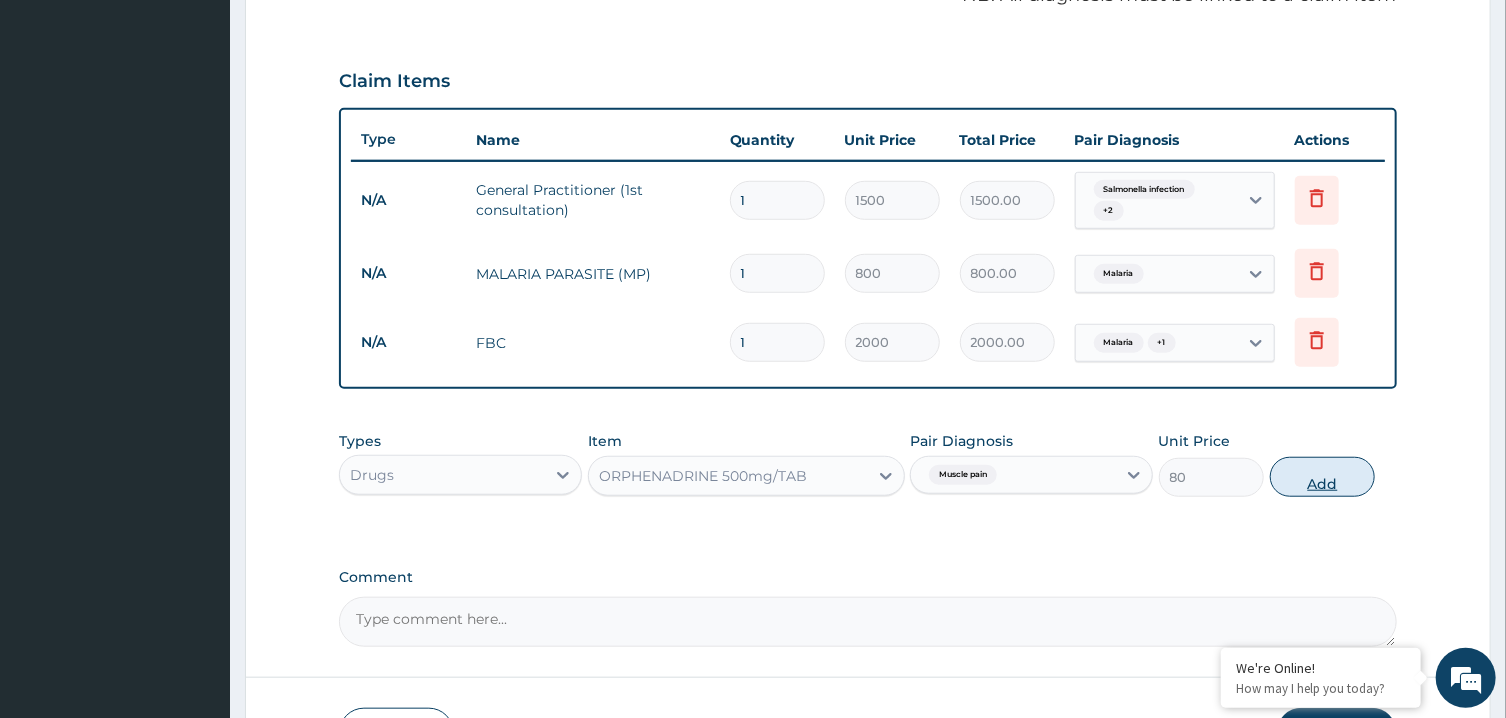 click on "Add" at bounding box center (1323, 477) 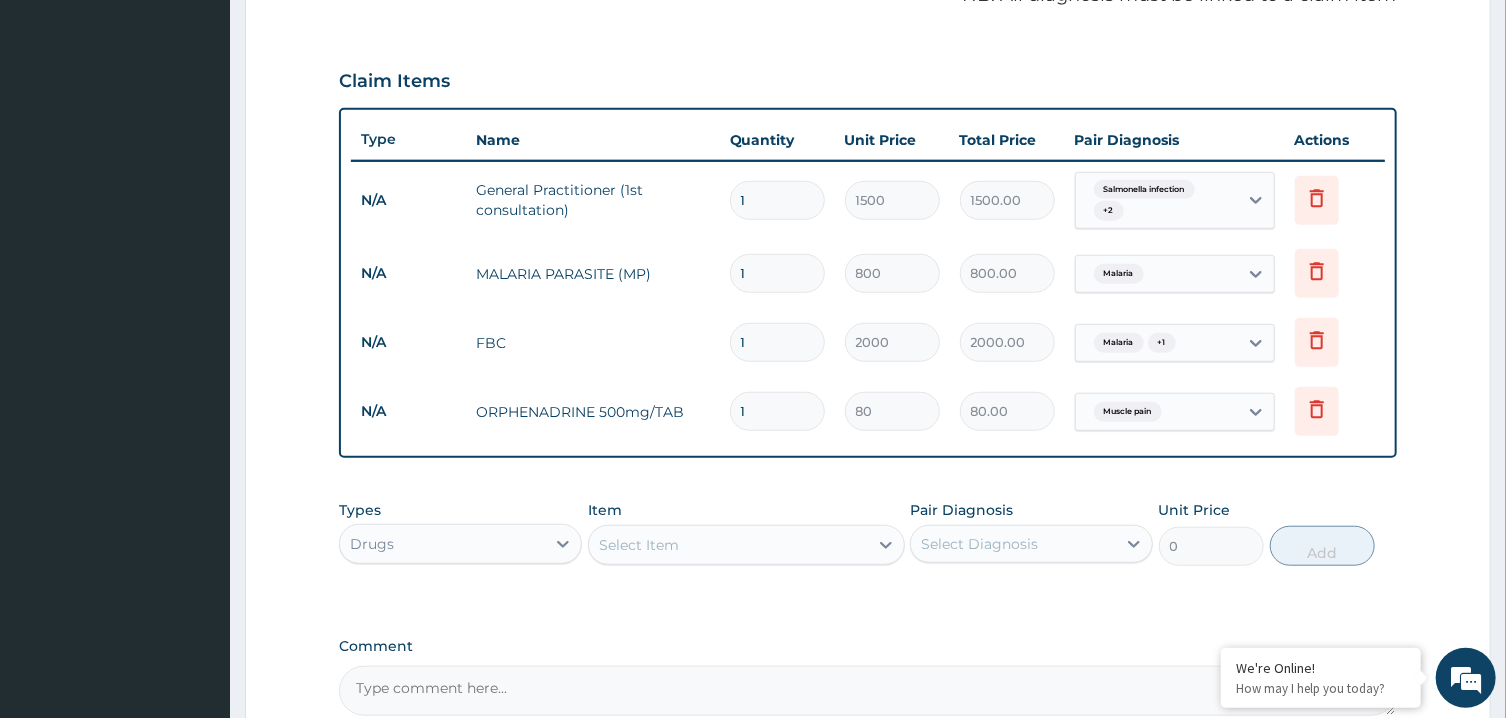 click on "Select Item" at bounding box center (728, 545) 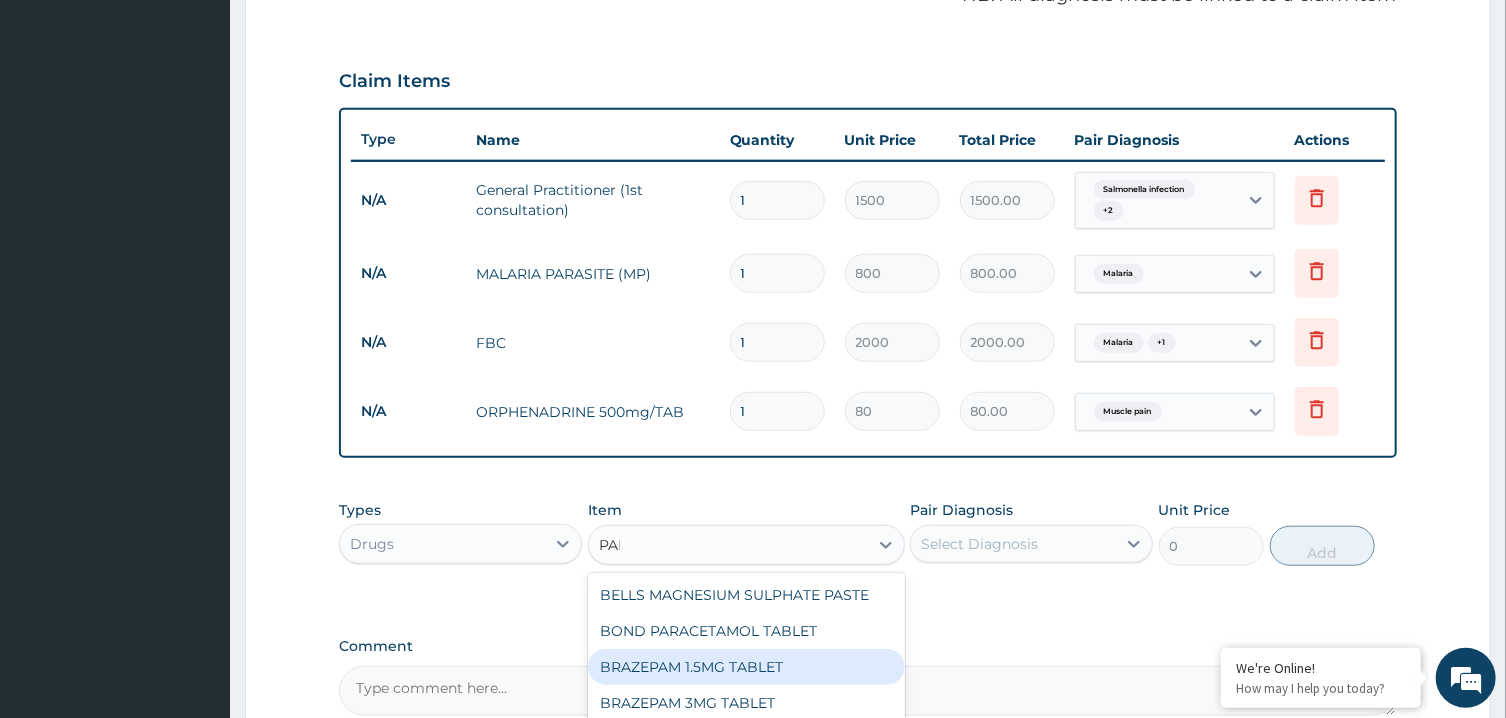 type on "PANA" 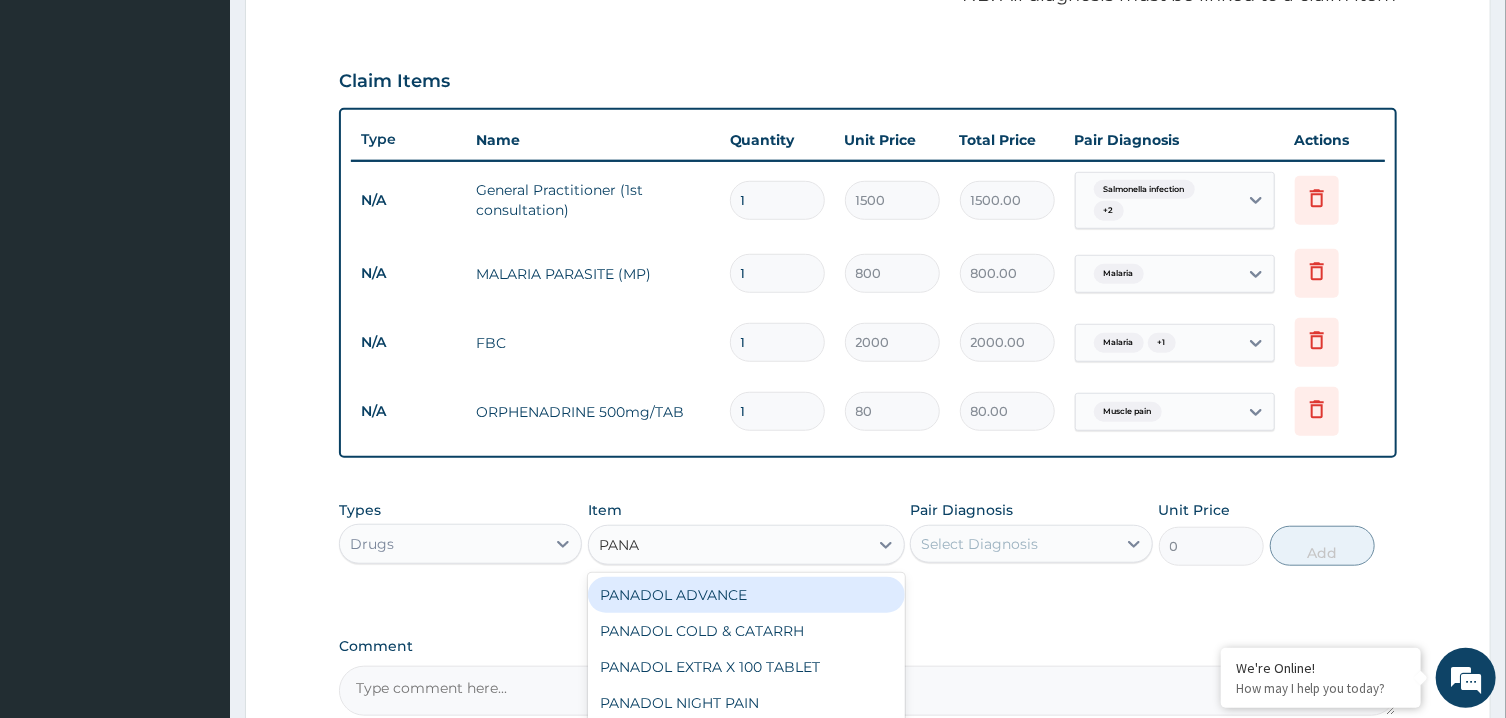 click on "PANADOL ADVANCE" at bounding box center [746, 595] 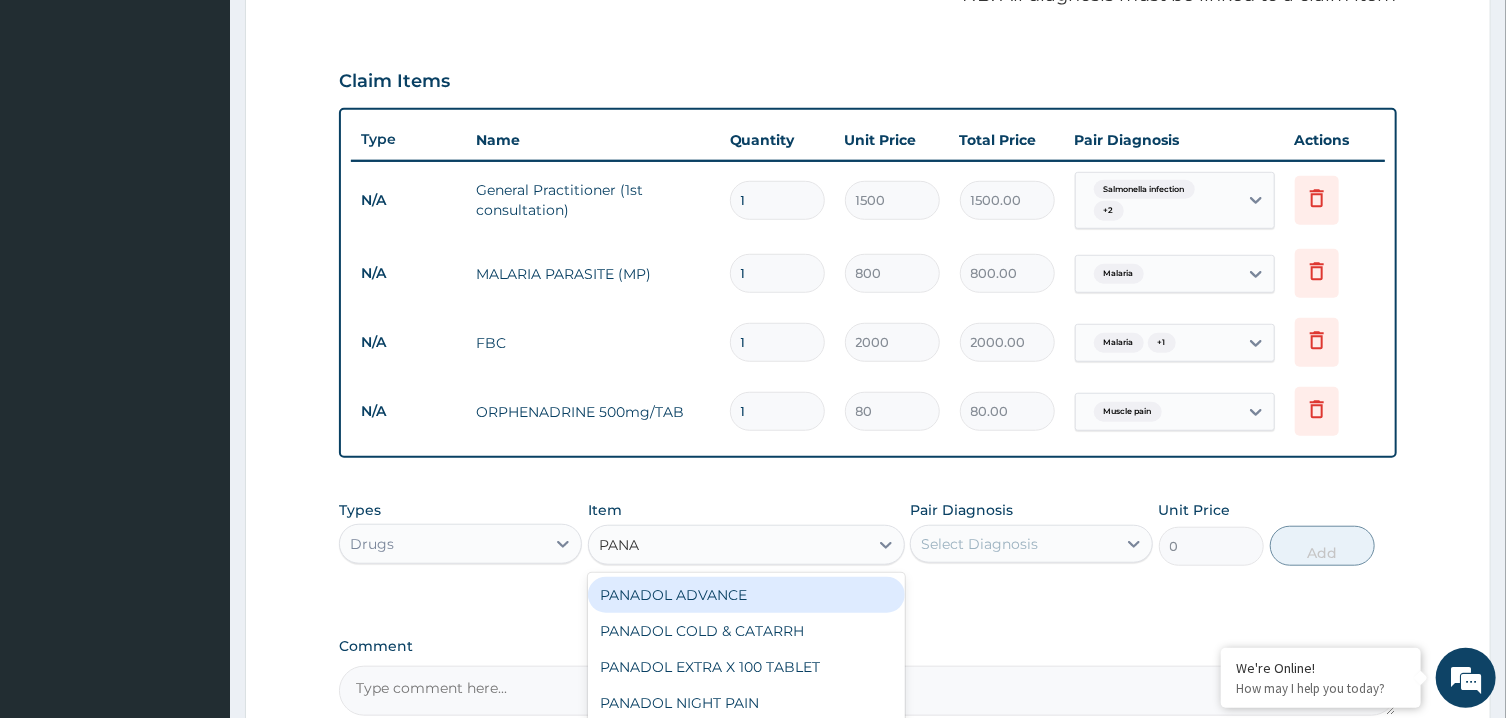 type 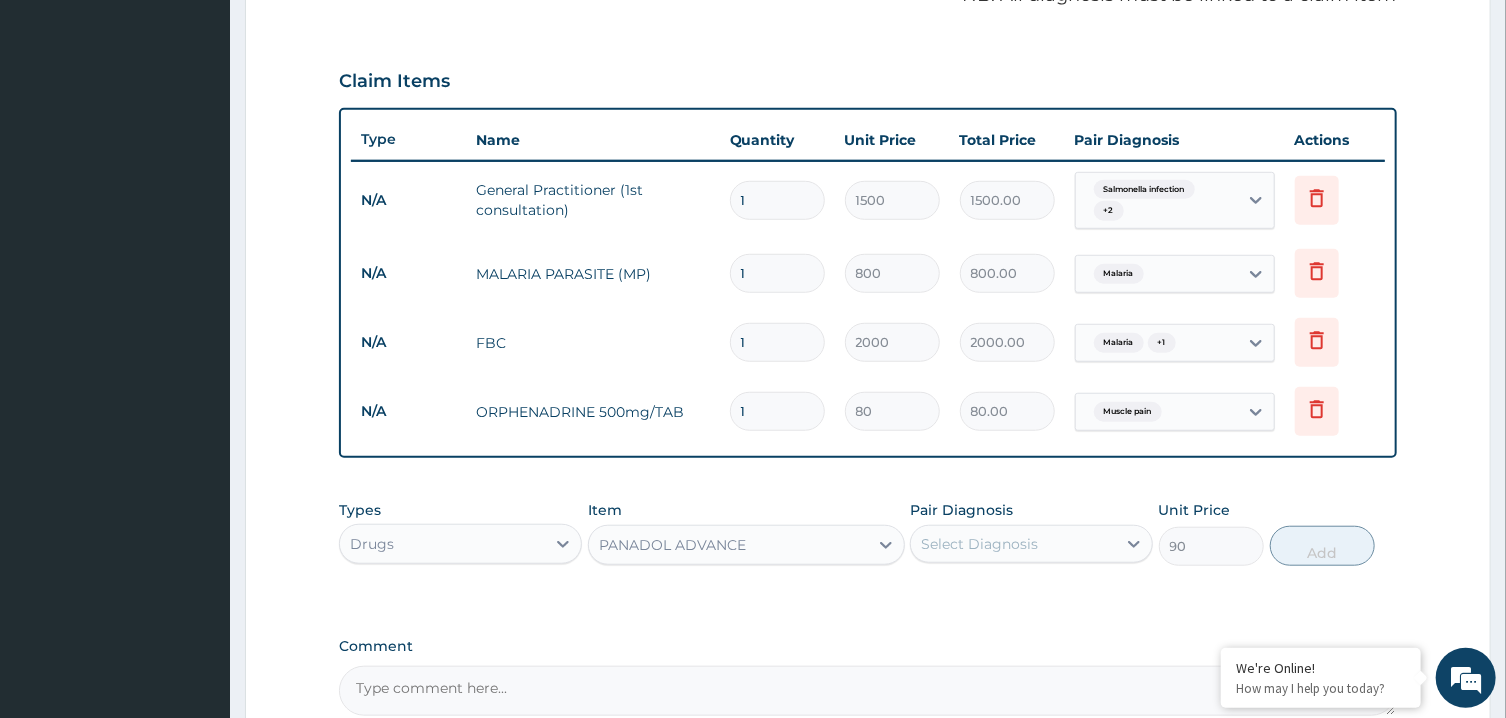 click on "Select Diagnosis" at bounding box center (979, 544) 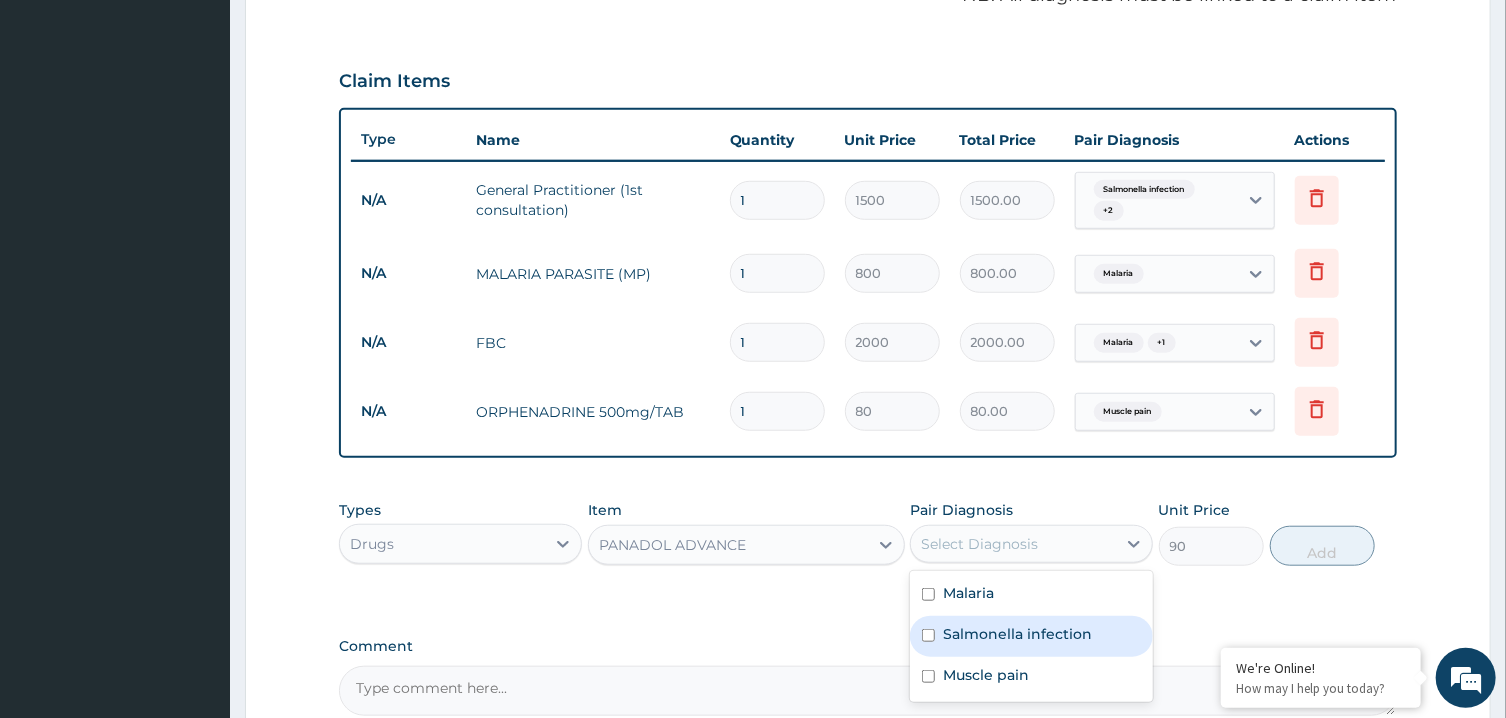 click on "Salmonella infection" at bounding box center [1031, 636] 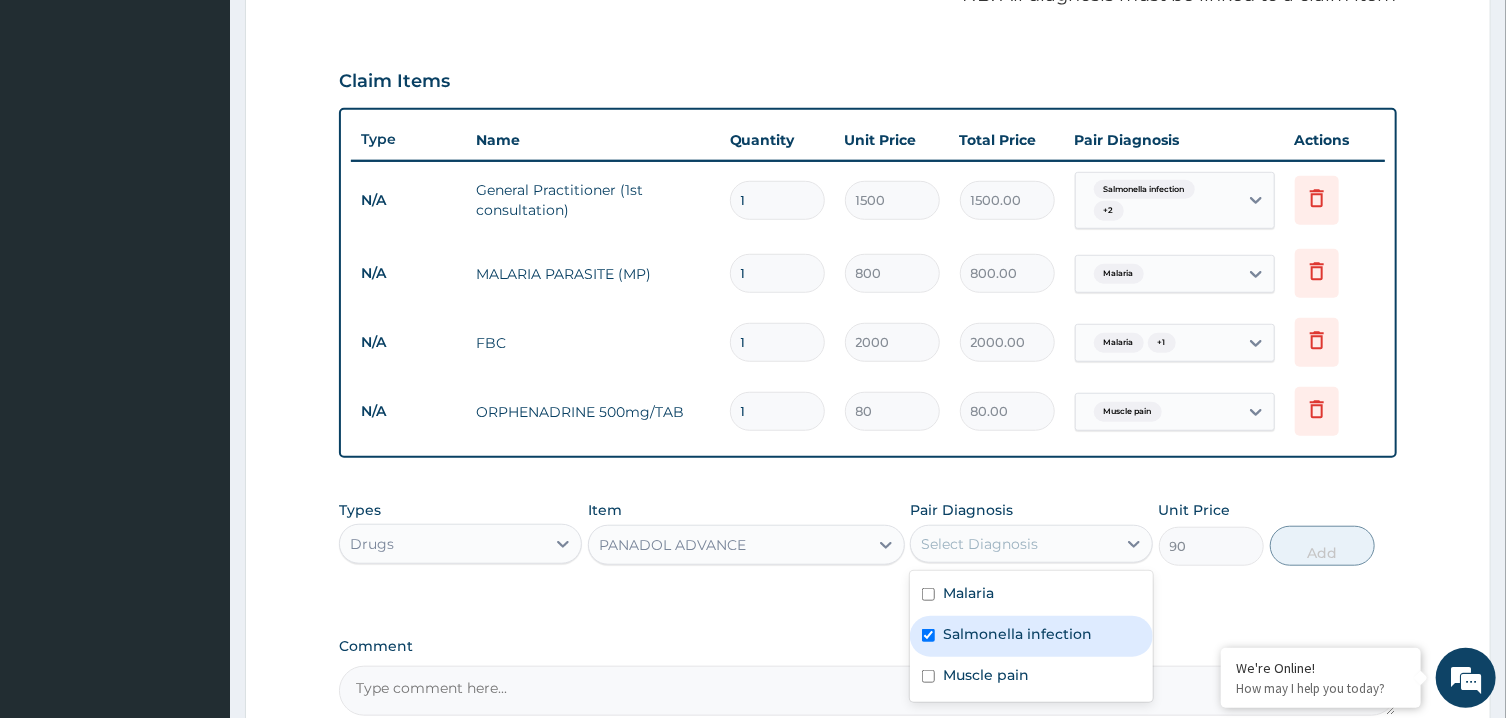 checkbox on "true" 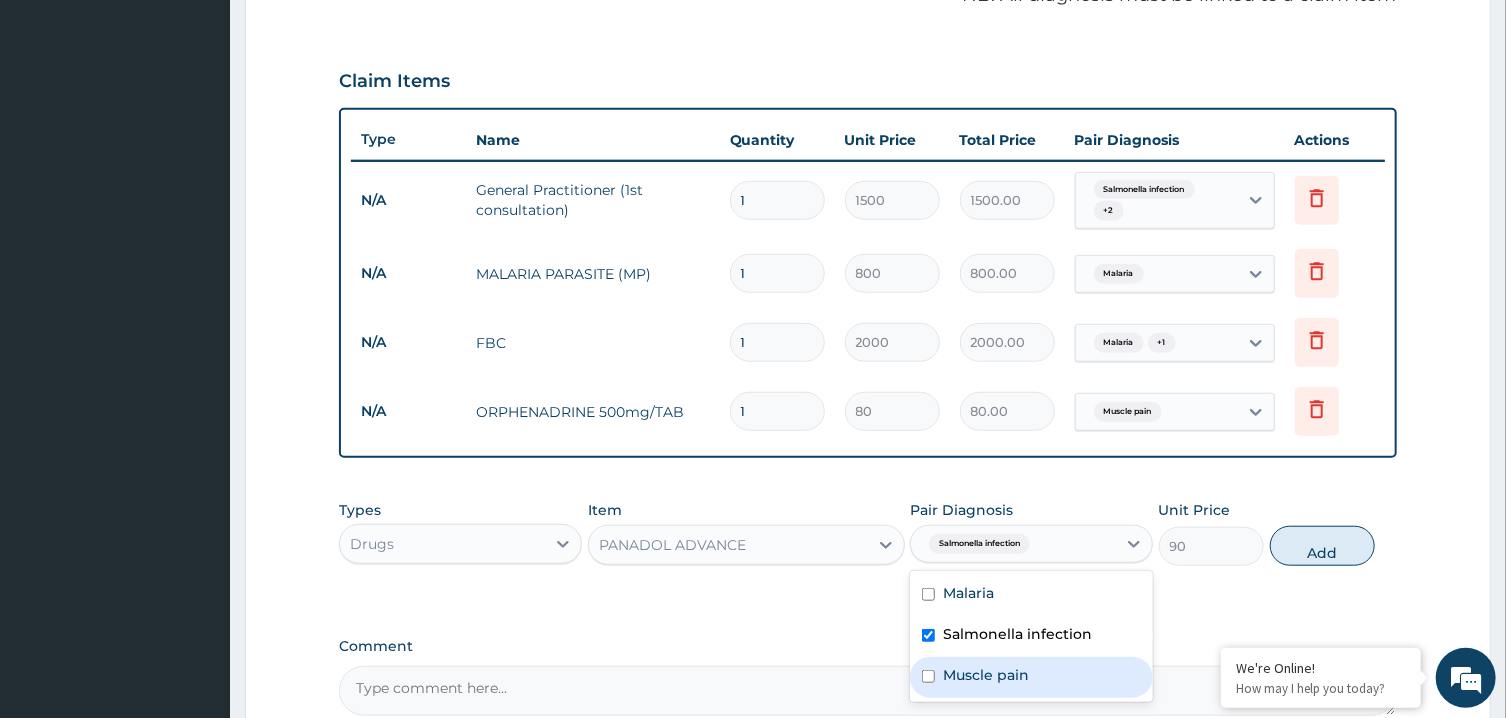 click on "Muscle pain" at bounding box center (986, 675) 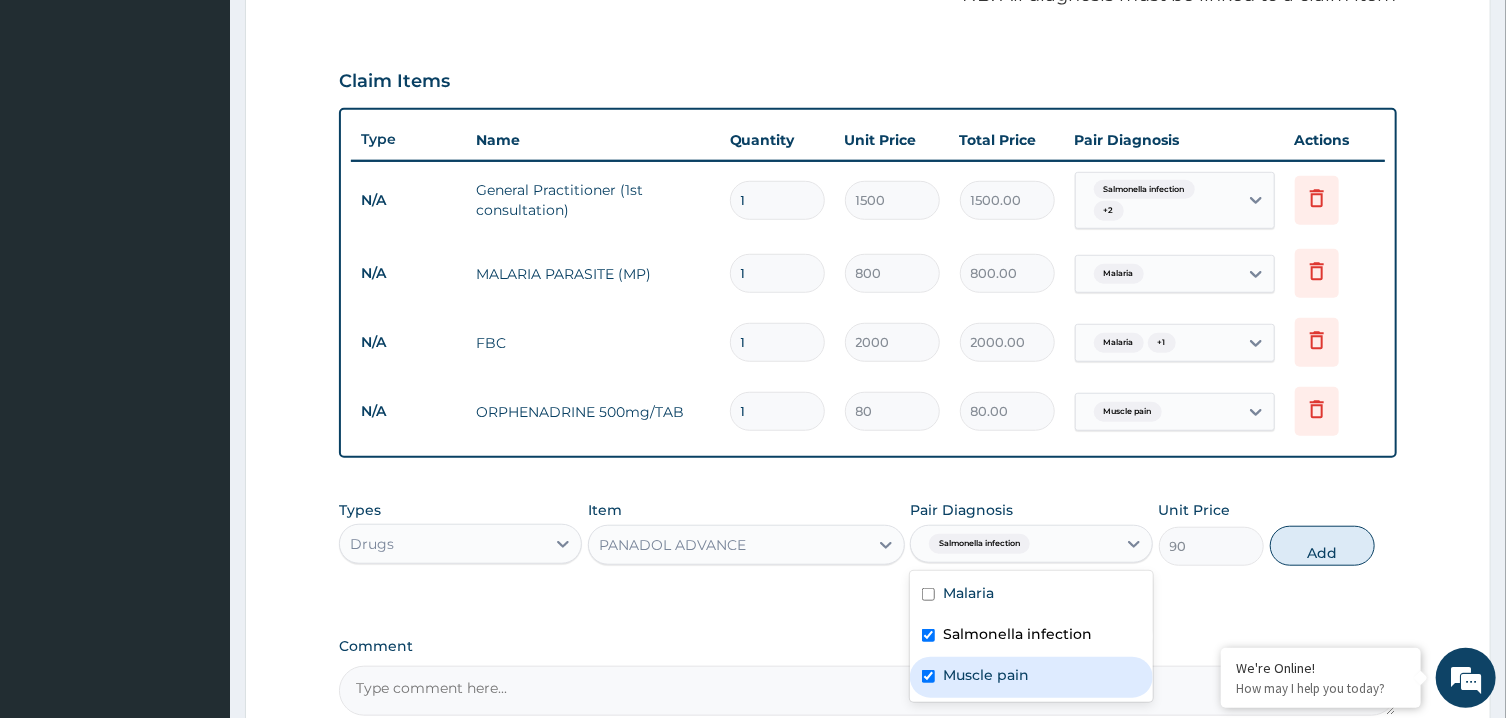checkbox on "true" 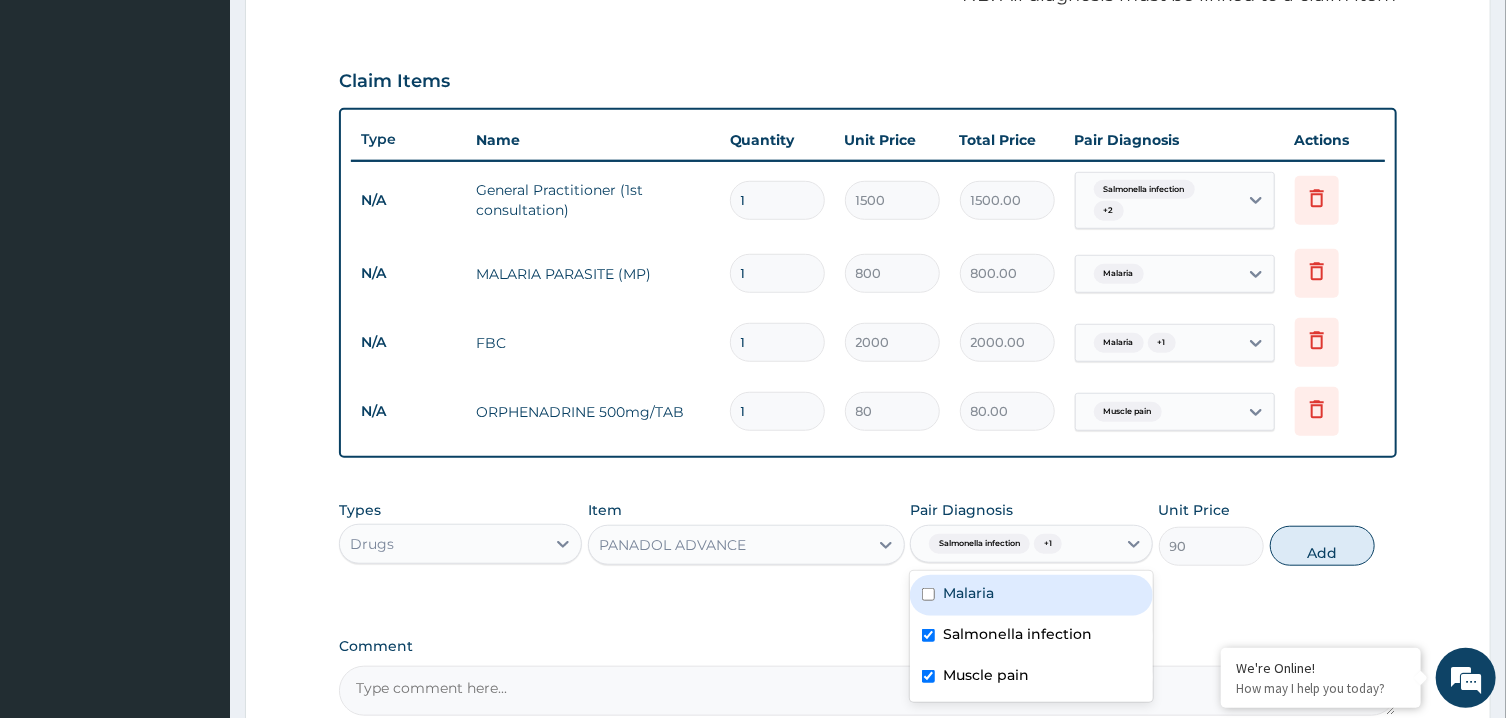 click on "Malaria" at bounding box center [1031, 595] 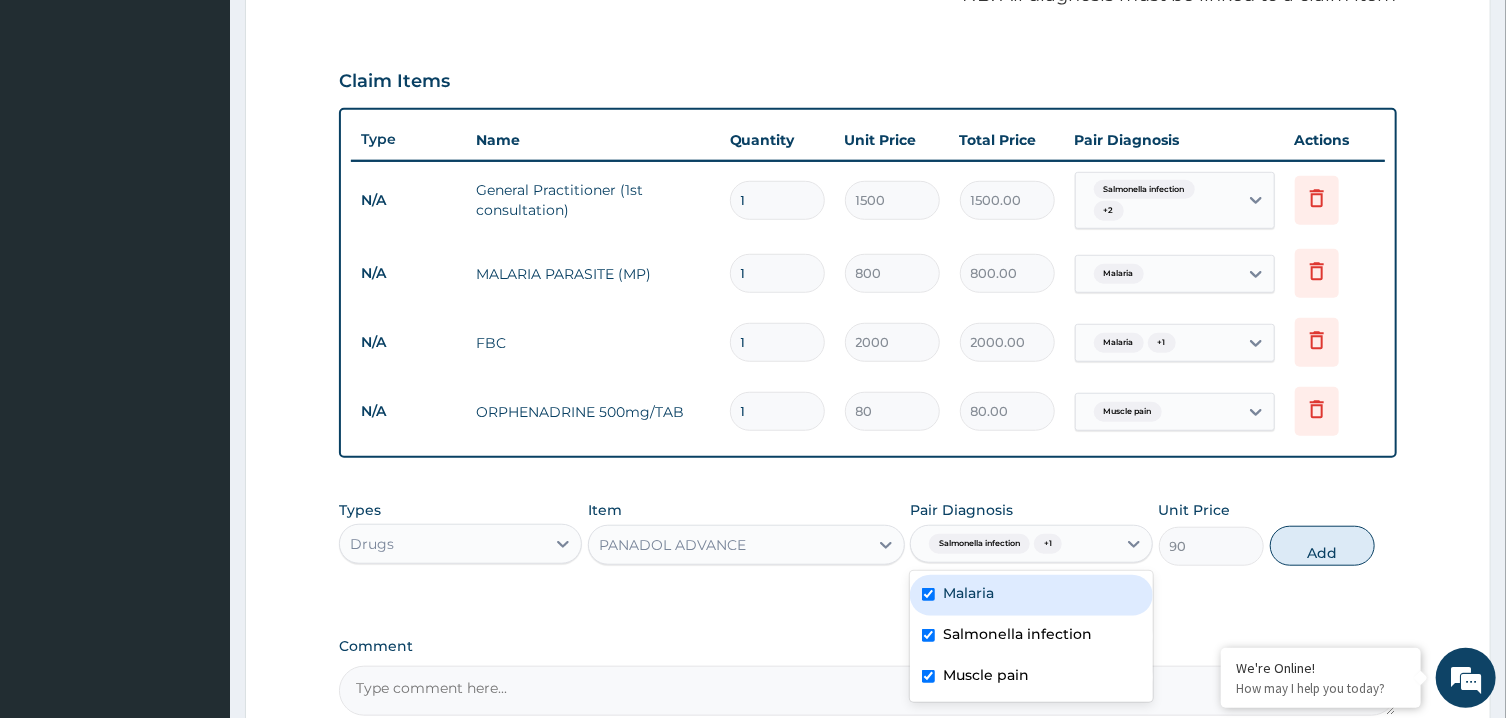 checkbox on "true" 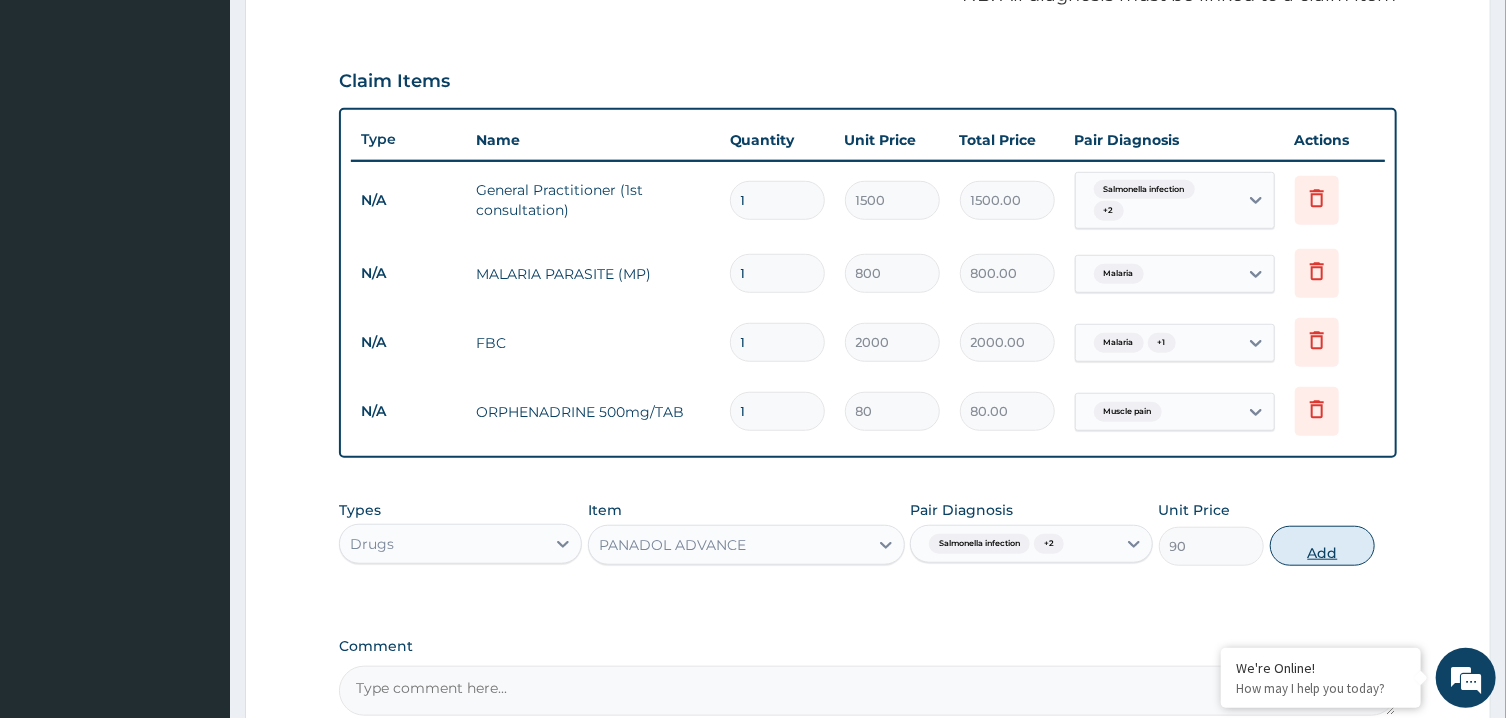 click on "Add" at bounding box center [1323, 546] 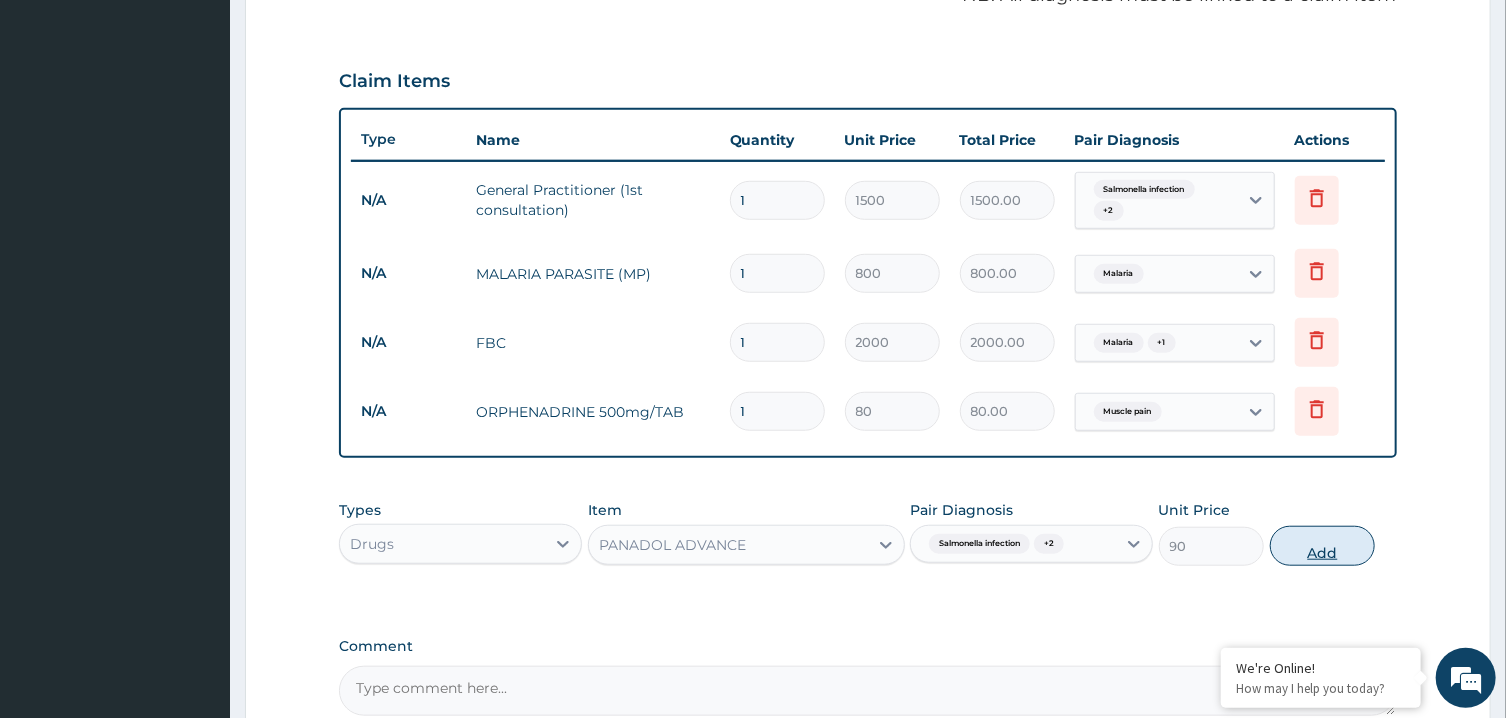 type on "0" 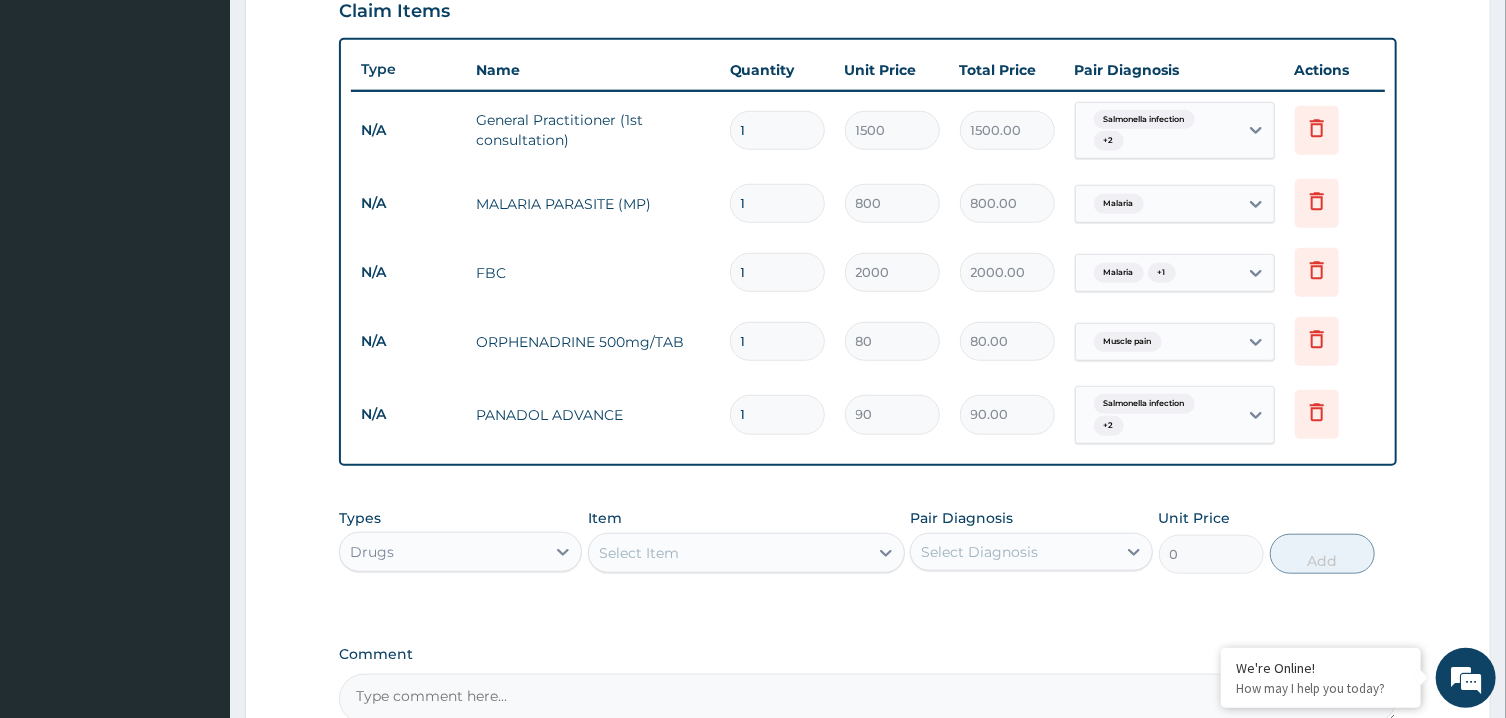 scroll, scrollTop: 779, scrollLeft: 0, axis: vertical 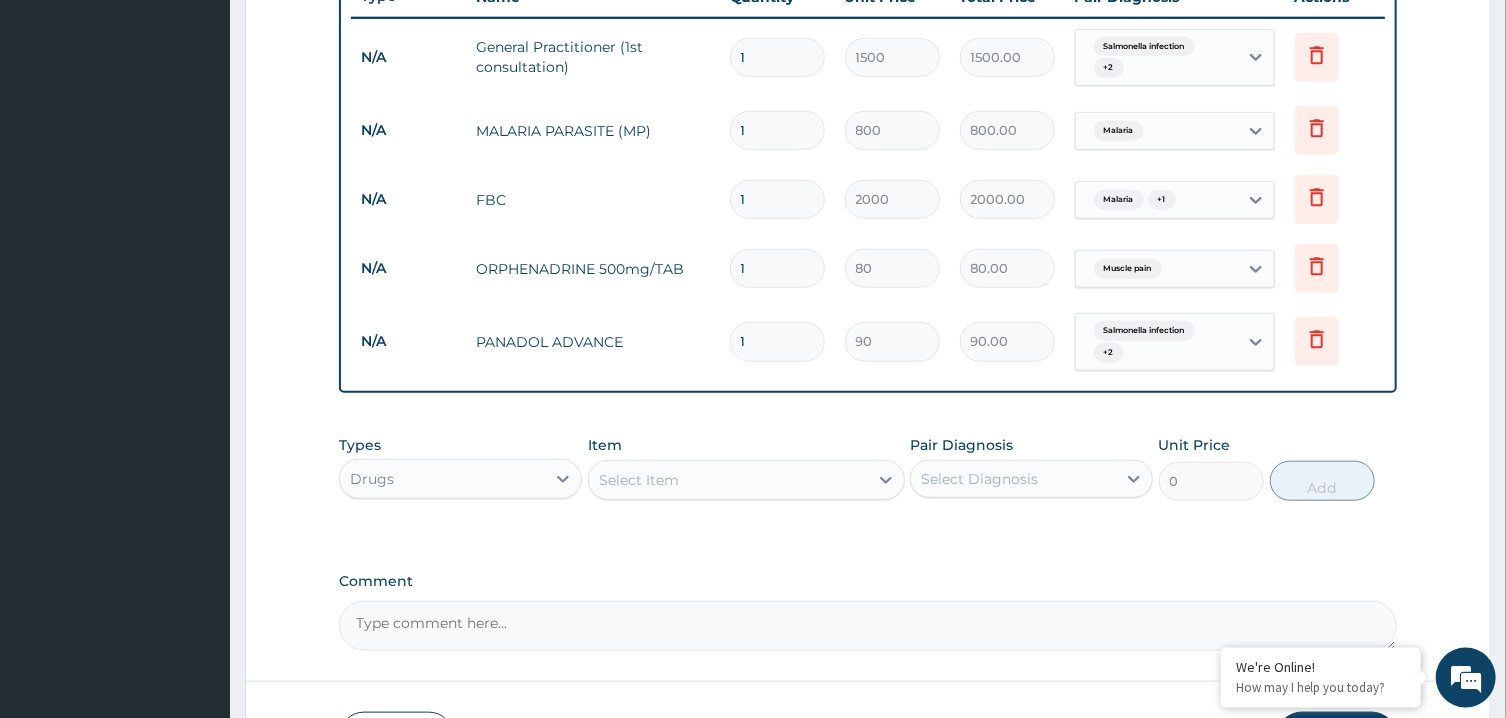 click on "Select Item" at bounding box center [728, 480] 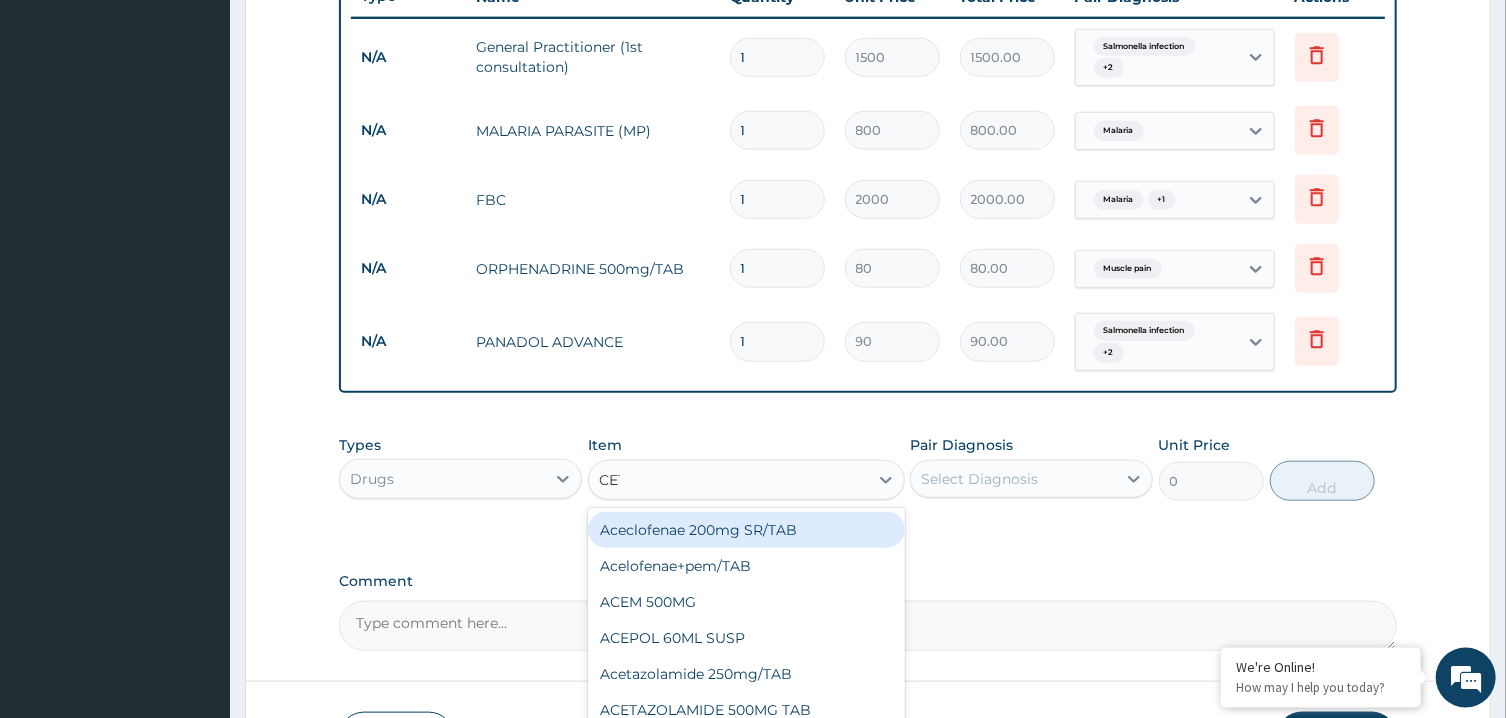 type on "CETR" 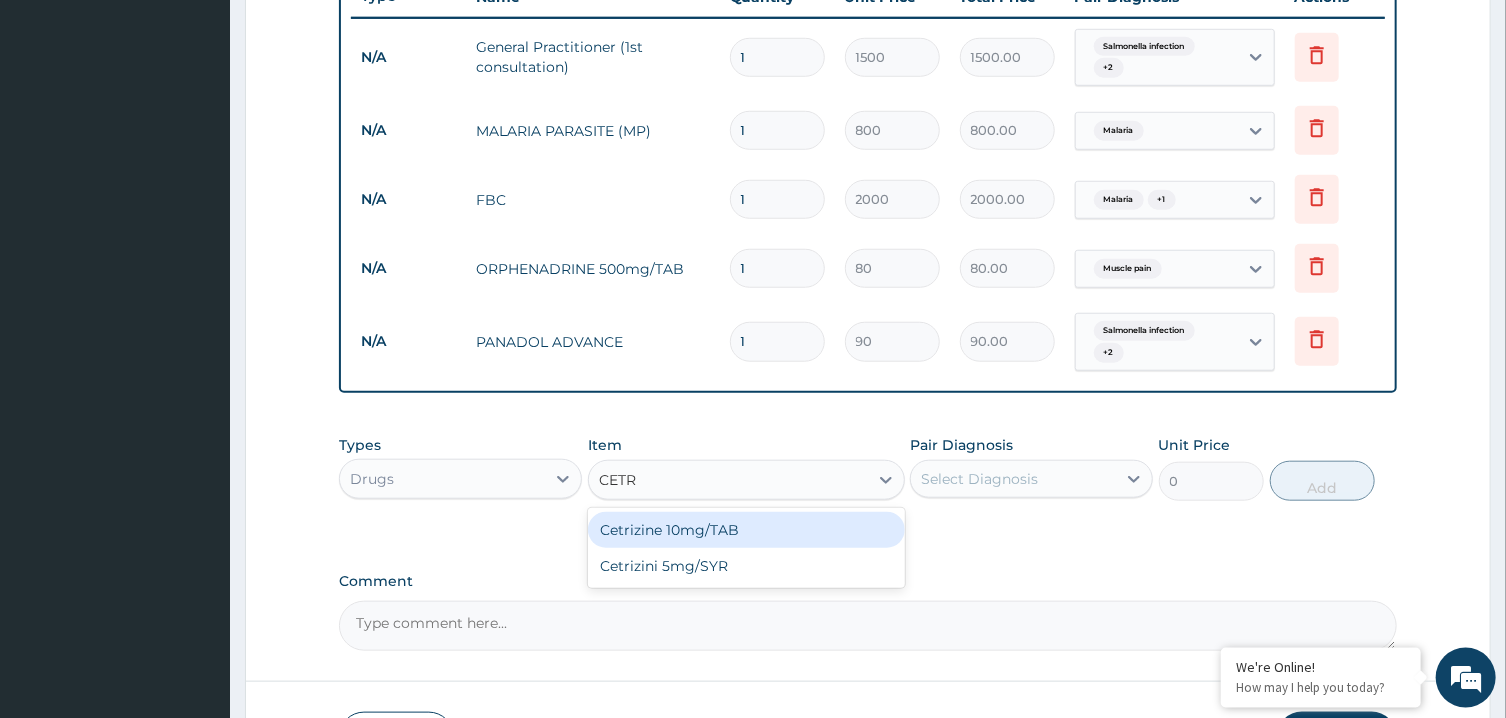 click on "Cetrizine 10mg/TAB" at bounding box center [746, 530] 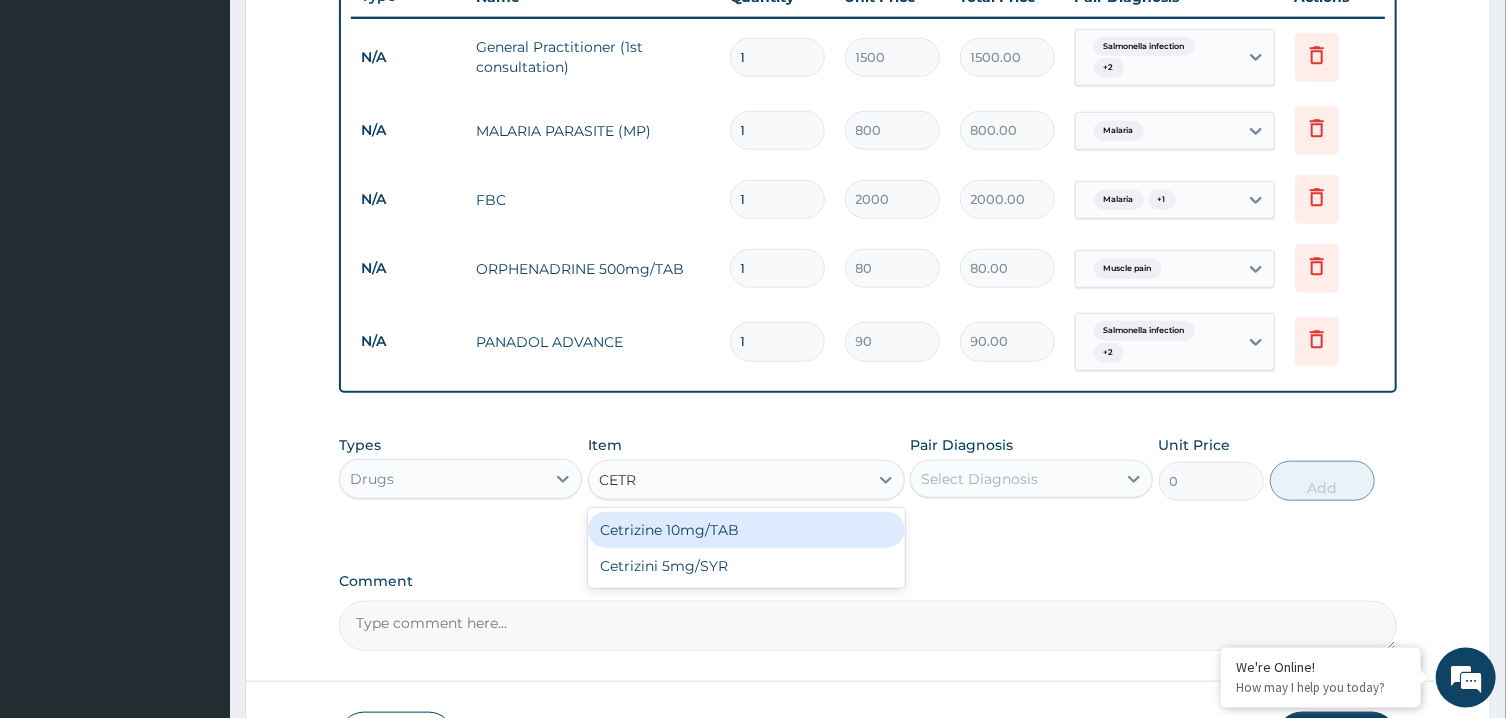 type 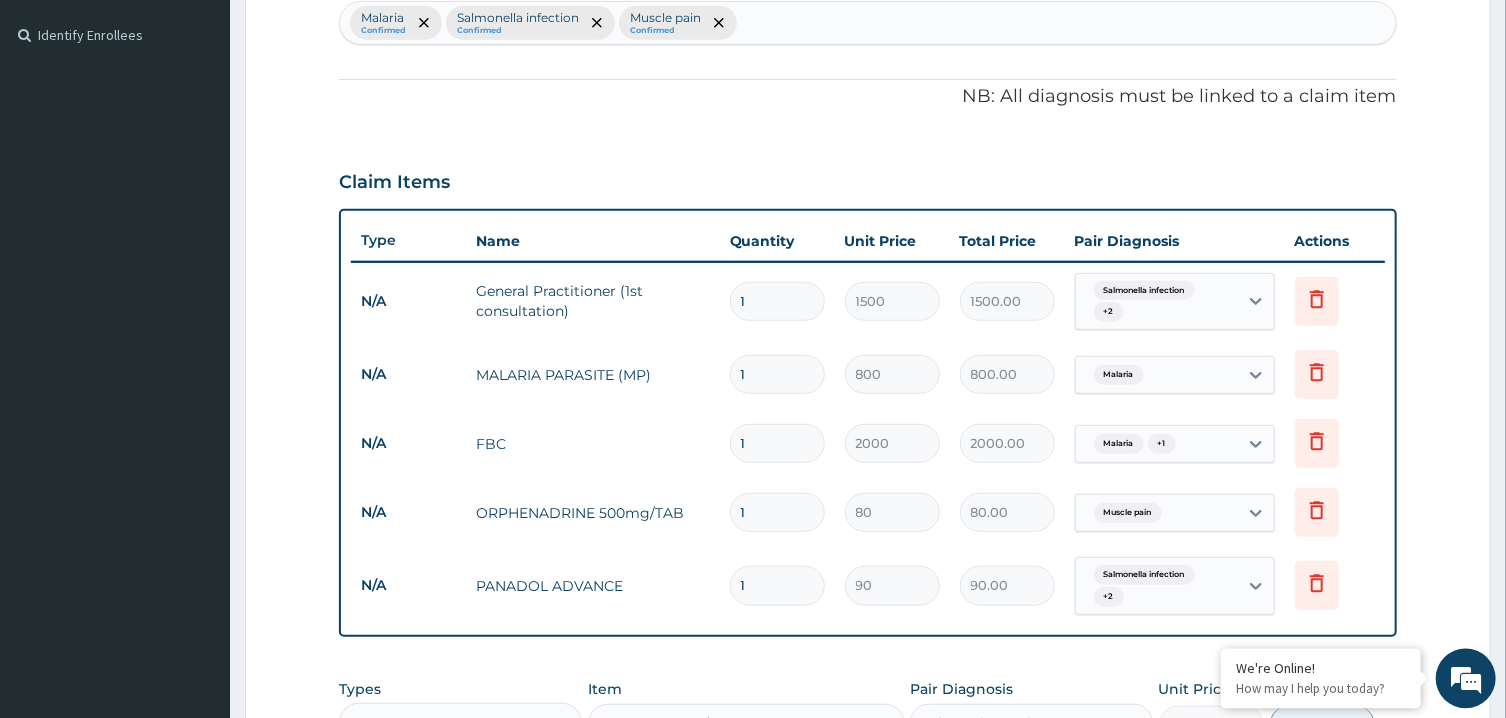 scroll, scrollTop: 532, scrollLeft: 0, axis: vertical 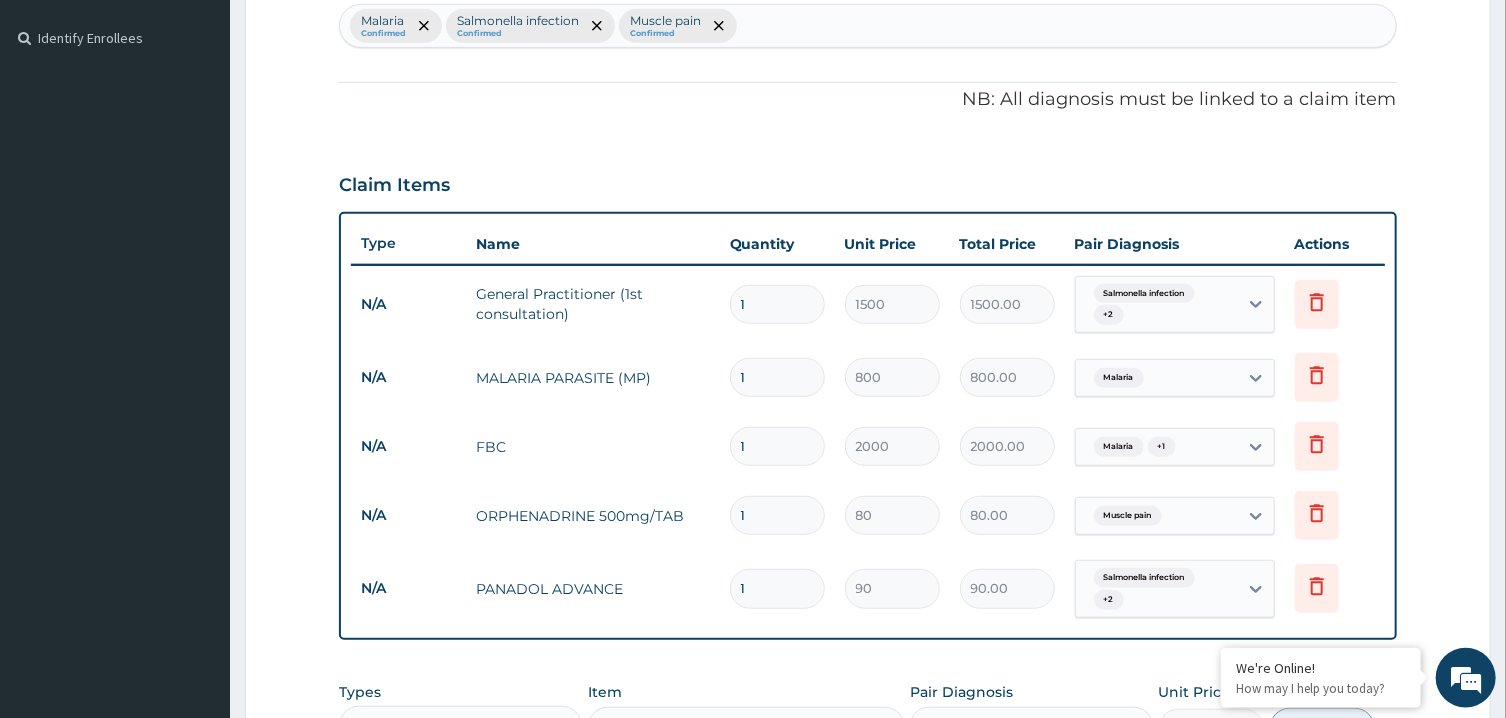click on "Malaria Confirmed Salmonella infection Confirmed Muscle pain Confirmed" at bounding box center (867, 26) 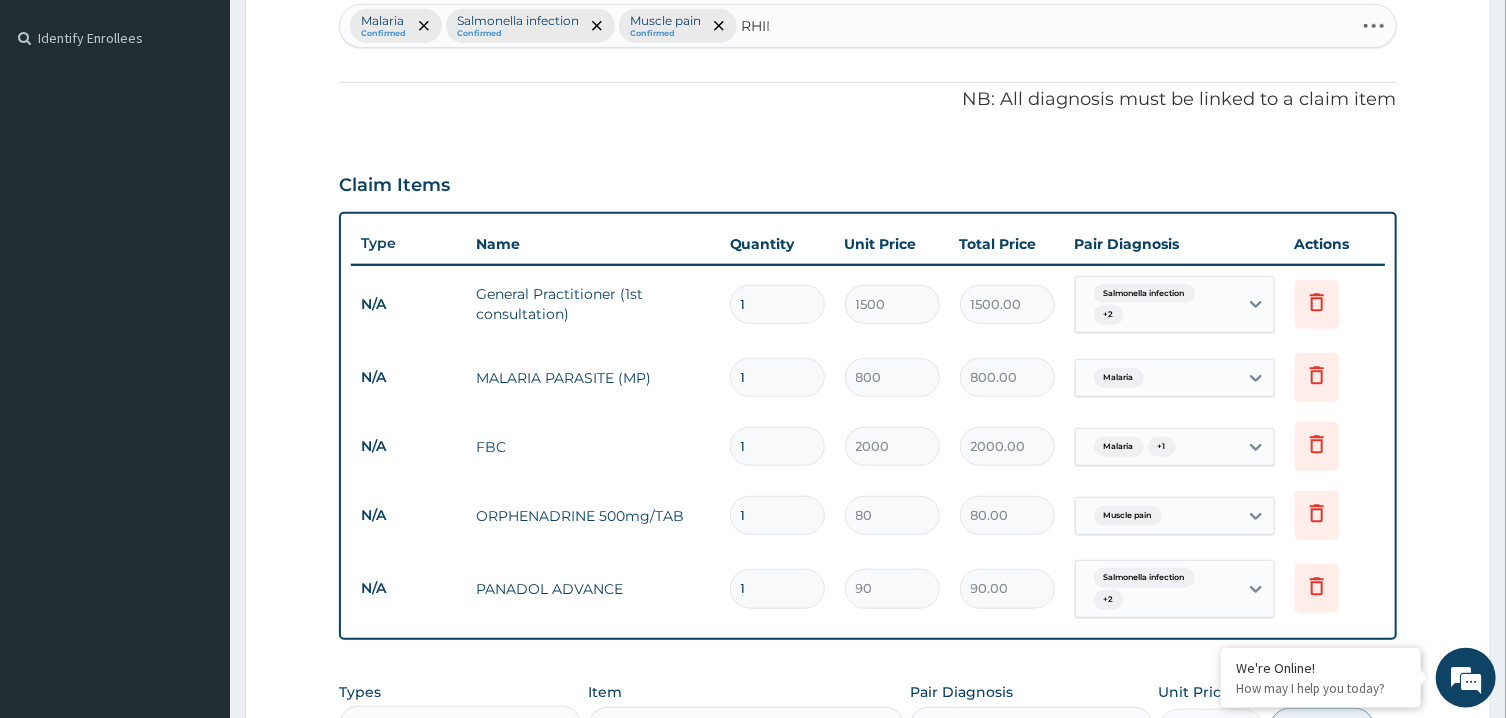 type on "RHINI" 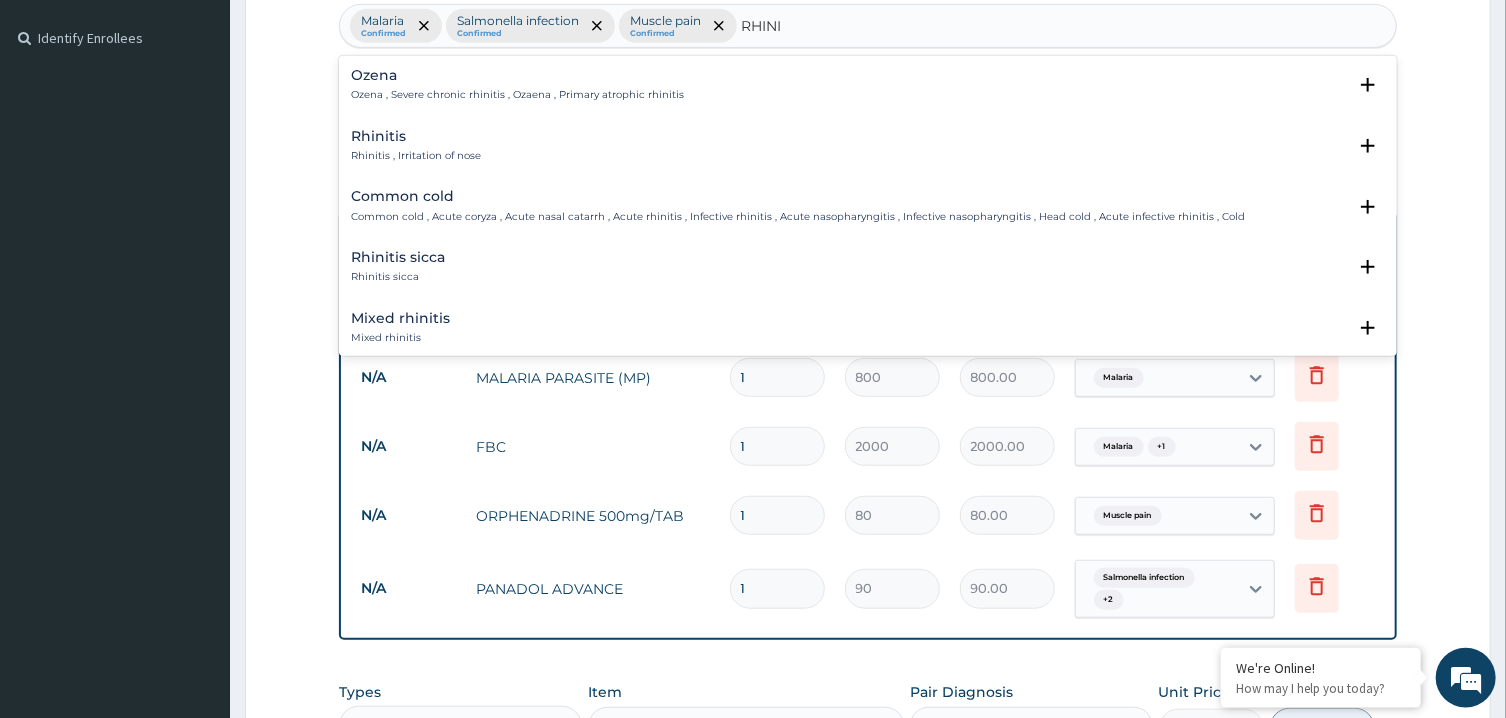 click on "Rhinitis" at bounding box center (416, 136) 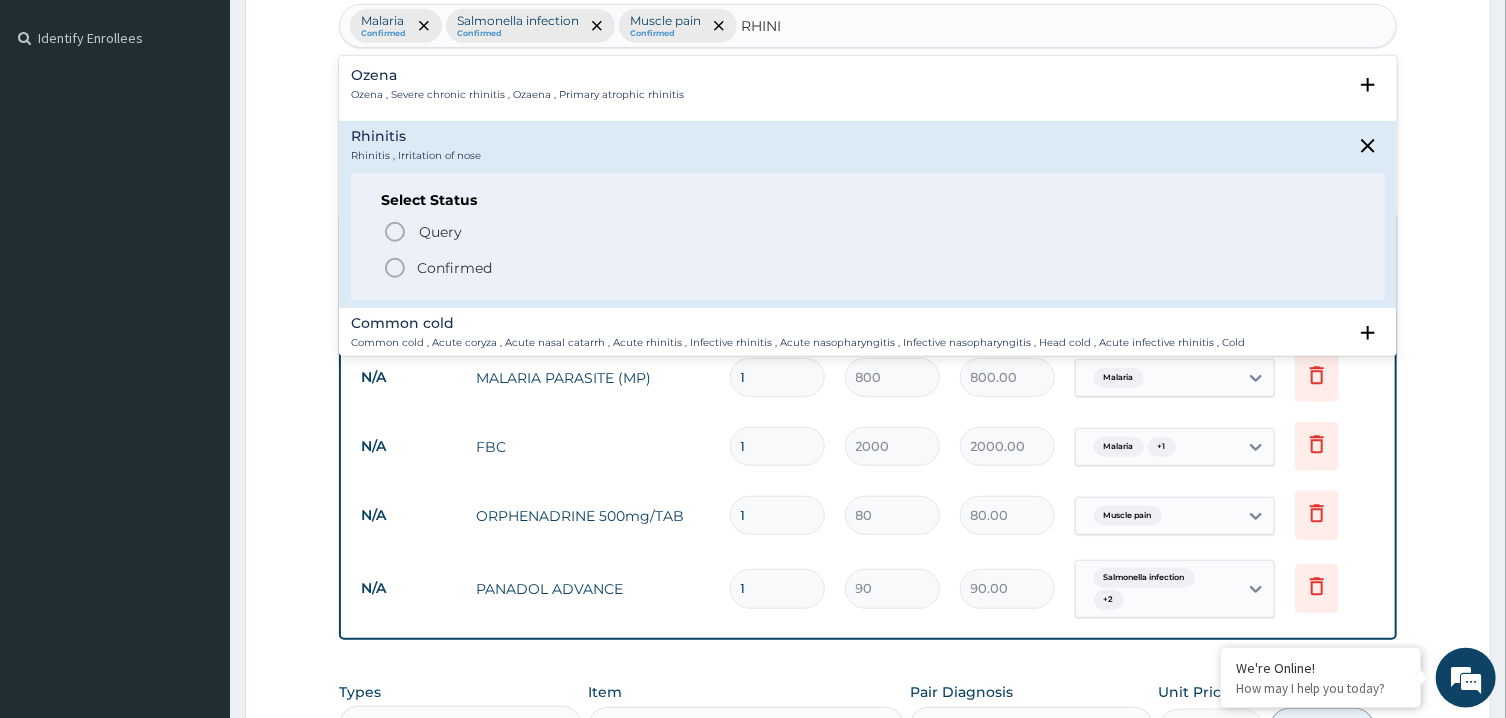 click 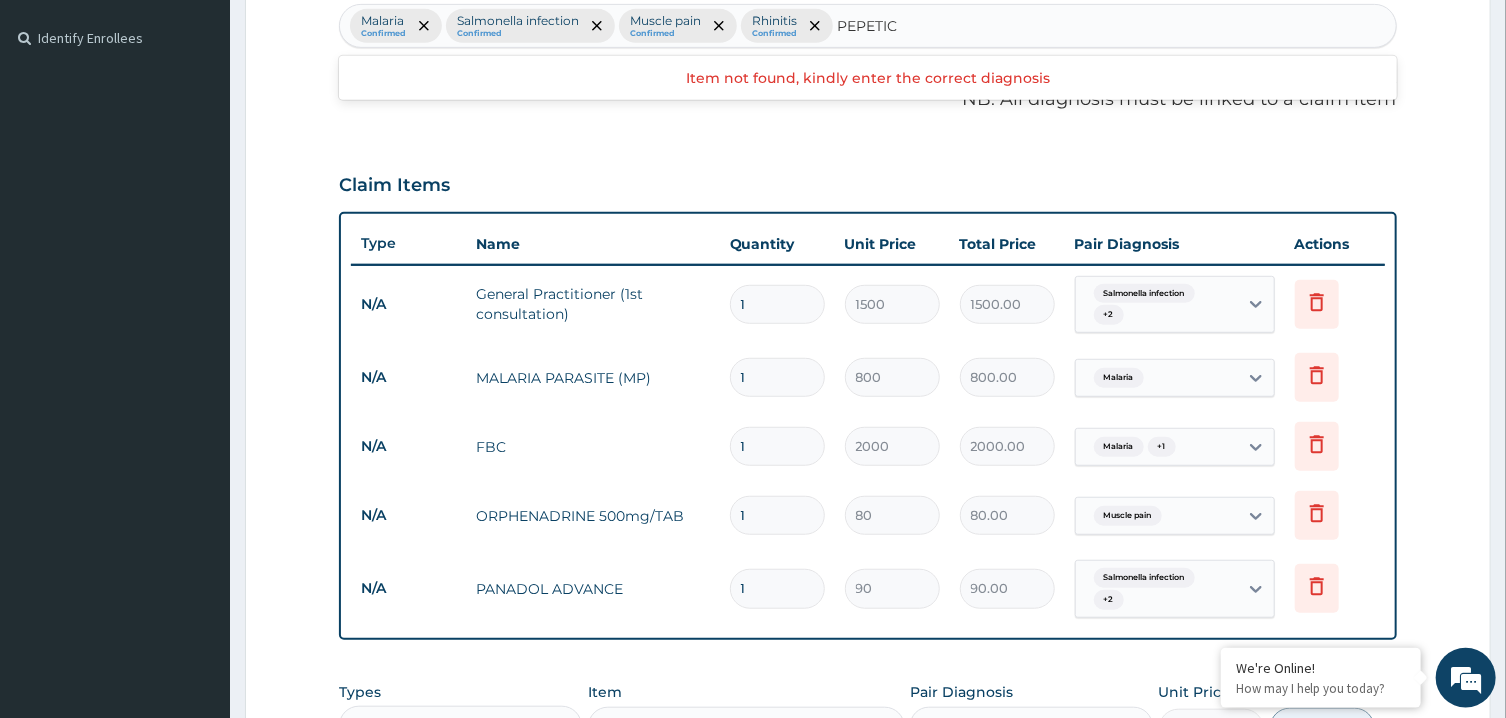 type on "PEPTIC" 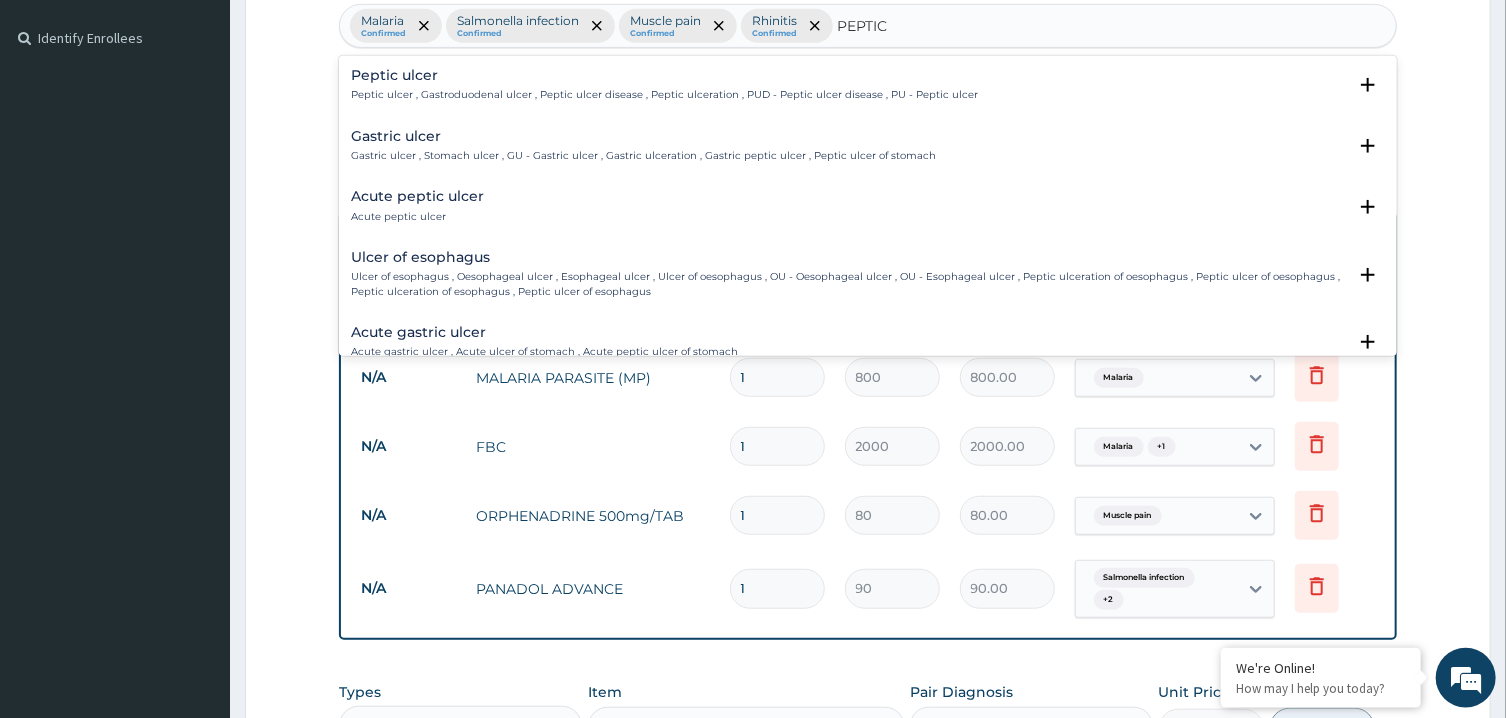 click on "Peptic ulcer , Gastroduodenal ulcer , Peptic ulcer disease , Peptic ulceration , PUD - Peptic ulcer disease , PU - Peptic ulcer" at bounding box center [664, 95] 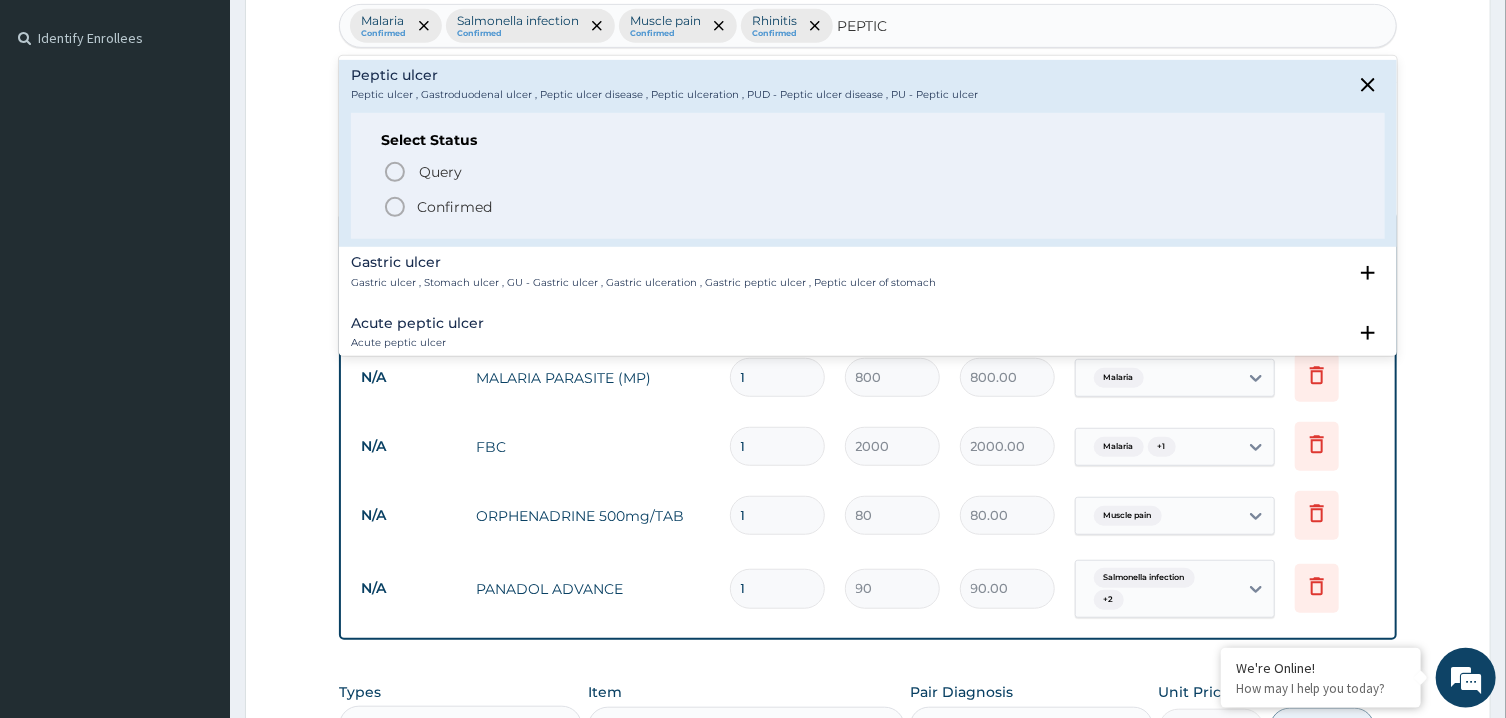 click 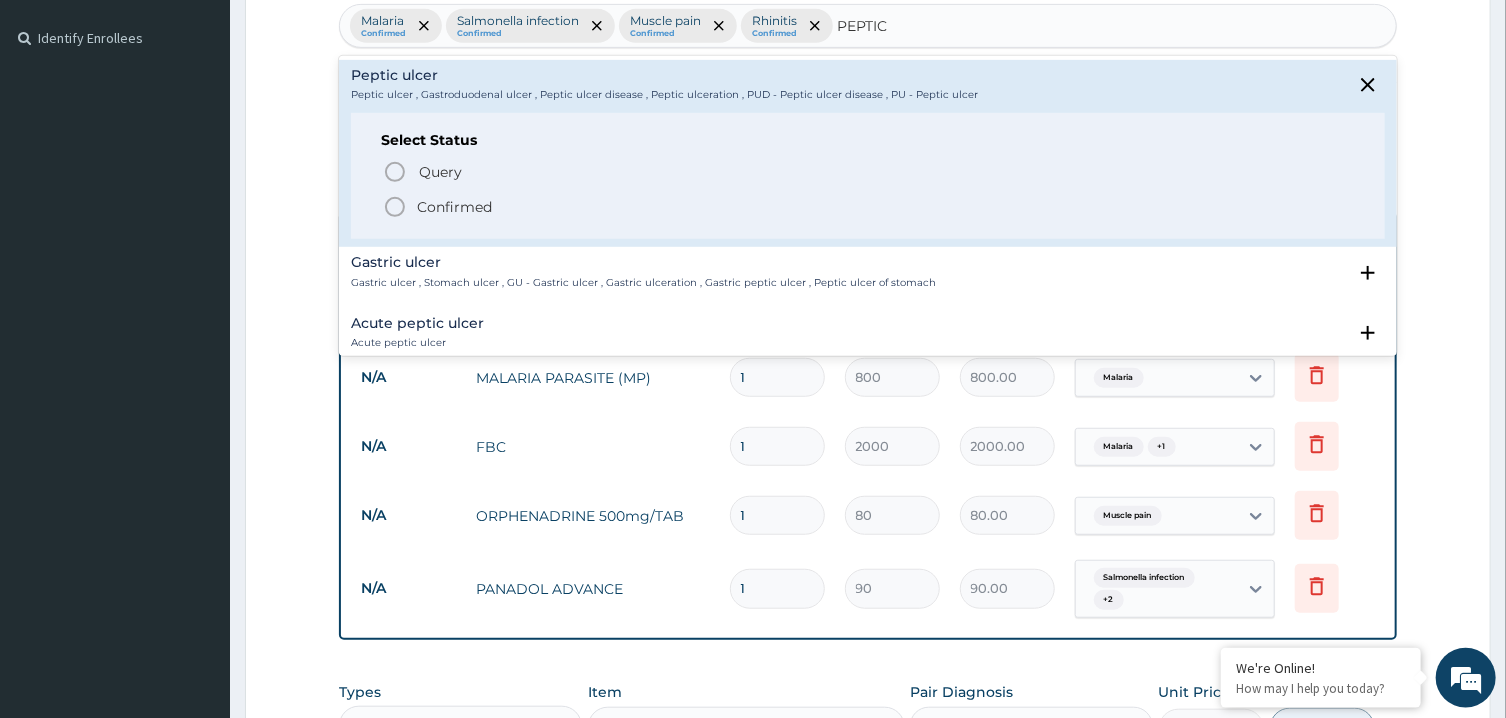 type 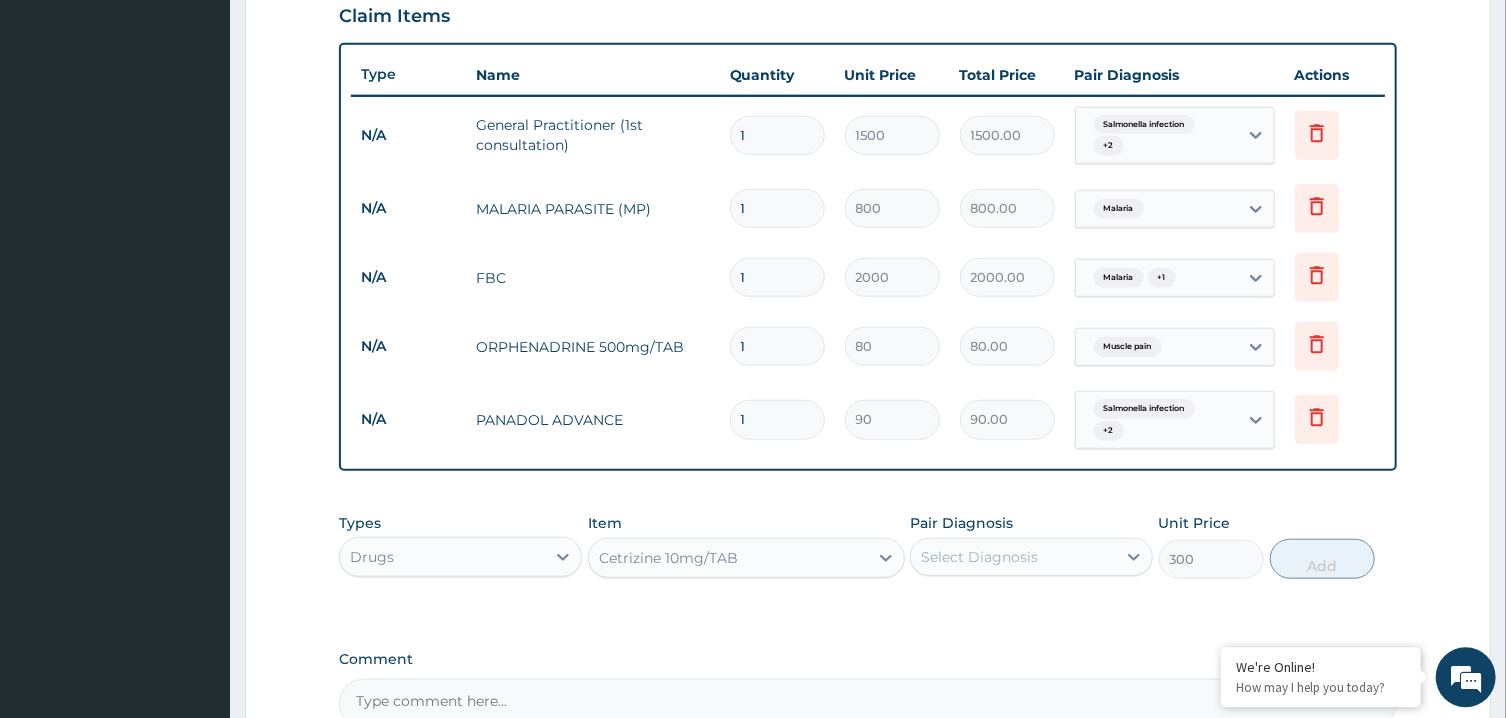 scroll, scrollTop: 714, scrollLeft: 0, axis: vertical 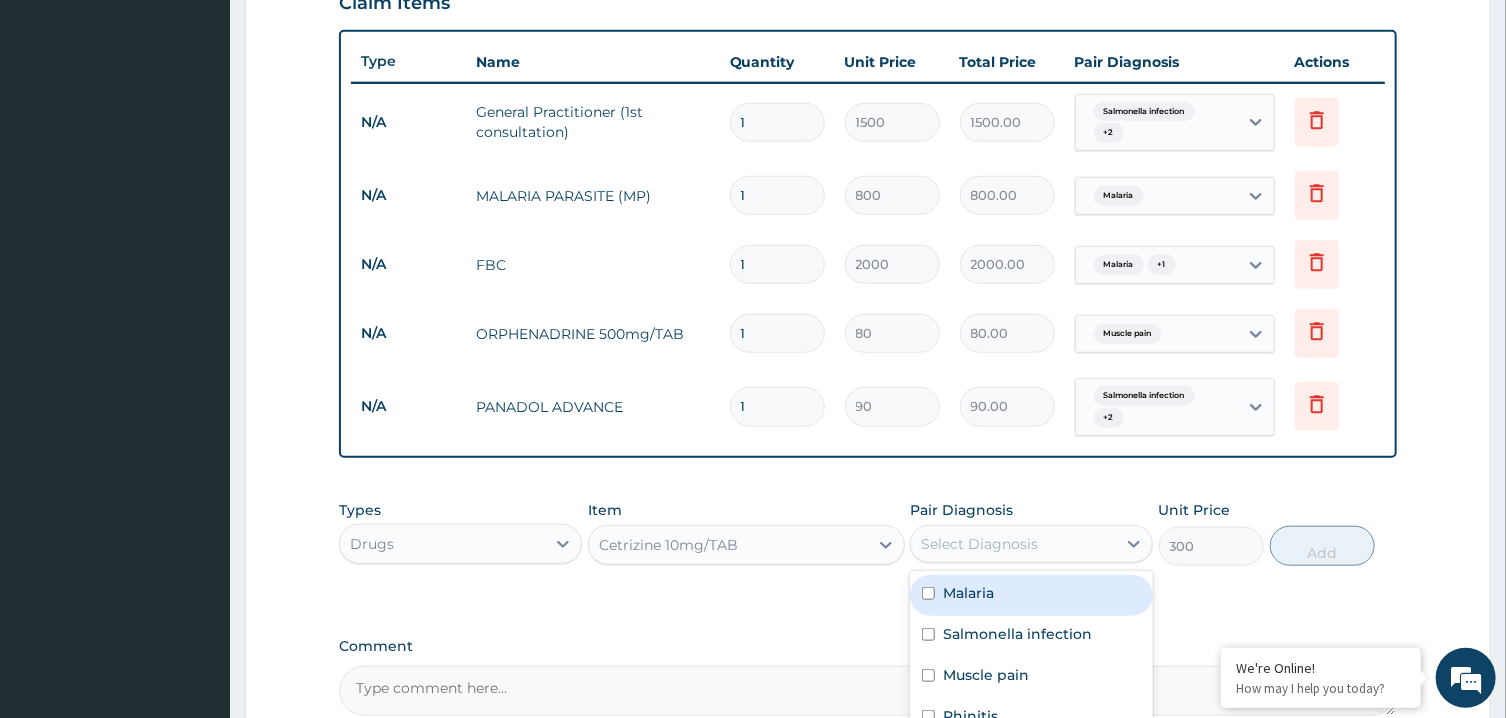 click on "Select Diagnosis" at bounding box center [1013, 544] 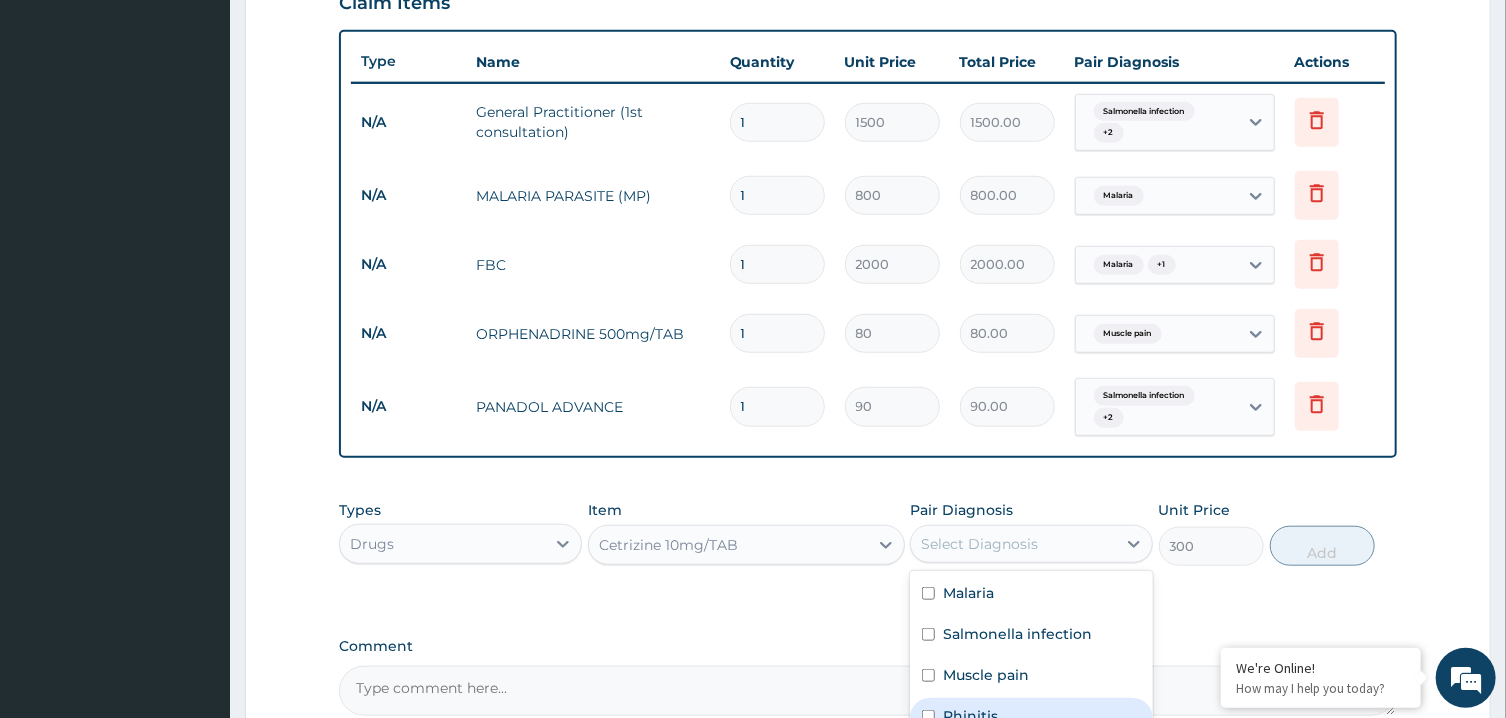 click on "Rhinitis" at bounding box center (1031, 718) 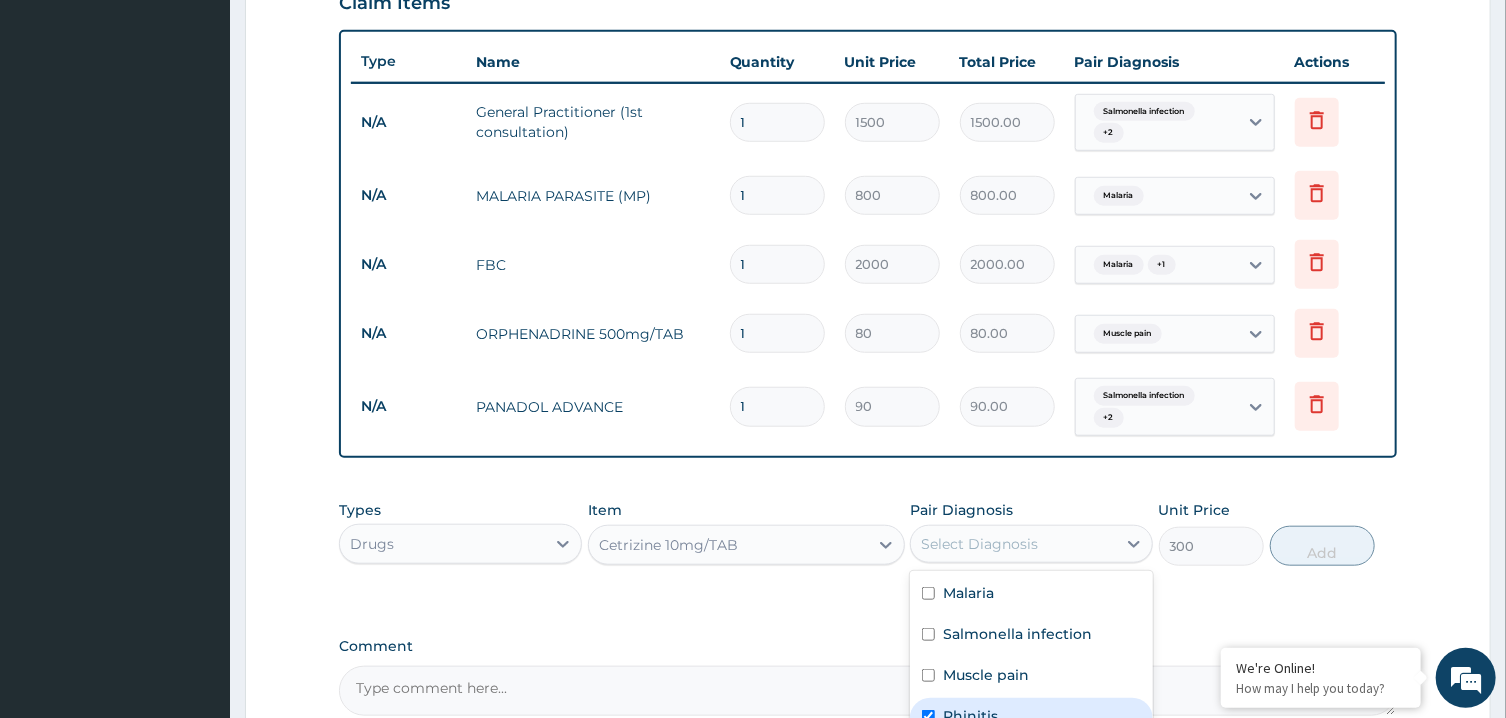 checkbox on "true" 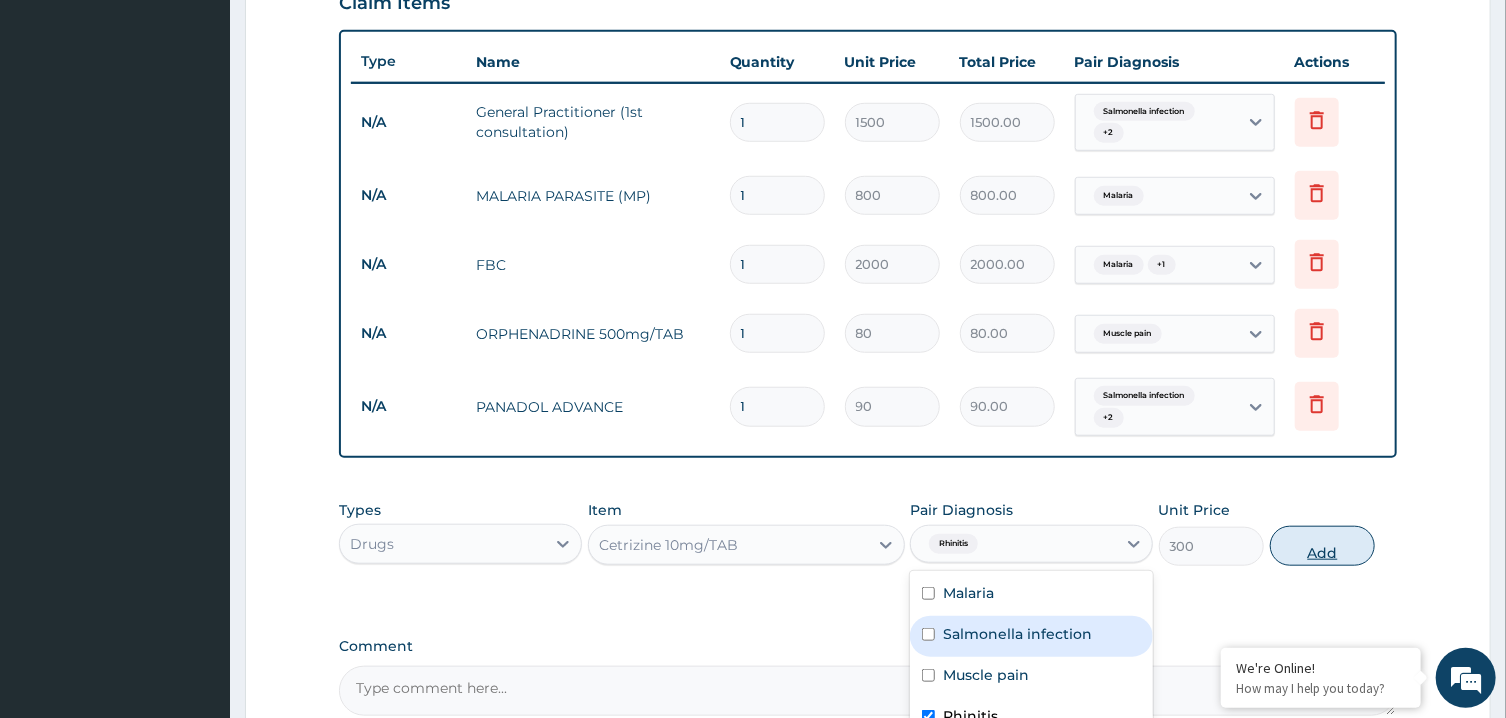 click on "Add" at bounding box center [1323, 546] 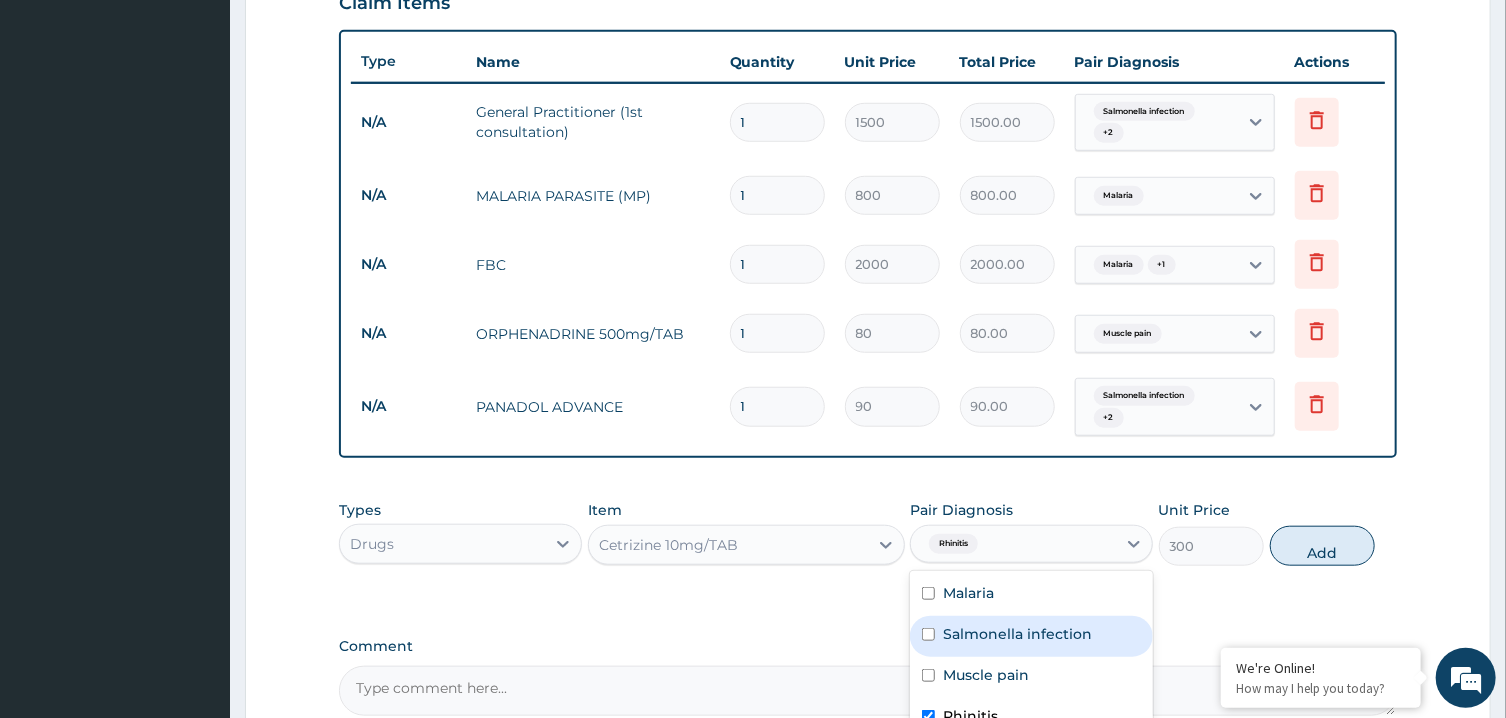 type on "0" 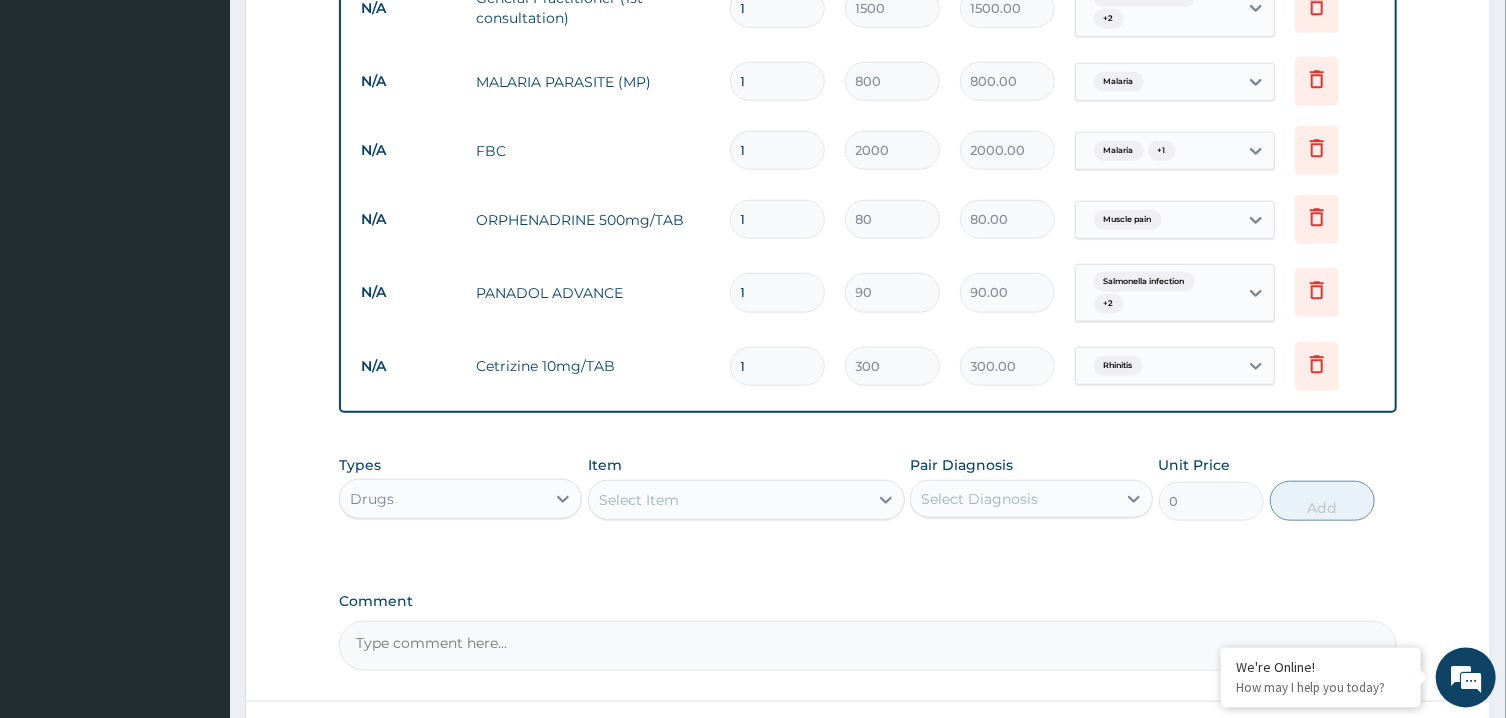 scroll, scrollTop: 831, scrollLeft: 0, axis: vertical 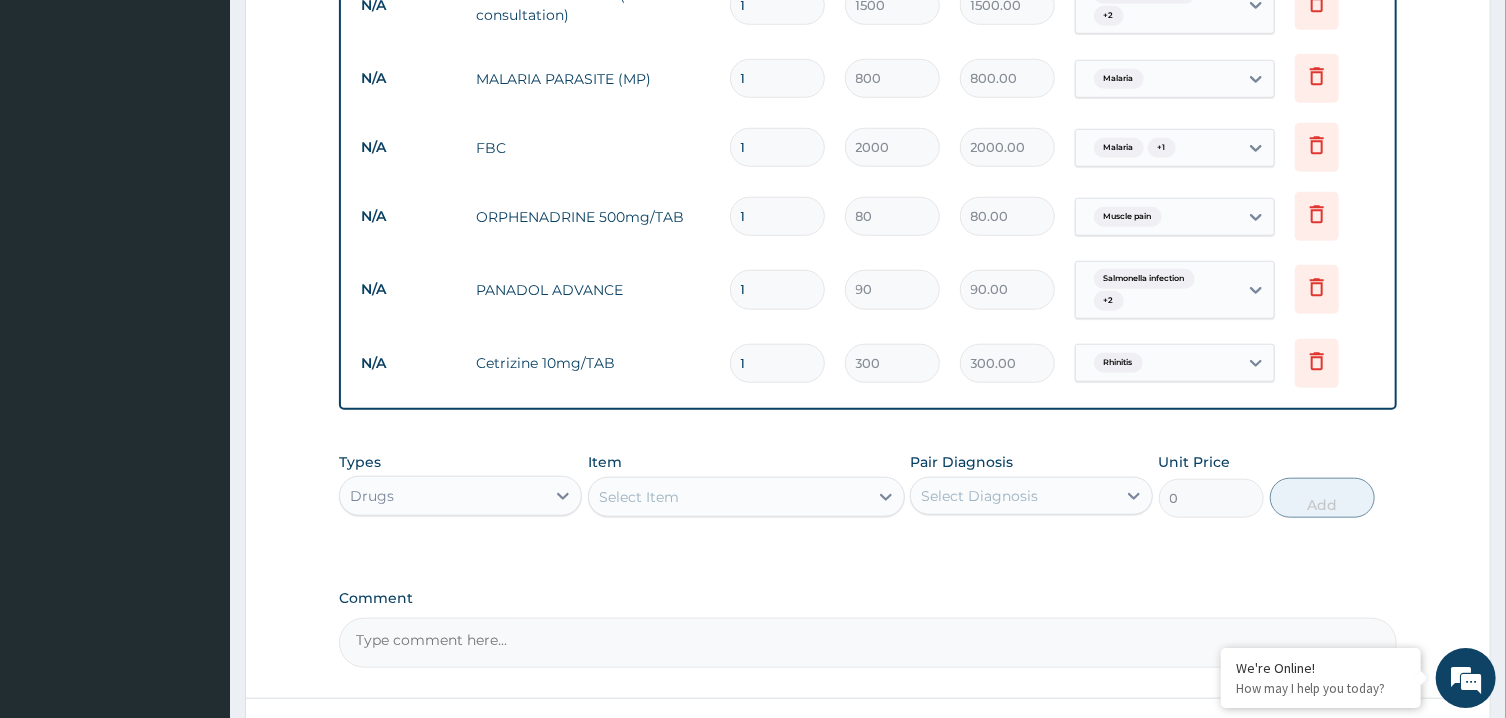 click on "Select Item" at bounding box center (728, 497) 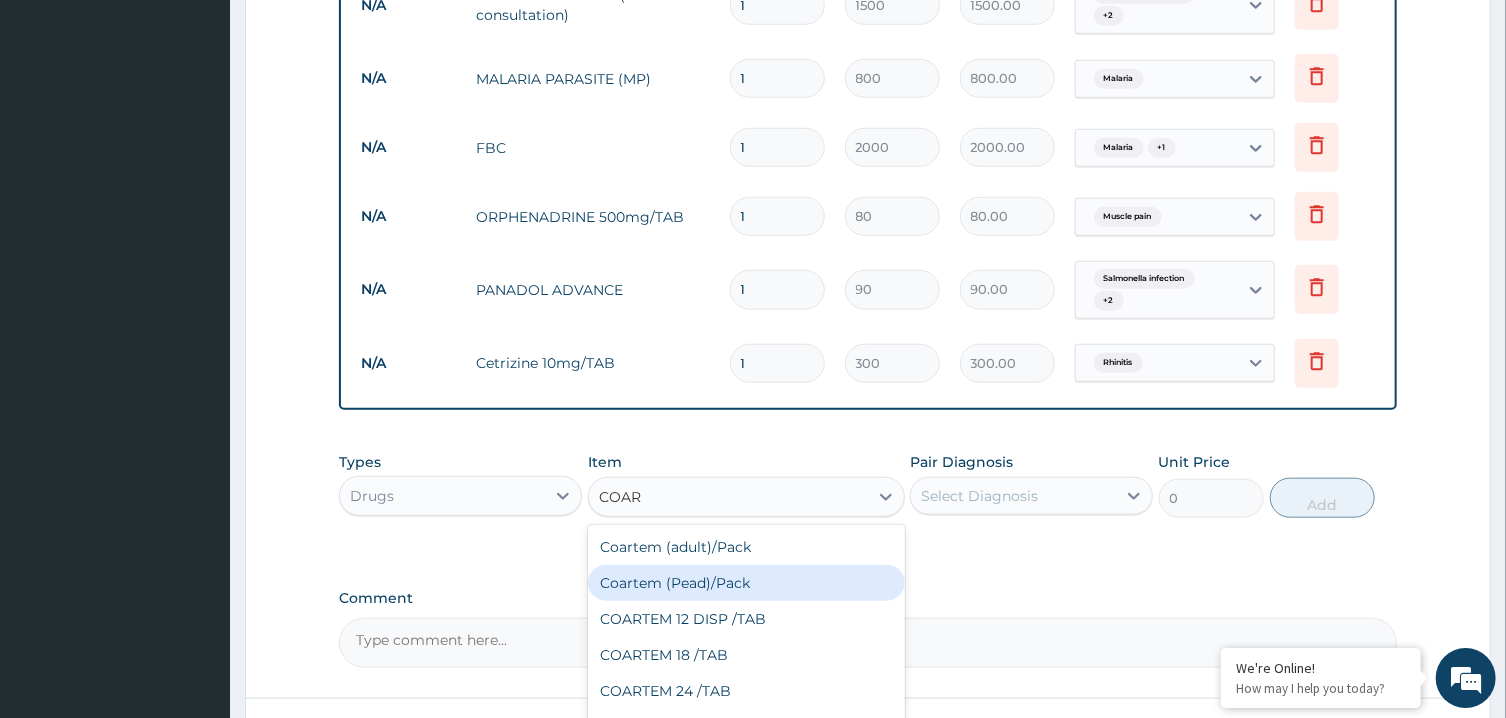 type on "COAR" 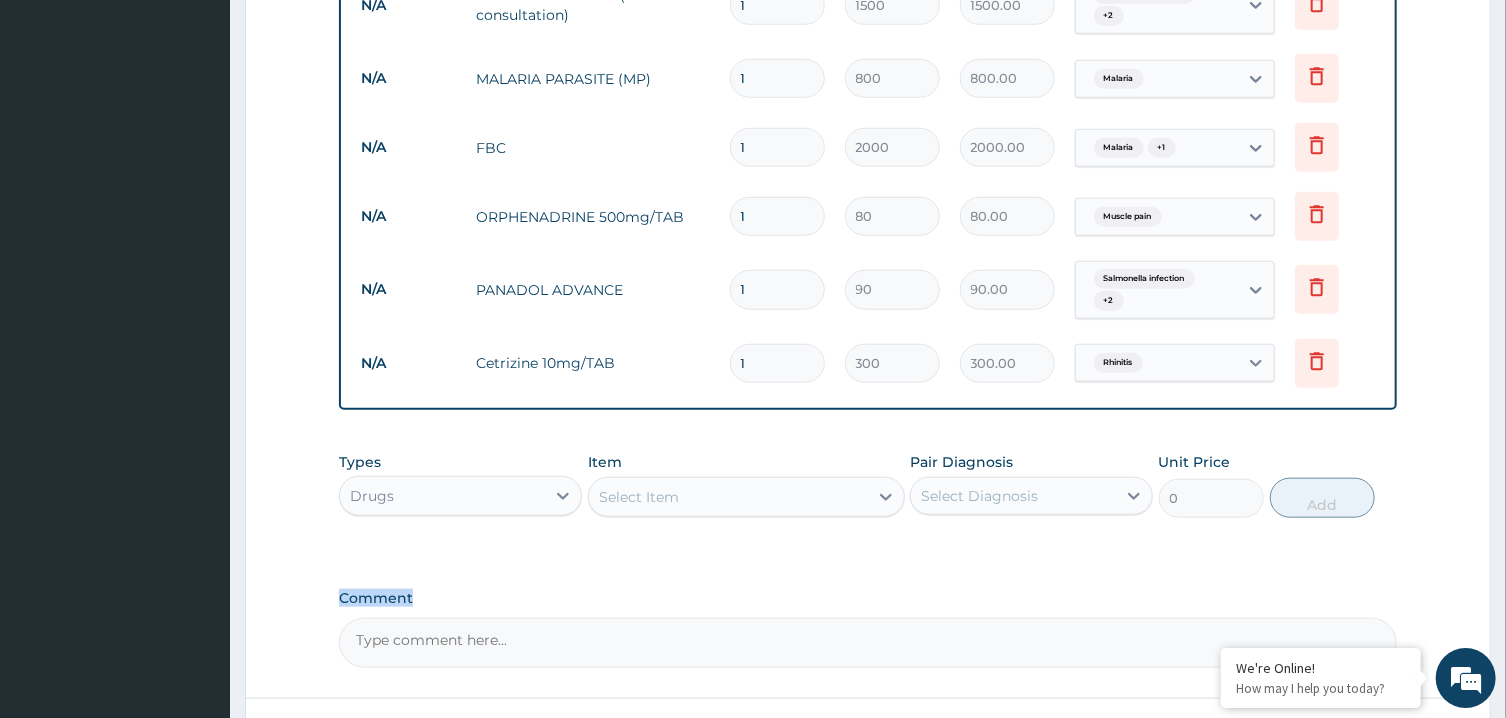 drag, startPoint x: 1089, startPoint y: 469, endPoint x: 1117, endPoint y: 649, distance: 182.16476 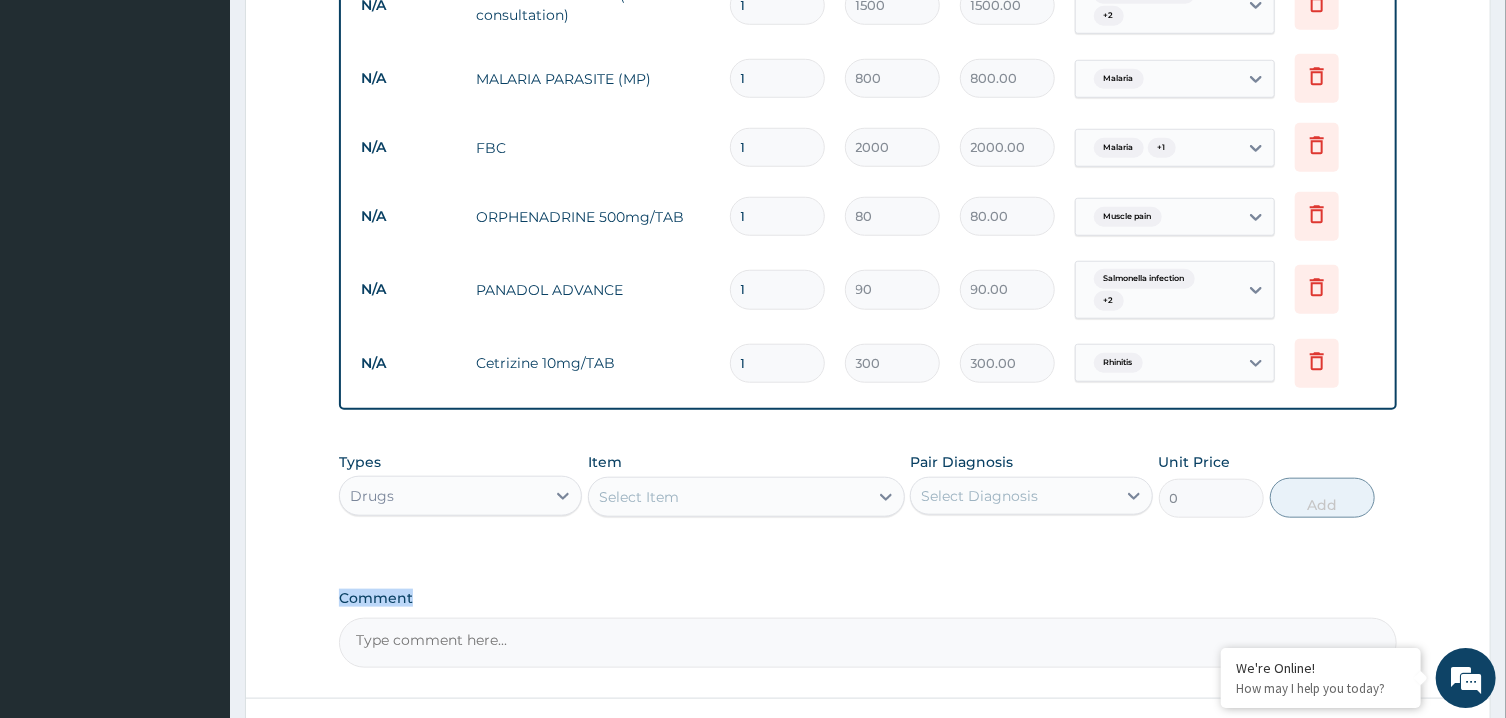 scroll, scrollTop: 989, scrollLeft: 0, axis: vertical 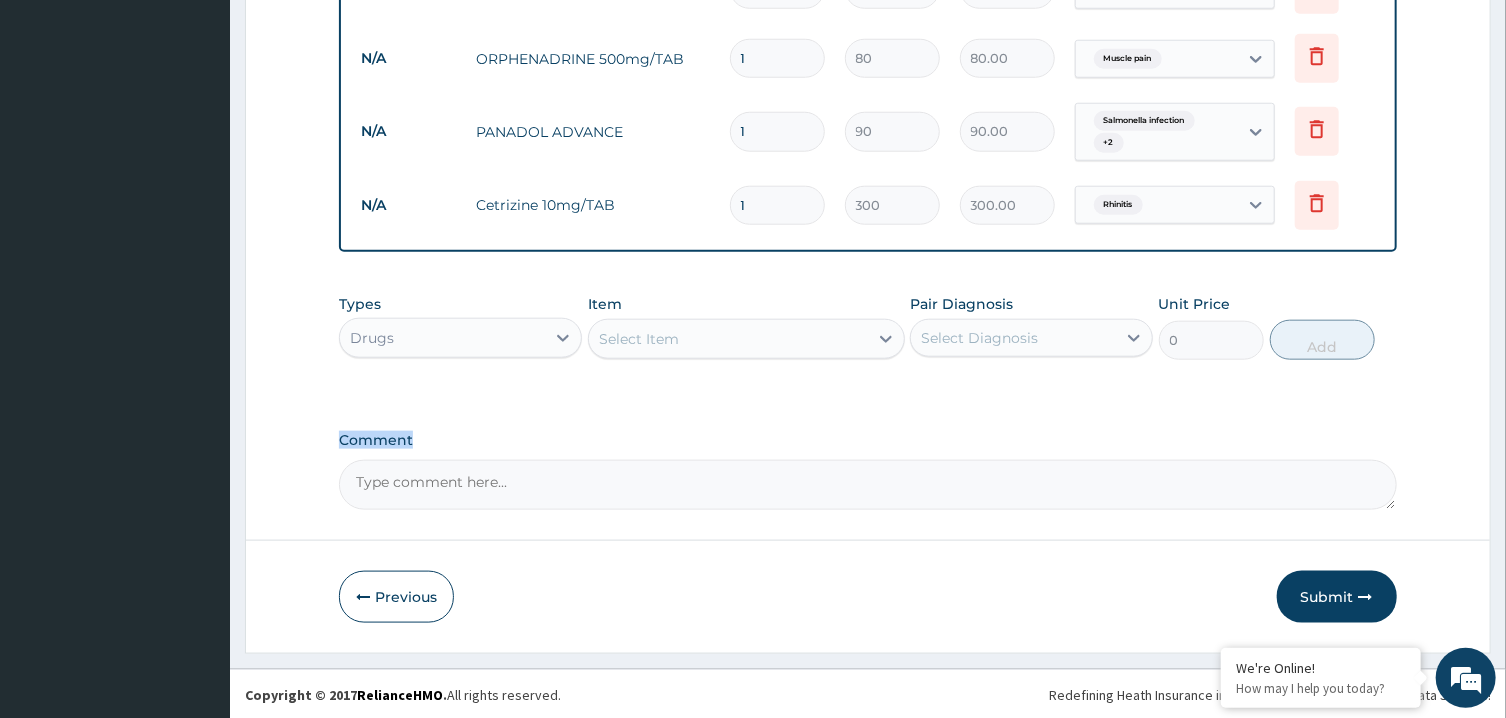 click on "Select Item" at bounding box center [728, 339] 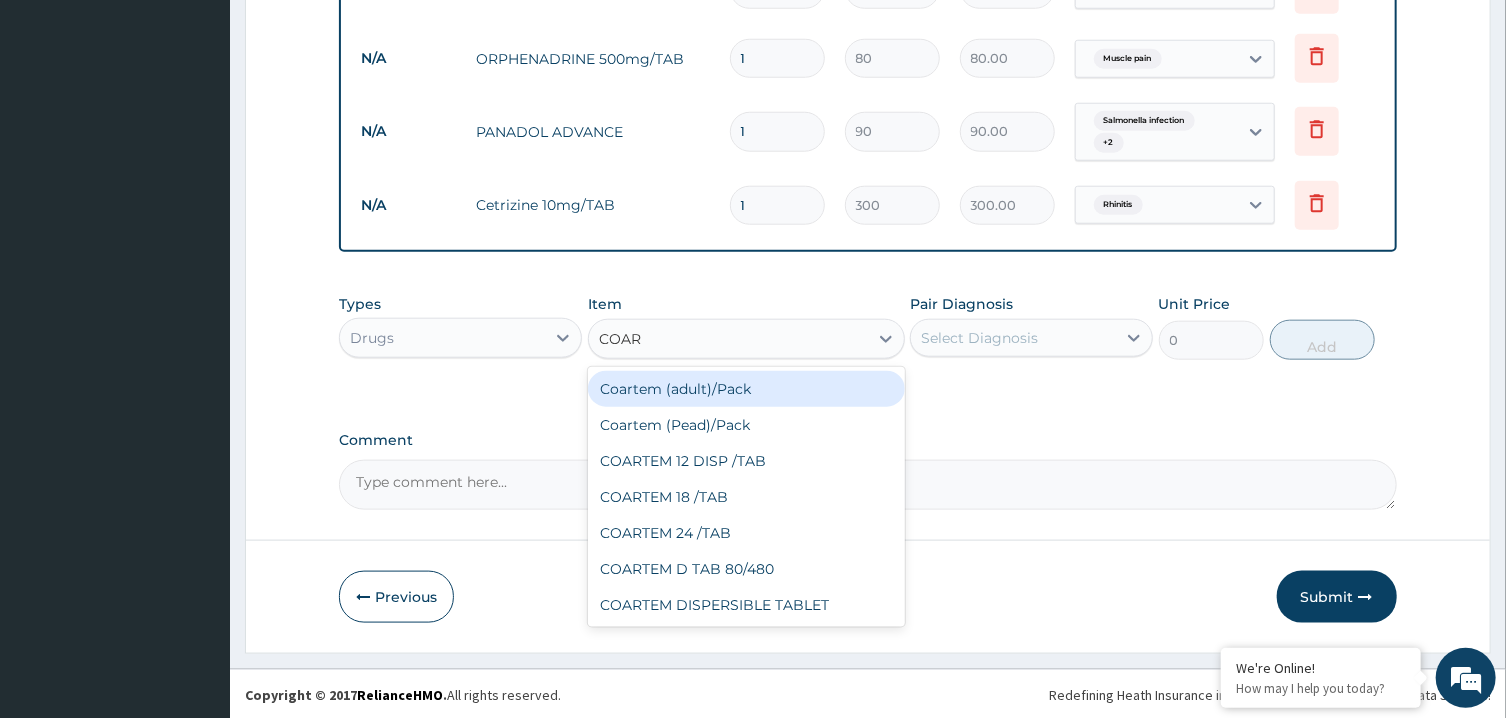 type on "COART" 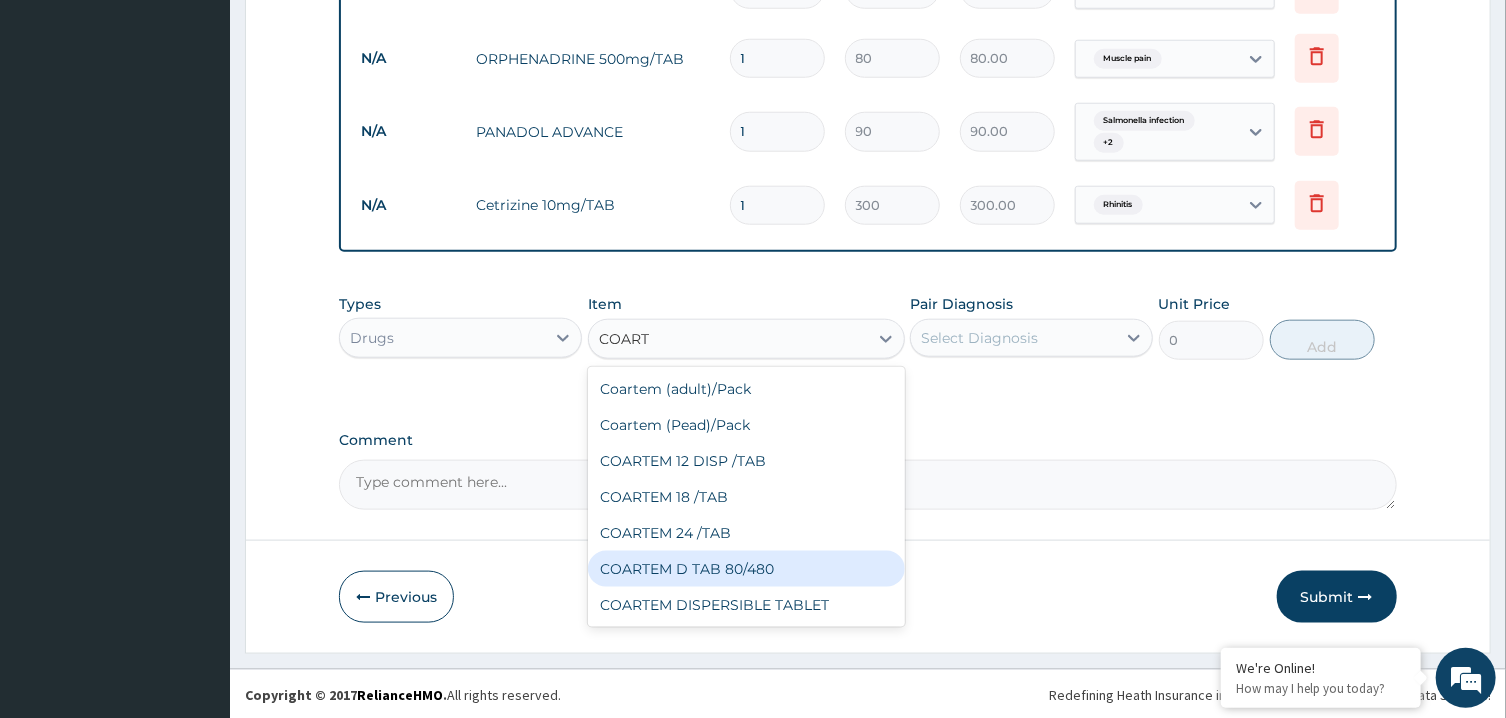 click on "COARTEM D TAB 80/480" at bounding box center (746, 569) 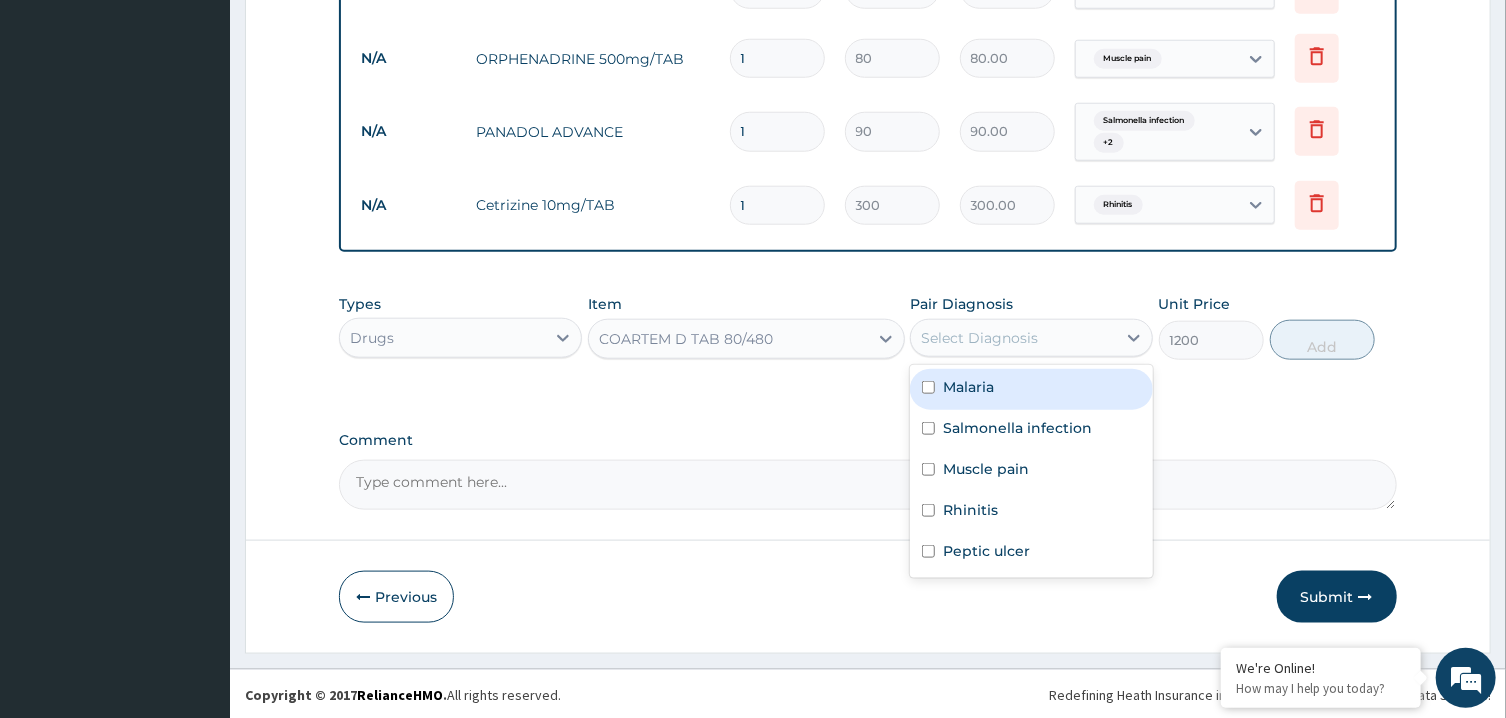 click on "Select Diagnosis" at bounding box center [1013, 338] 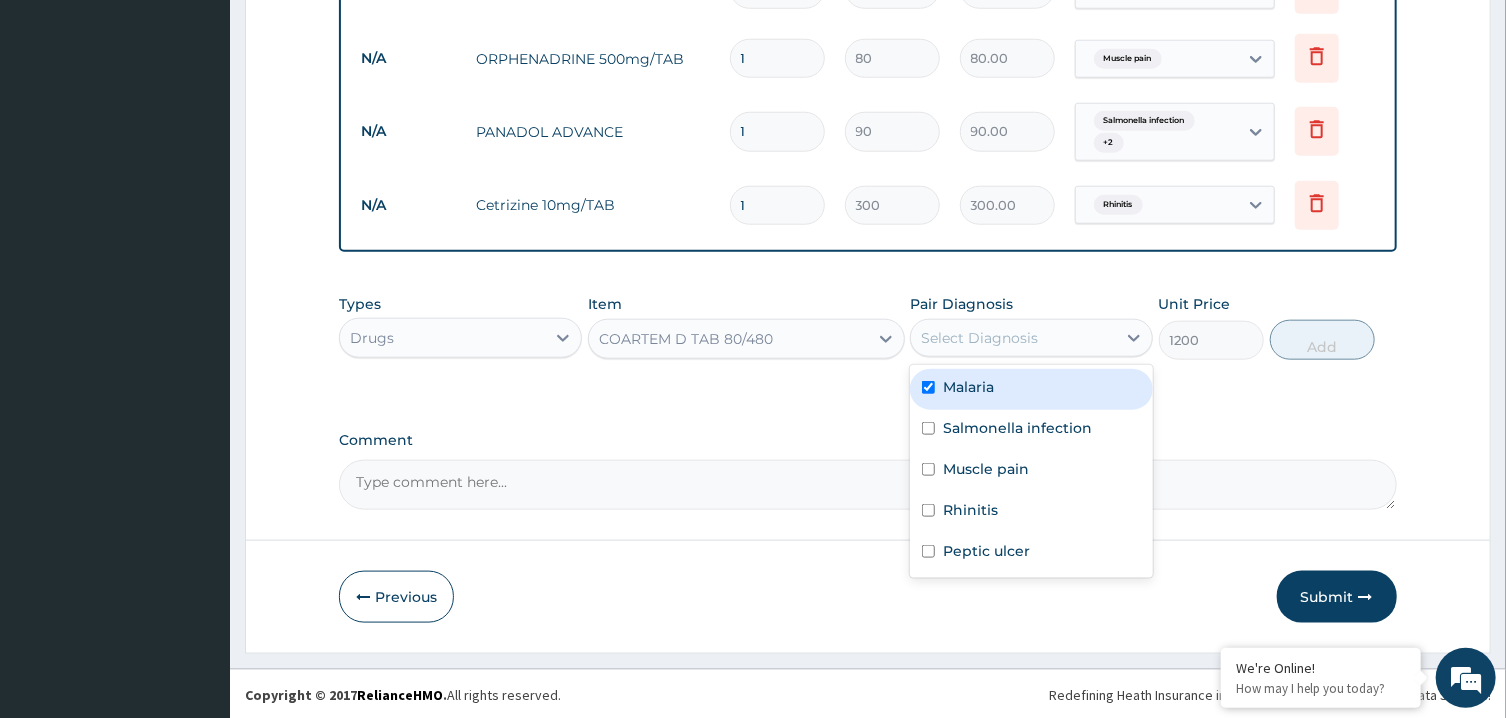 checkbox on "true" 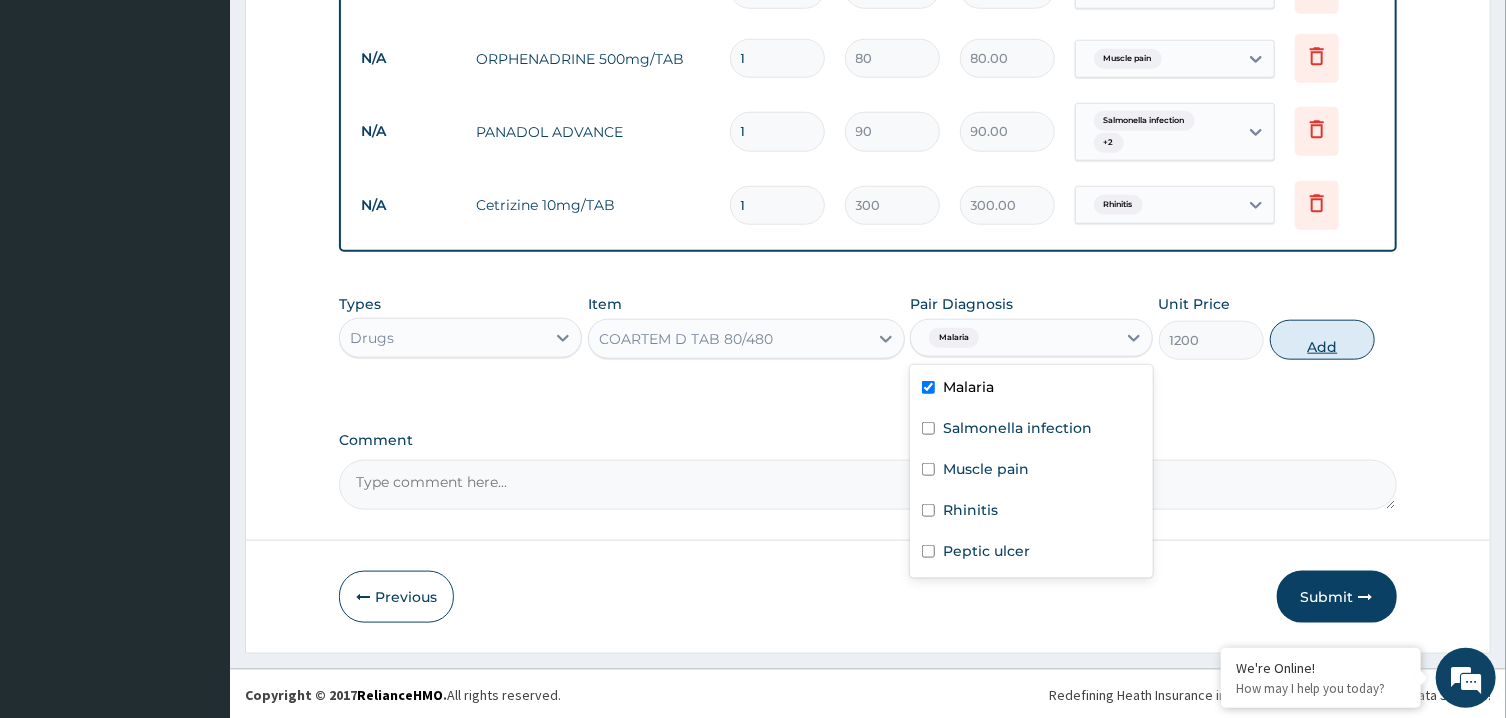 click on "Add" at bounding box center (1323, 340) 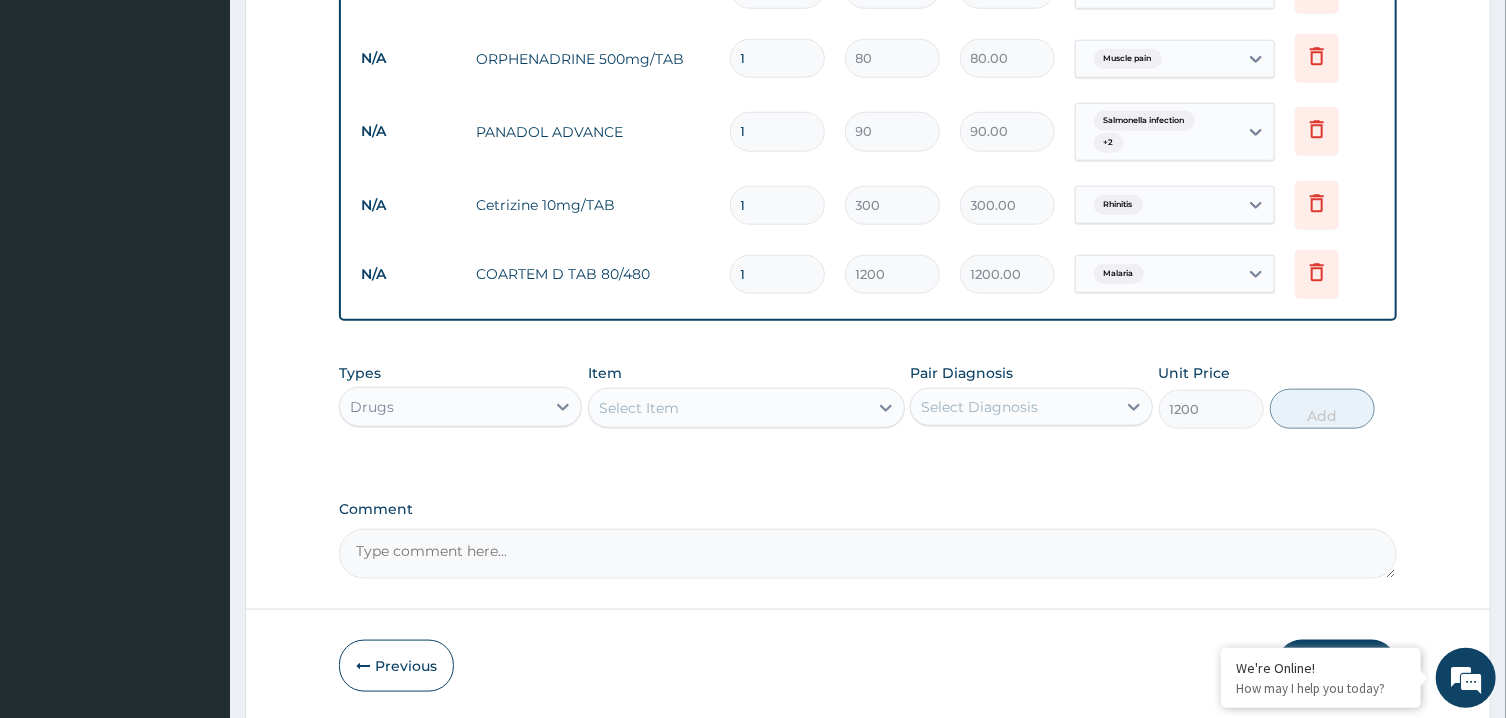 type on "0" 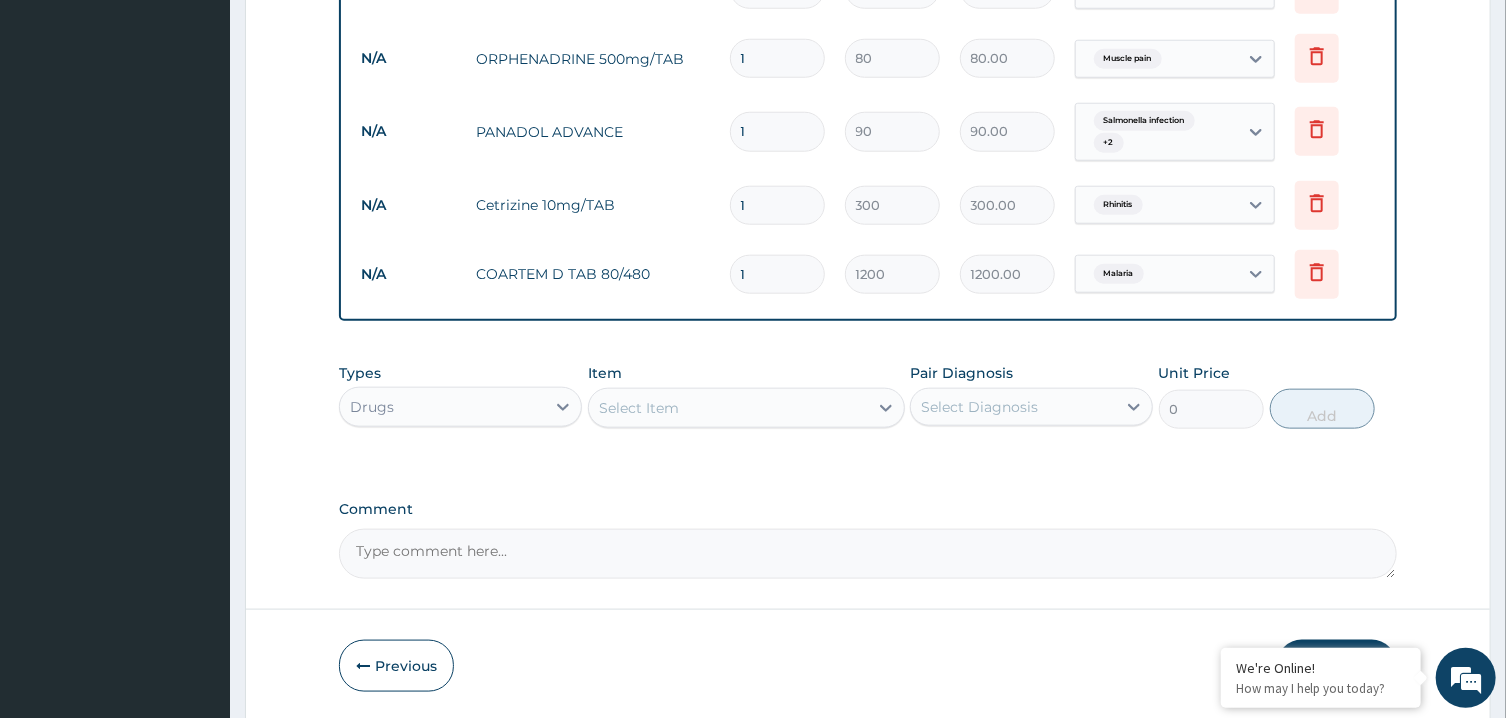 click on "Select Item" at bounding box center (728, 408) 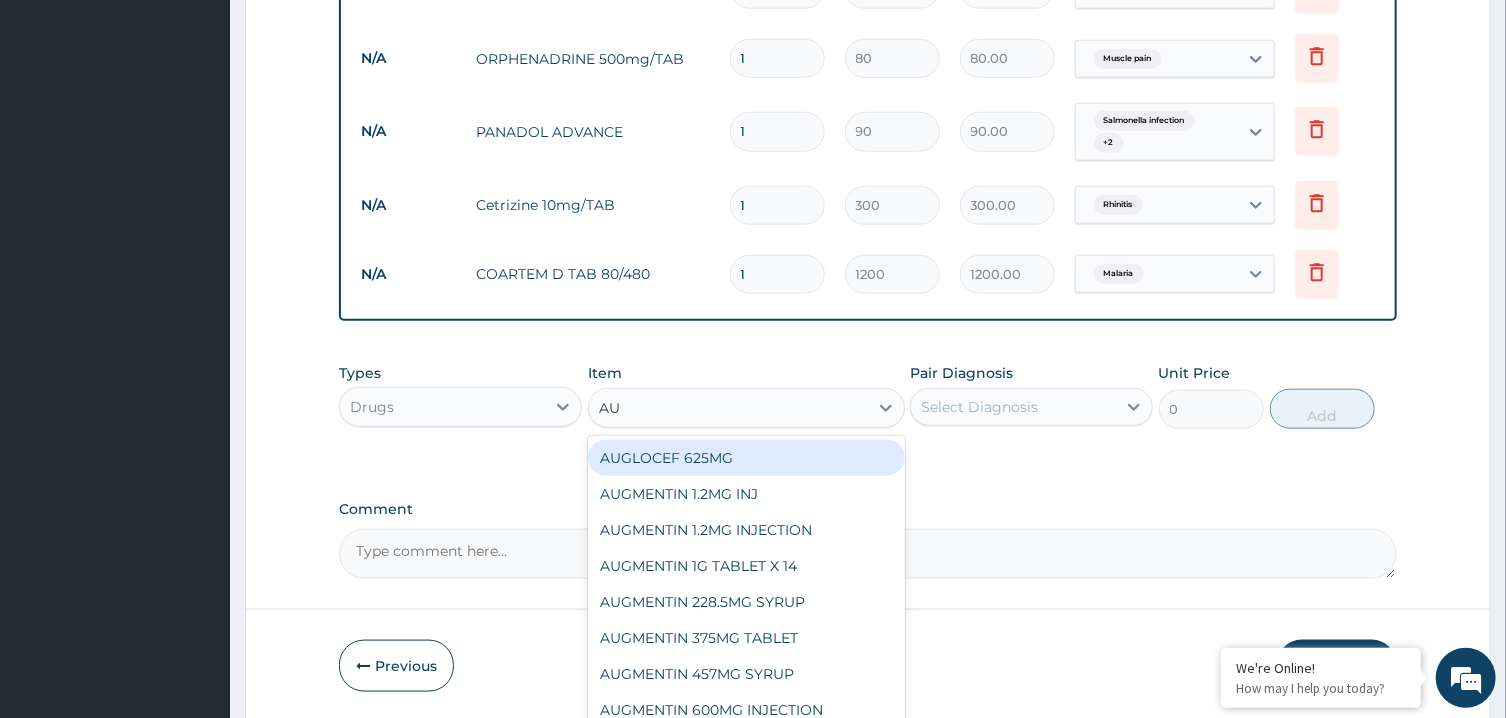 type on "AUG" 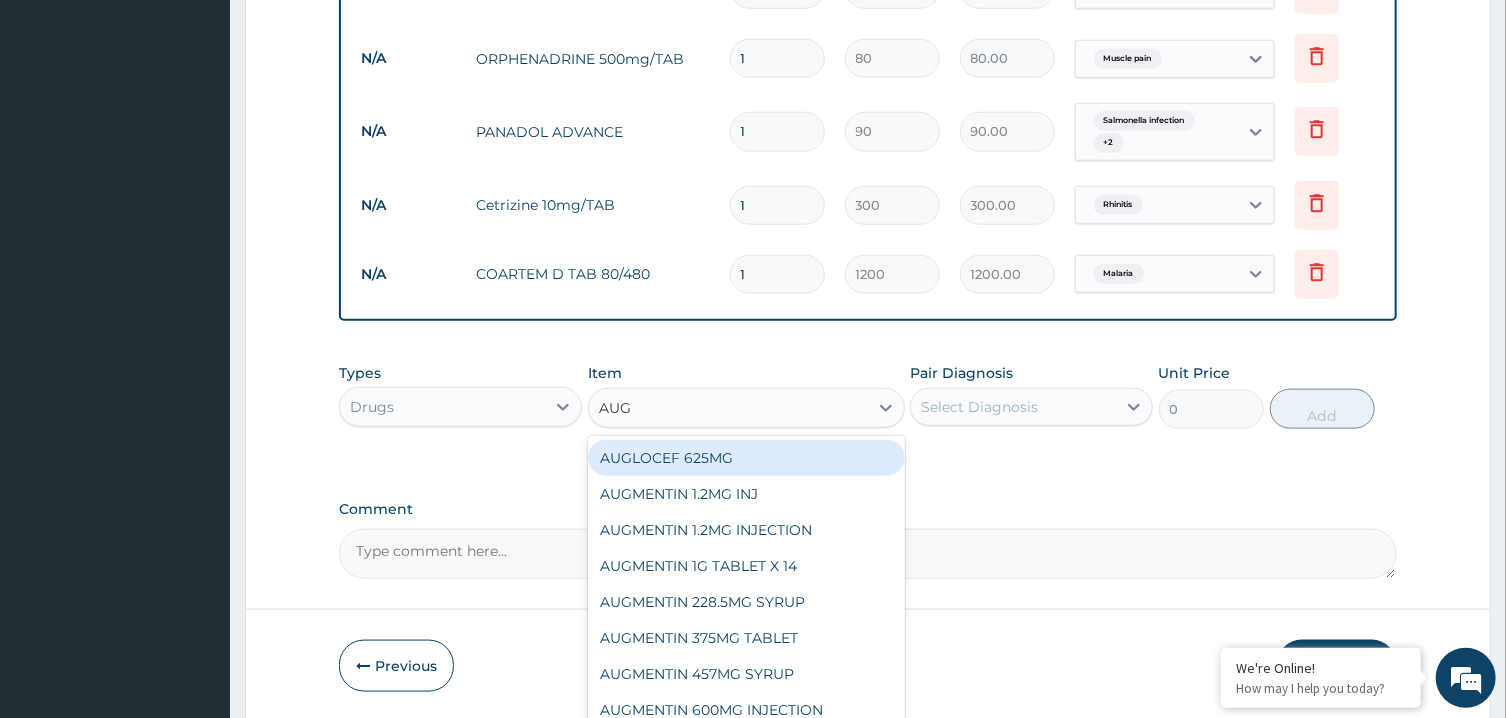 click on "AUGLOCEF 625MG" at bounding box center [746, 458] 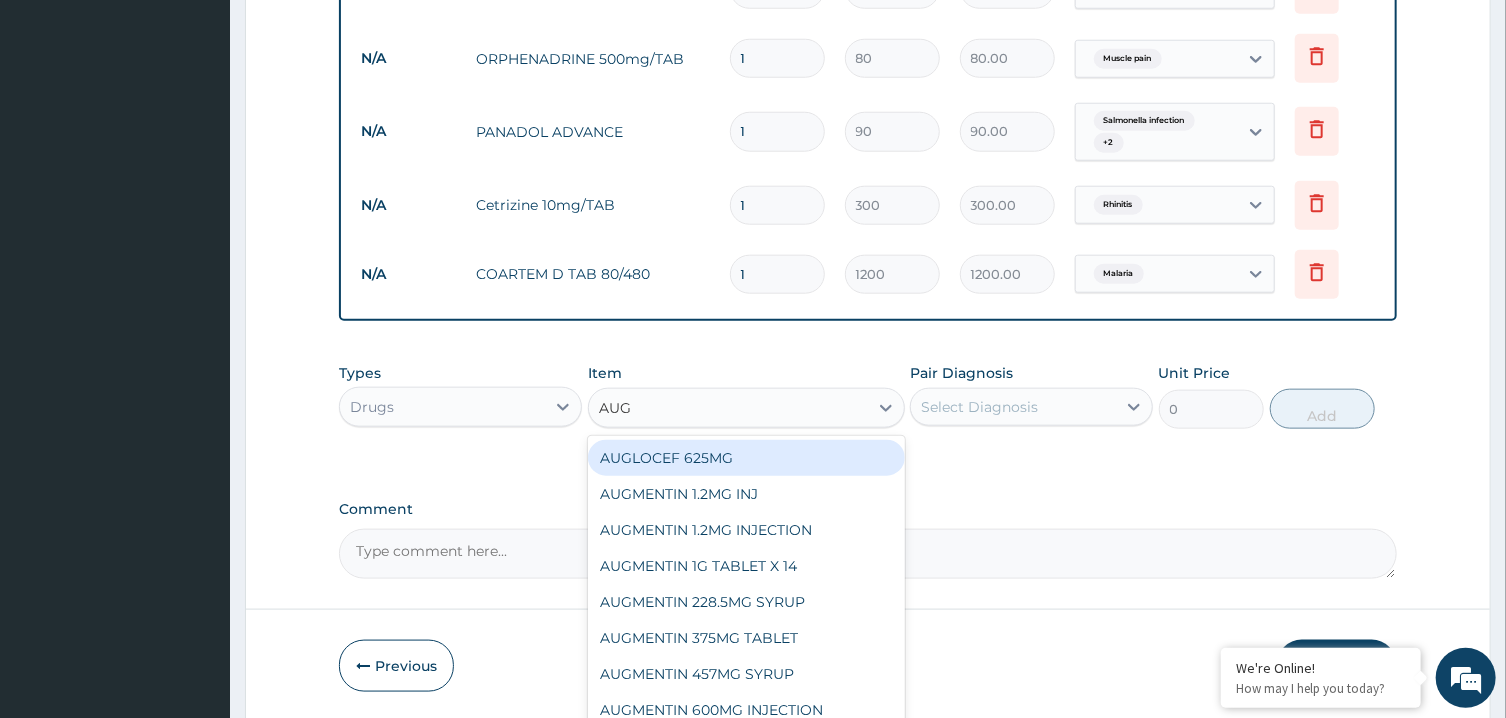 type 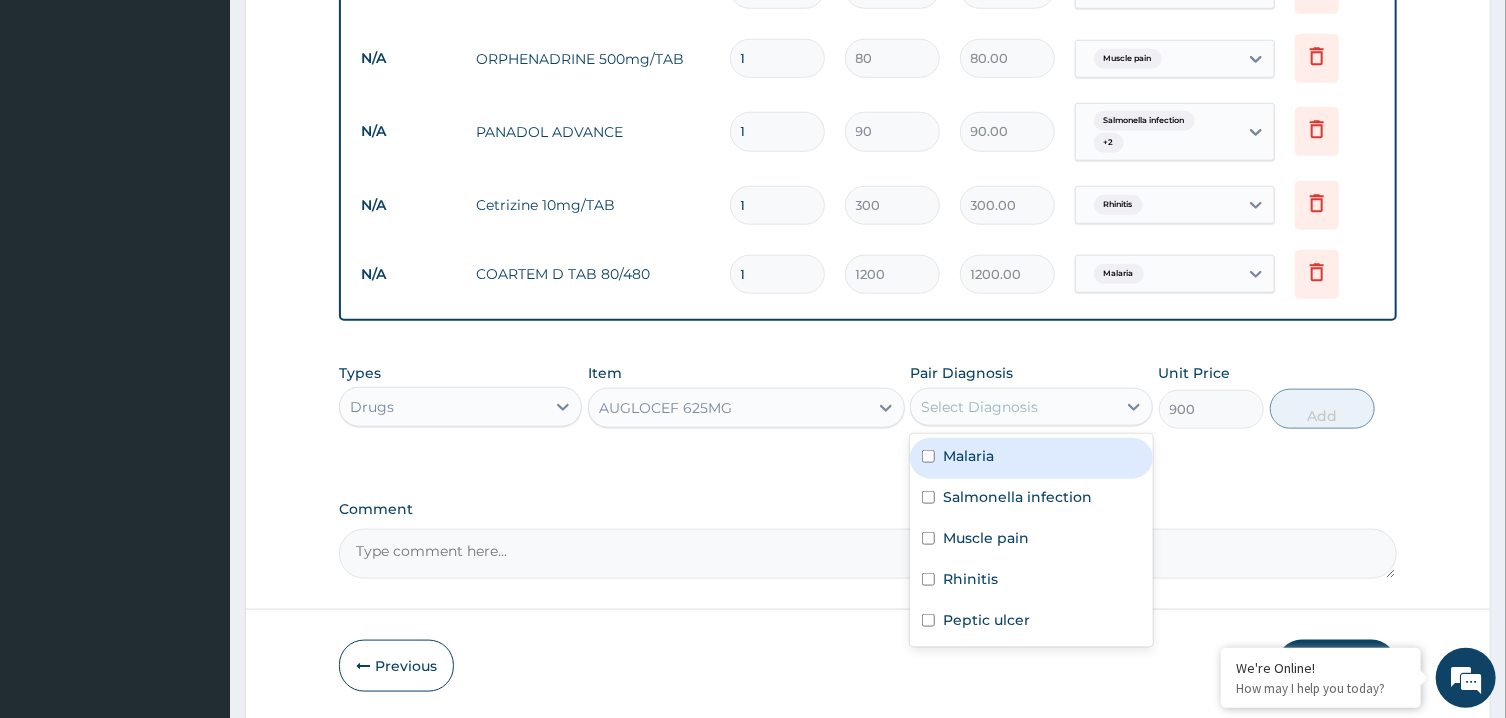 click on "Select Diagnosis" at bounding box center [979, 407] 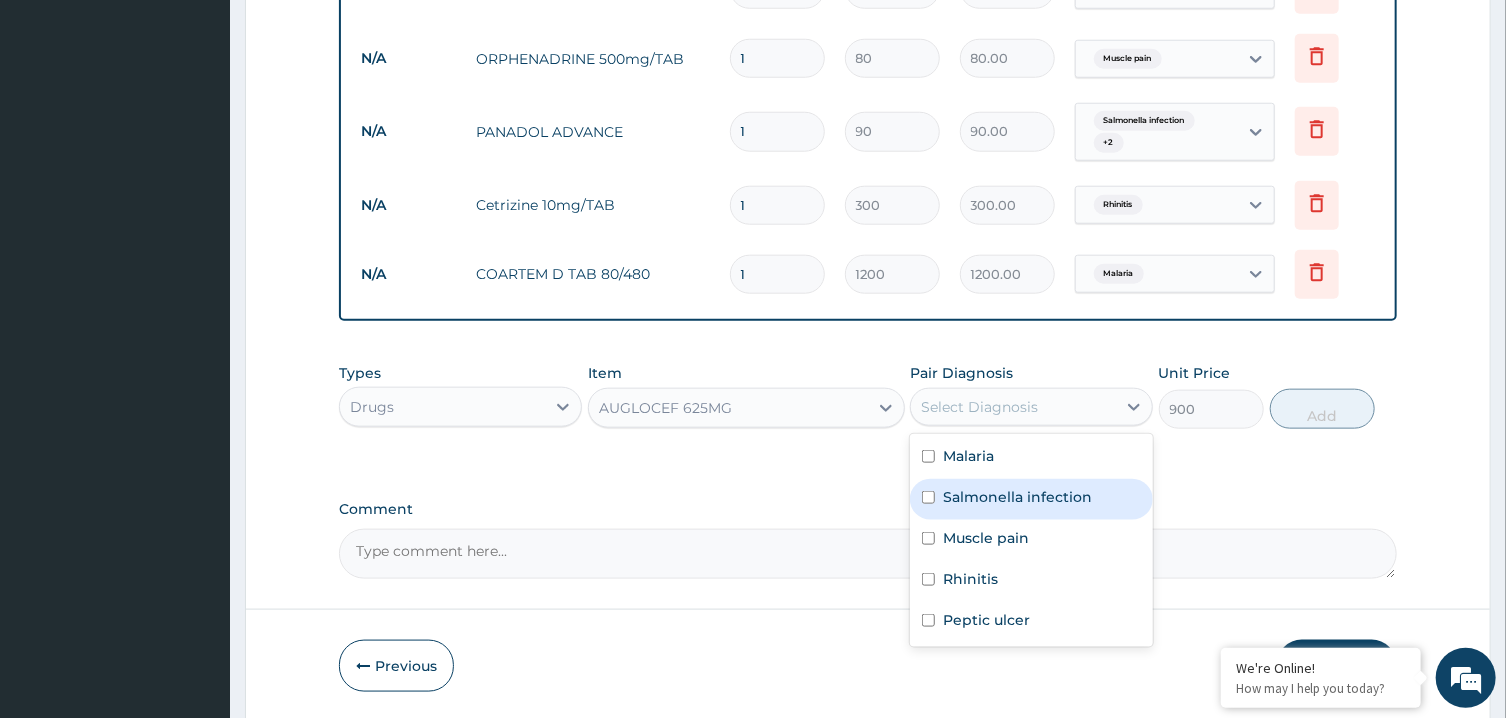 click on "Salmonella infection" at bounding box center (1017, 497) 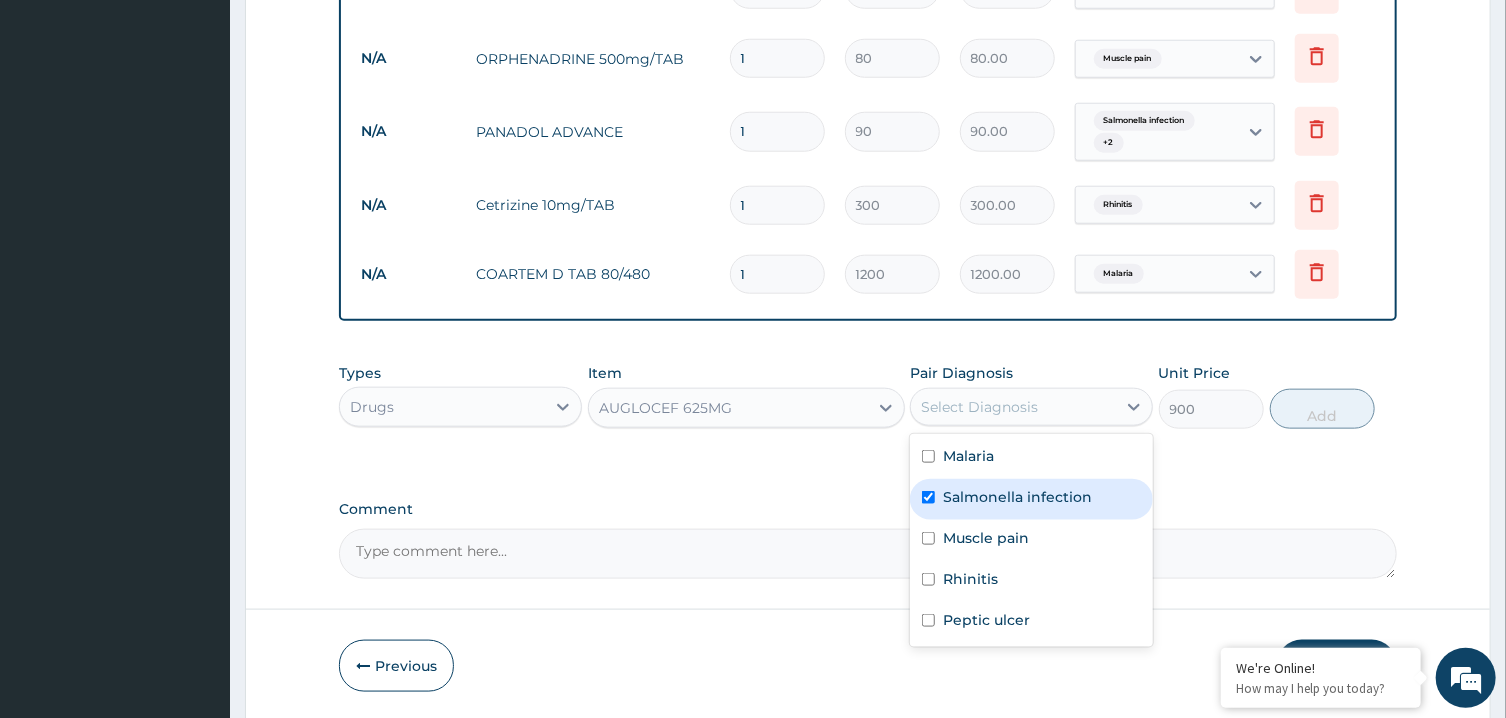 checkbox on "true" 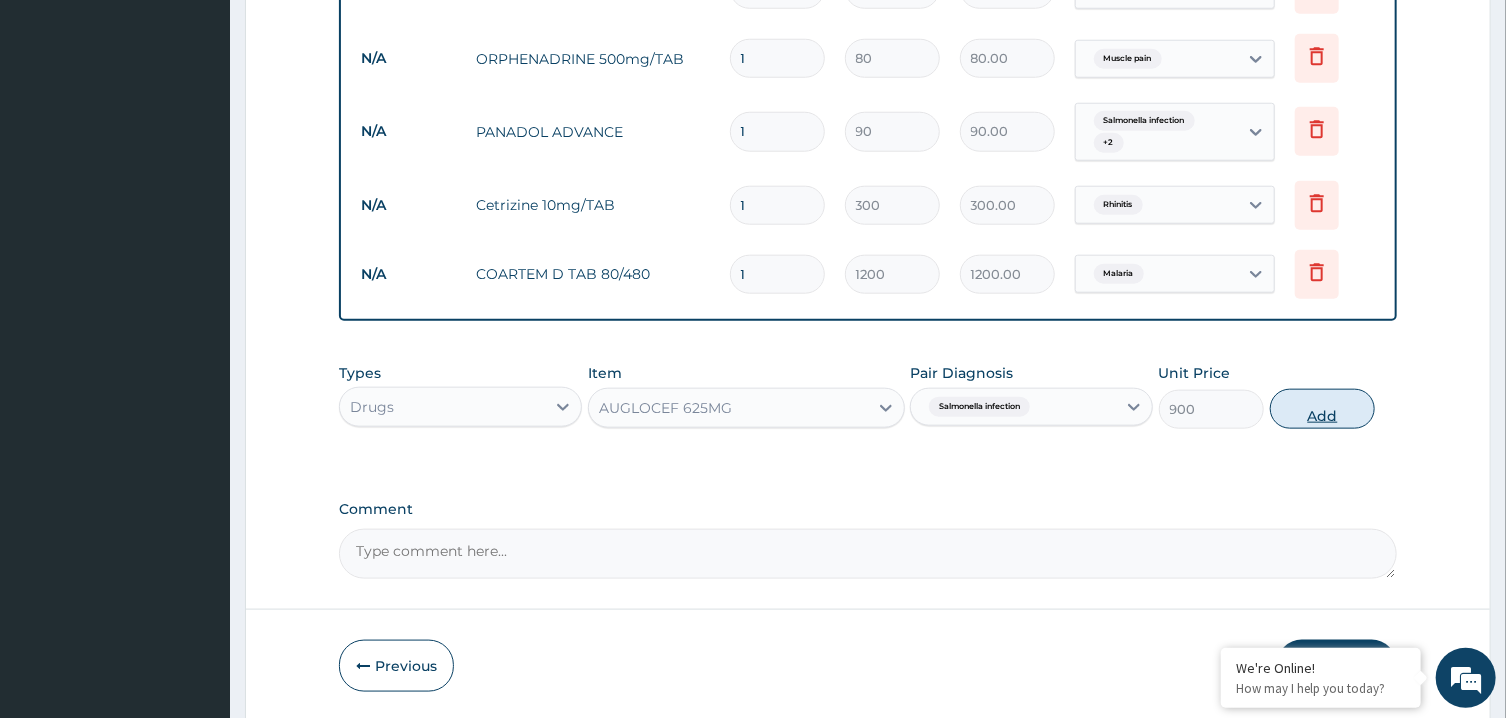click on "Add" at bounding box center [1323, 409] 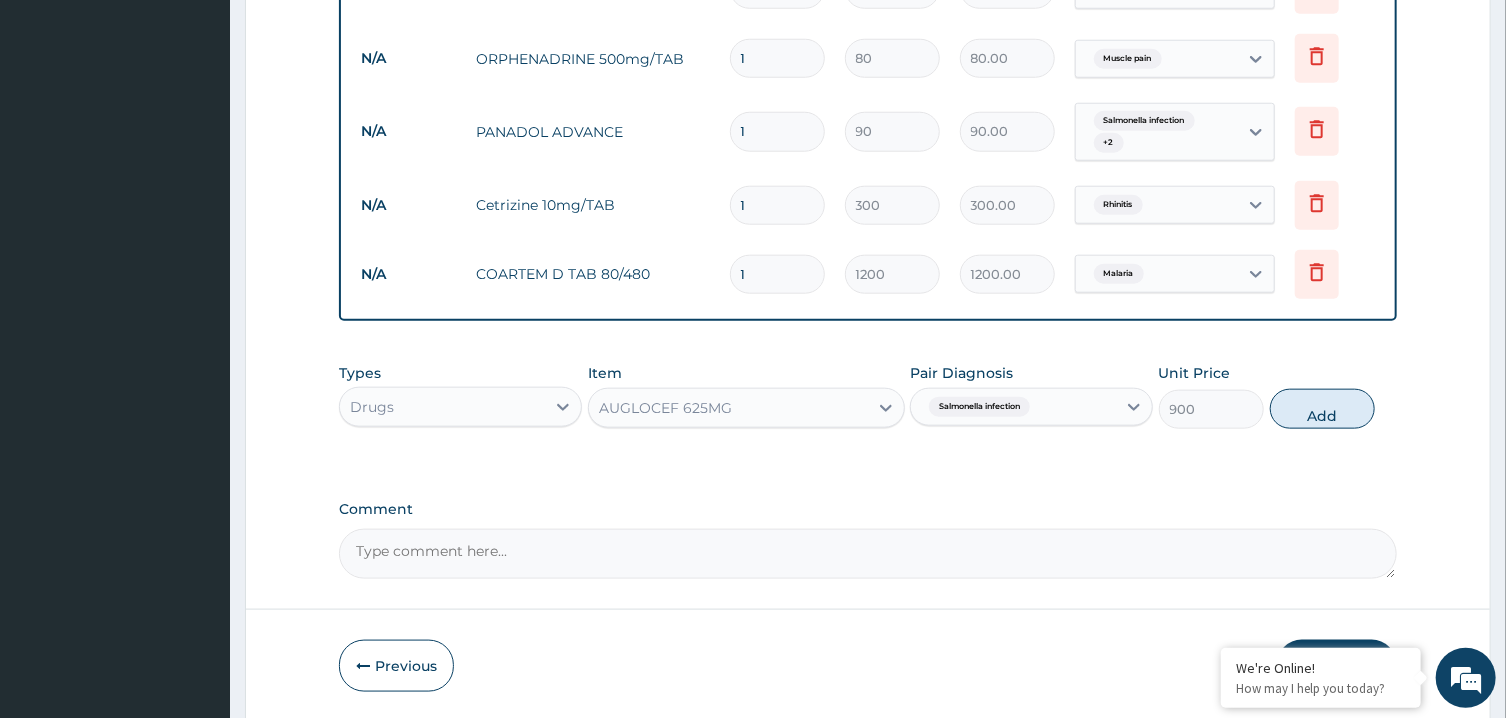 type on "0" 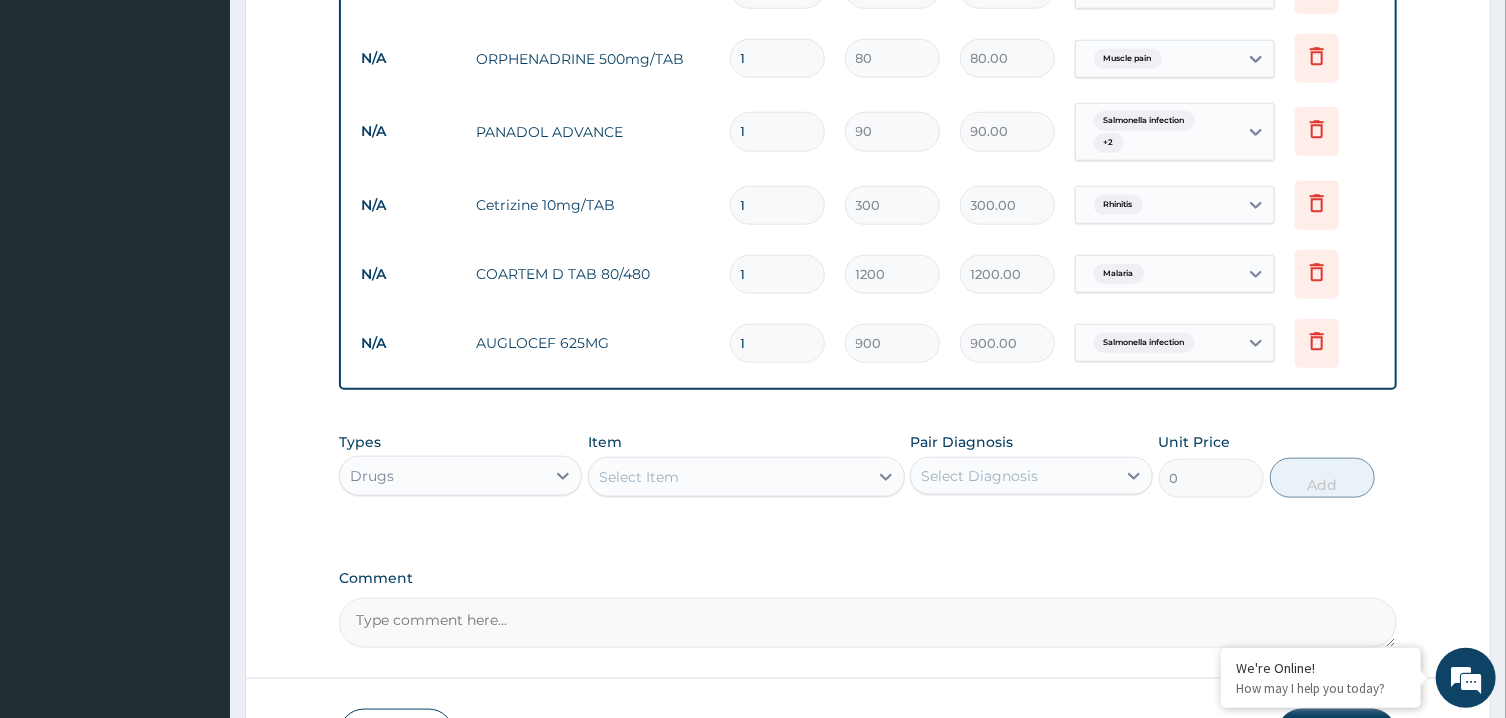 click on "Select Item" at bounding box center [728, 477] 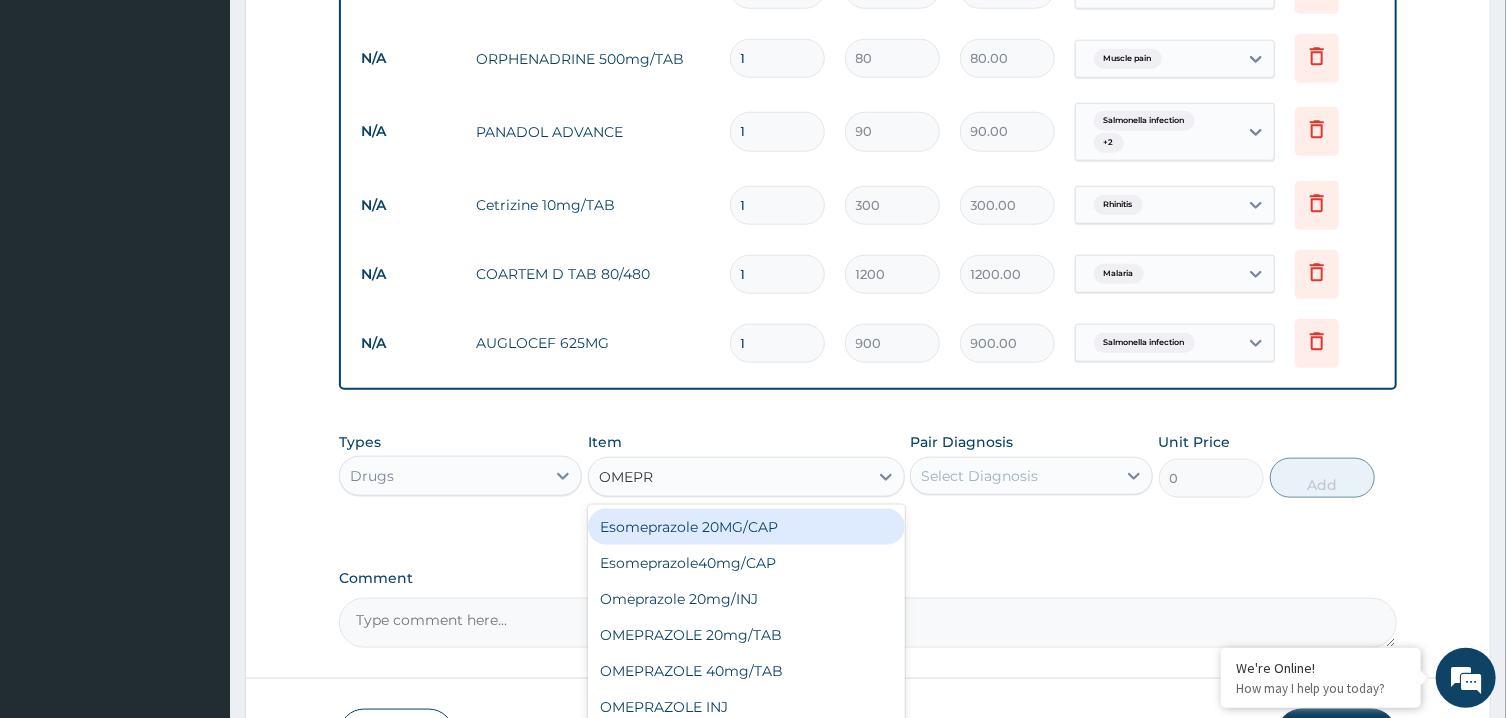 type on "OMEPRA" 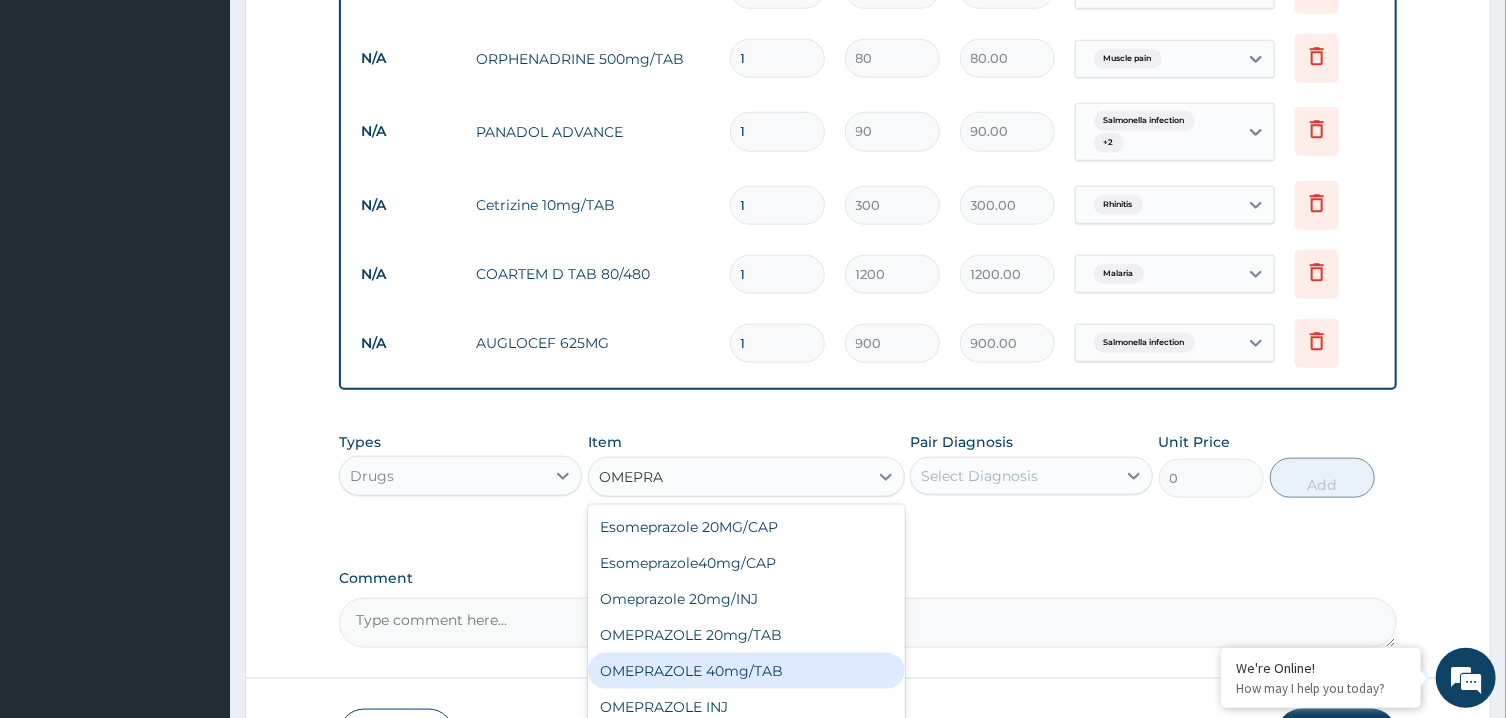 click on "OMEPRAZOLE 40mg/TAB" at bounding box center (746, 671) 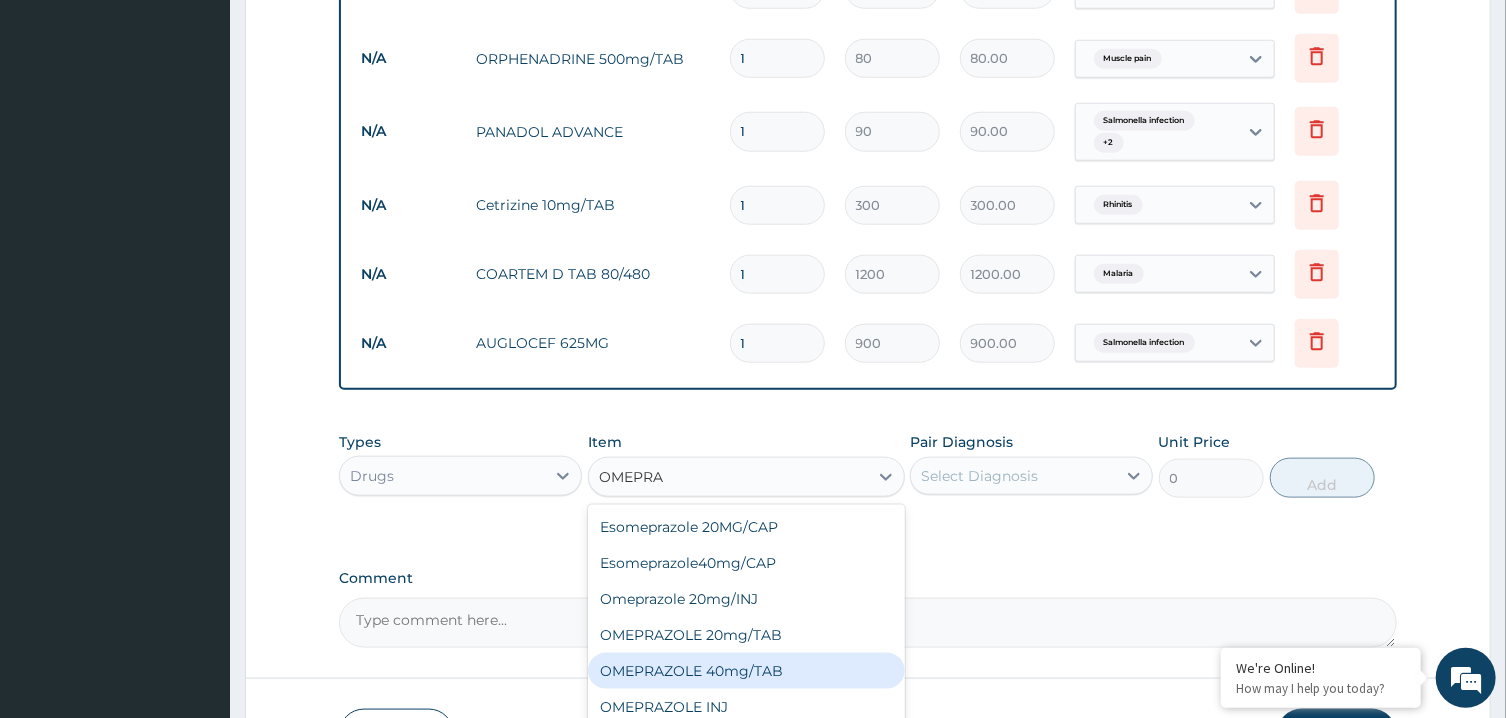 type 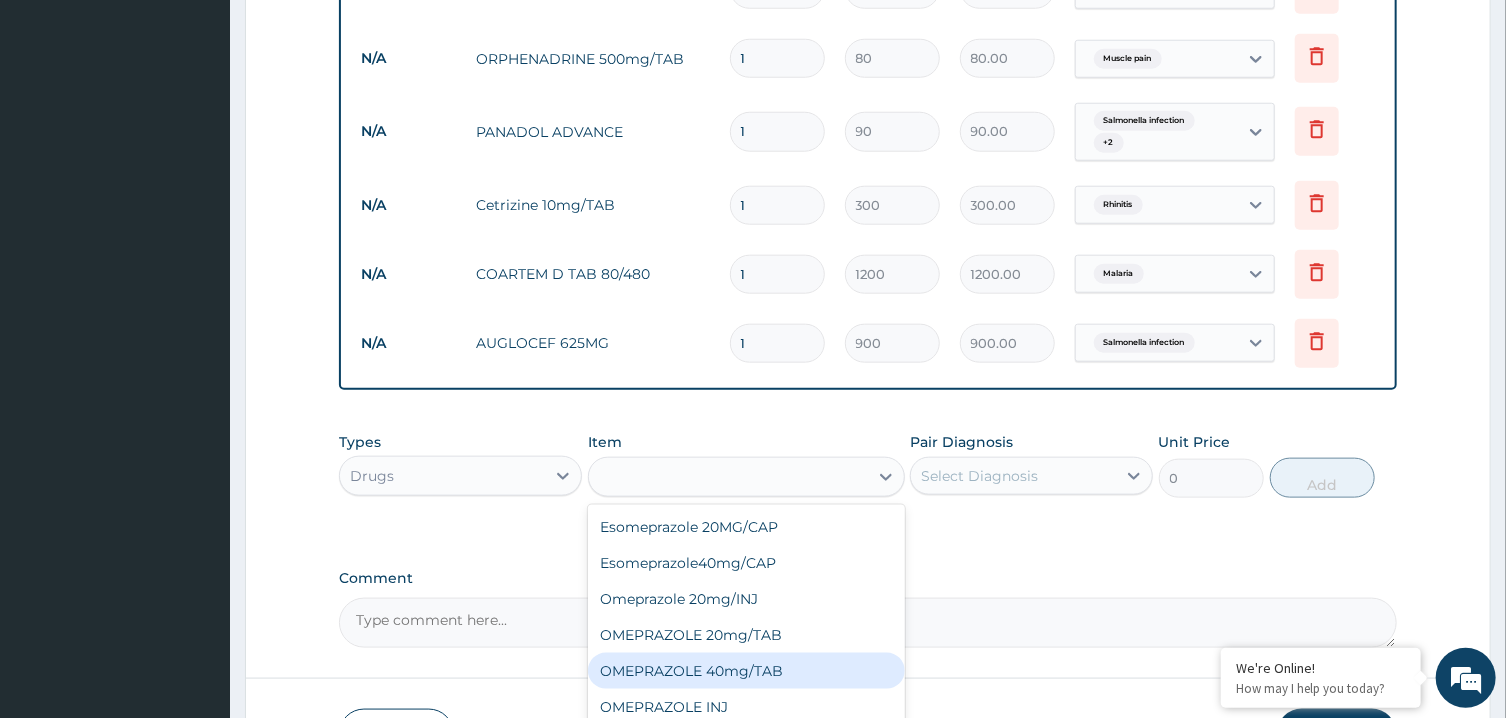 type on "150" 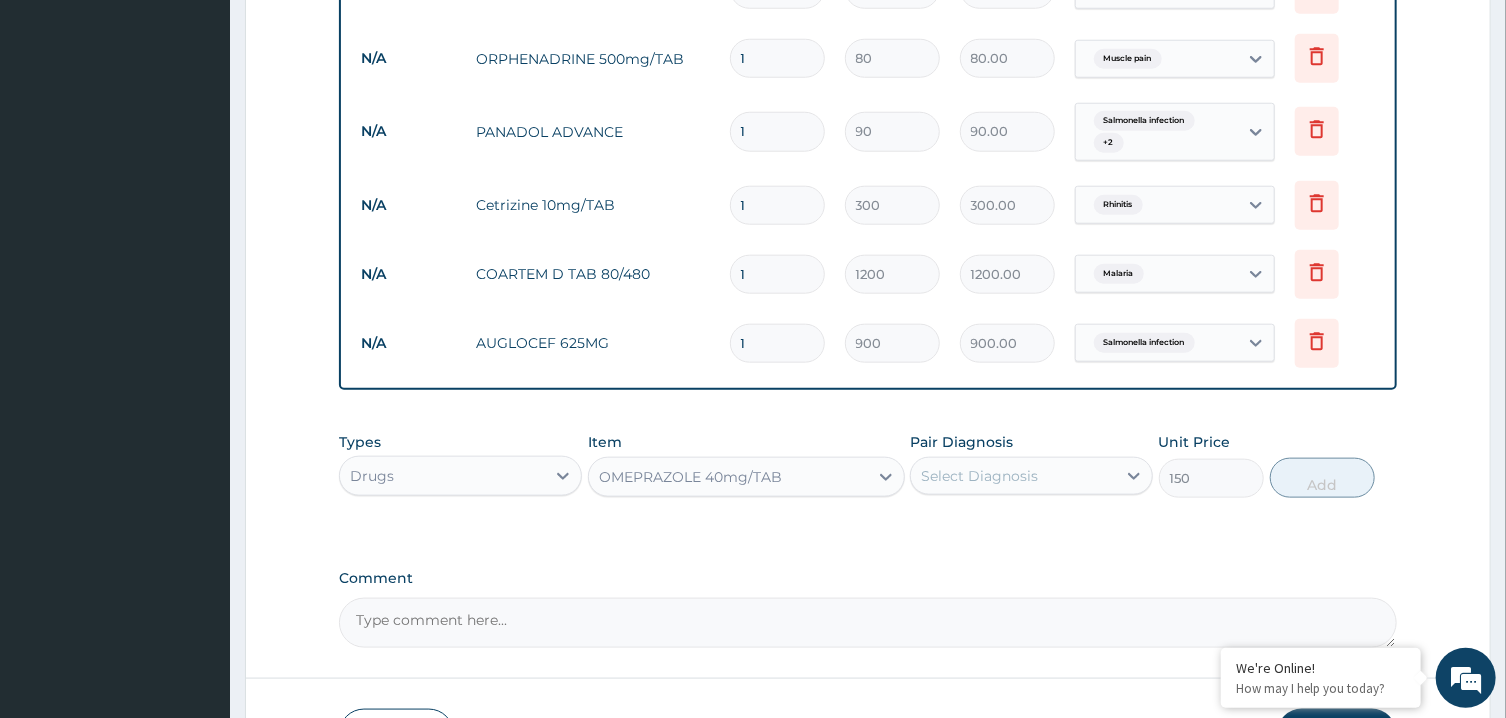 click on "Select Diagnosis" at bounding box center (1013, 476) 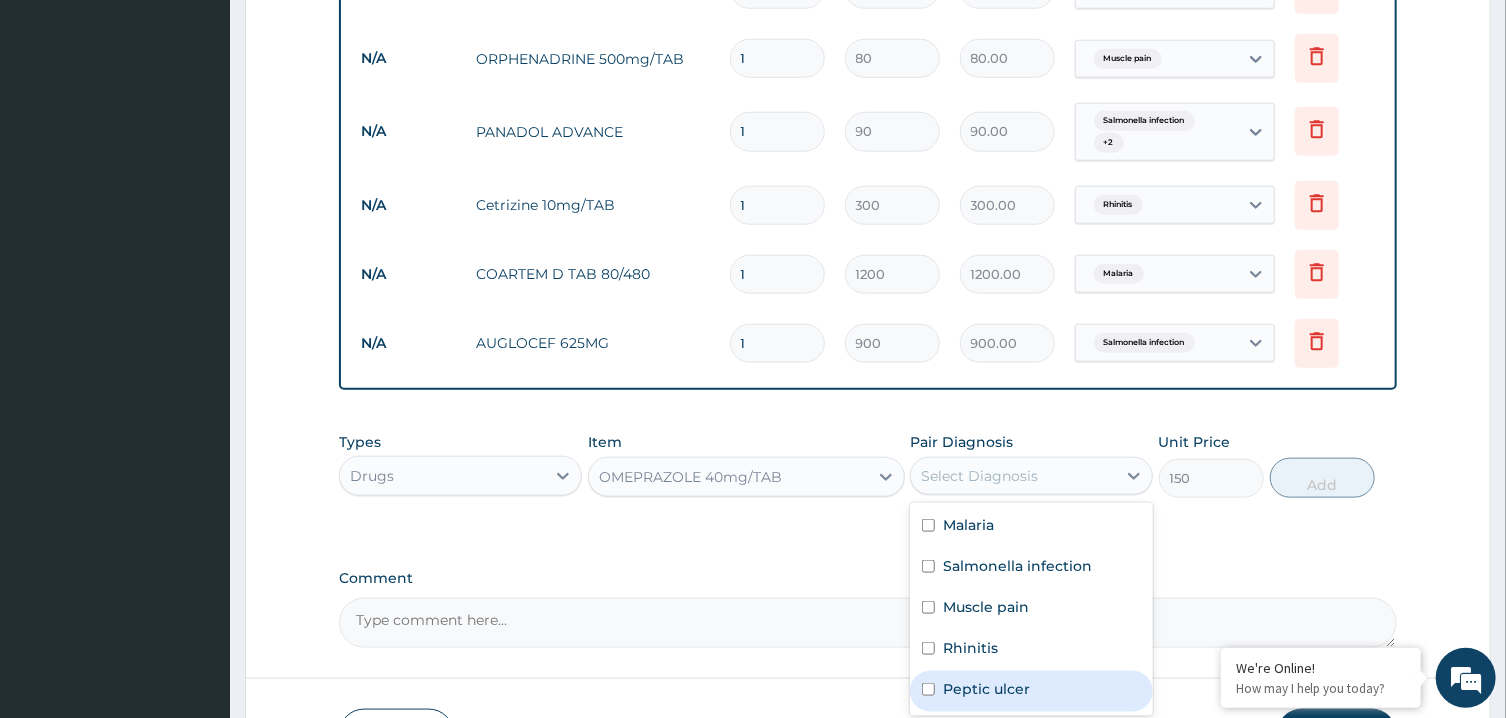 click on "Peptic ulcer" at bounding box center [1031, 691] 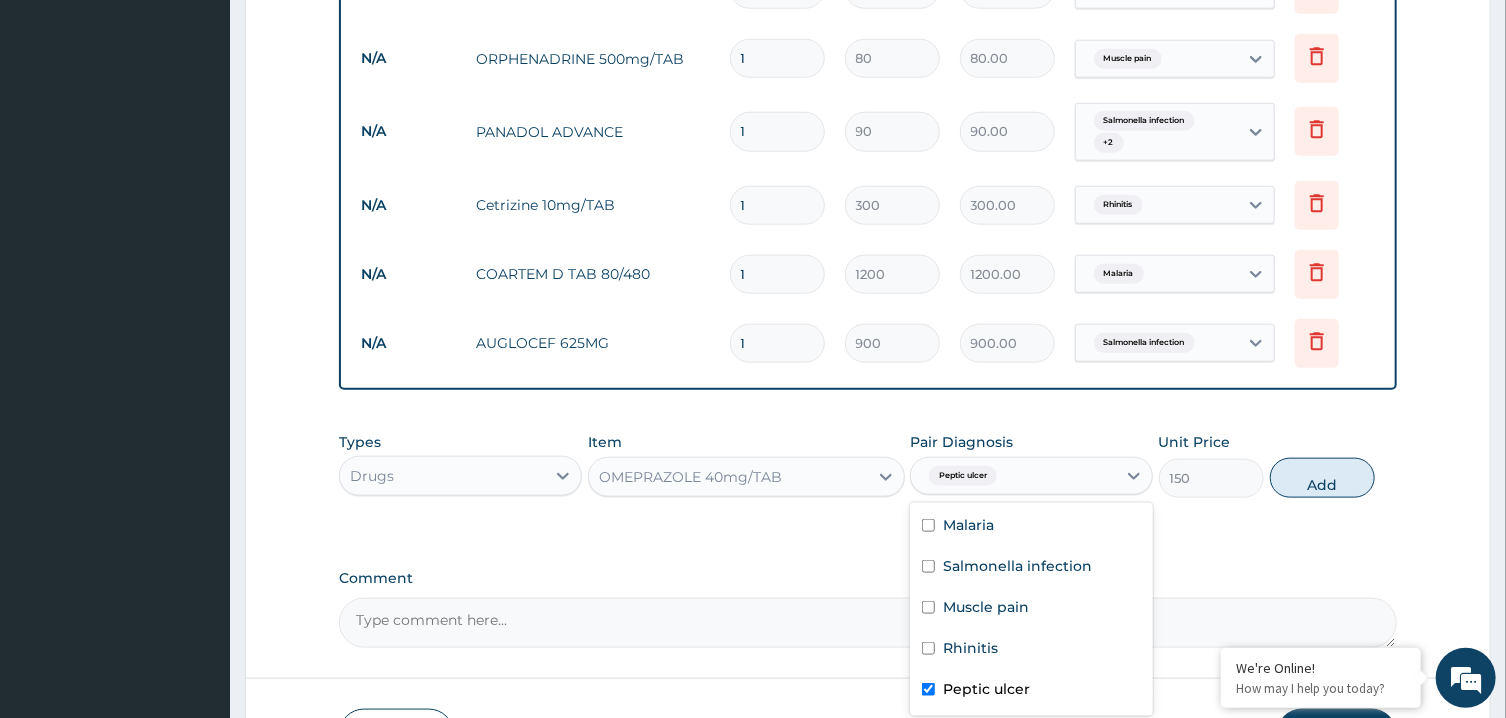 checkbox on "true" 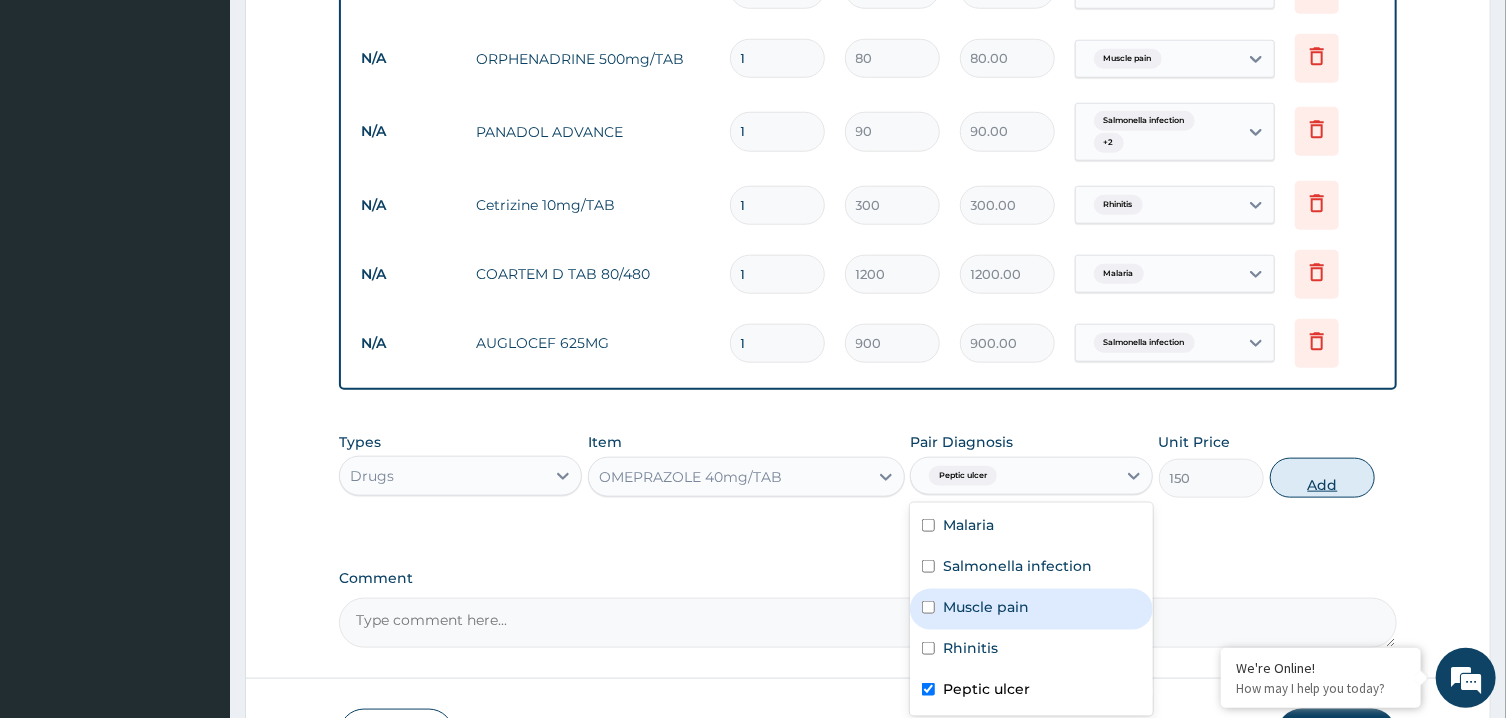 click on "Add" at bounding box center [1323, 478] 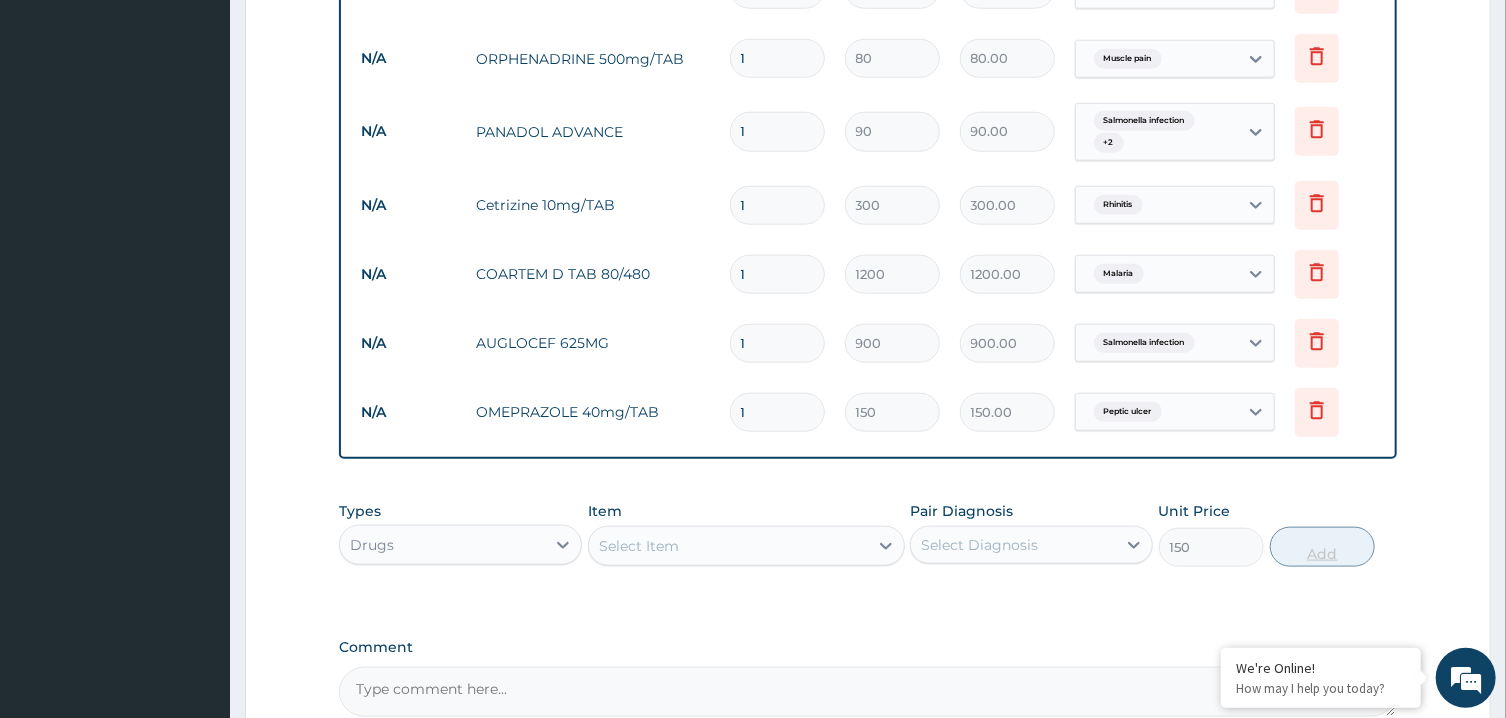 type on "0" 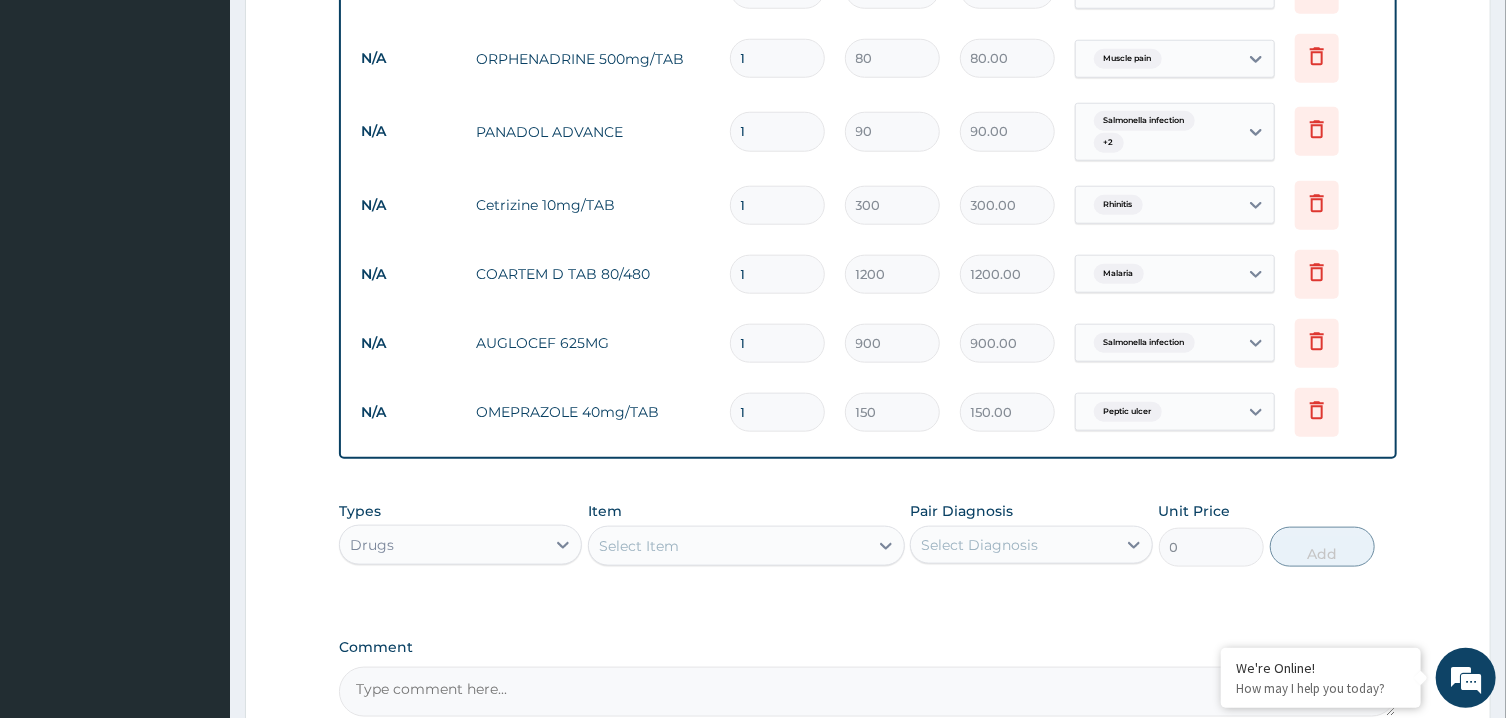 click on "Select Item" at bounding box center [728, 546] 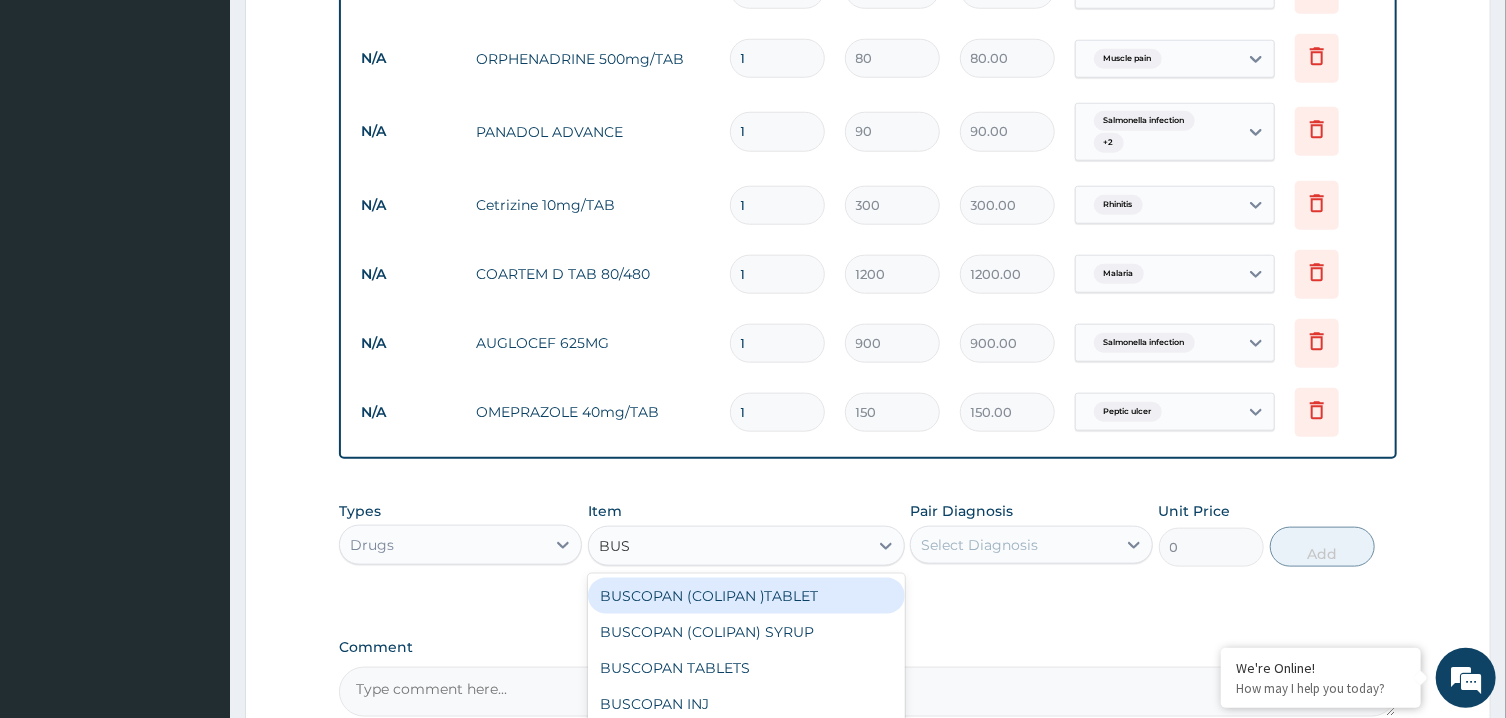 type on "BUSC" 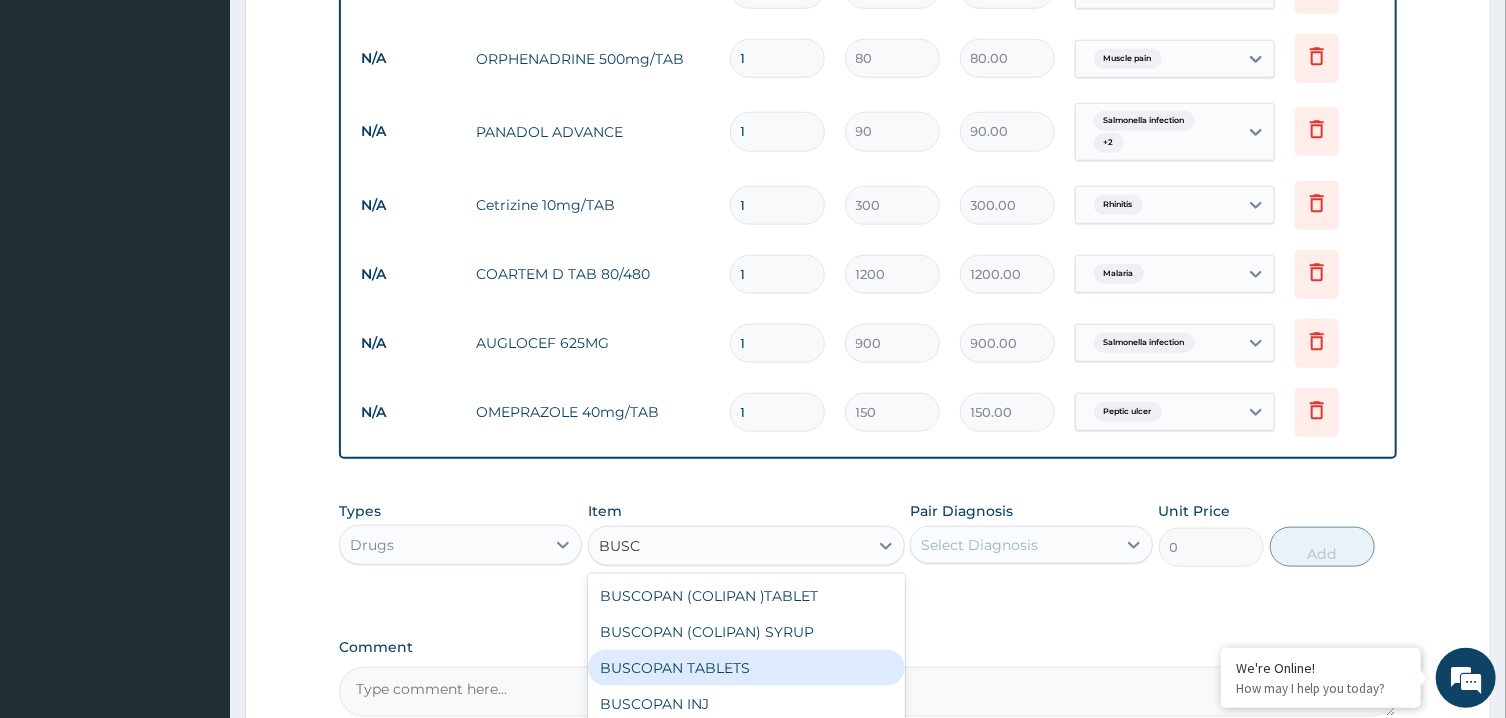 click on "BUSCOPAN TABLETS" at bounding box center [746, 668] 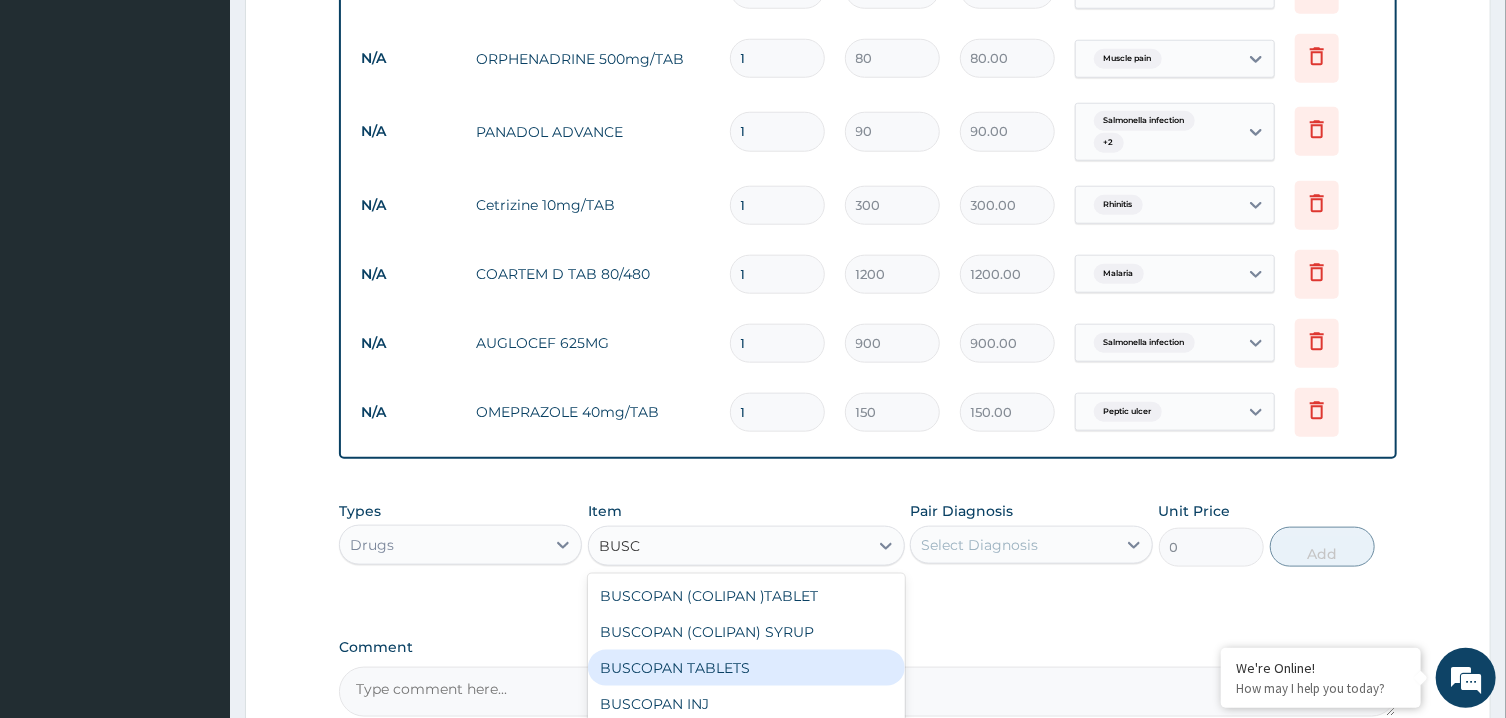 type 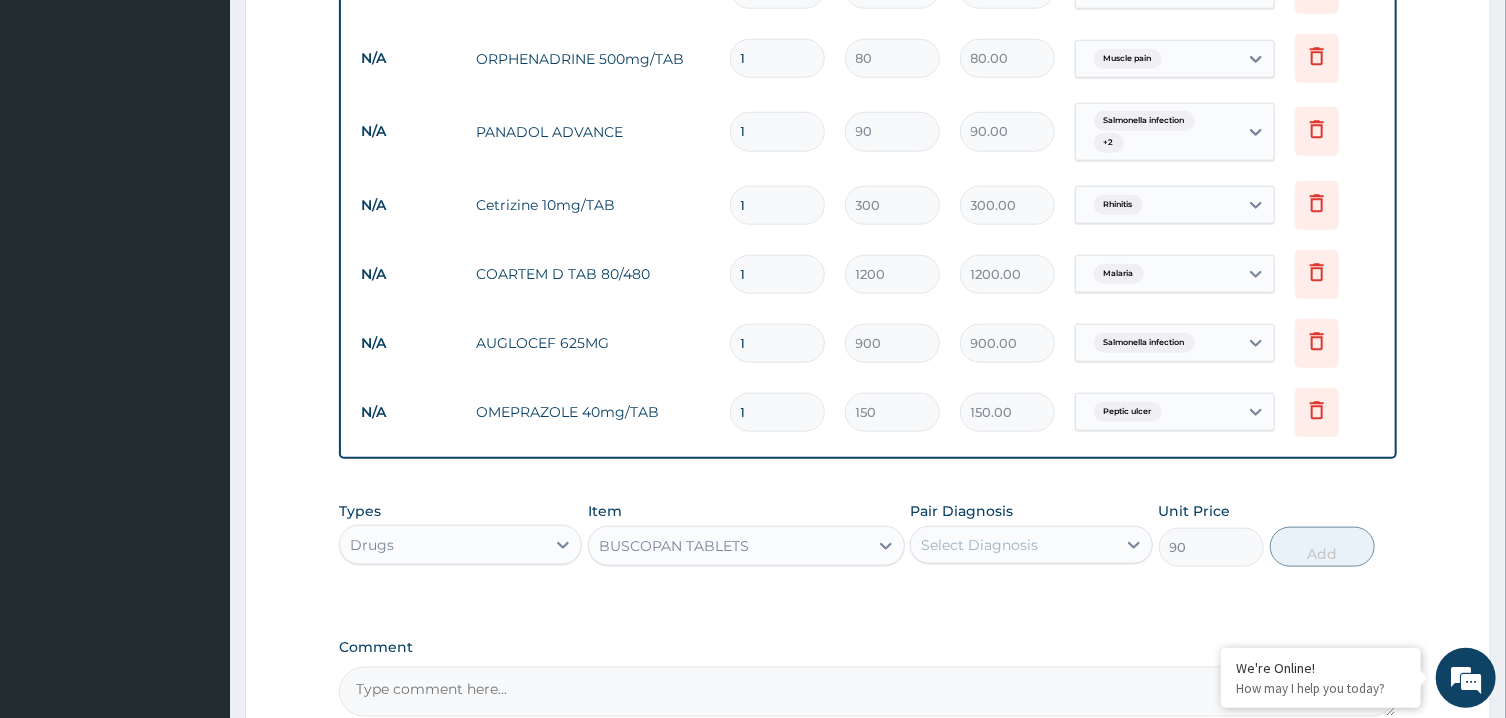 click on "Select Diagnosis" at bounding box center (979, 545) 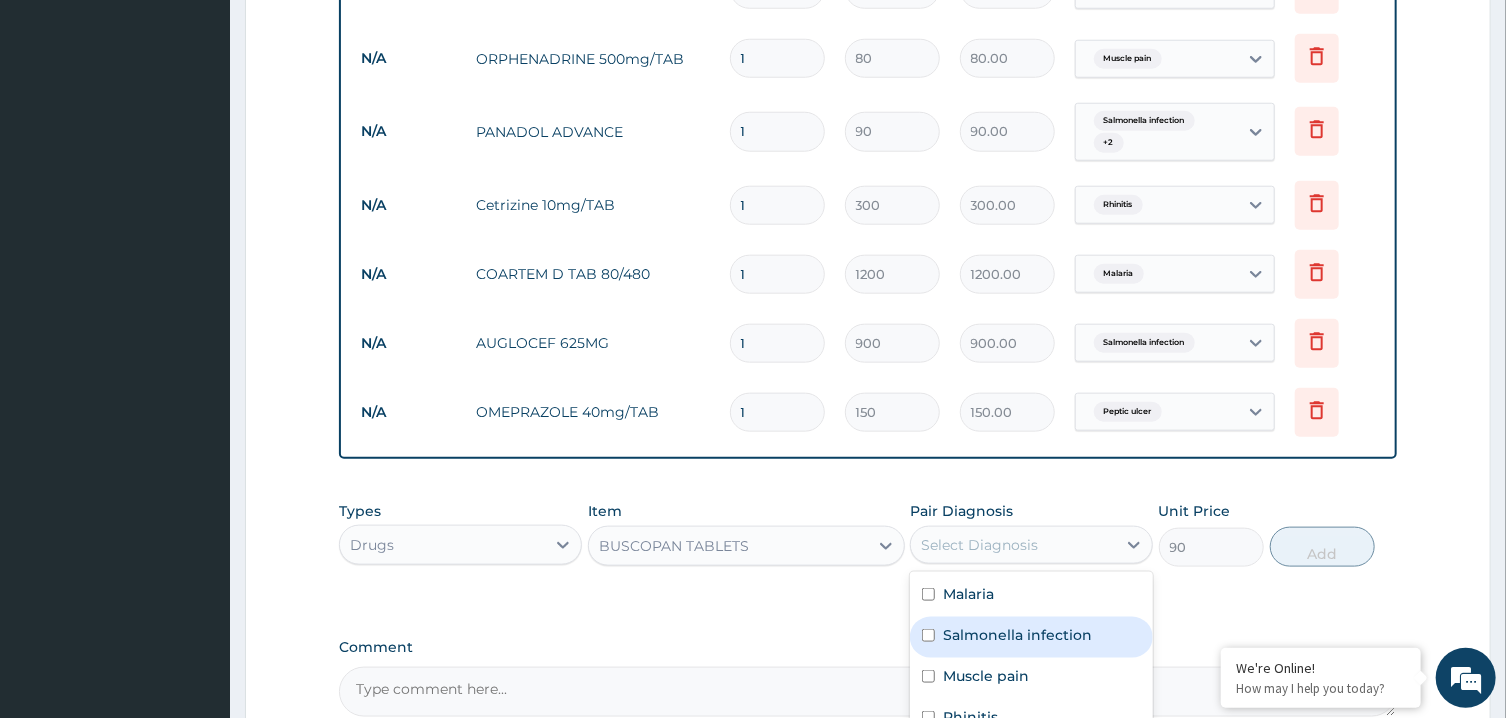 click on "Salmonella infection" at bounding box center (1017, 635) 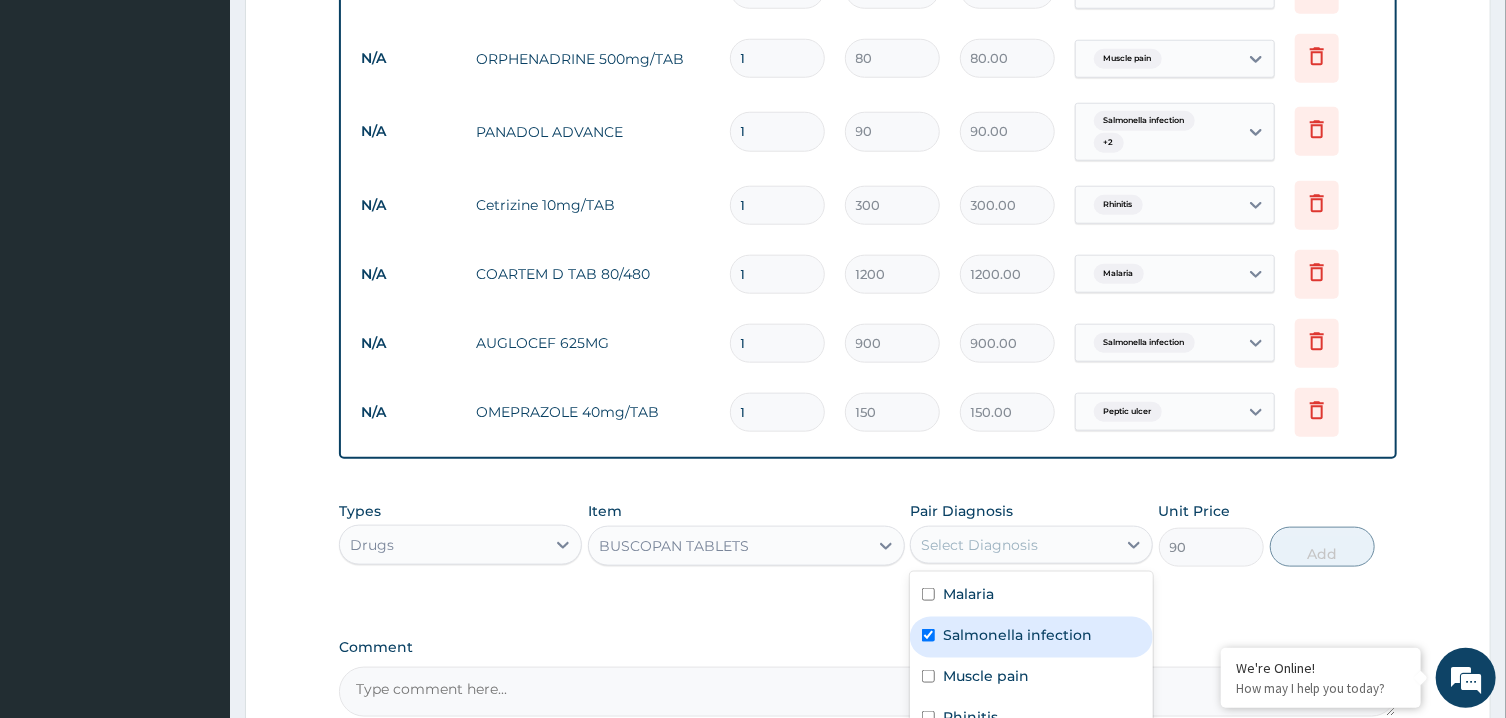 checkbox on "true" 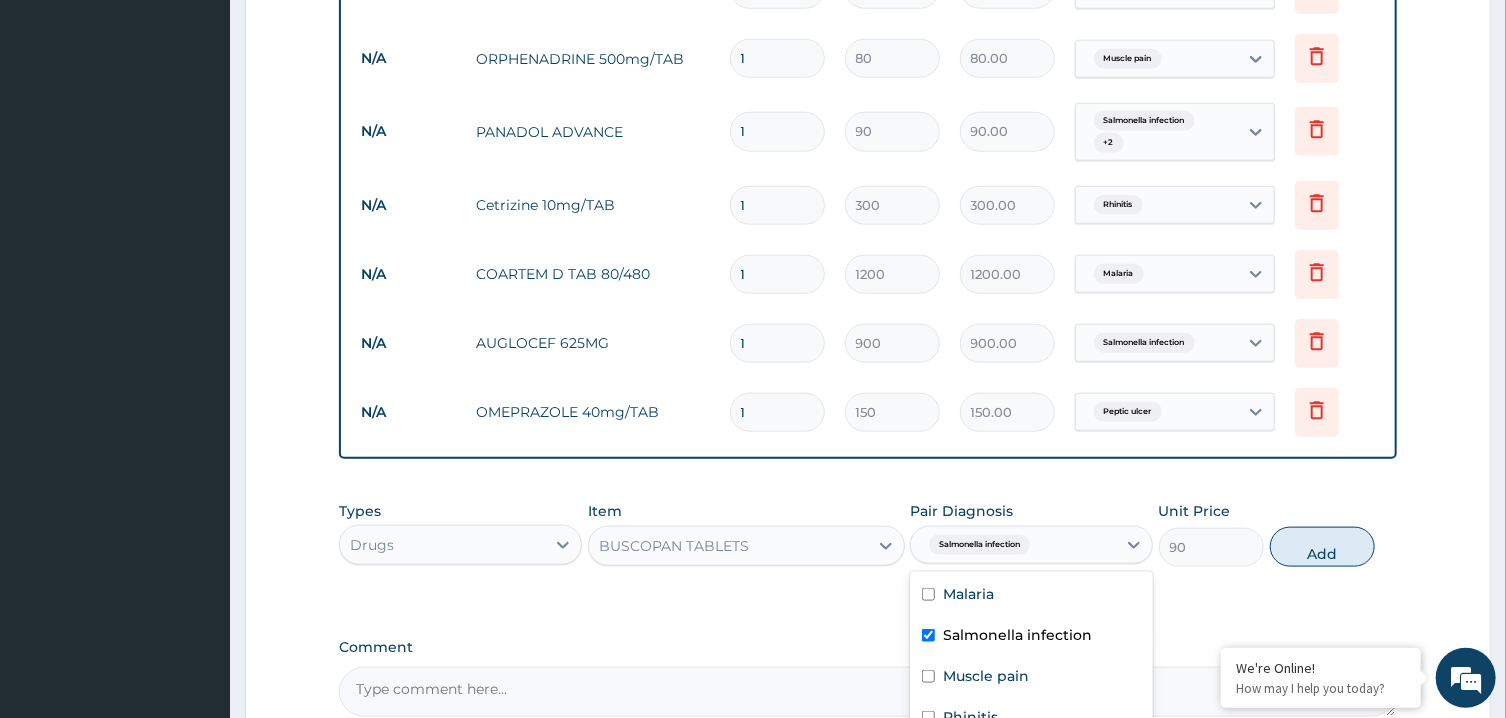 drag, startPoint x: 1015, startPoint y: 670, endPoint x: 998, endPoint y: 710, distance: 43.462627 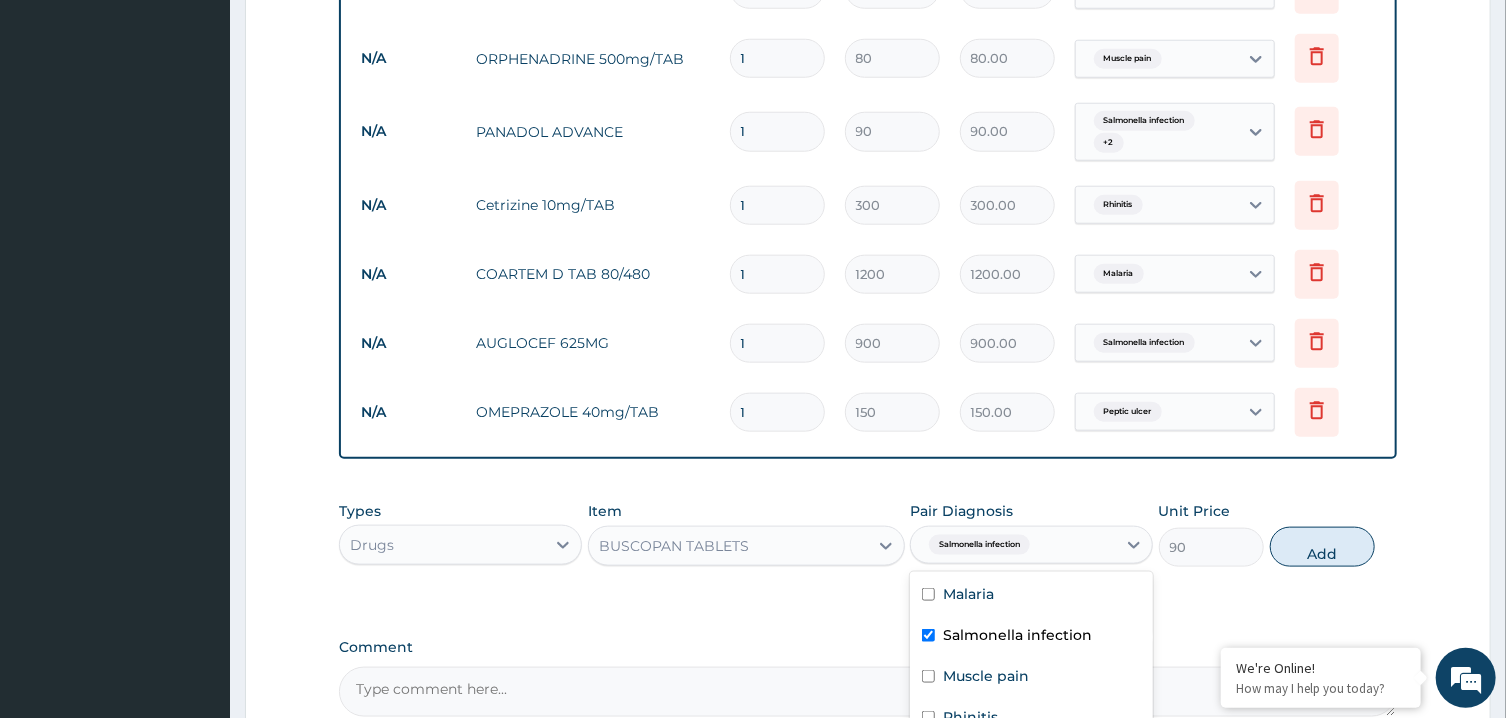 click on "Malaria Salmonella infection Muscle pain Rhinitis Peptic ulcer" at bounding box center (1031, 678) 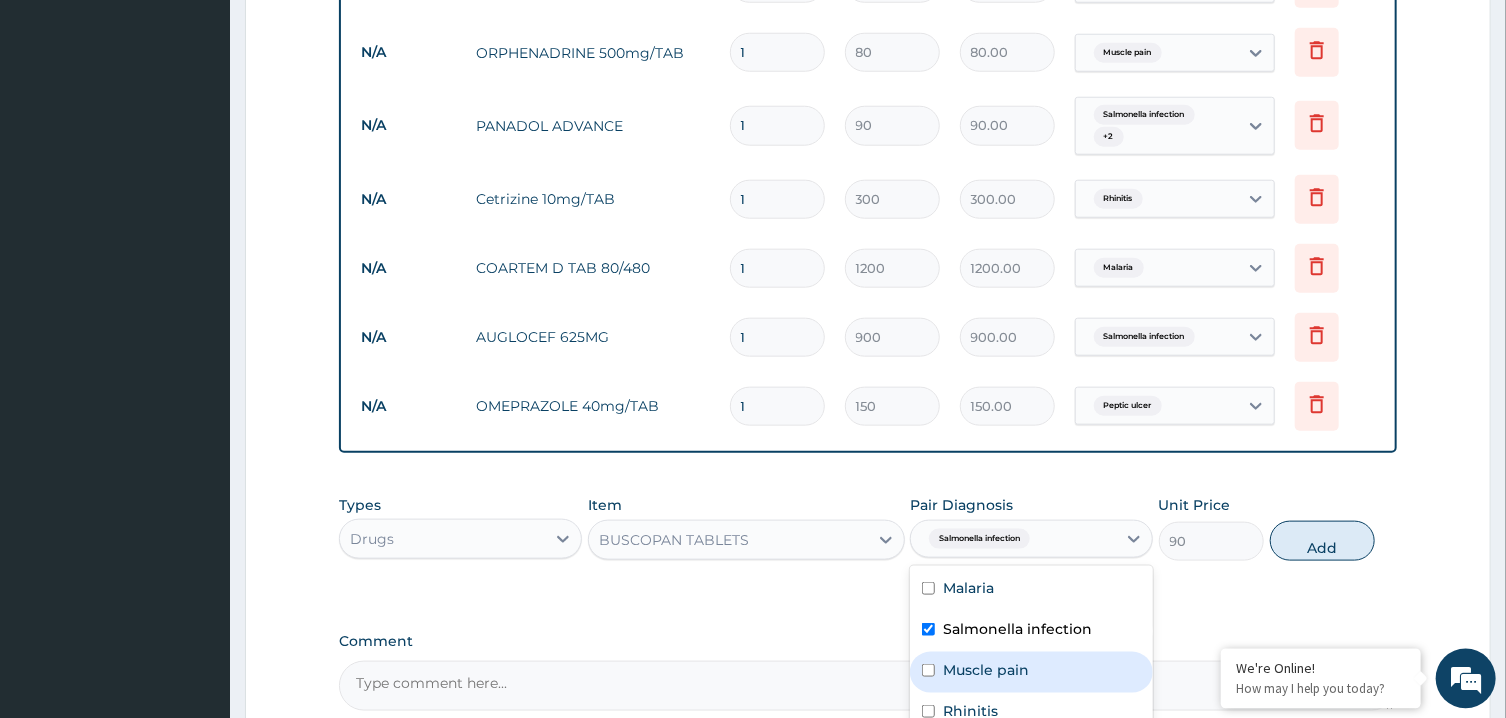 scroll, scrollTop: 1166, scrollLeft: 0, axis: vertical 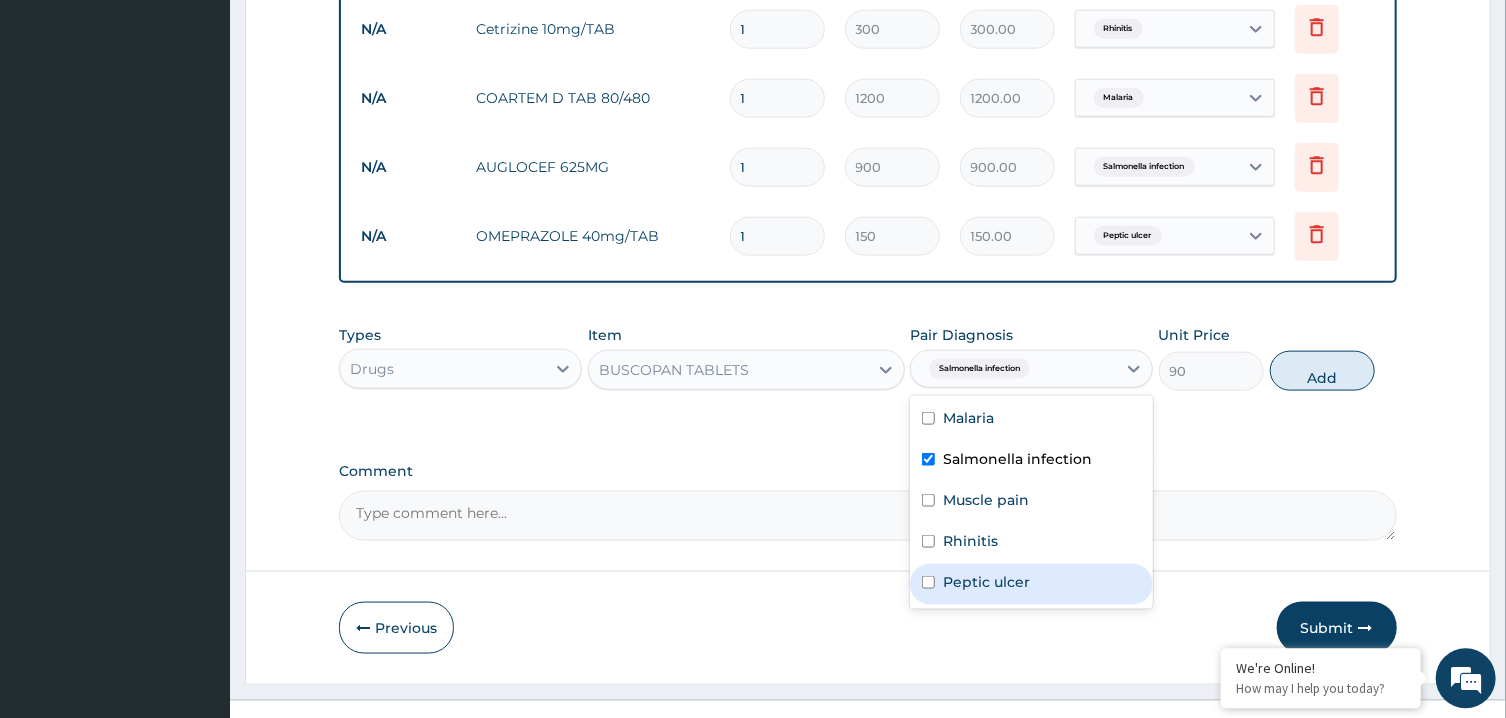 click on "Peptic ulcer" at bounding box center [1031, 583] 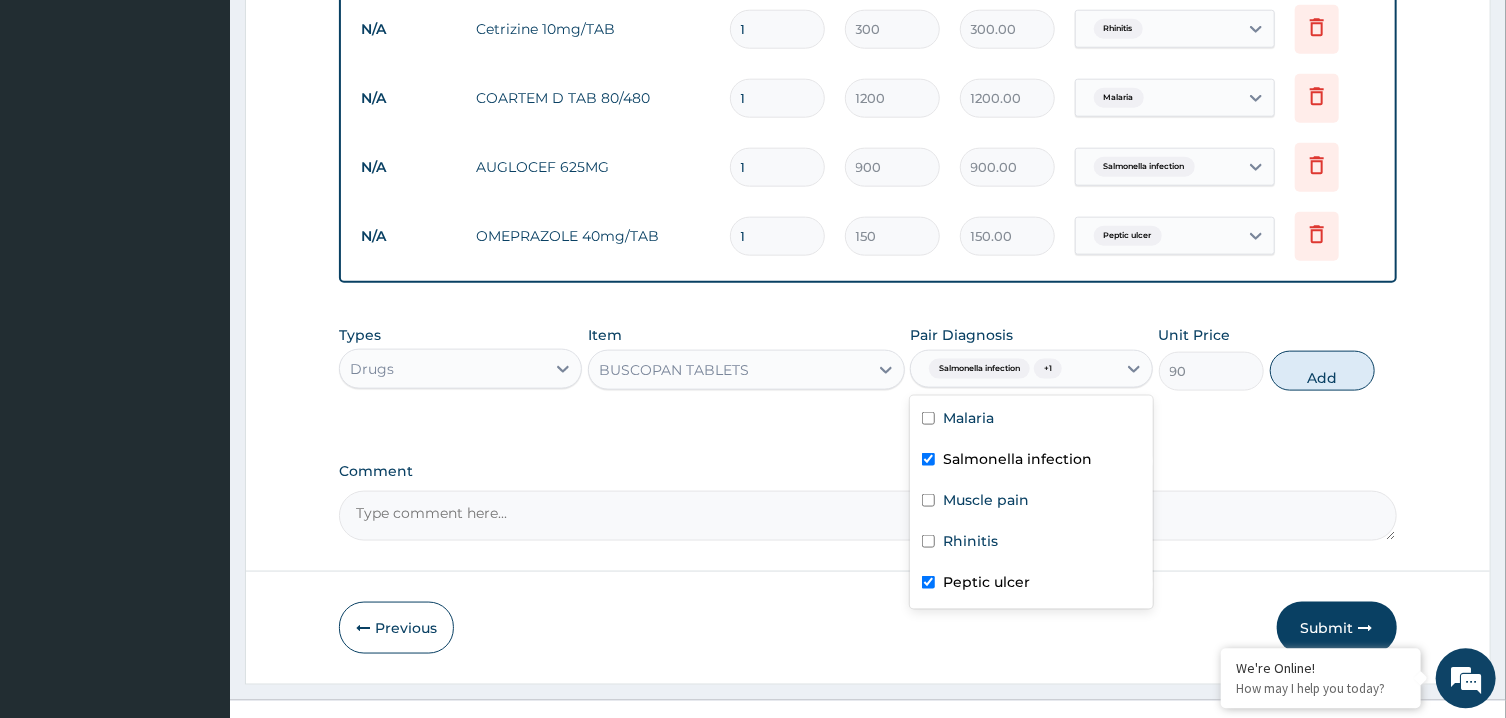 checkbox on "true" 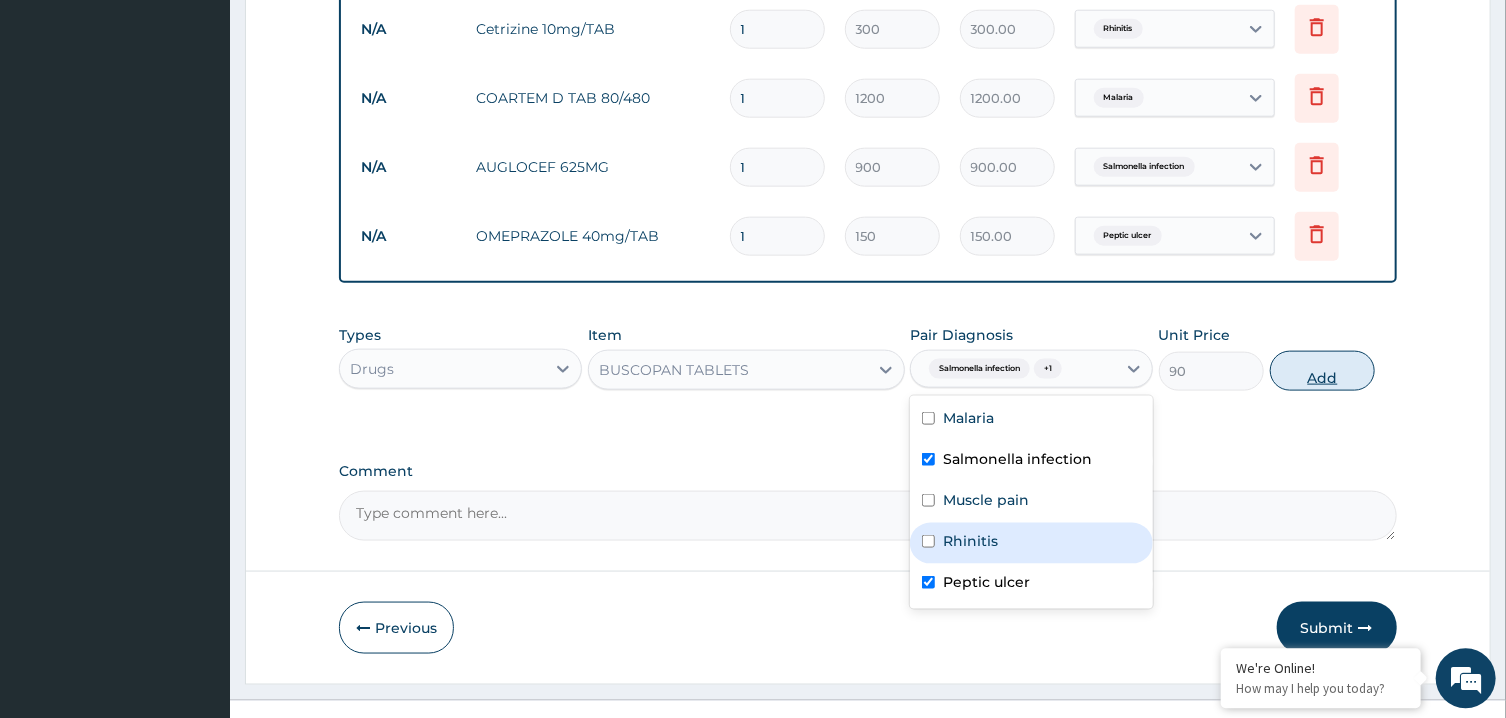 click on "Add" at bounding box center [1323, 370] 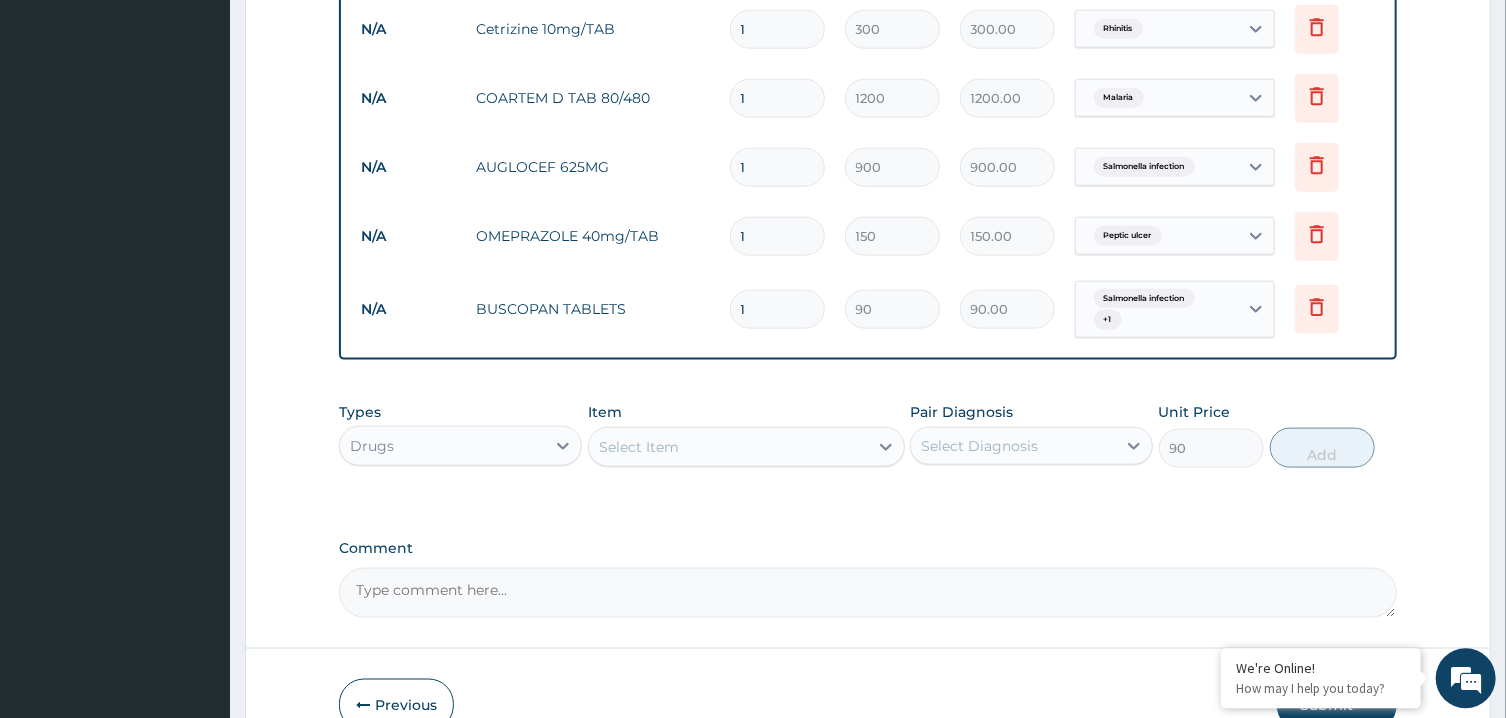 type on "0" 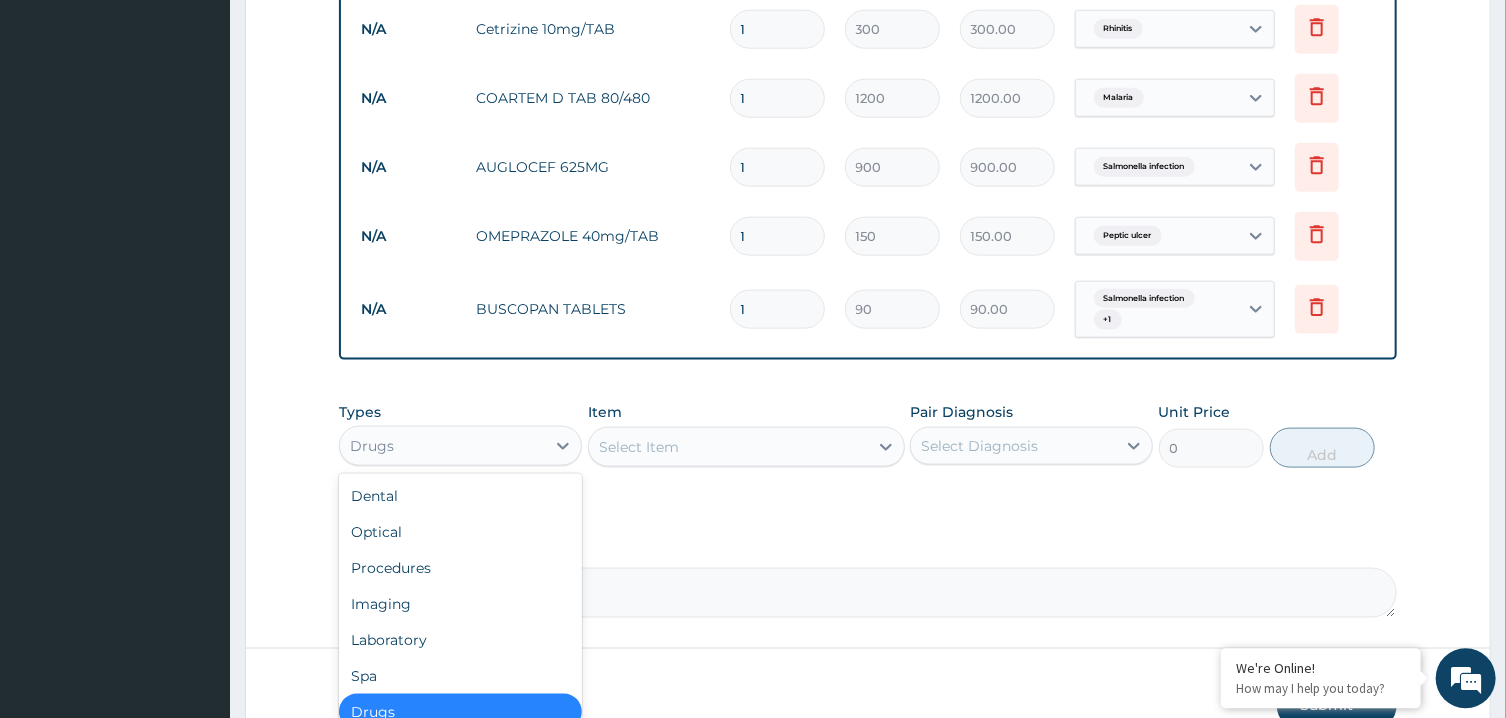 click on "Drugs" at bounding box center (442, 445) 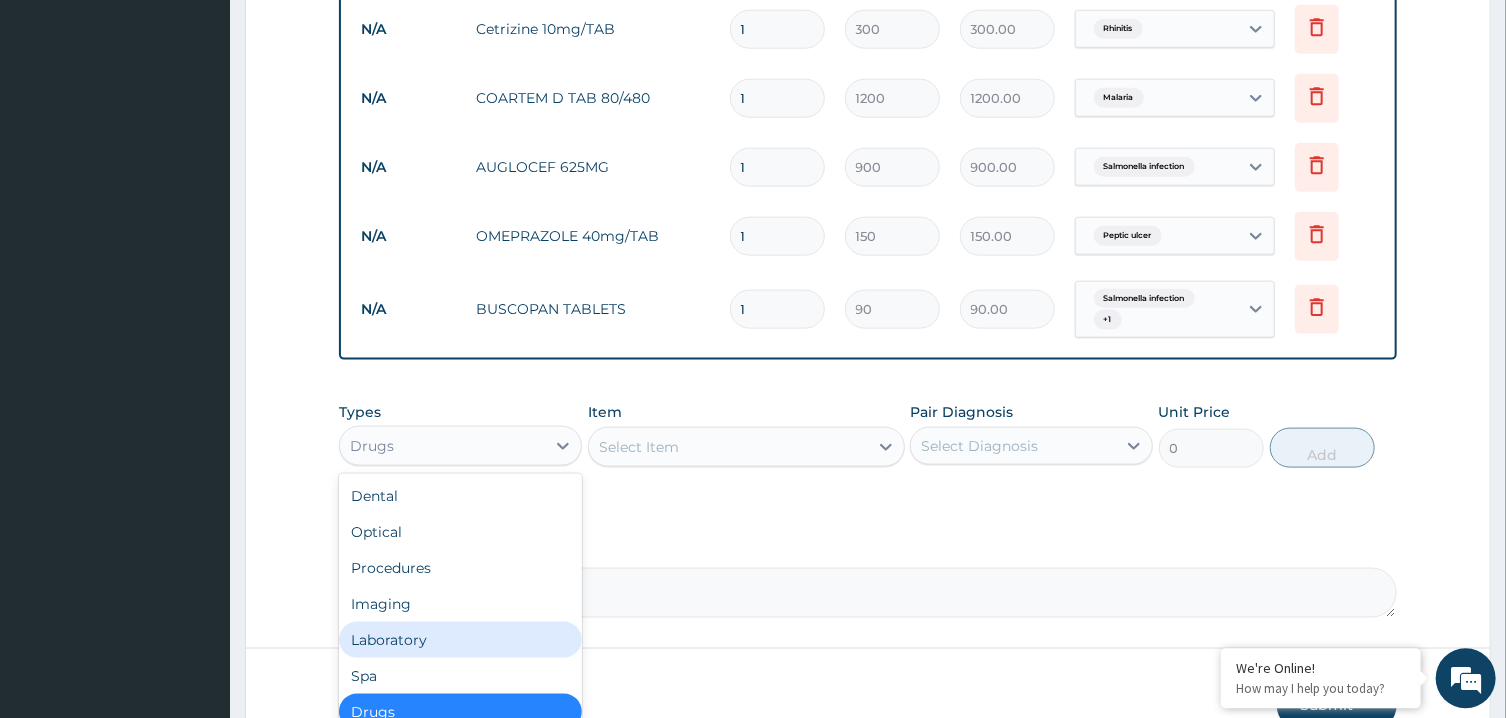 click on "Laboratory" at bounding box center (460, 639) 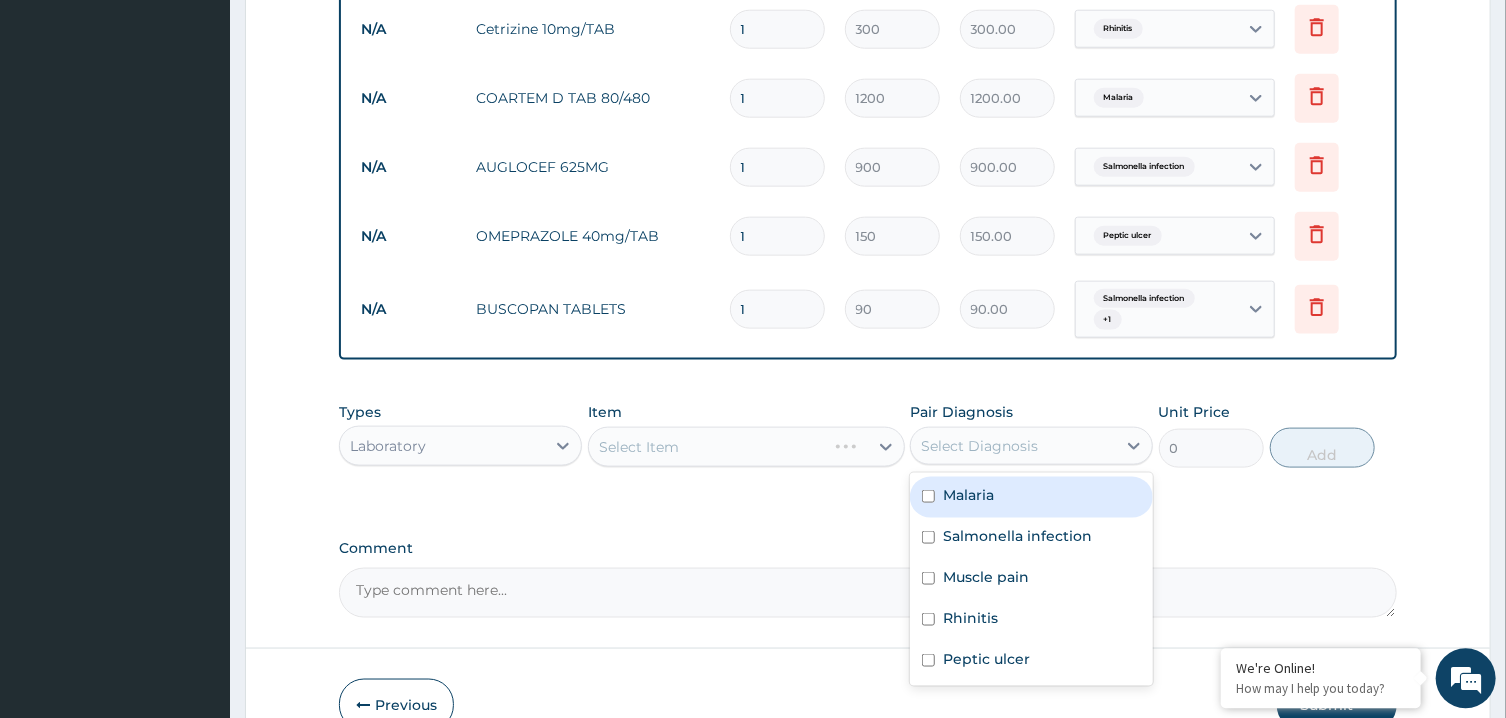 click on "Select Diagnosis" at bounding box center (979, 445) 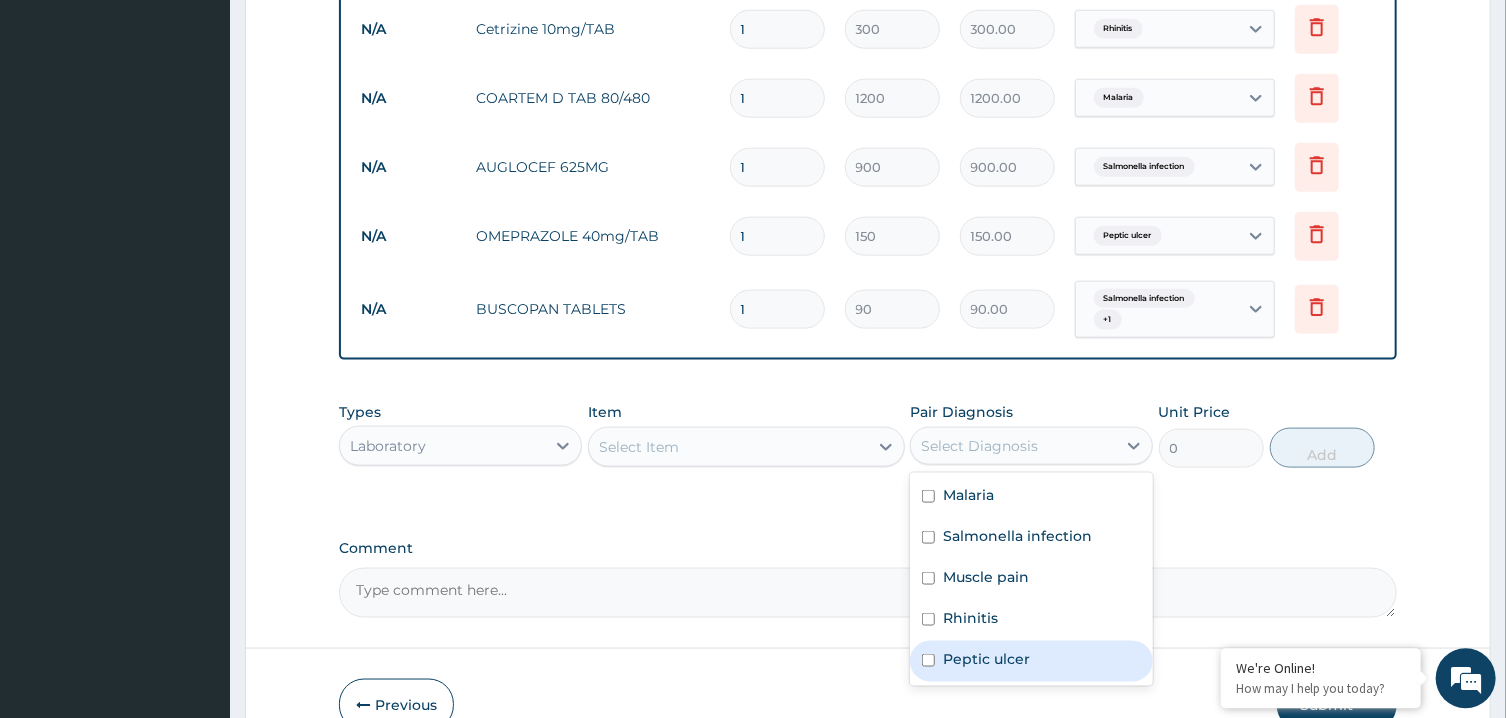 click on "Peptic ulcer" at bounding box center (1031, 660) 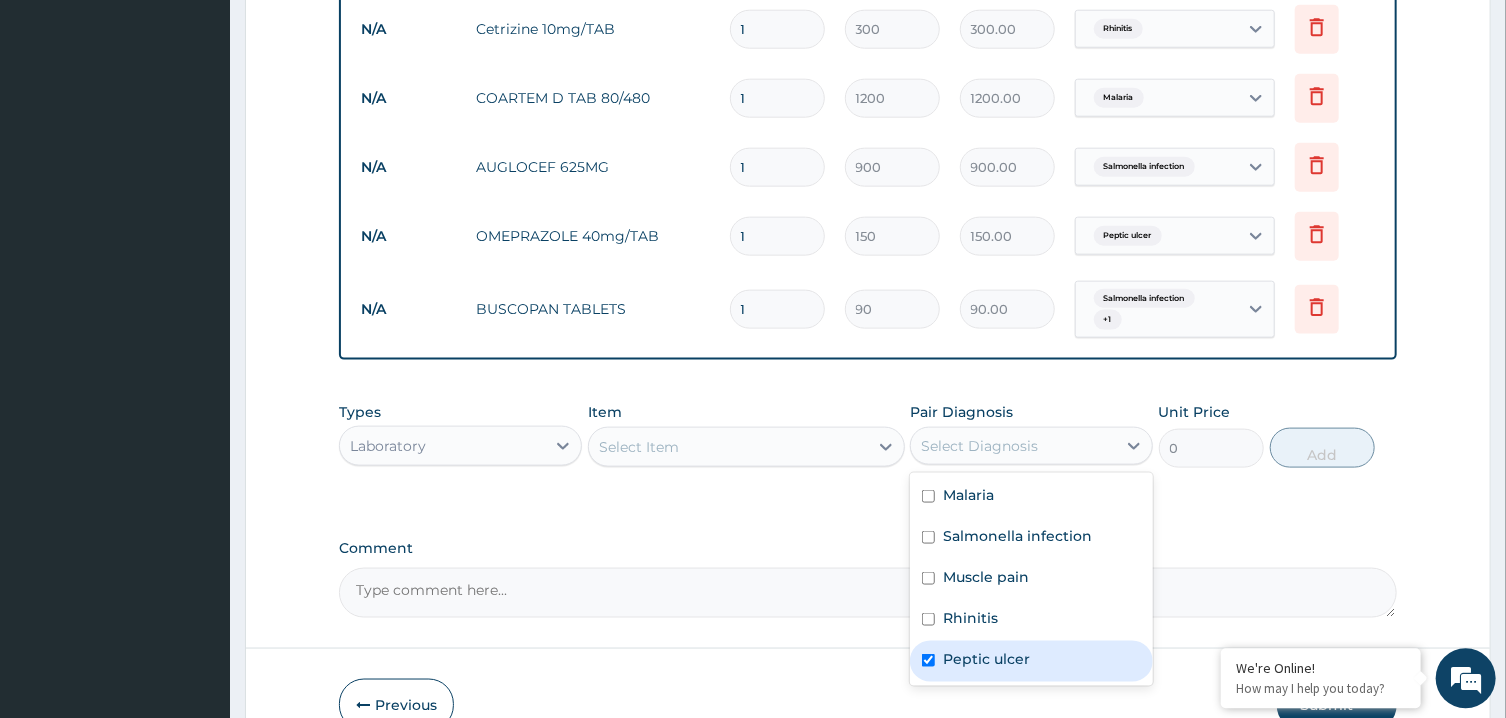 checkbox on "true" 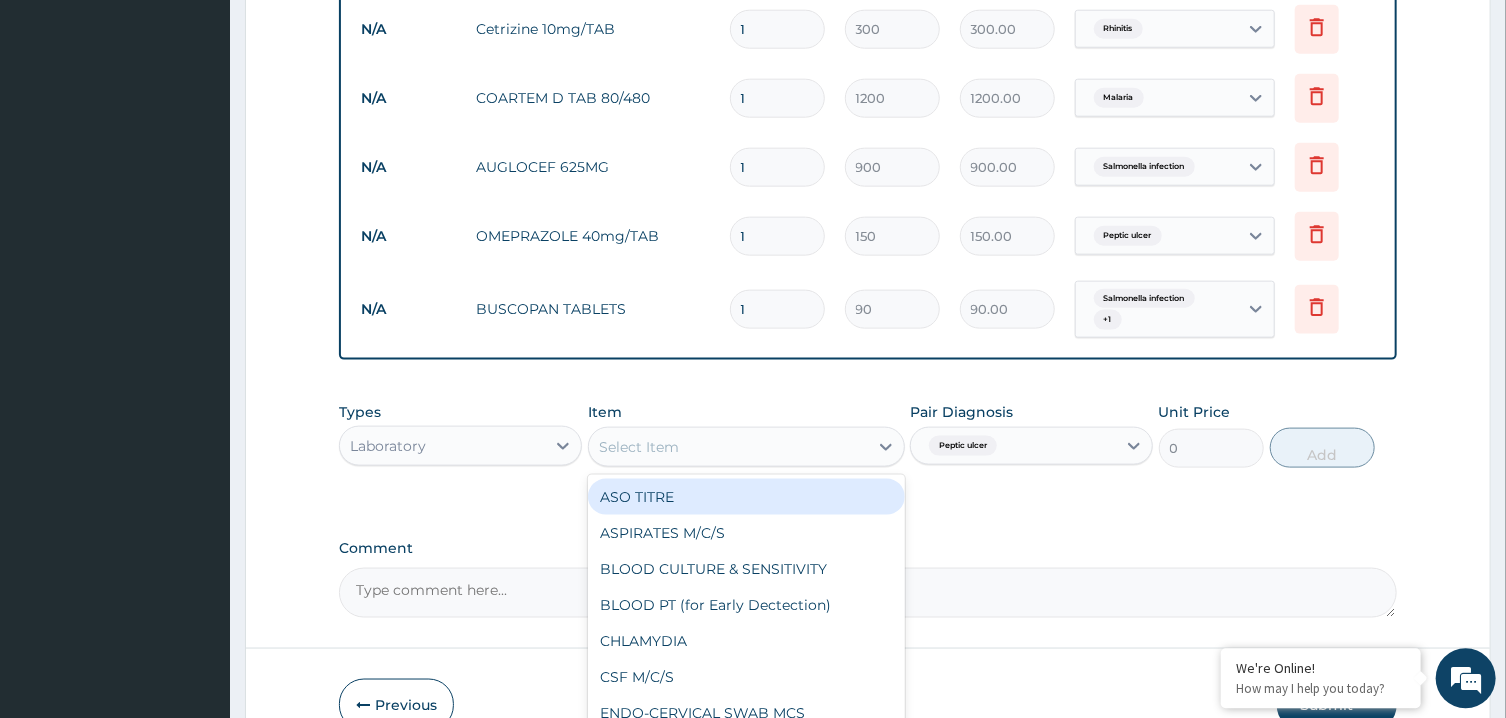 click on "Select Item" at bounding box center (728, 446) 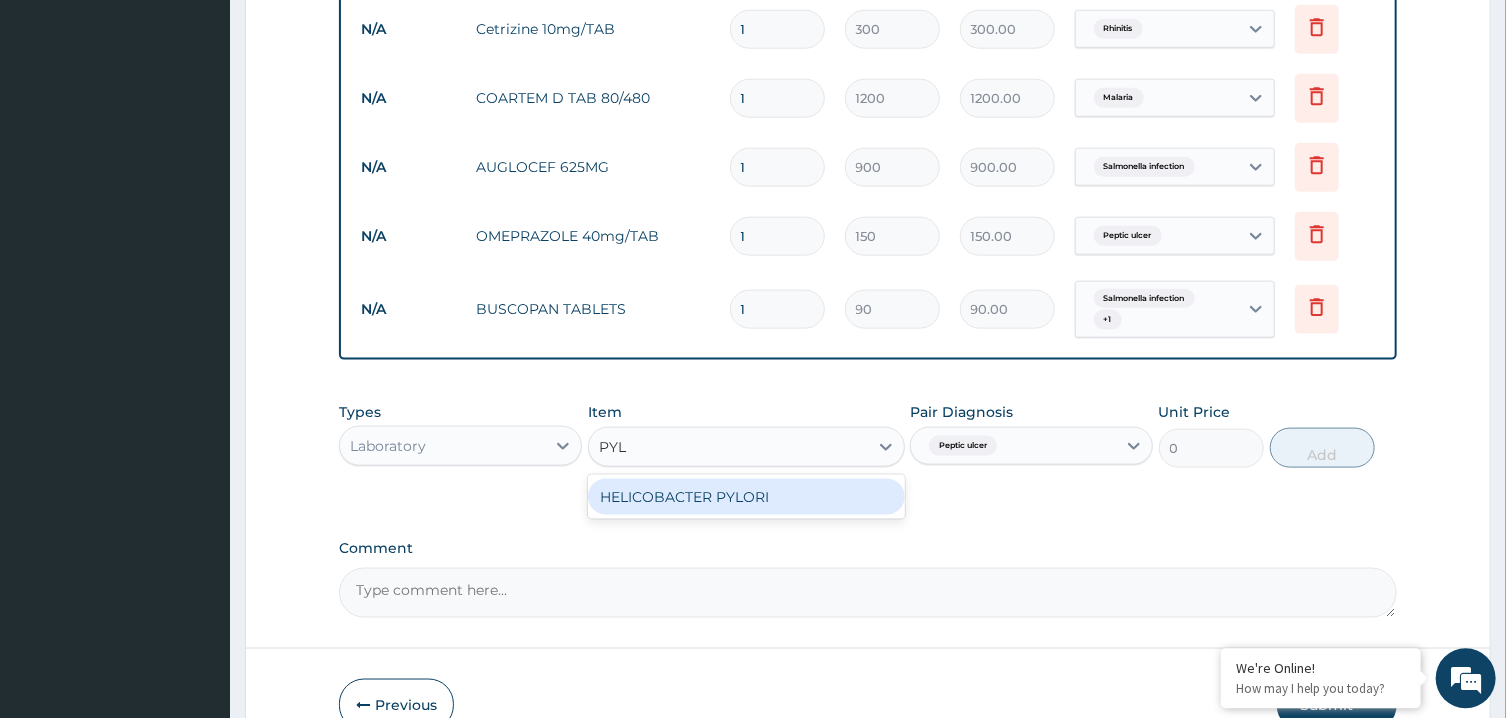 type on "PYLO" 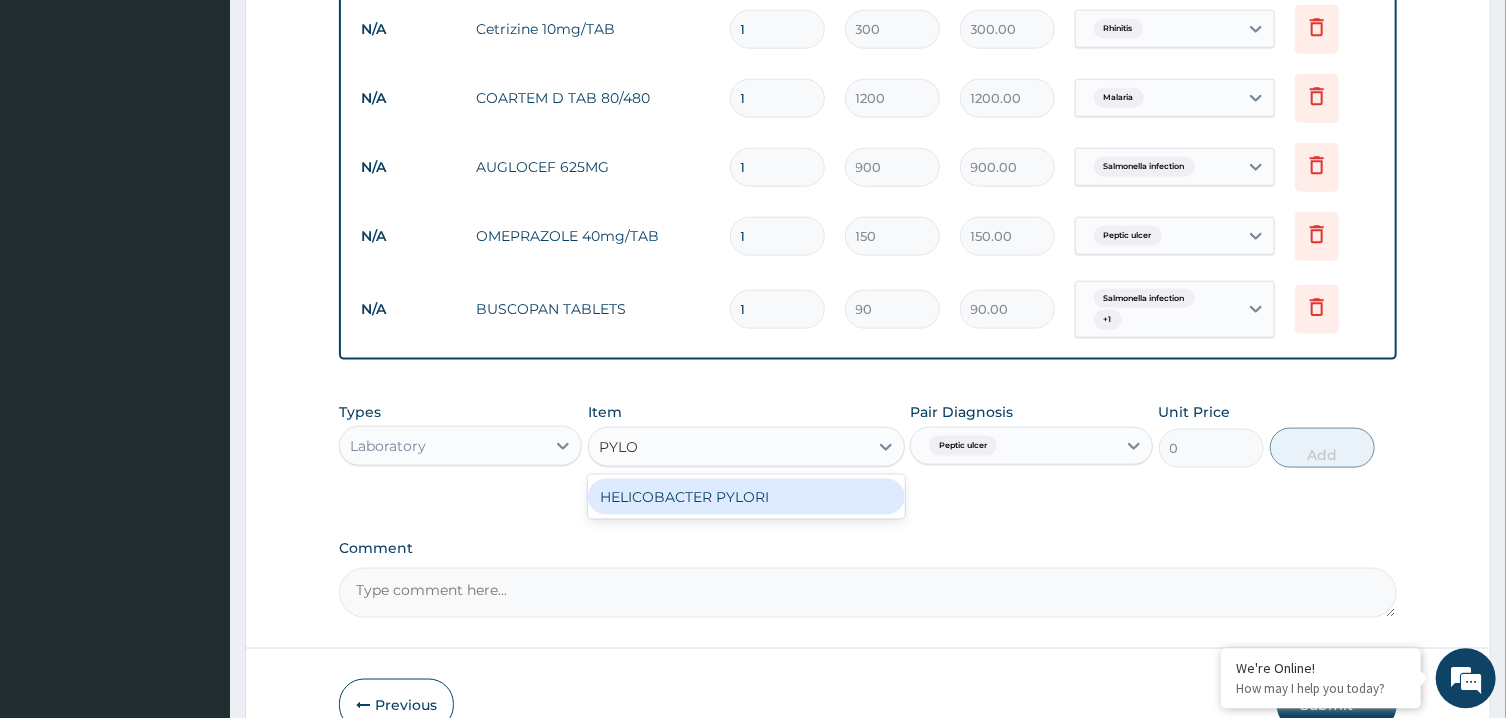 click on "HELICOBACTER PYLORI" at bounding box center (746, 496) 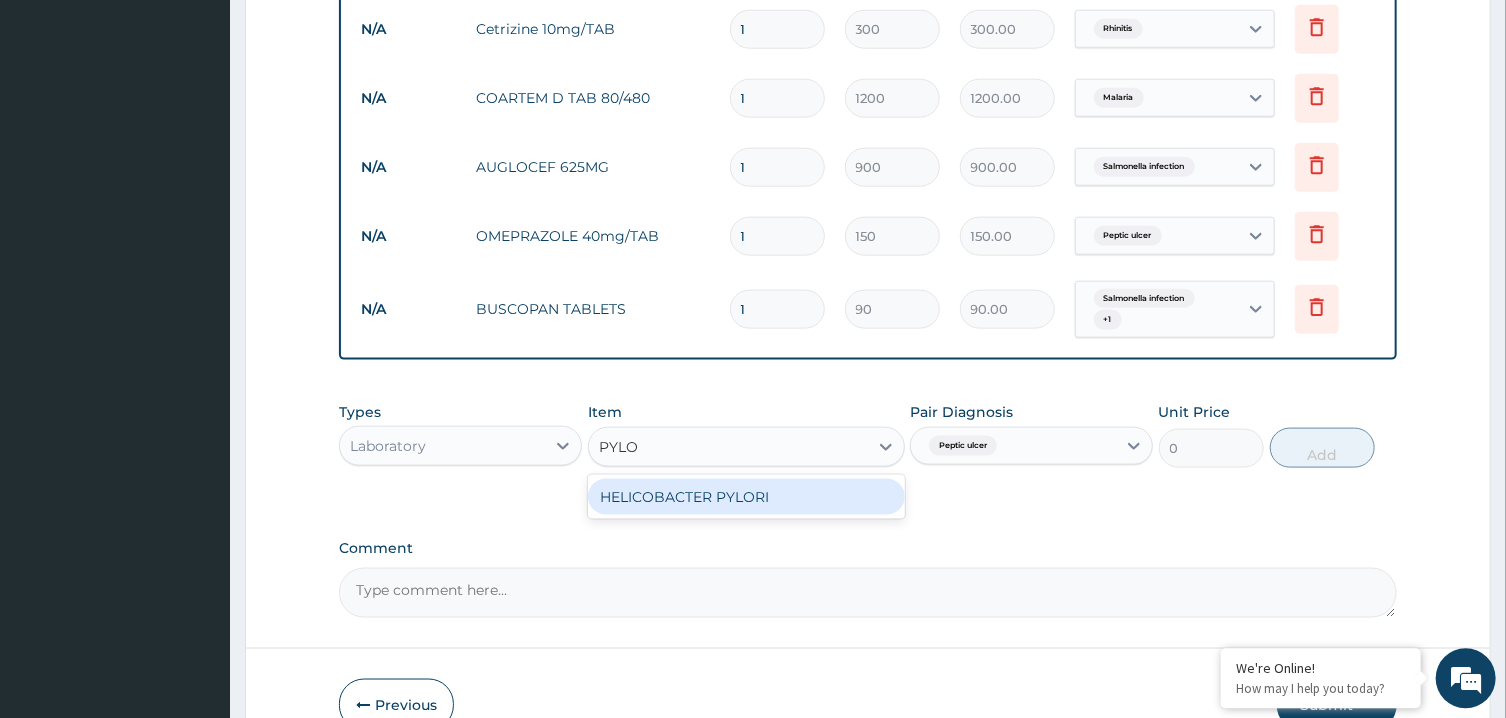 type 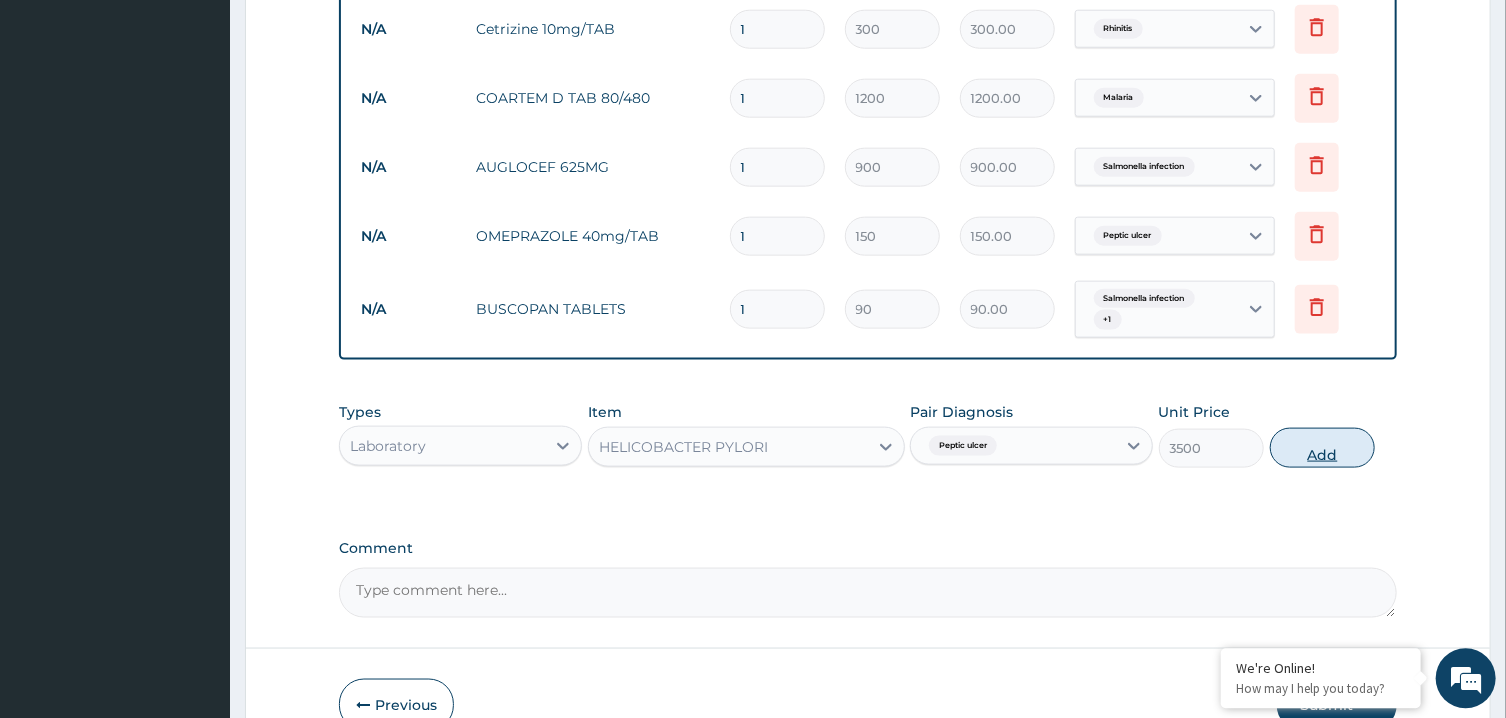 click on "Add" at bounding box center (1323, 447) 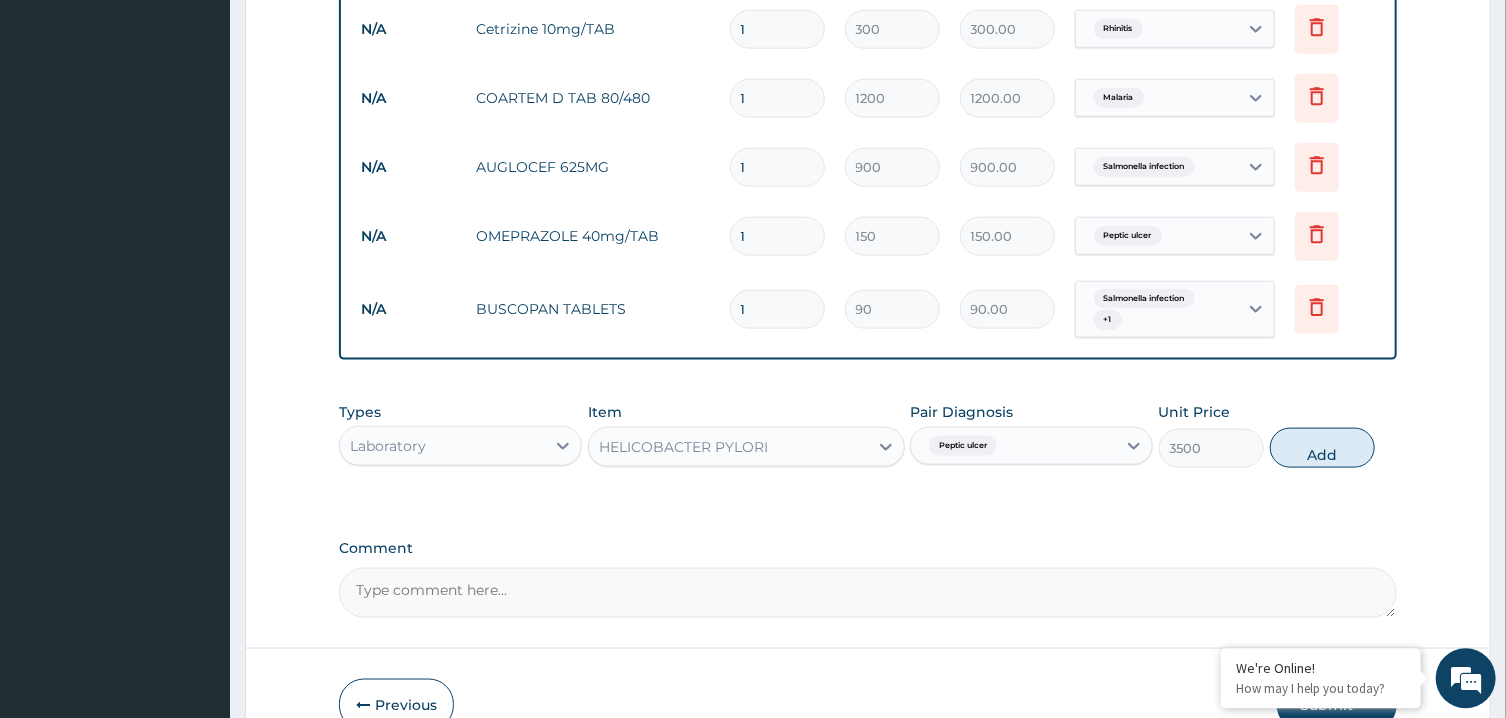 type on "0" 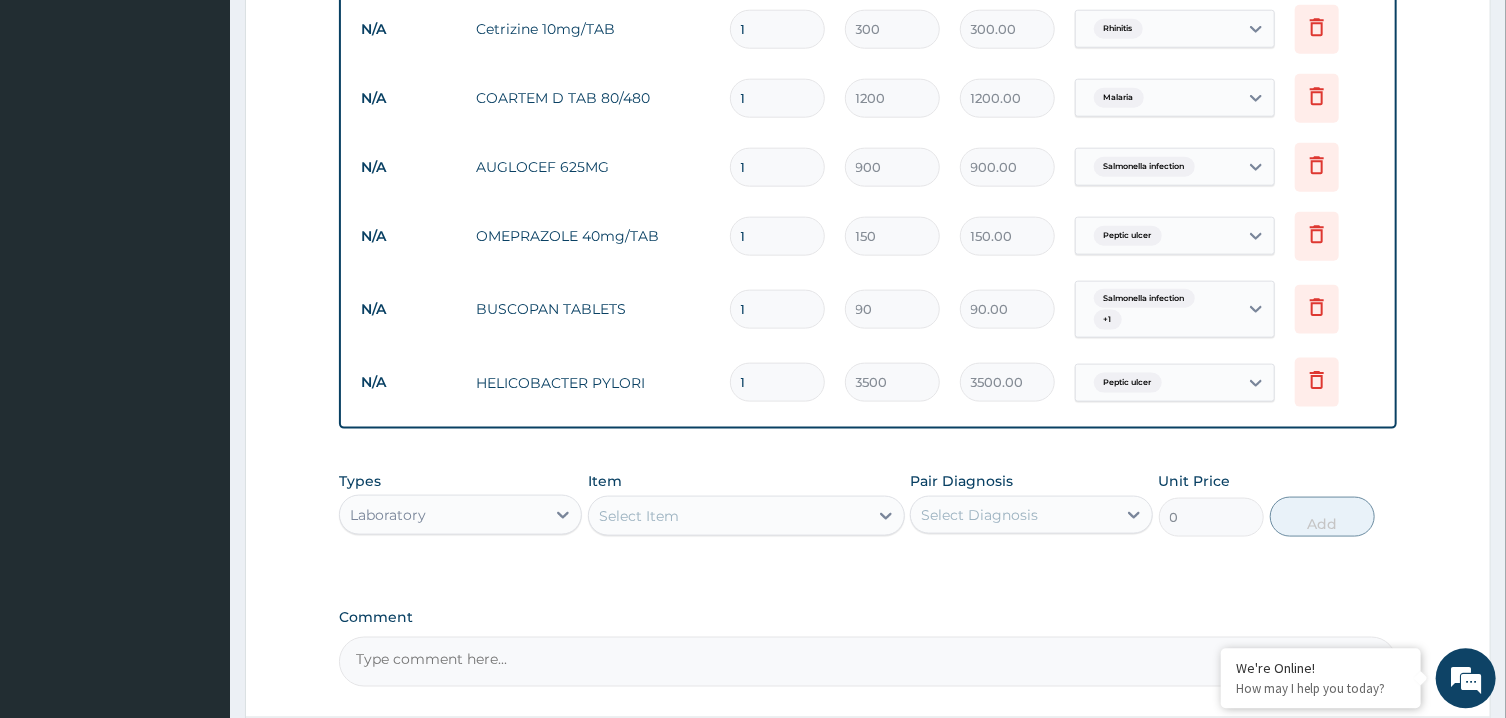 click on "1" at bounding box center (777, 308) 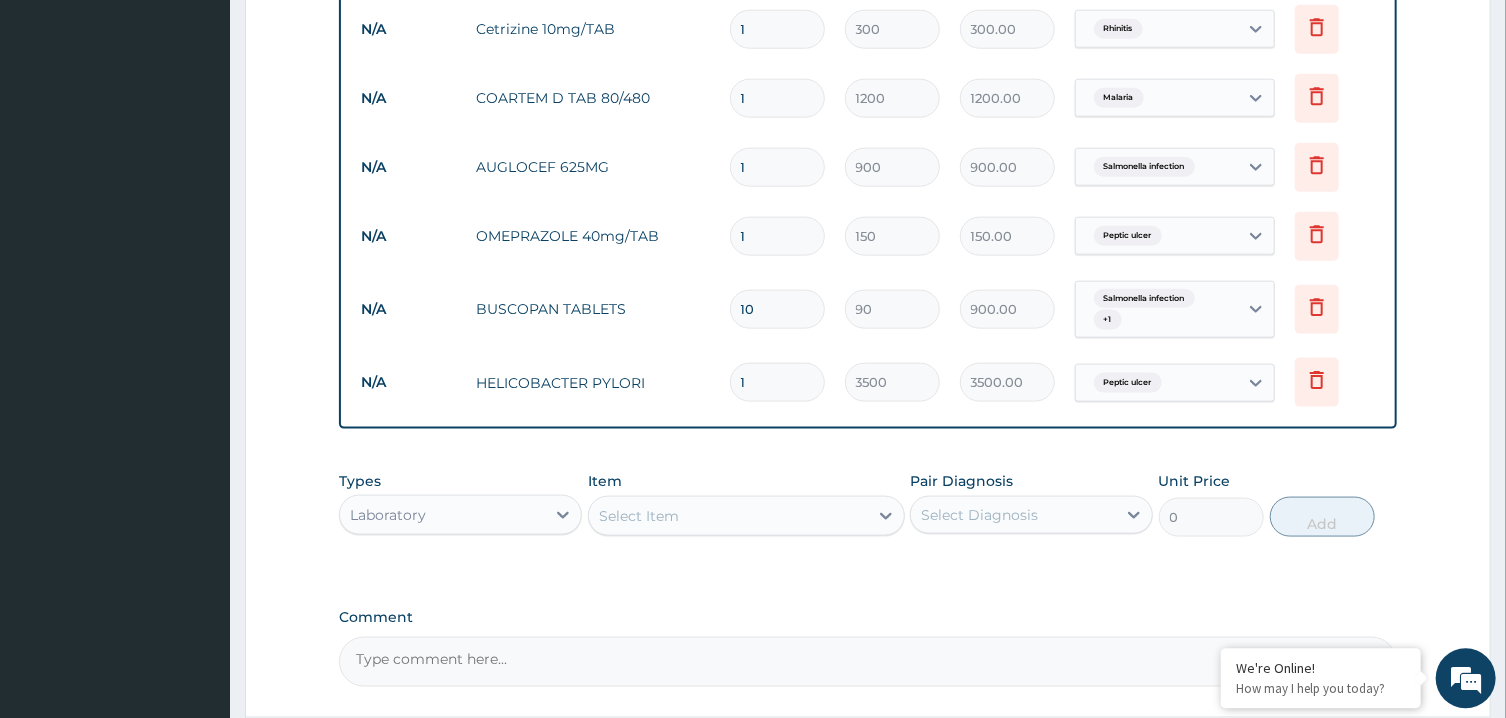 drag, startPoint x: 798, startPoint y: 310, endPoint x: 765, endPoint y: 235, distance: 81.939 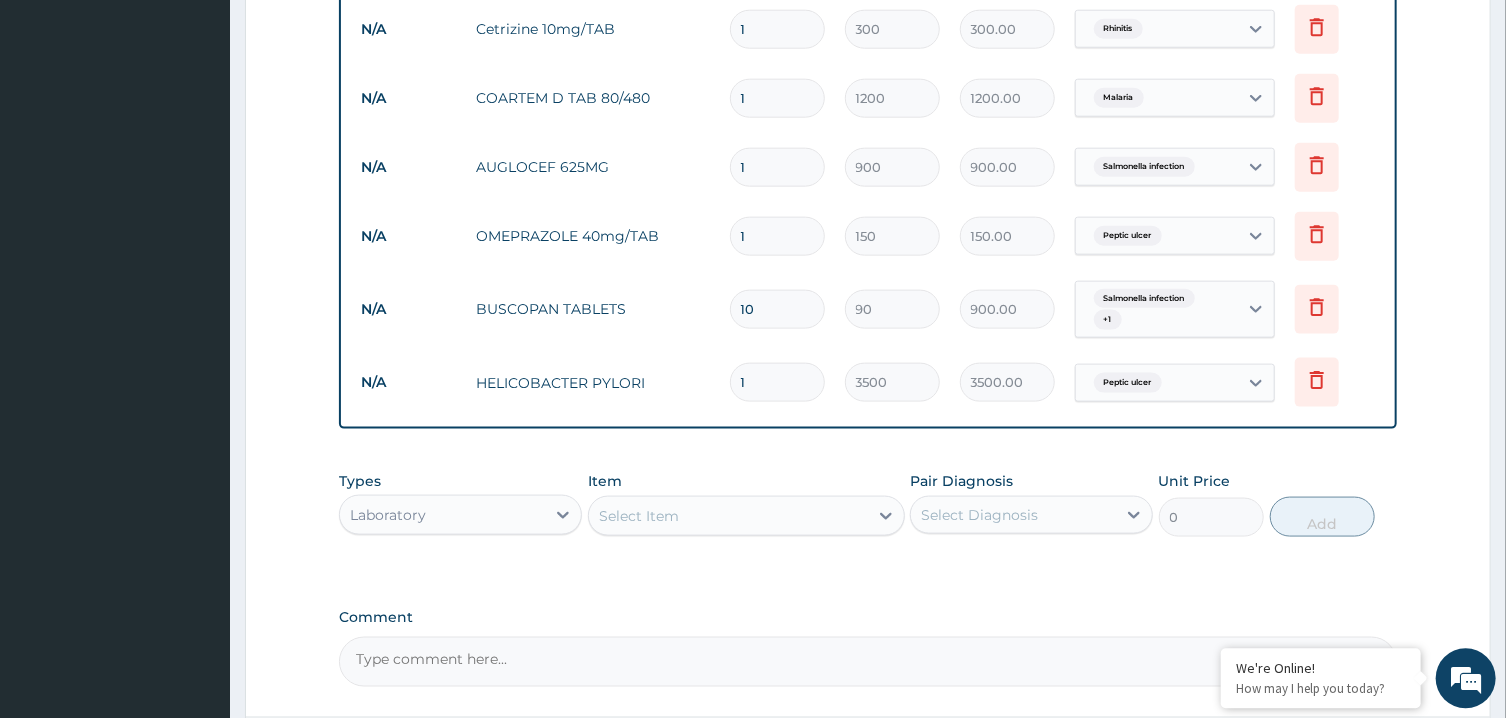 click on "10" at bounding box center [777, 308] 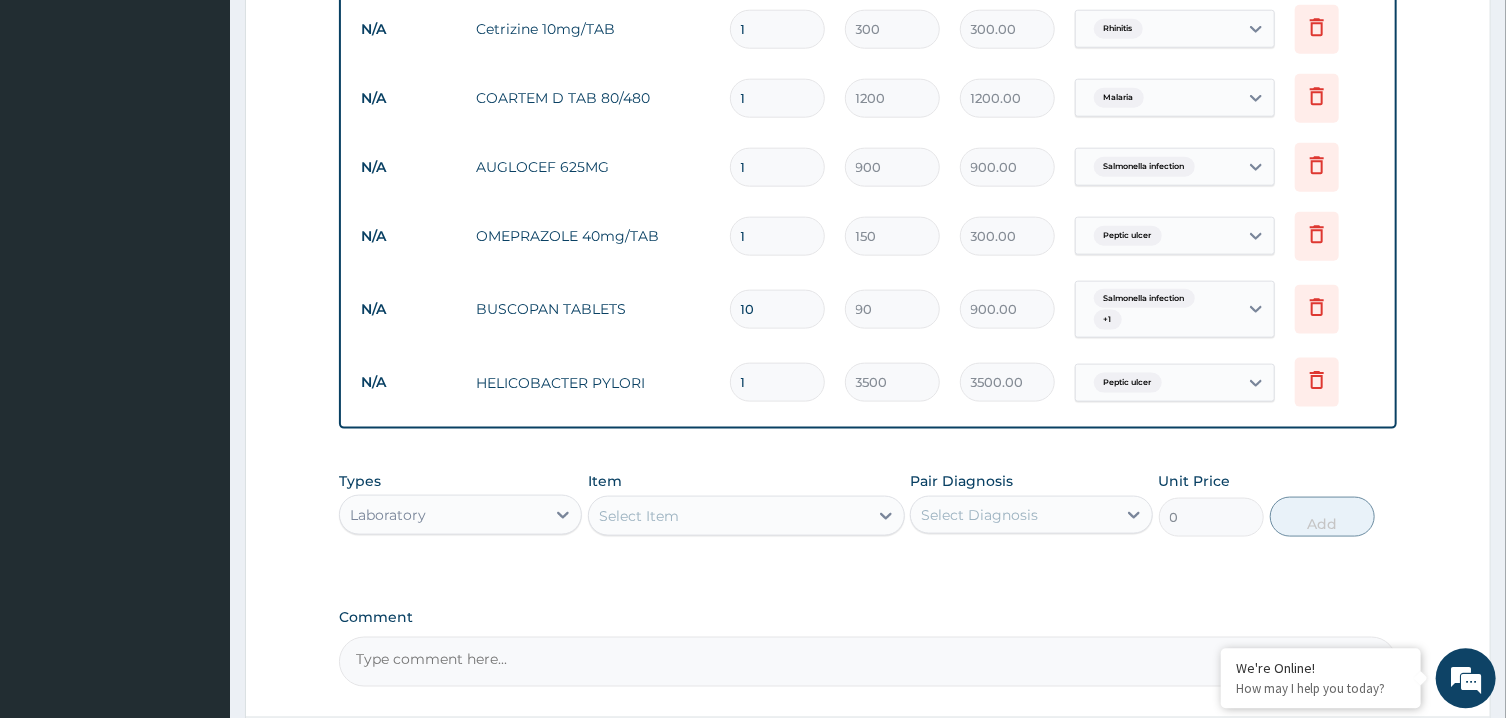 type on "2" 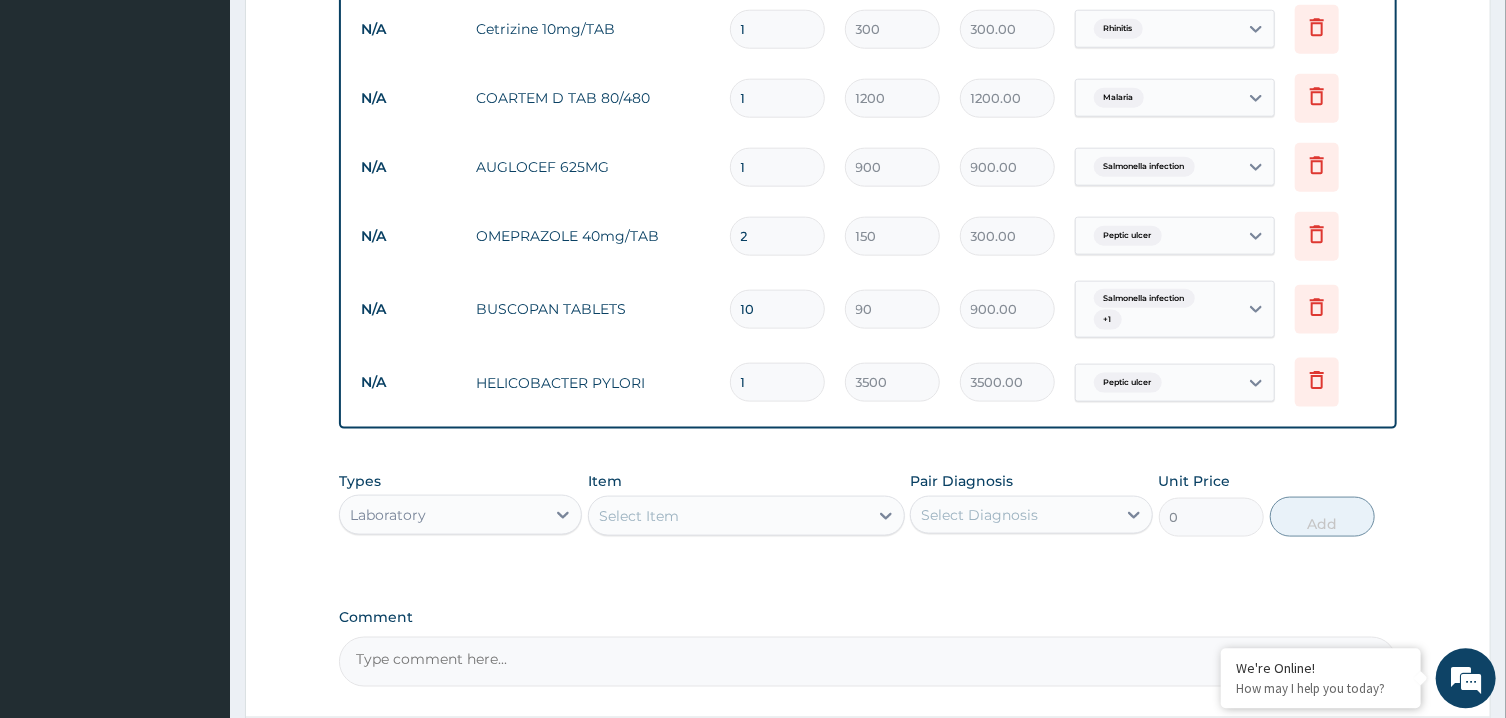 type on "28" 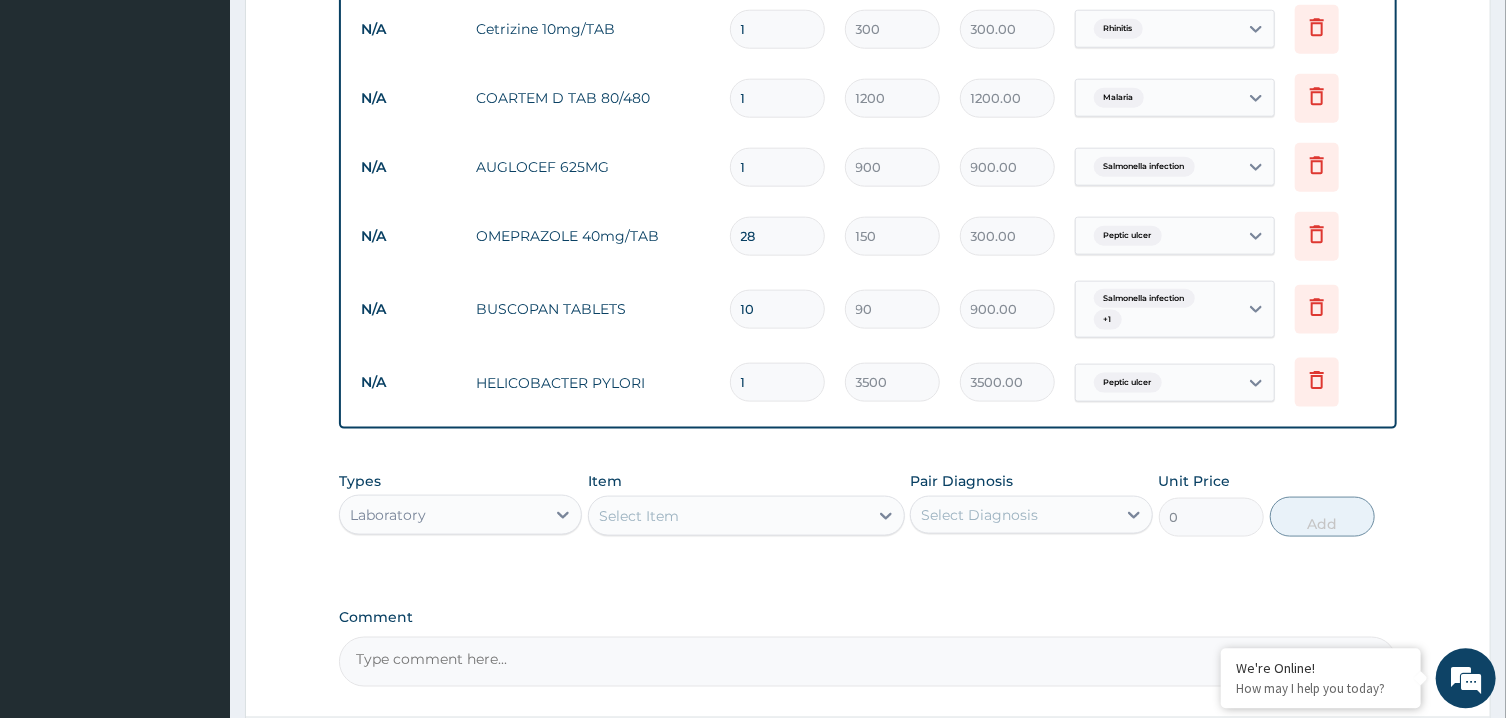 type on "4200.00" 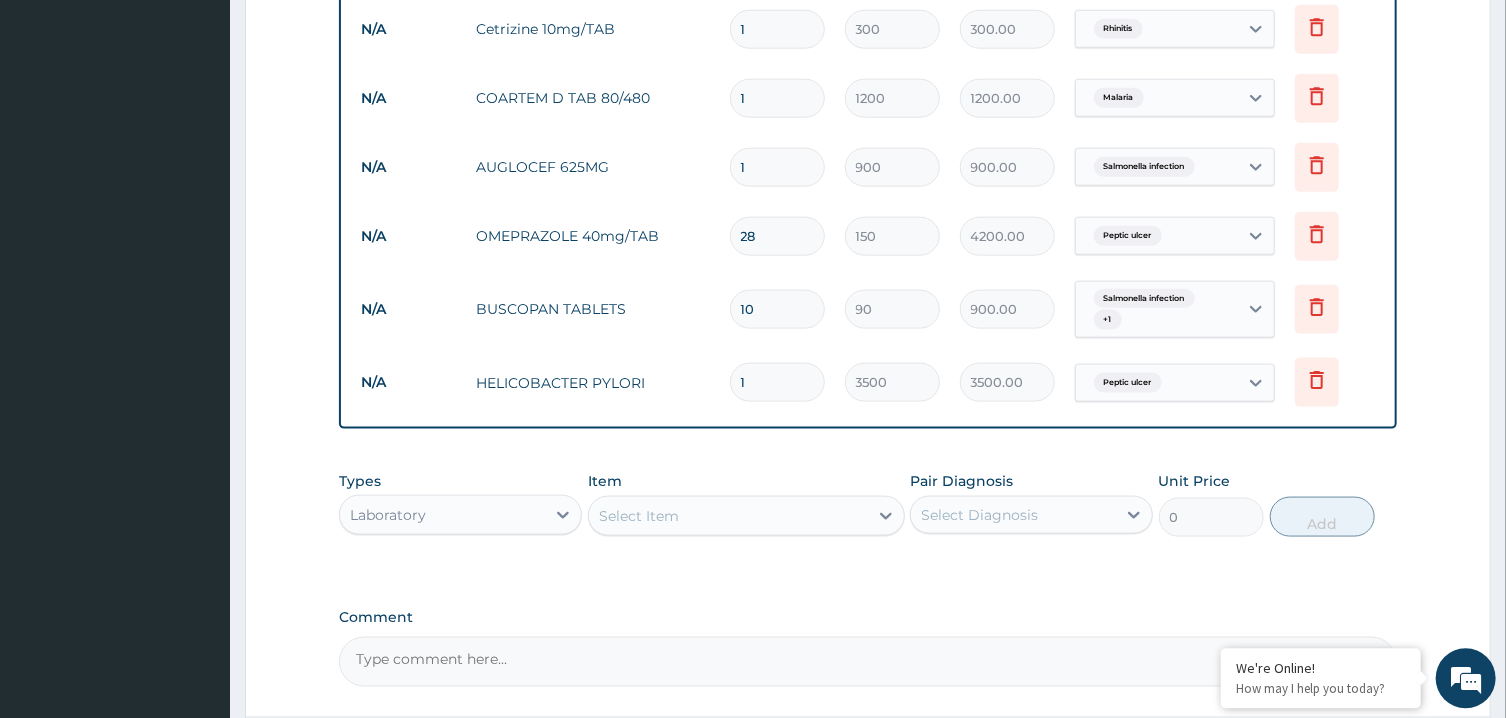 type on "28" 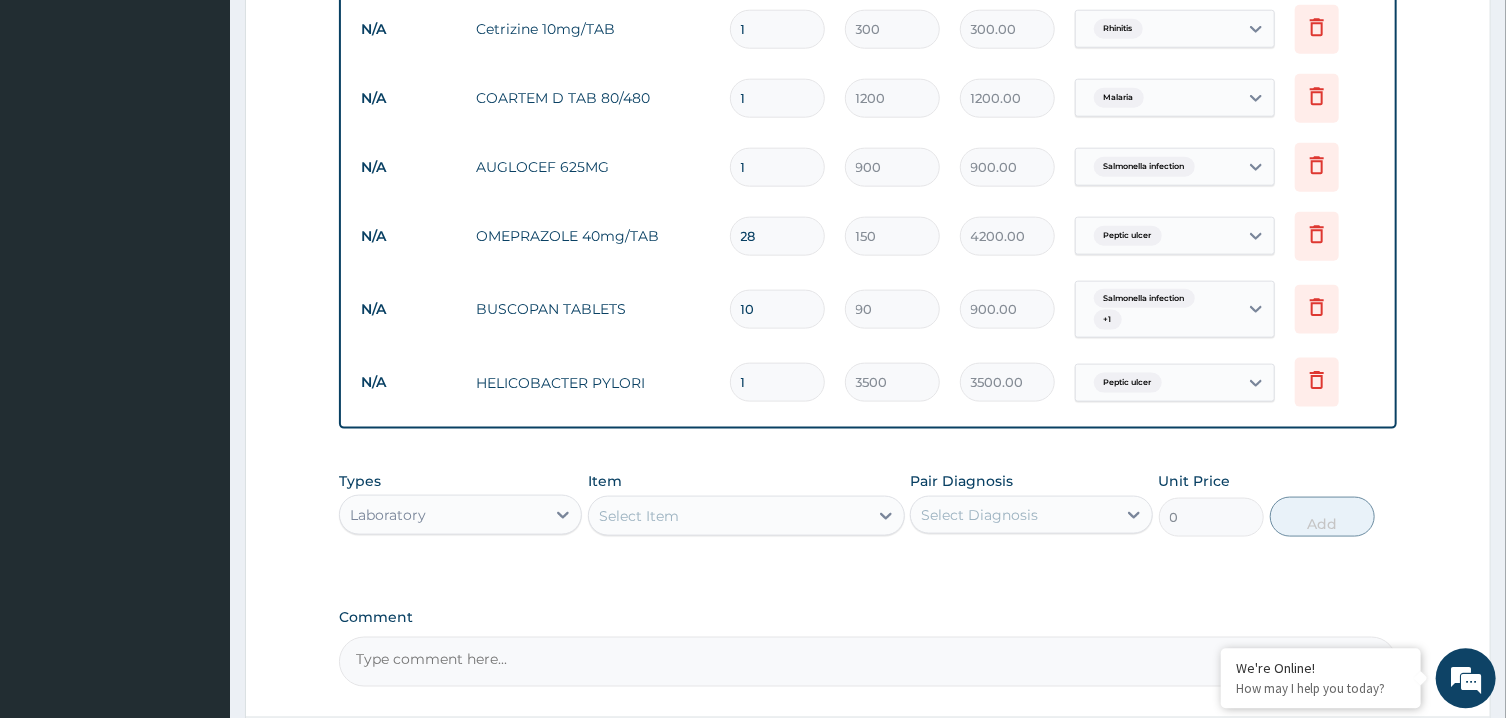 click on "1" at bounding box center (777, 166) 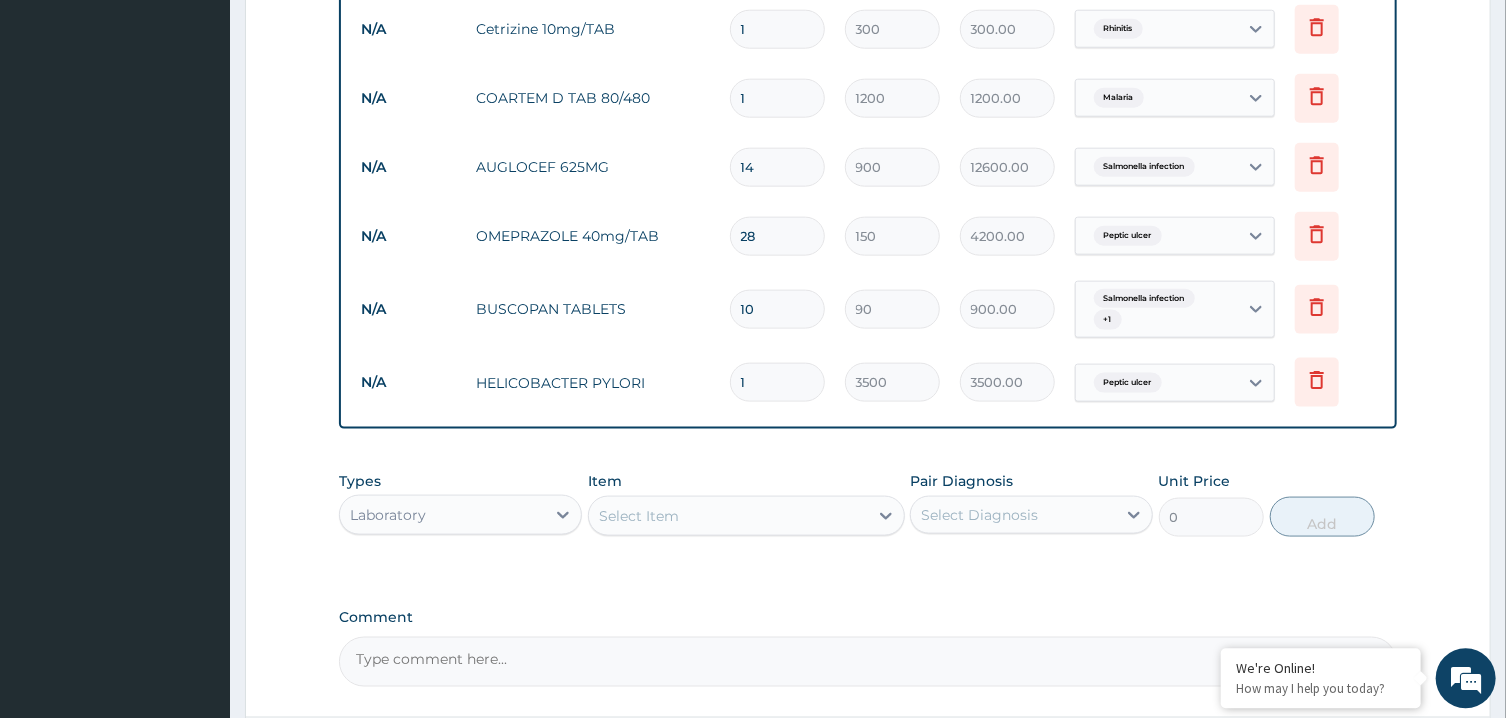 type on "14" 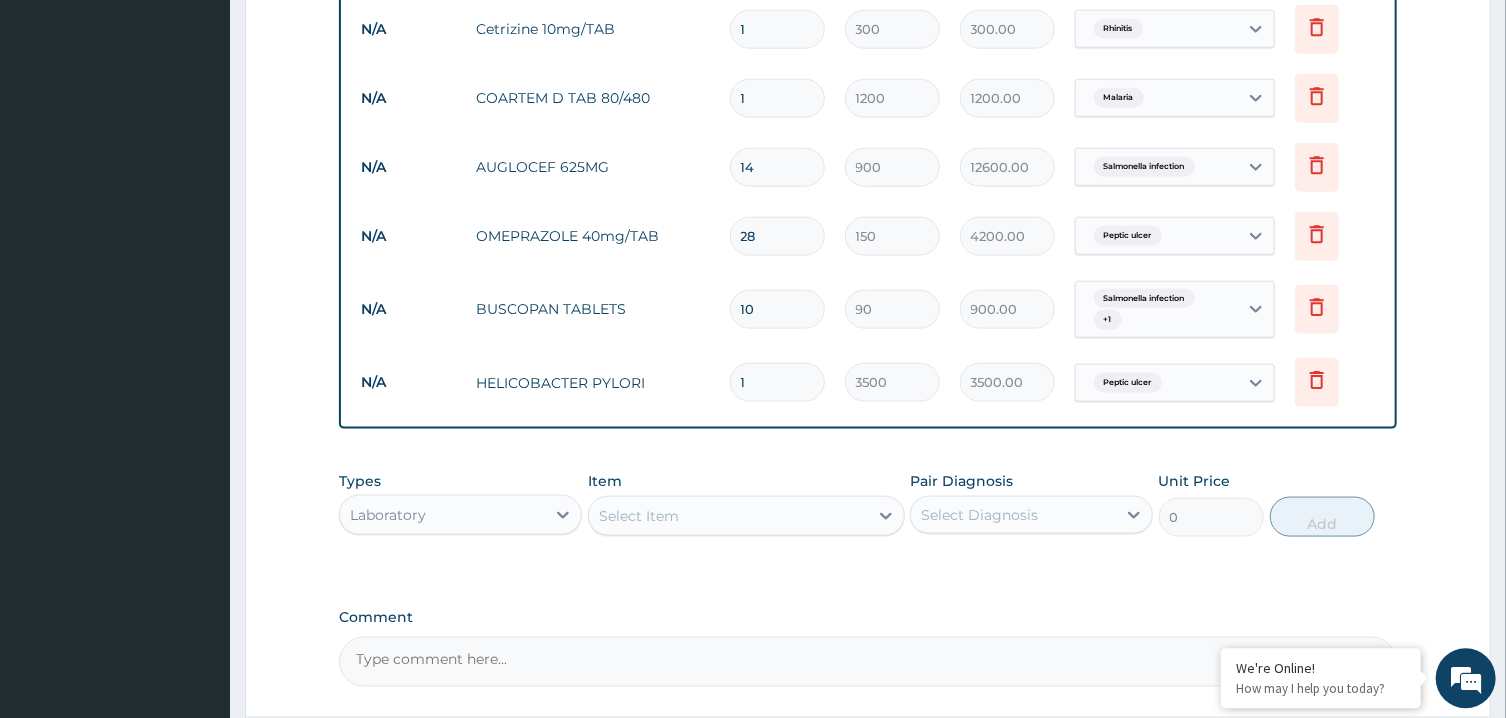 click on "1" at bounding box center [777, 97] 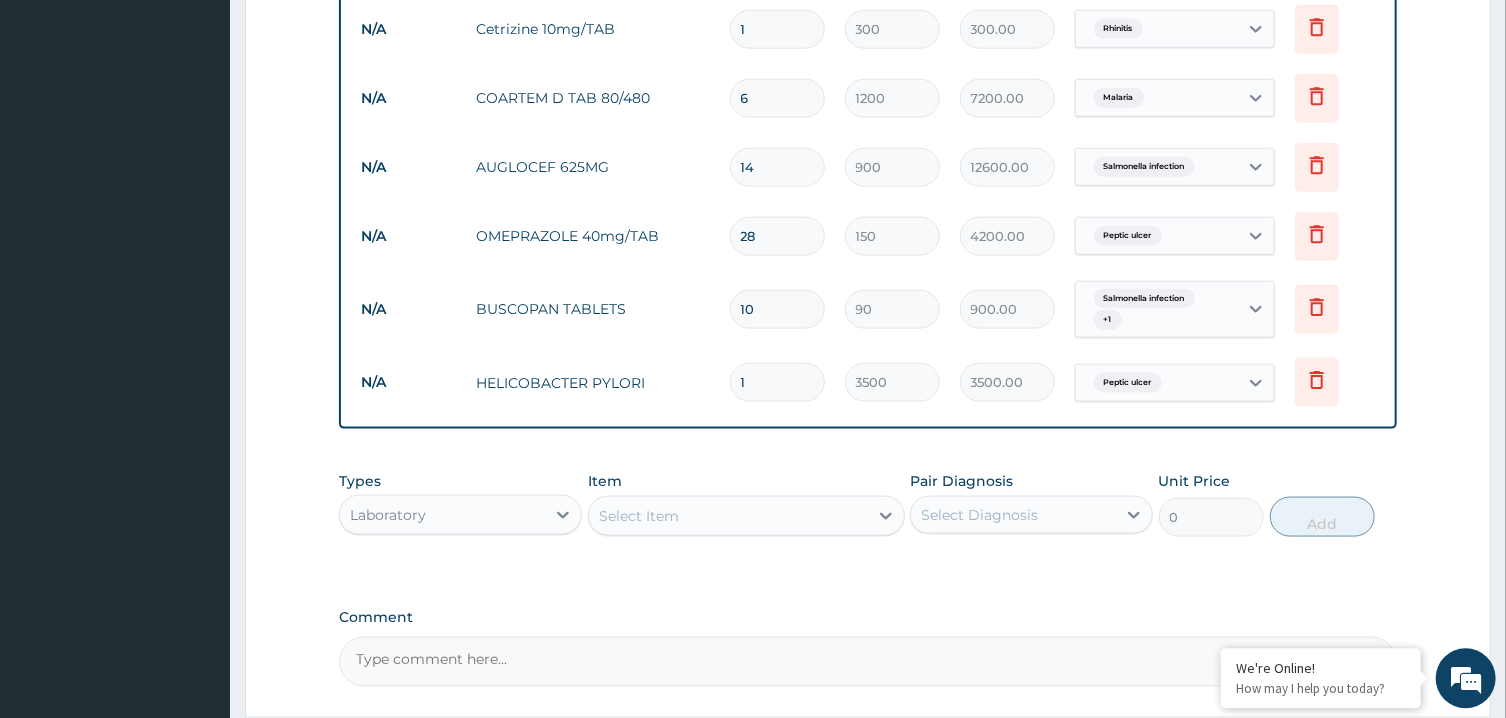 type on "6" 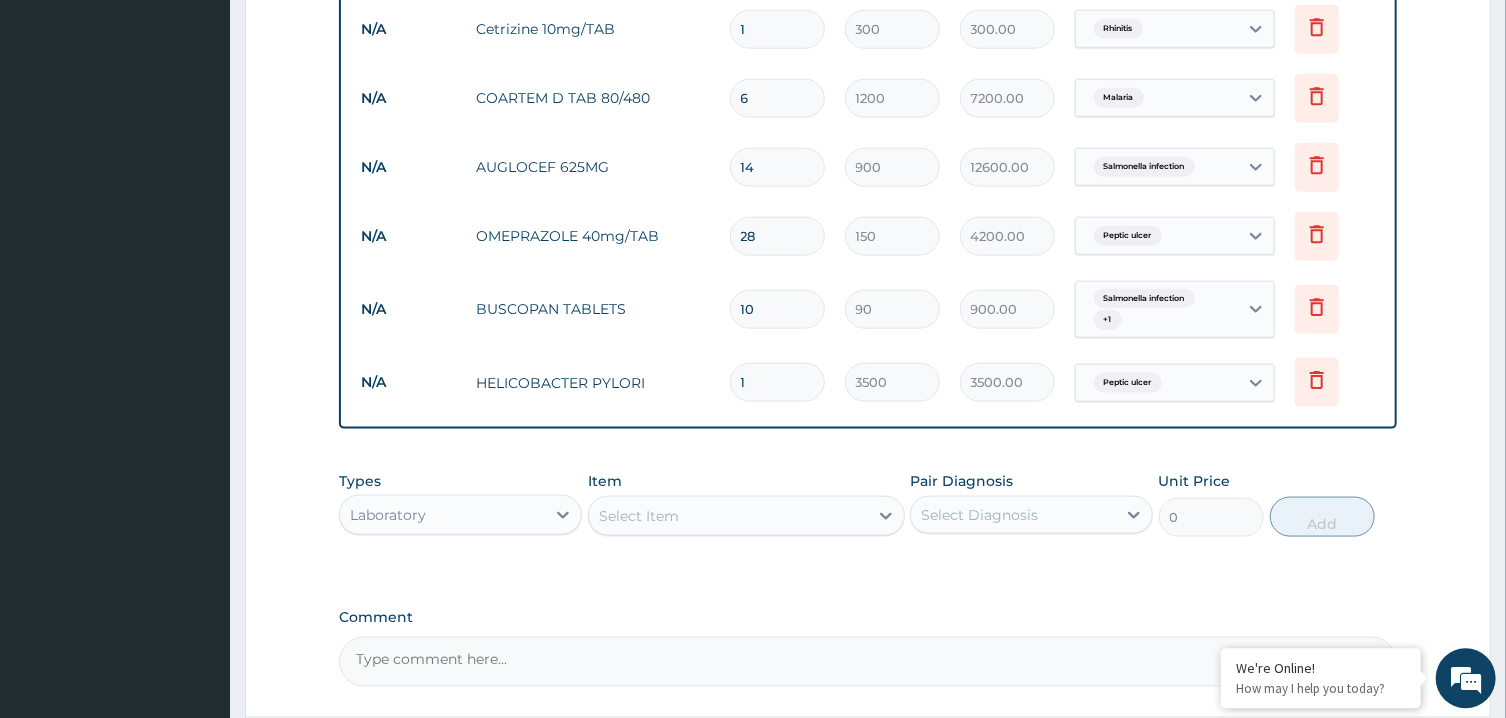 click on "1" at bounding box center [777, 28] 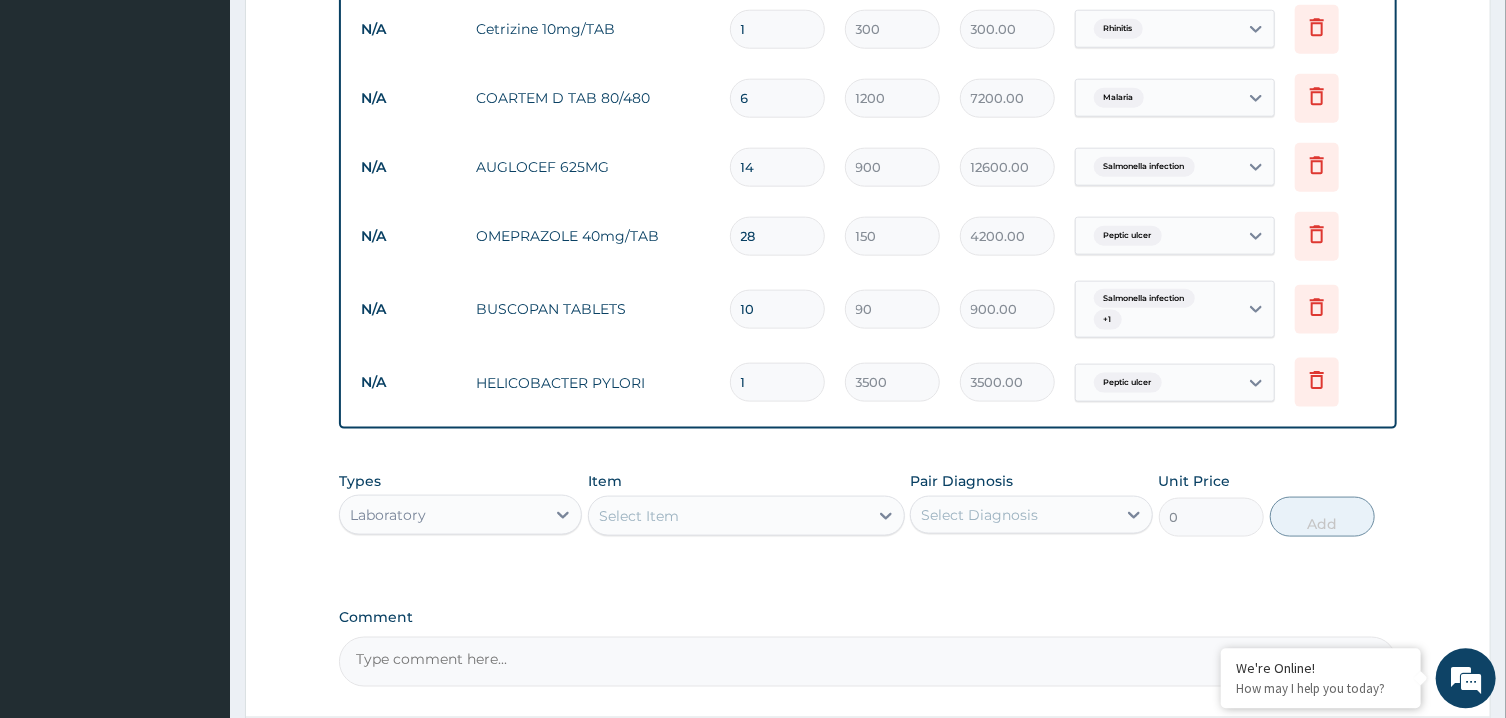 type on "10" 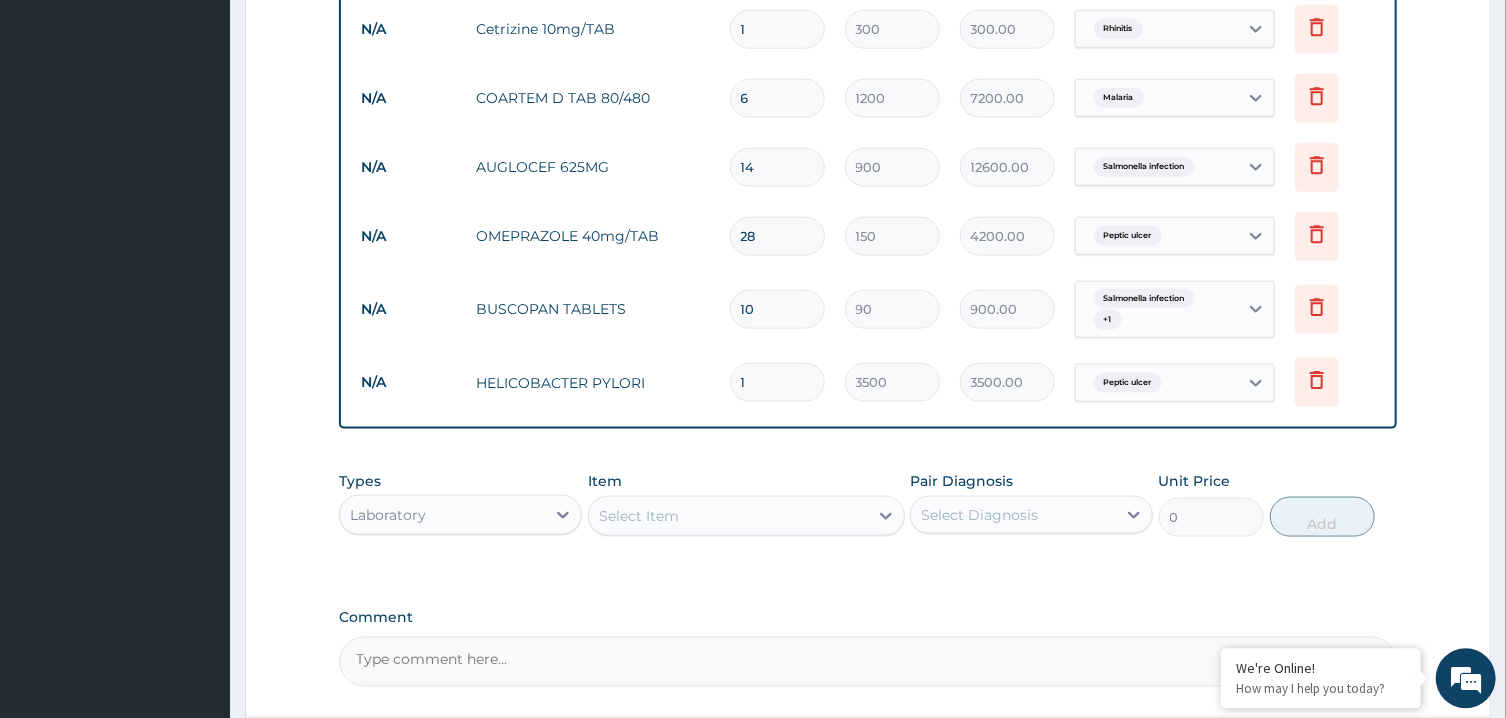type on "3000.00" 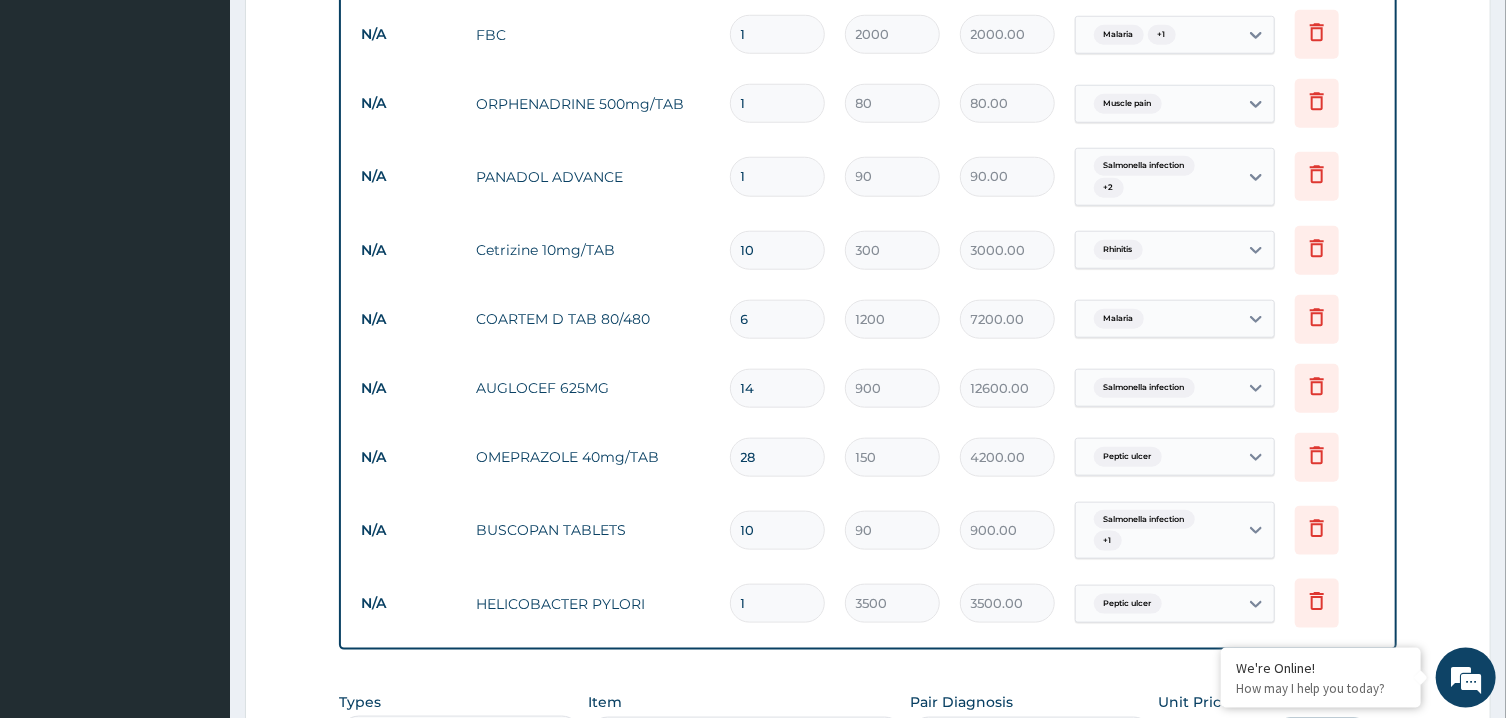 scroll, scrollTop: 892, scrollLeft: 0, axis: vertical 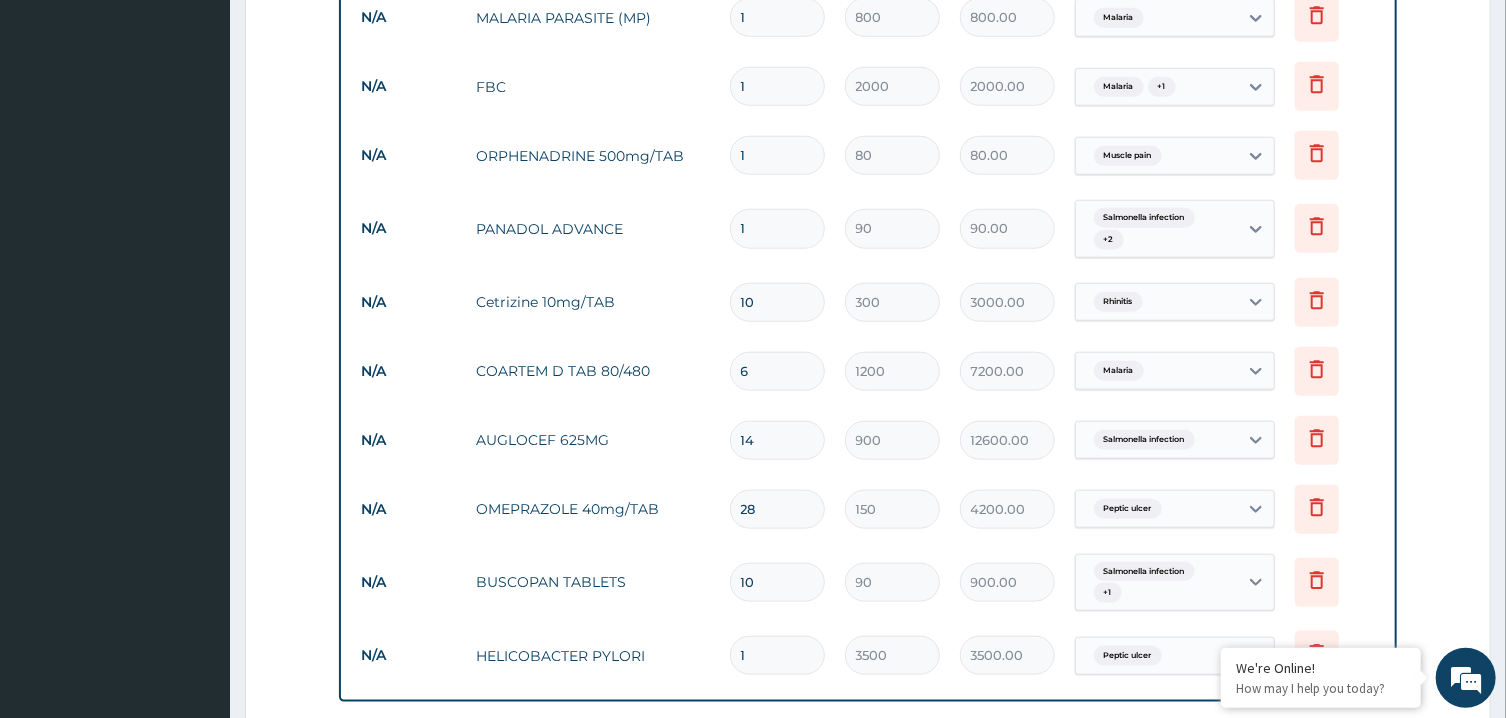 type on "10" 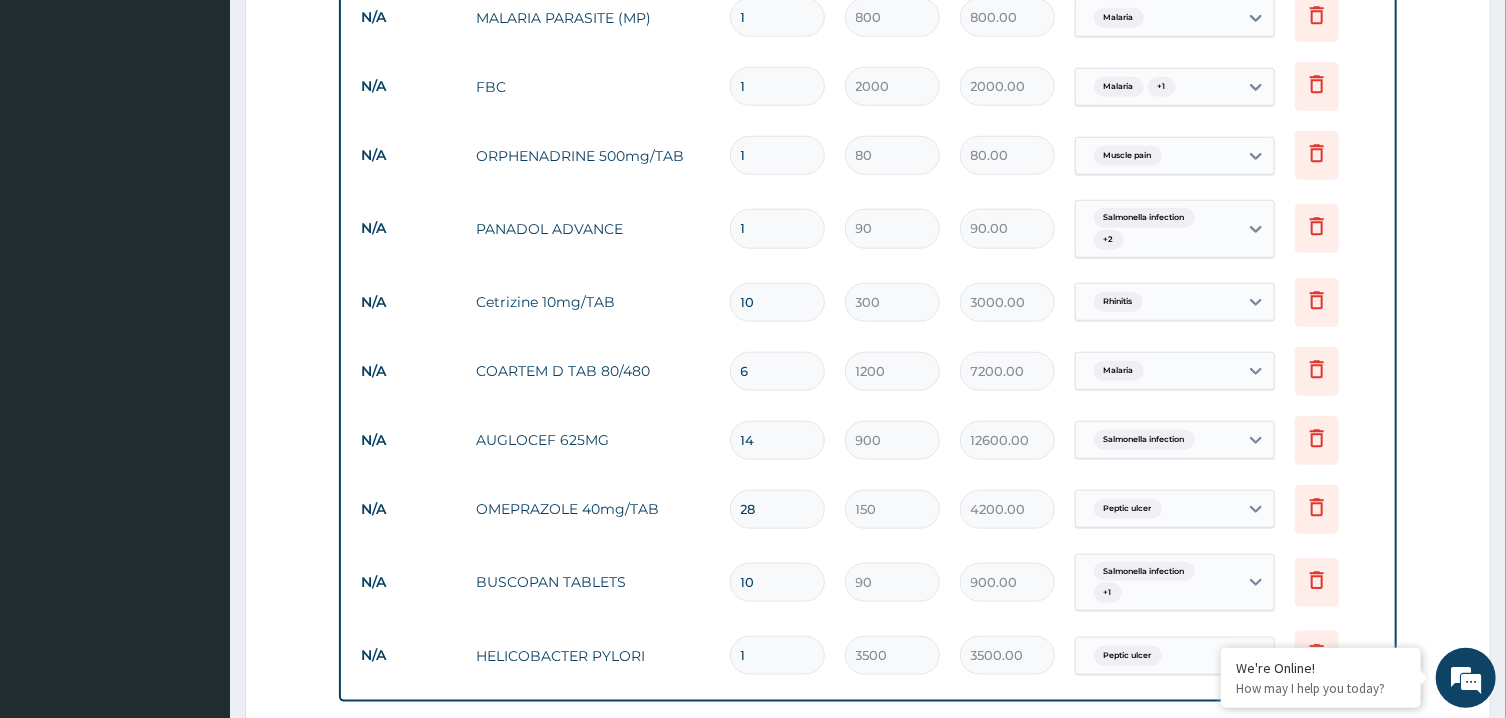 click on "1" at bounding box center (777, 228) 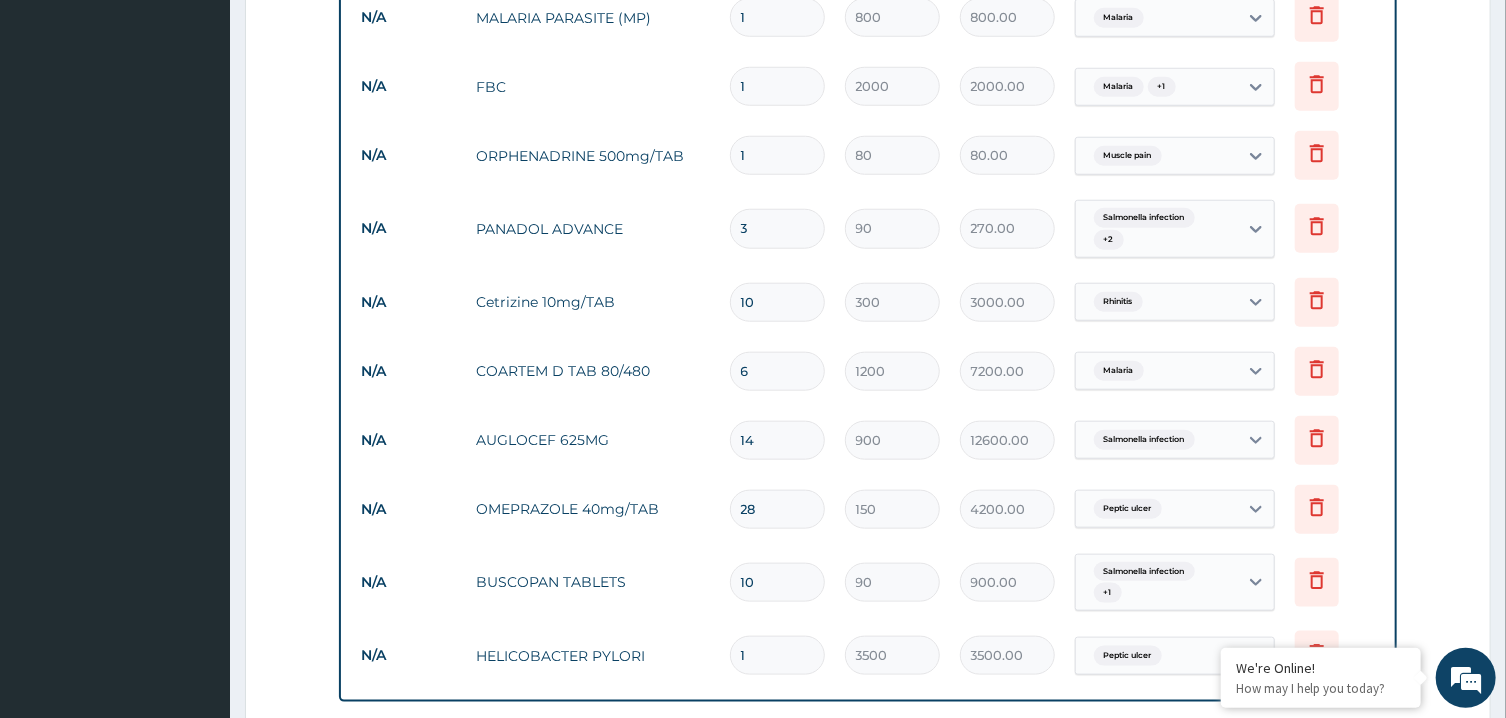 type on "30" 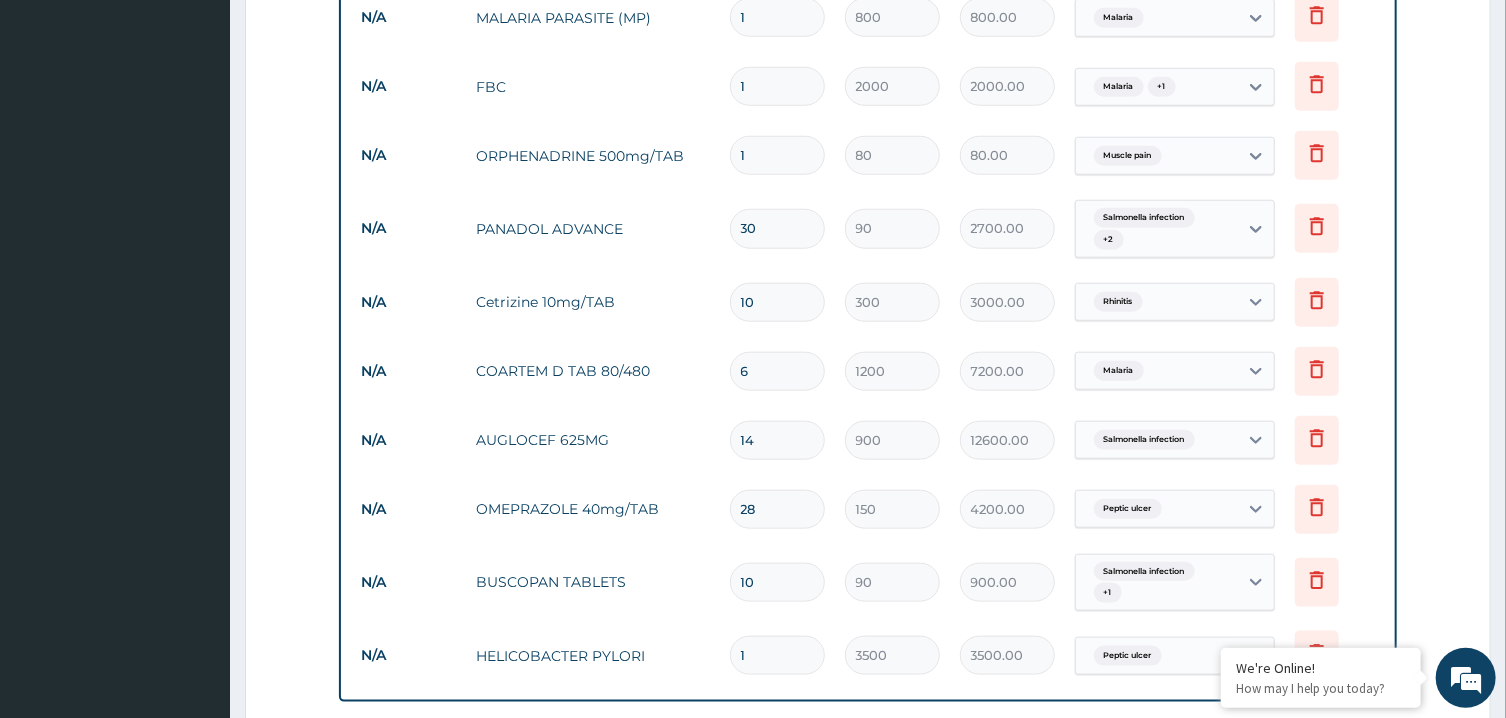 type on "30" 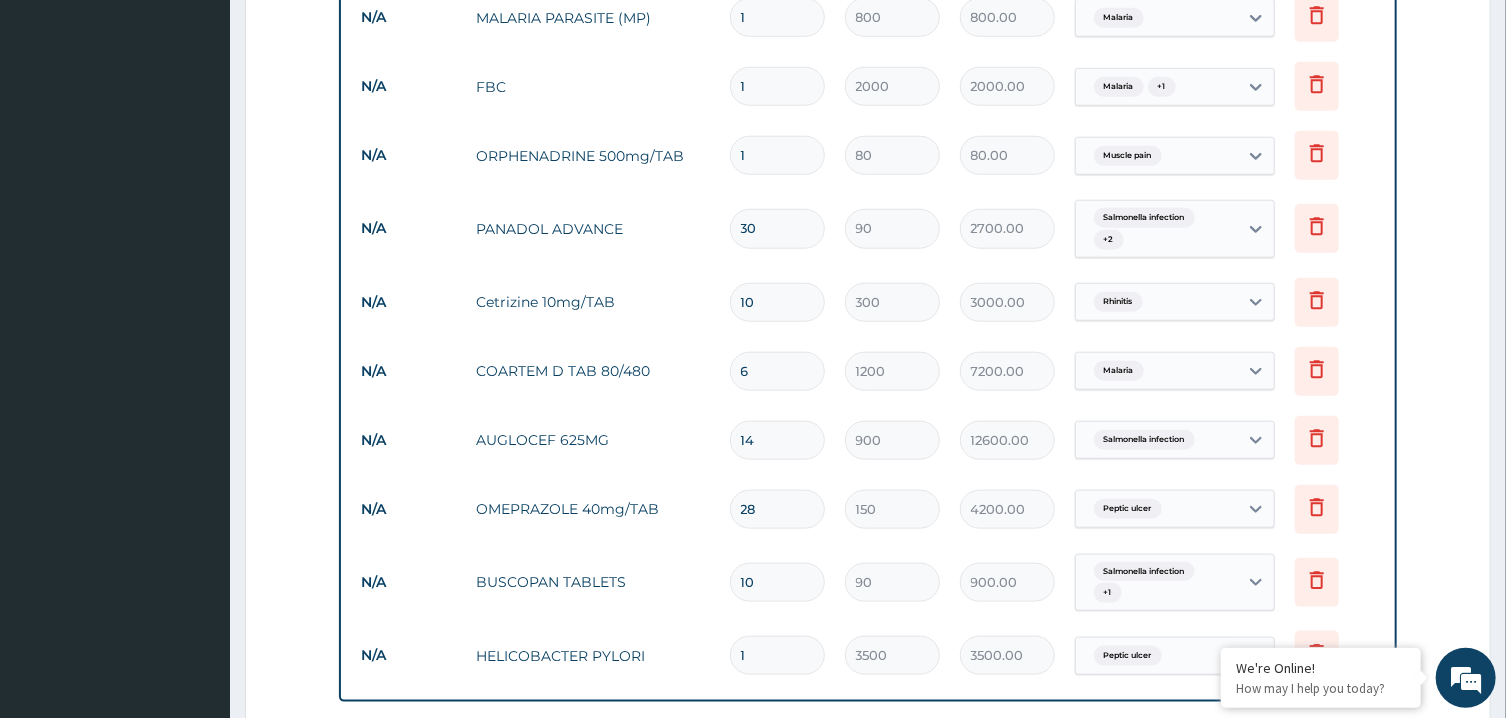 click on "1" at bounding box center (777, 155) 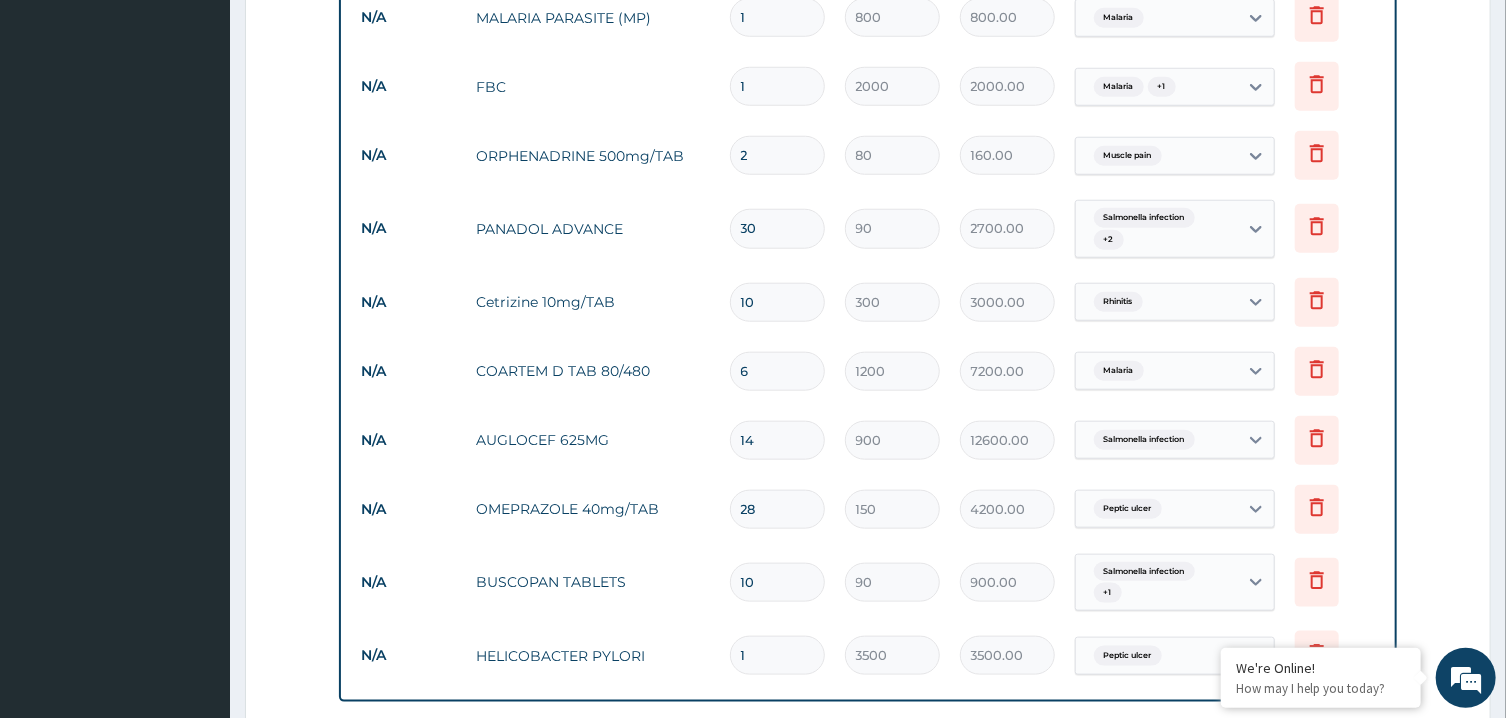 type on "21" 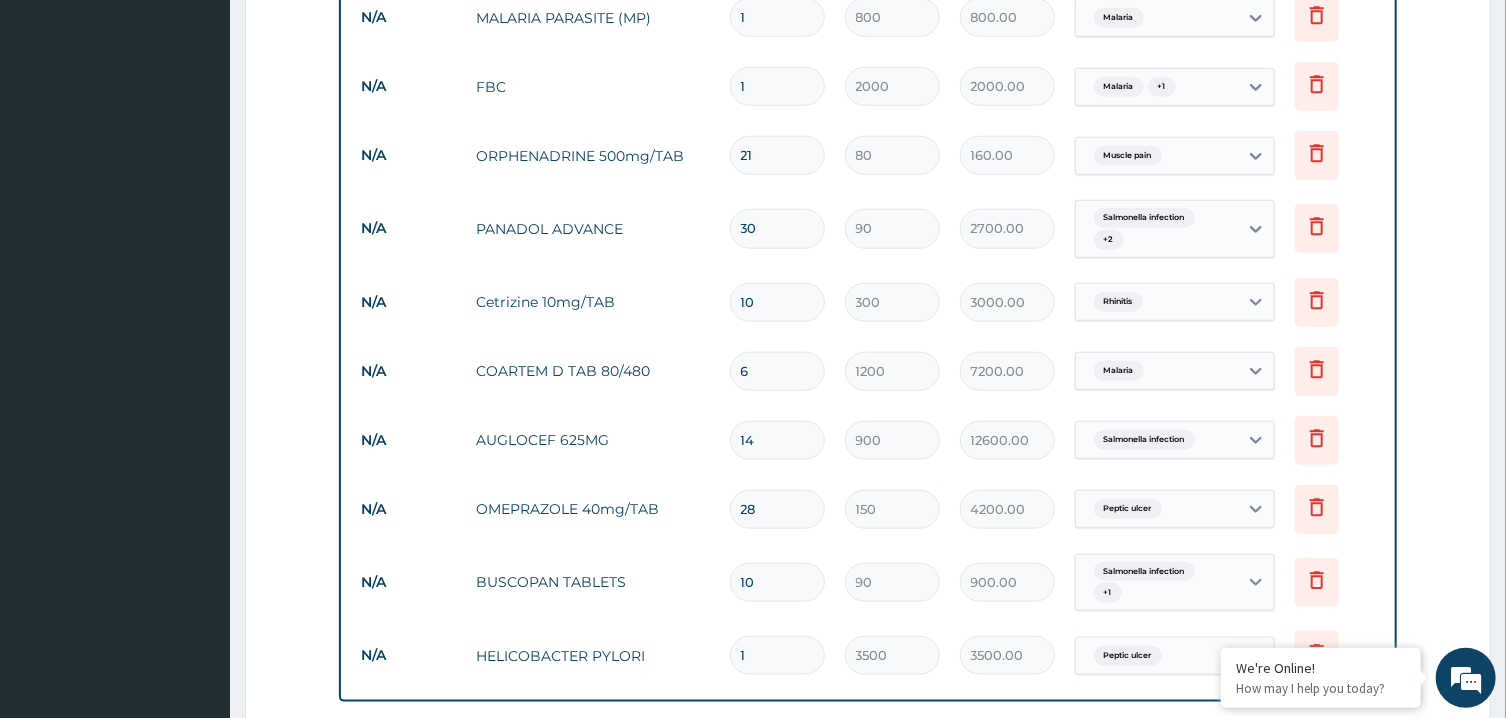 type on "1680.00" 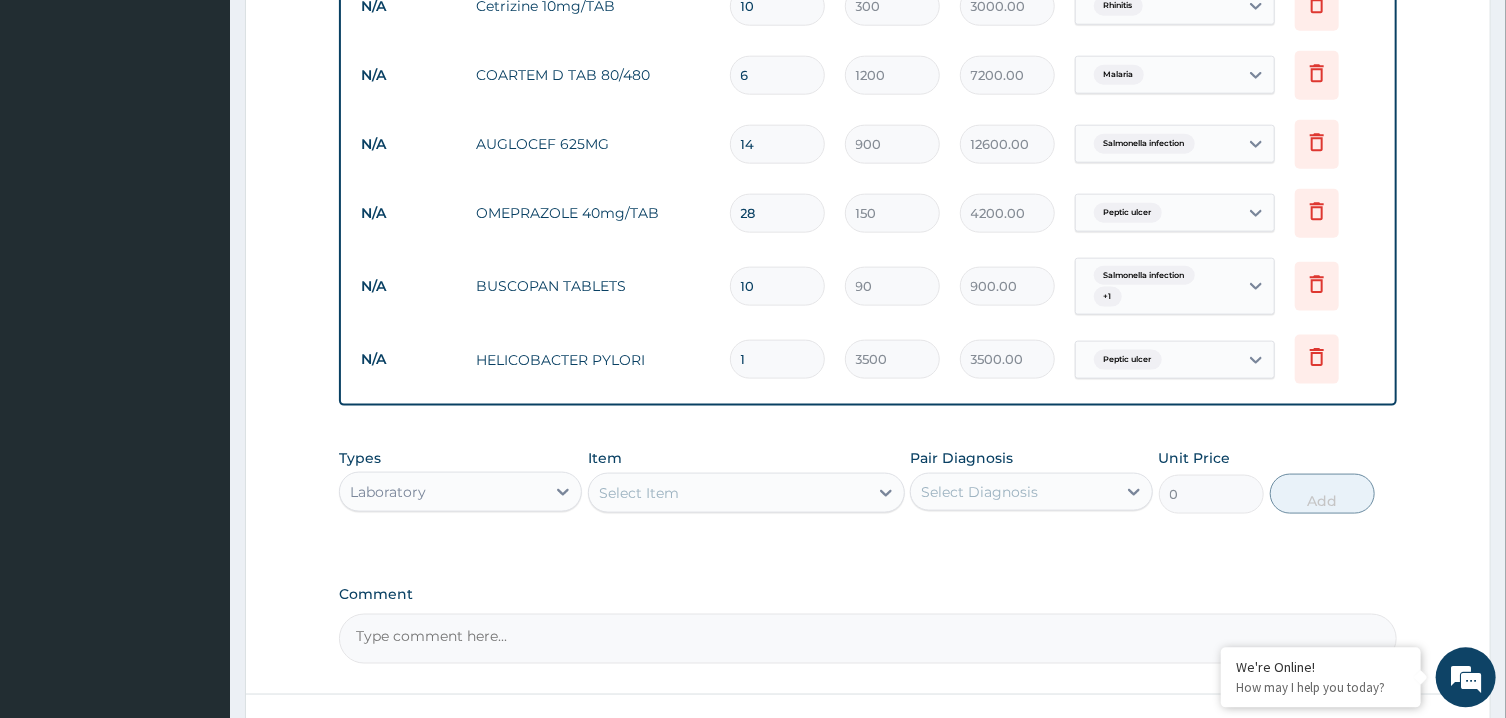 scroll, scrollTop: 1343, scrollLeft: 0, axis: vertical 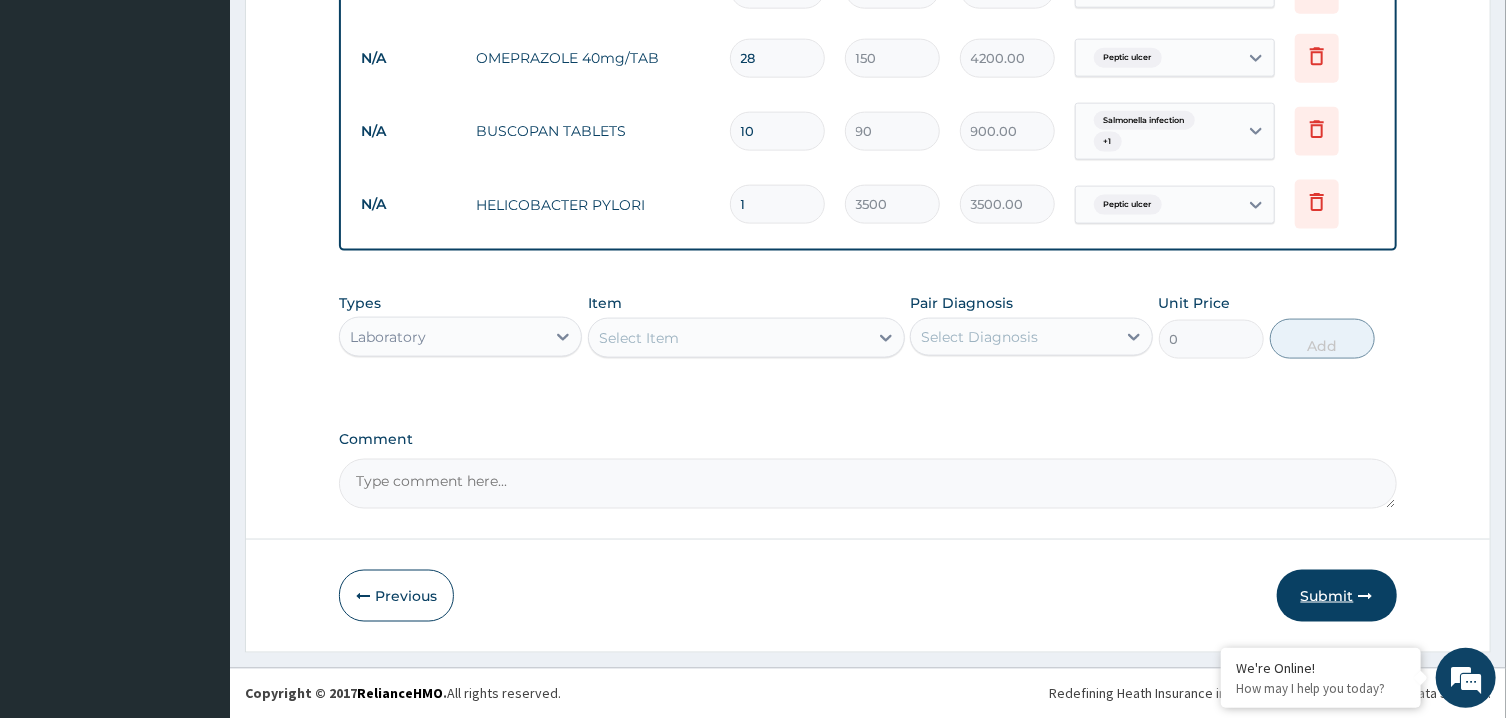 type on "21" 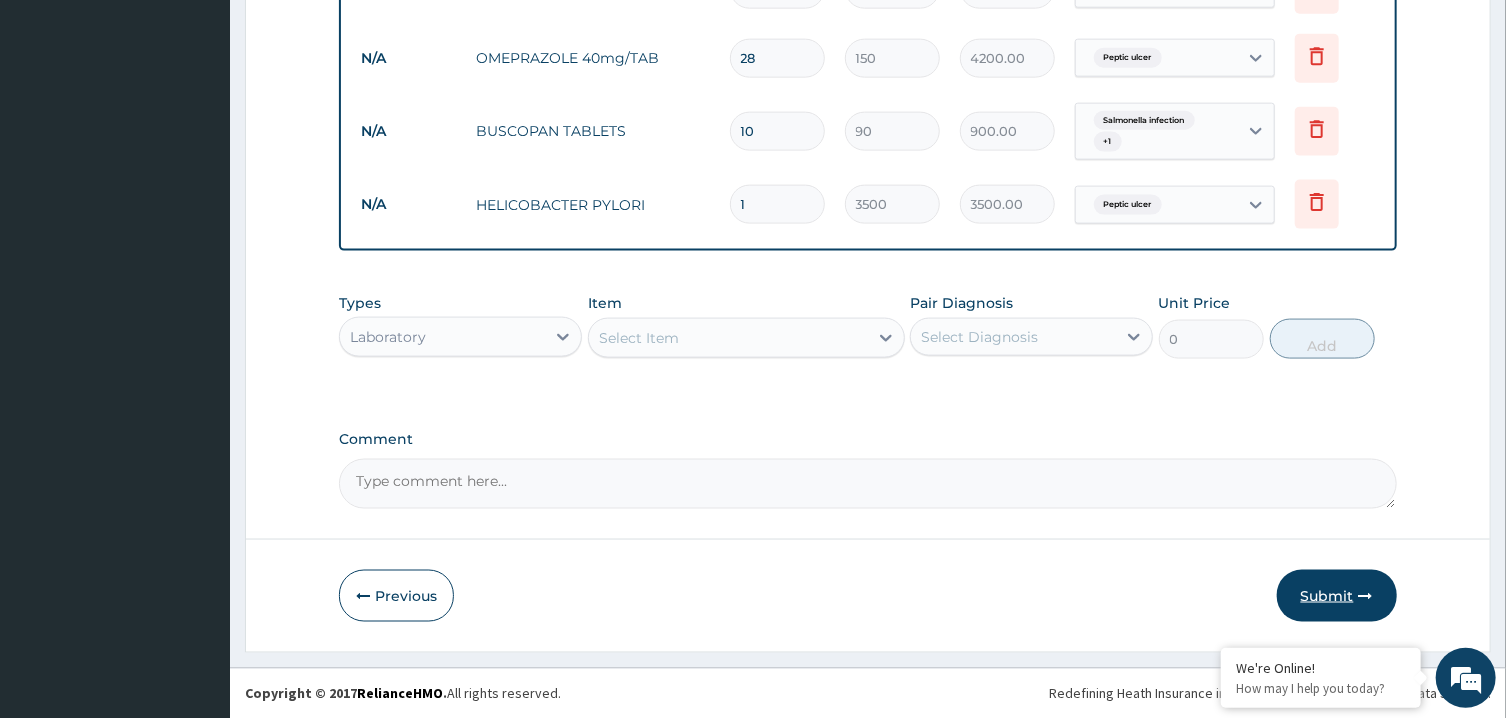 click on "Submit" at bounding box center (1337, 596) 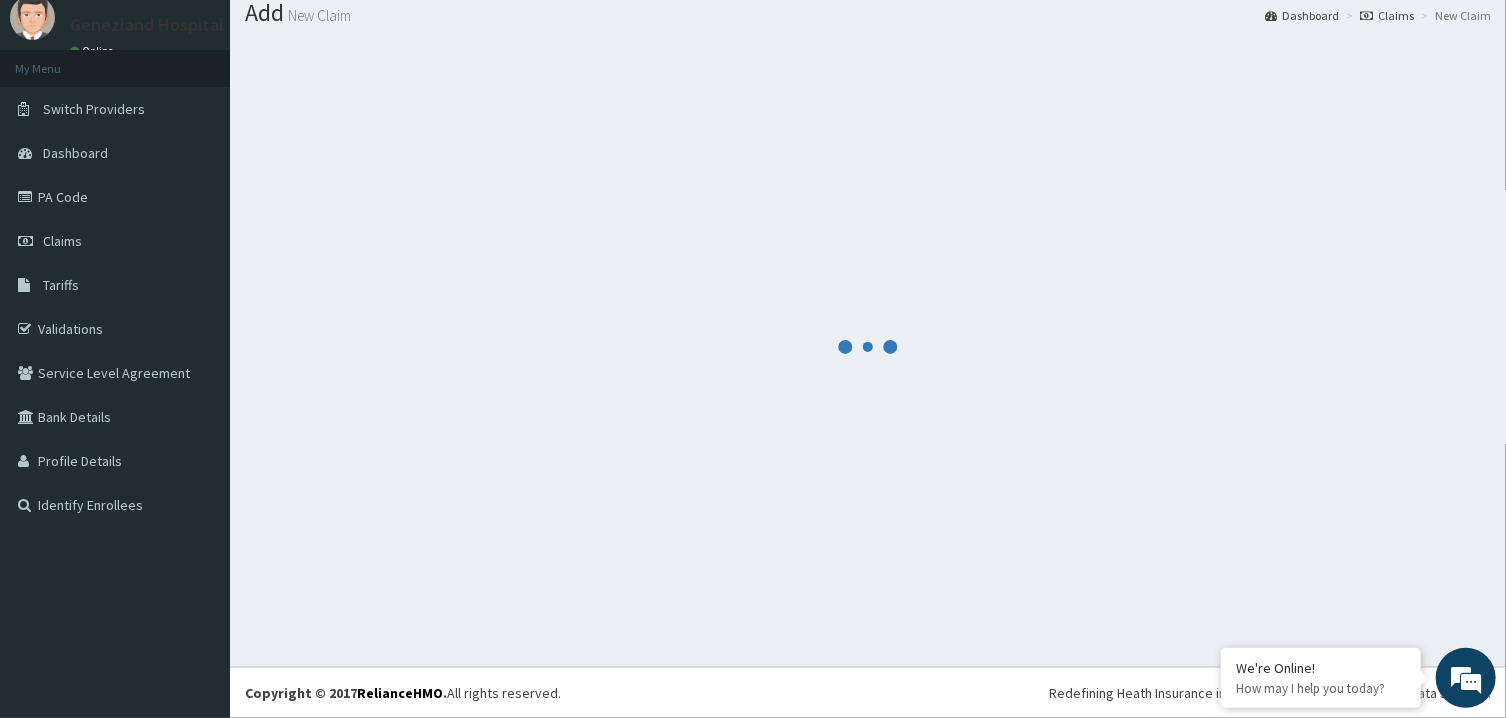 scroll, scrollTop: 64, scrollLeft: 0, axis: vertical 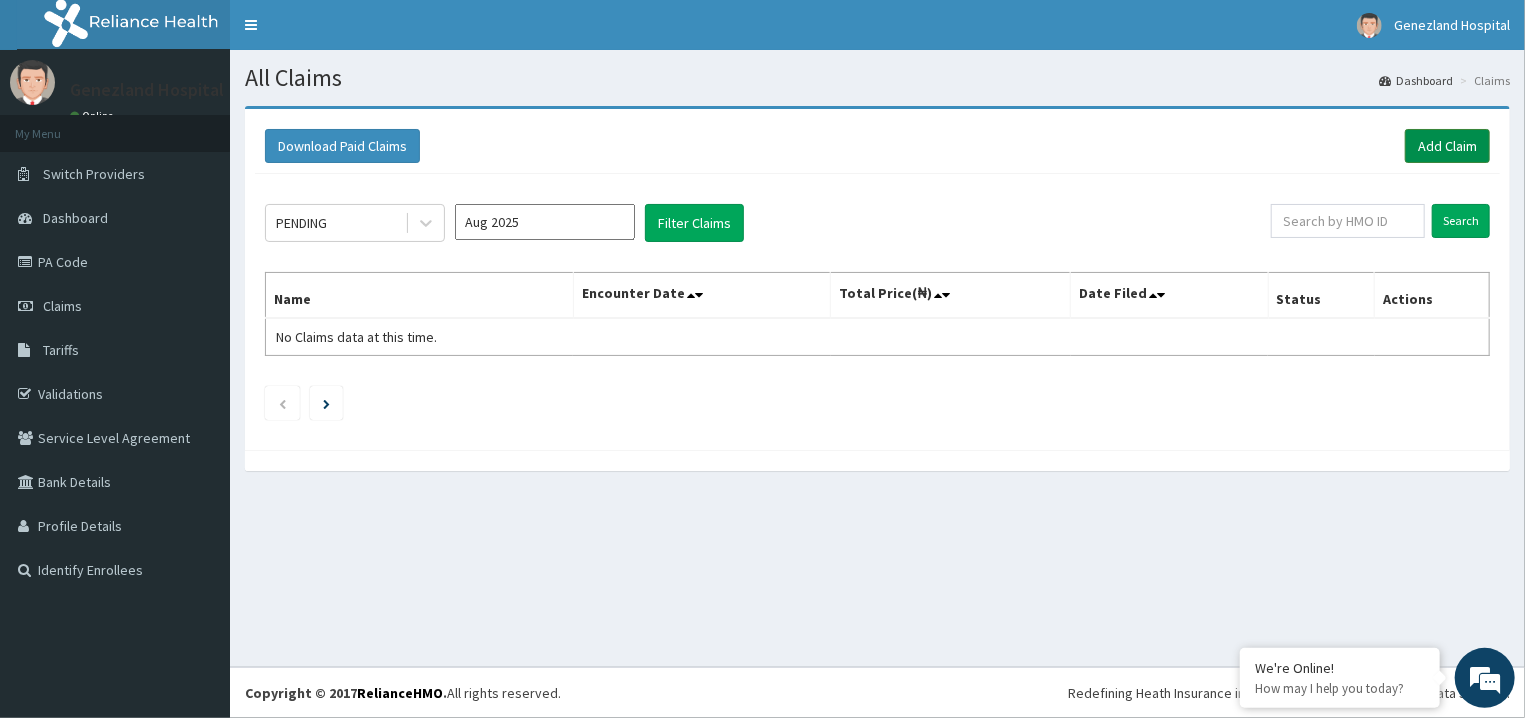 click on "Add Claim" at bounding box center (1447, 146) 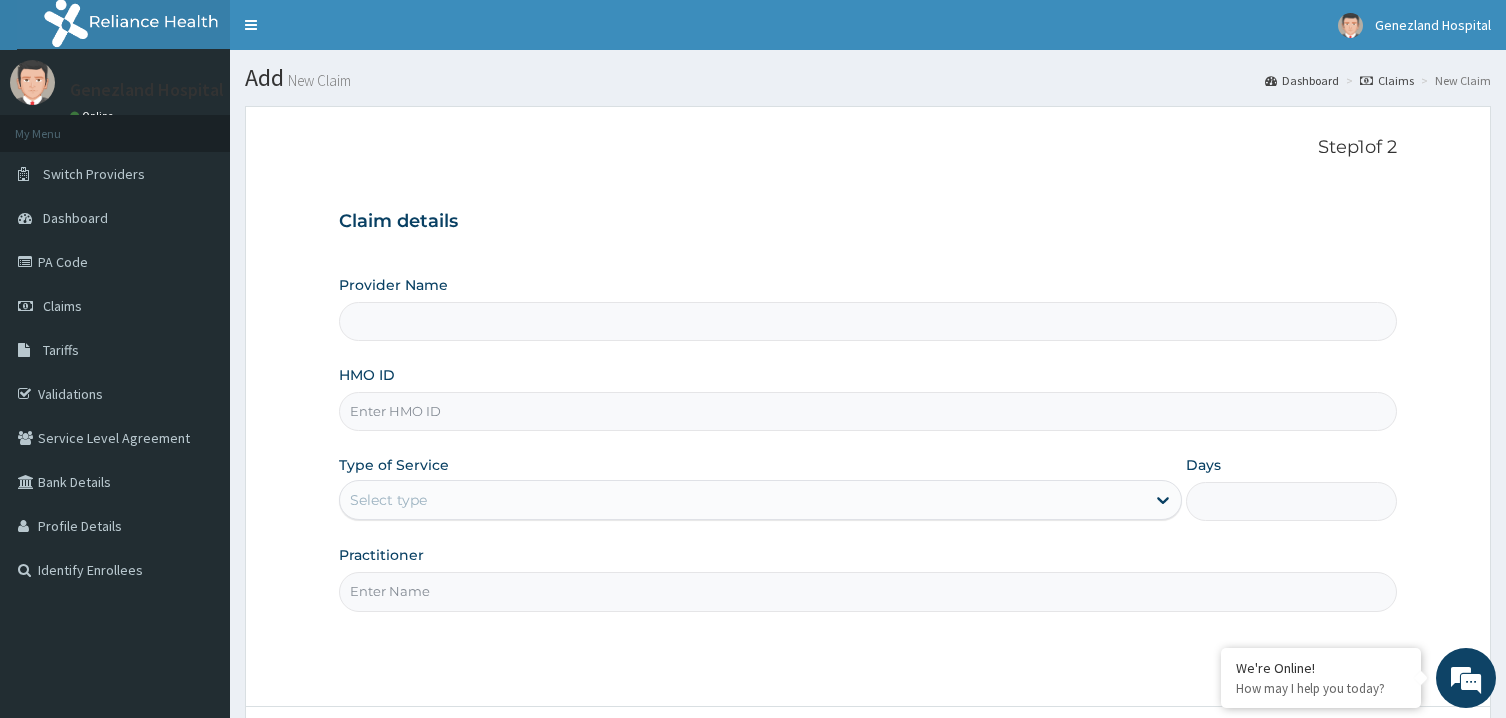 scroll, scrollTop: 0, scrollLeft: 0, axis: both 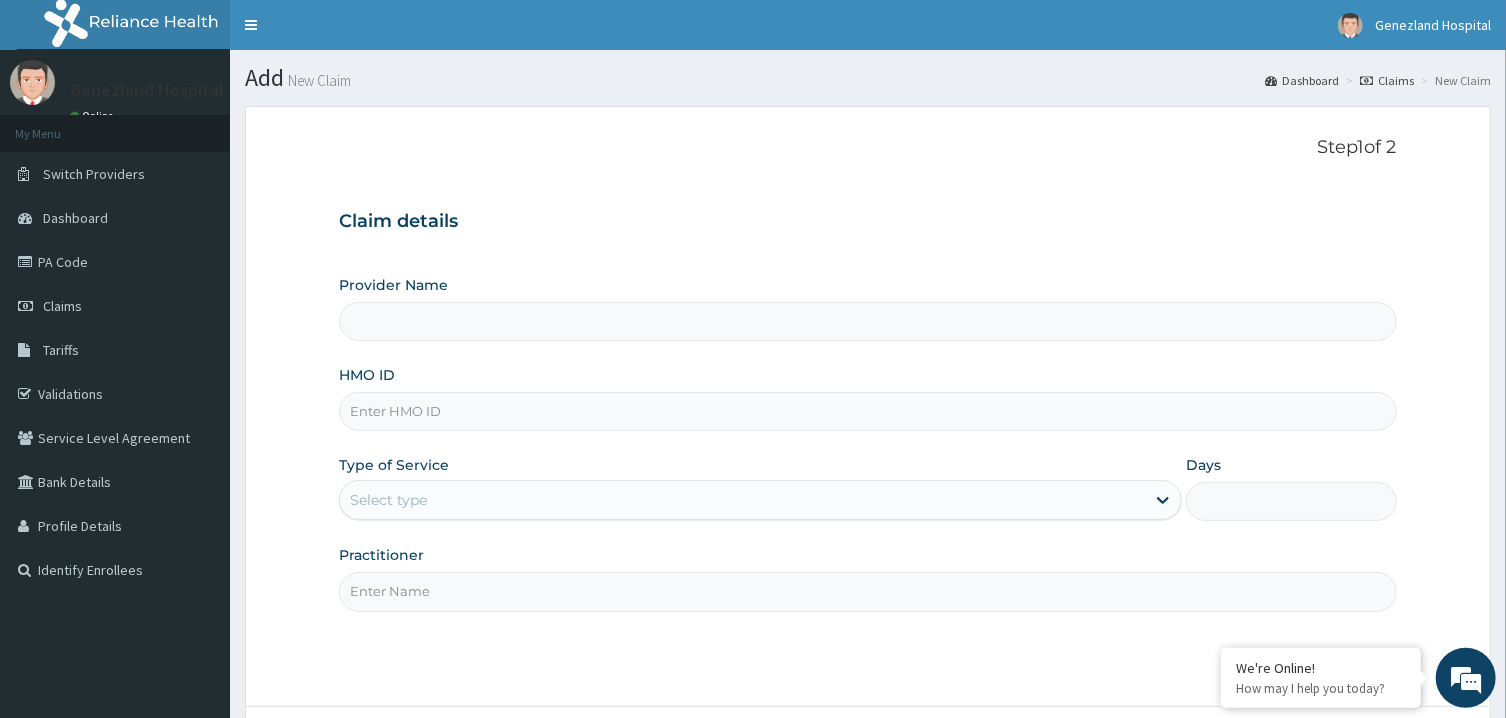 type on "Genezland Hospital" 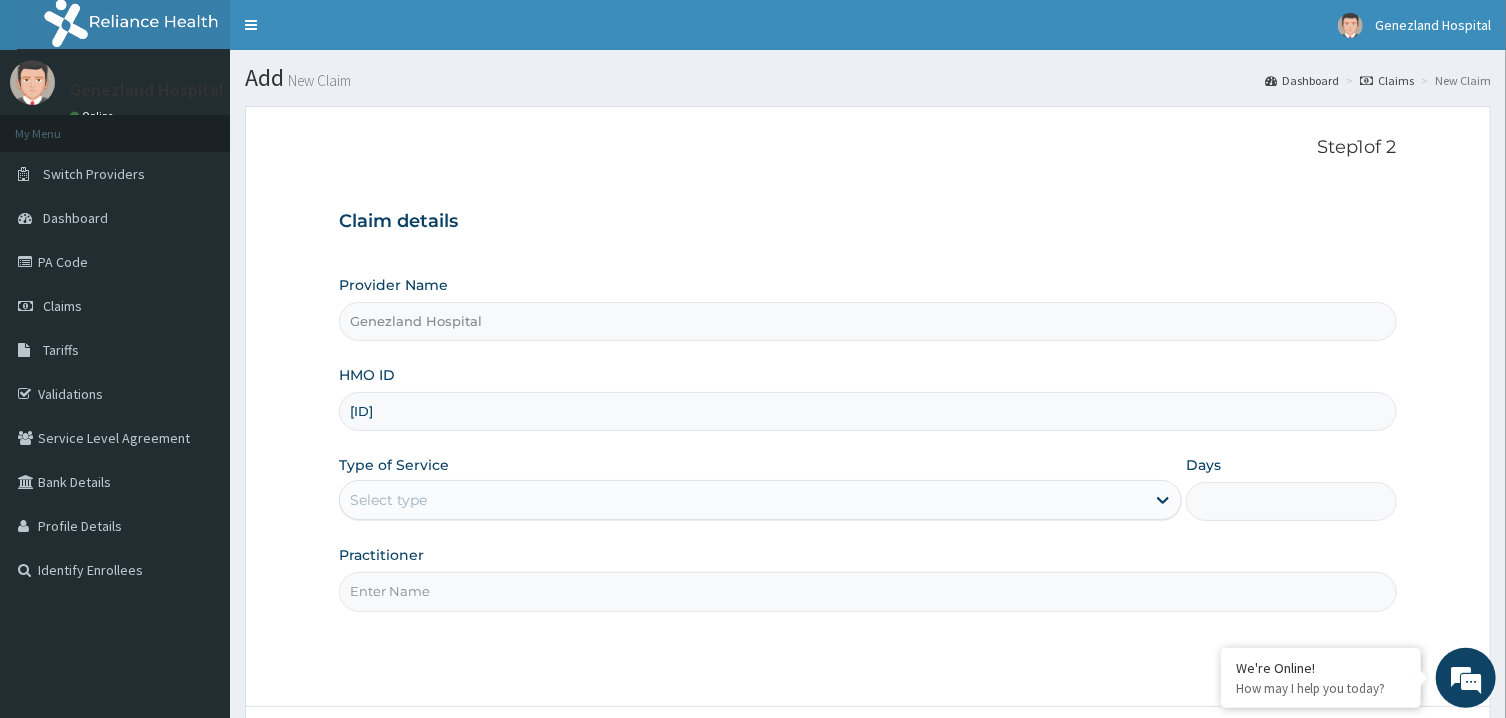 type on "[ID]" 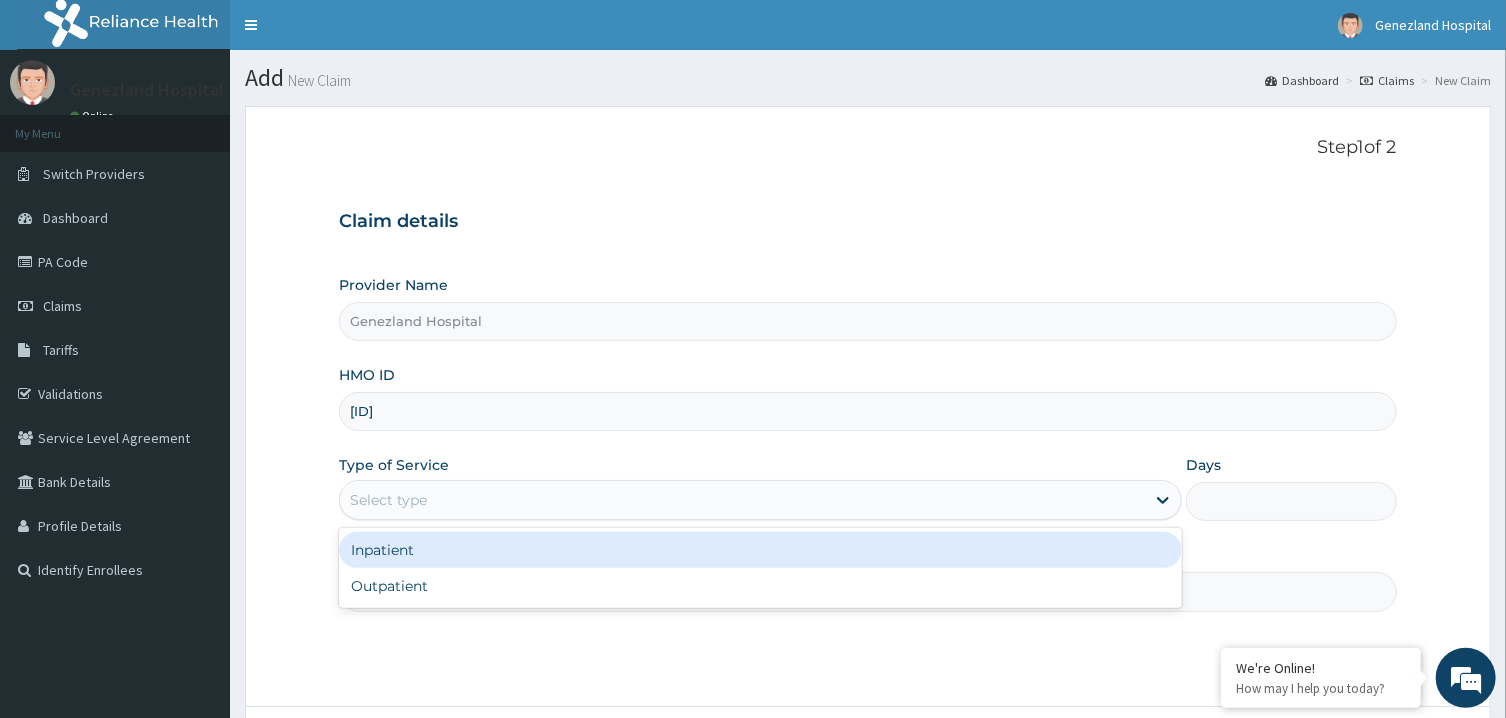 click on "Select type" at bounding box center (742, 500) 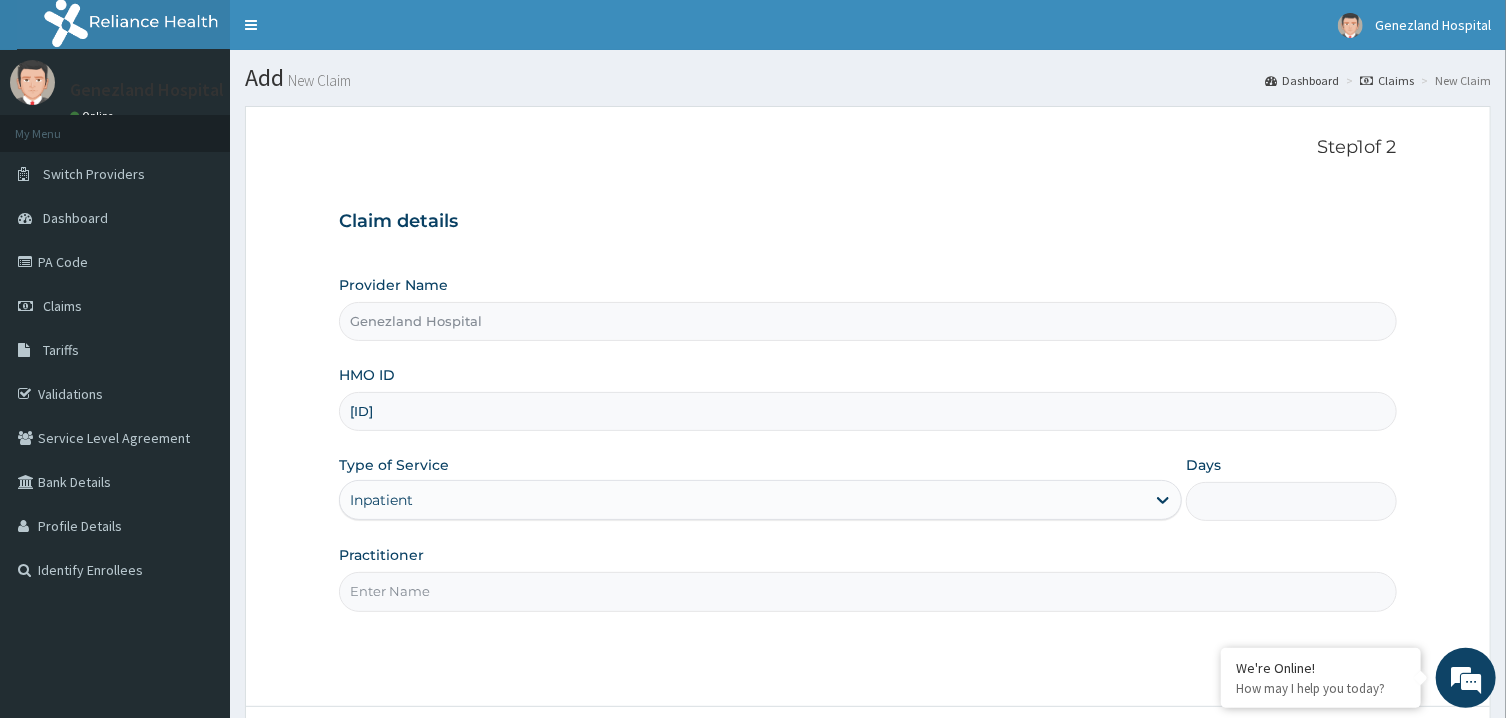 click on "Days" at bounding box center (1291, 501) 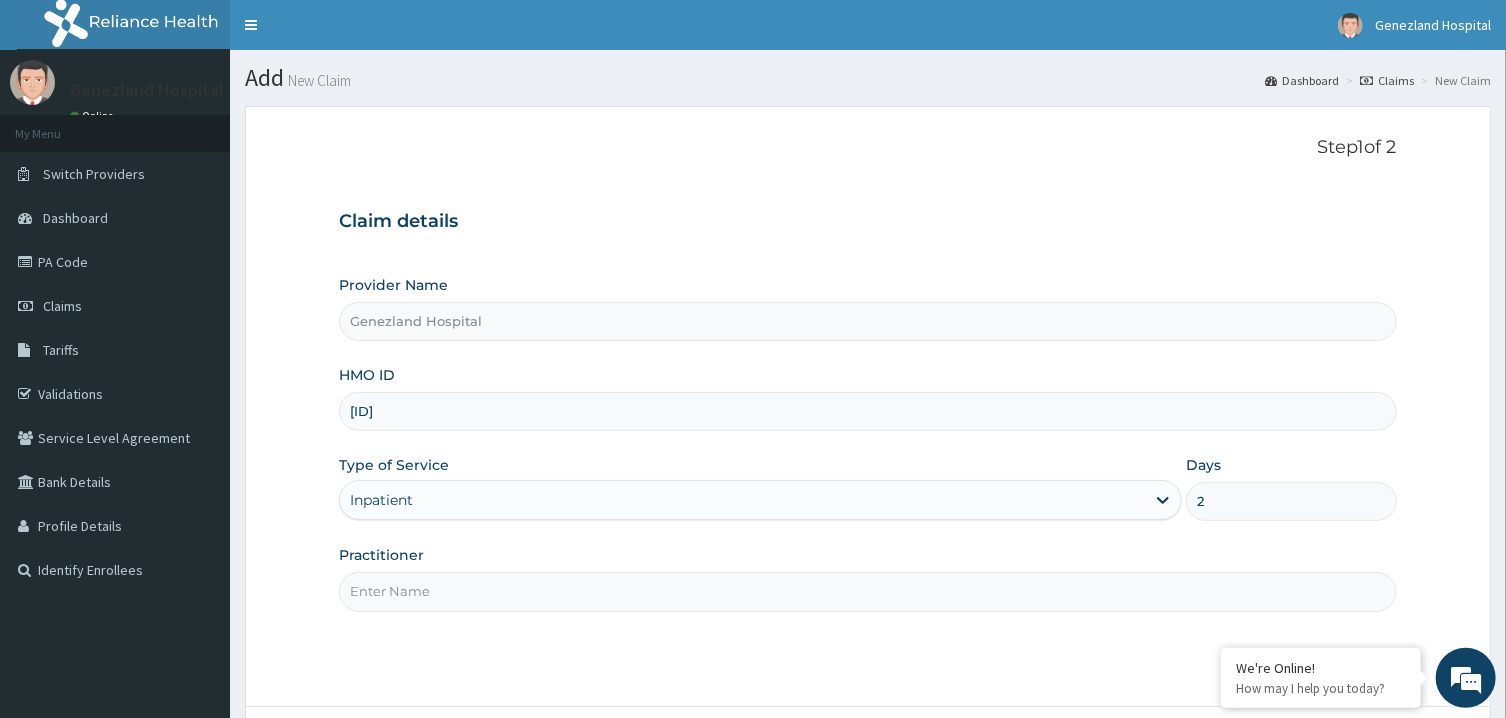 type on "2" 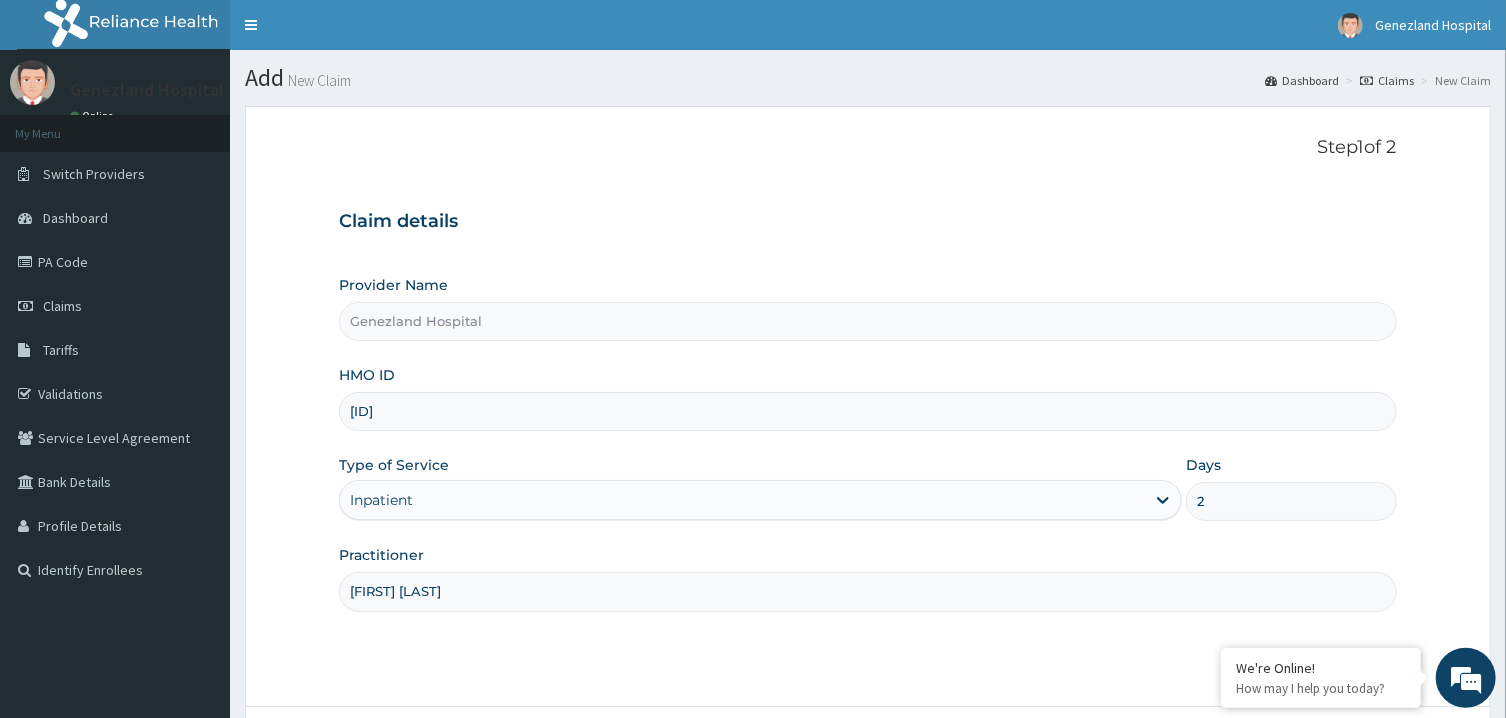 scroll, scrollTop: 0, scrollLeft: 0, axis: both 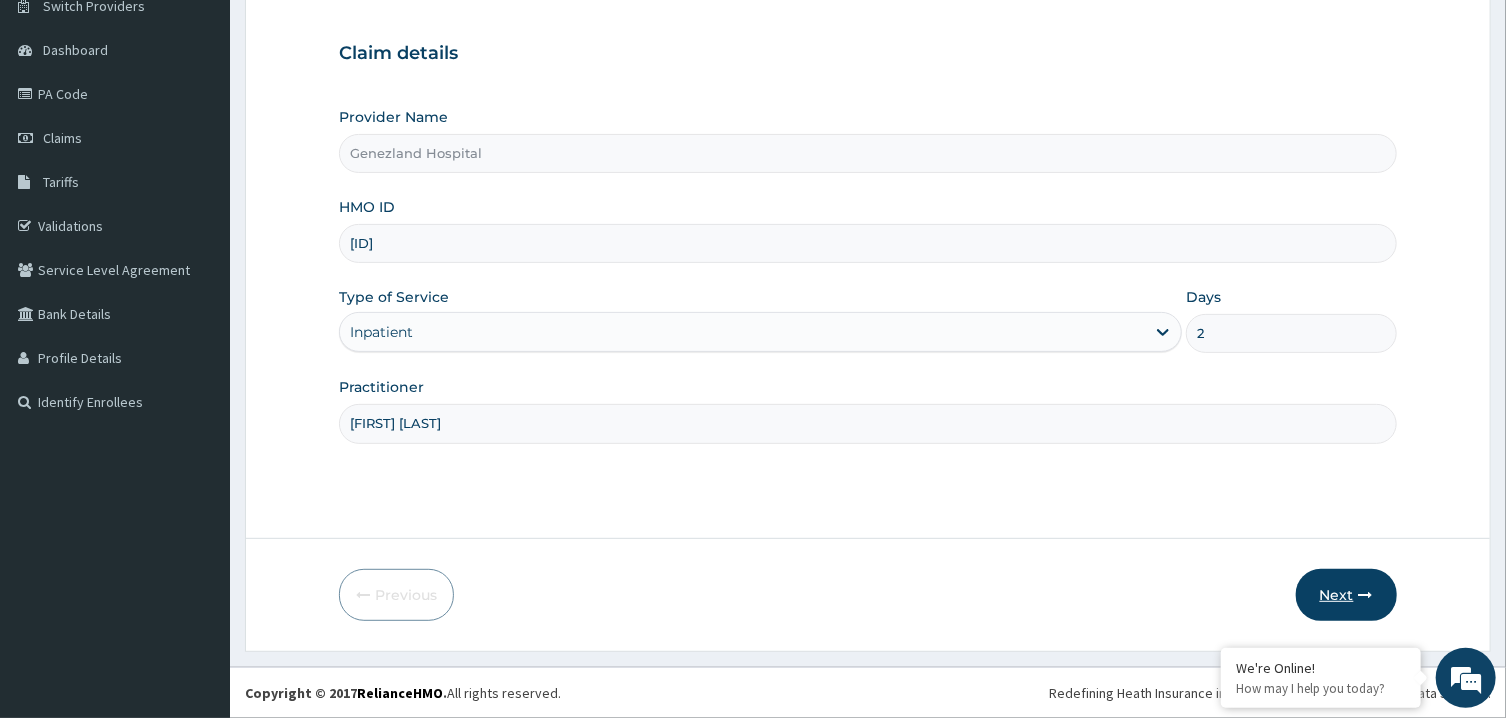 type on "[FIRST] [LAST]" 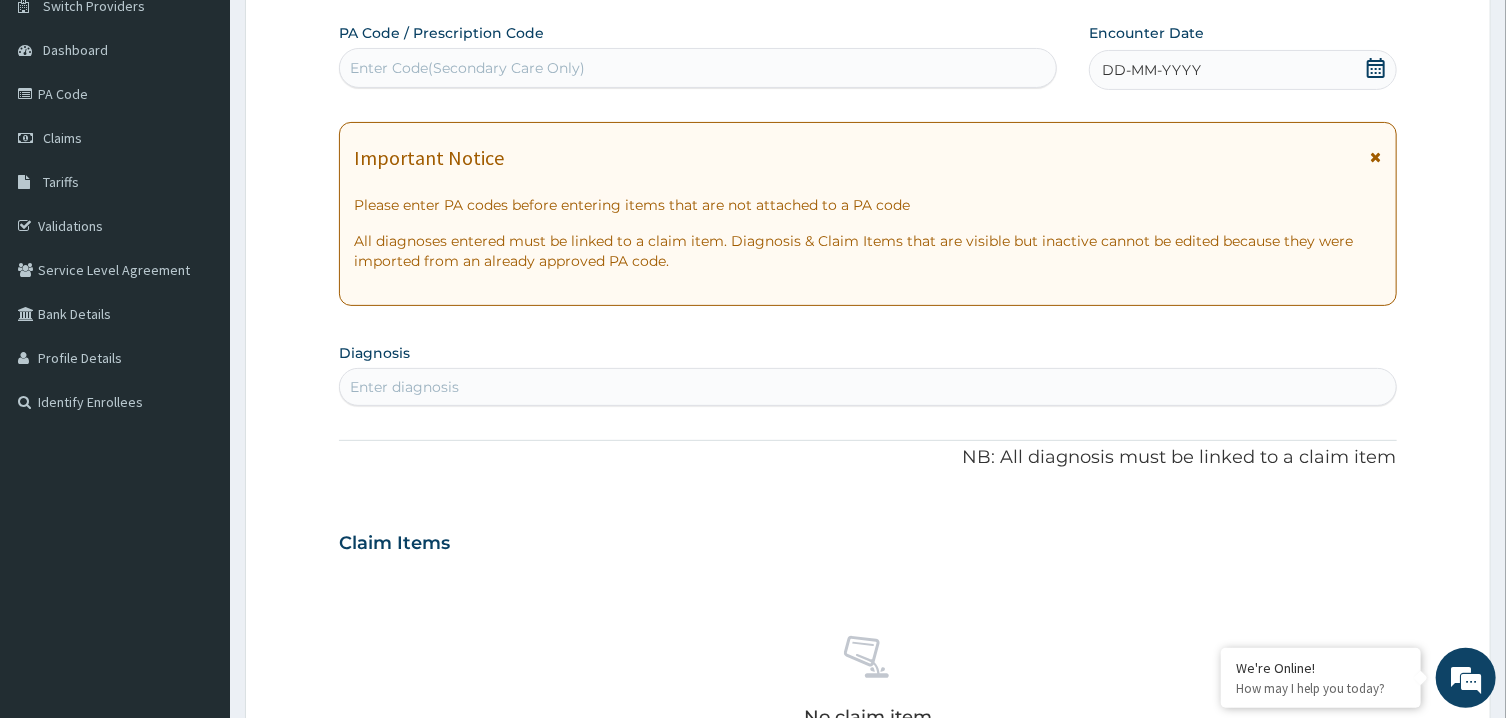click on "Enter Code(Secondary Care Only)" at bounding box center [698, 68] 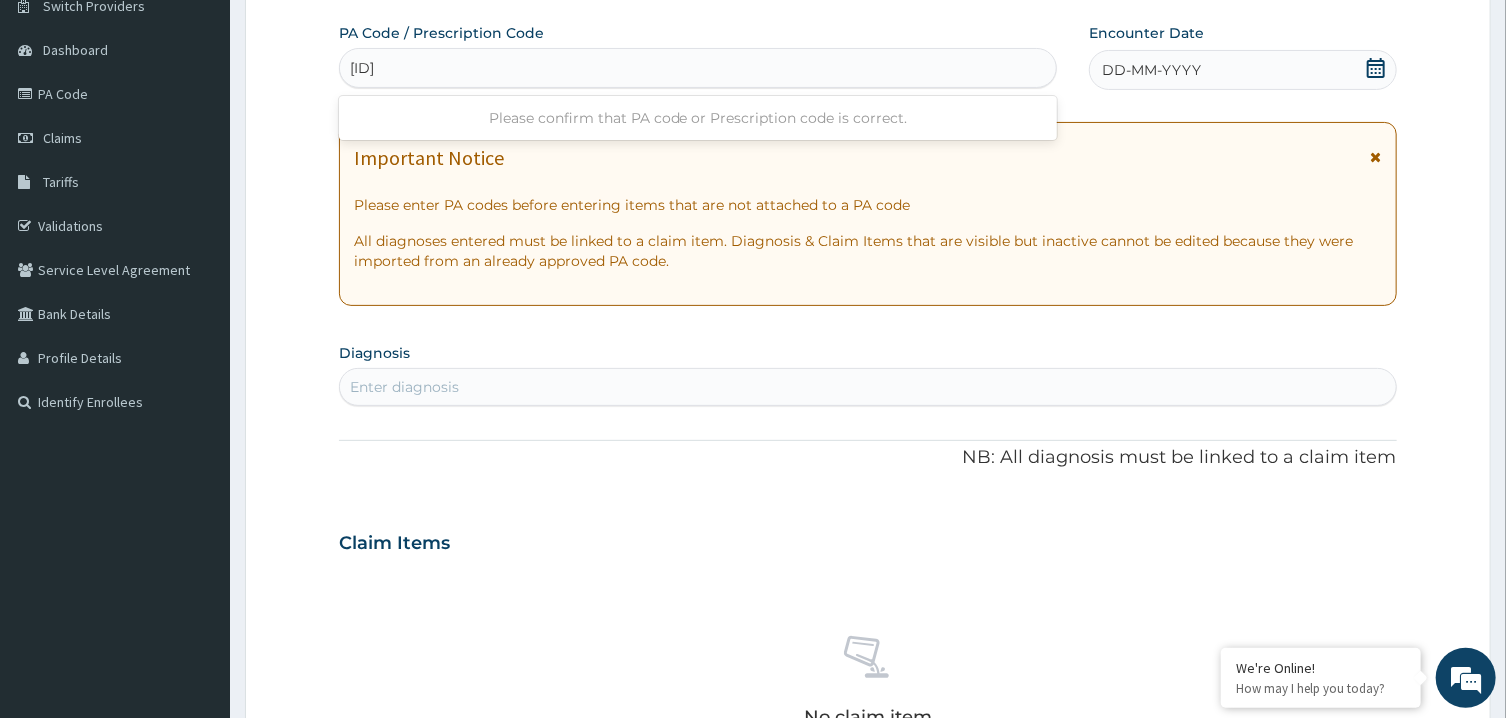 type on "[ID]" 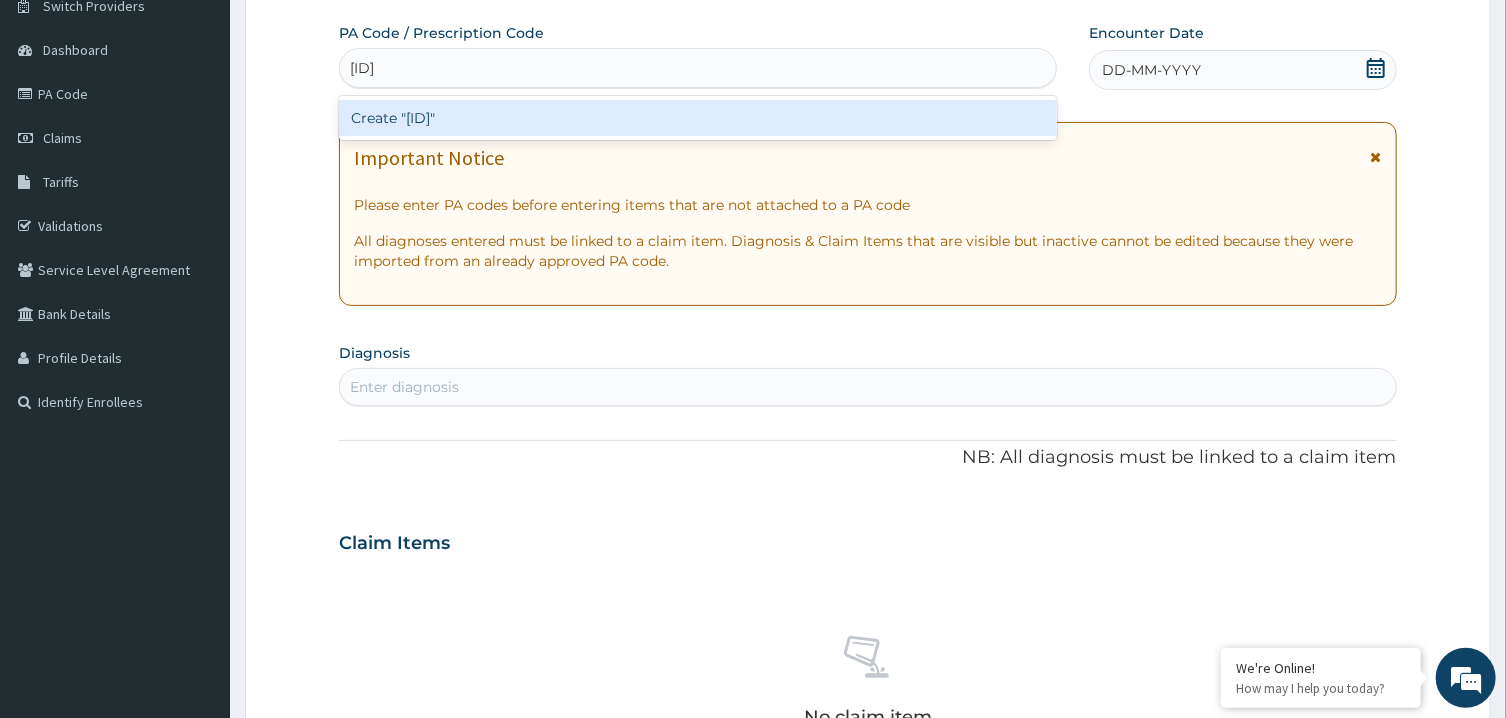 click on "Create "[ID]"" at bounding box center (698, 118) 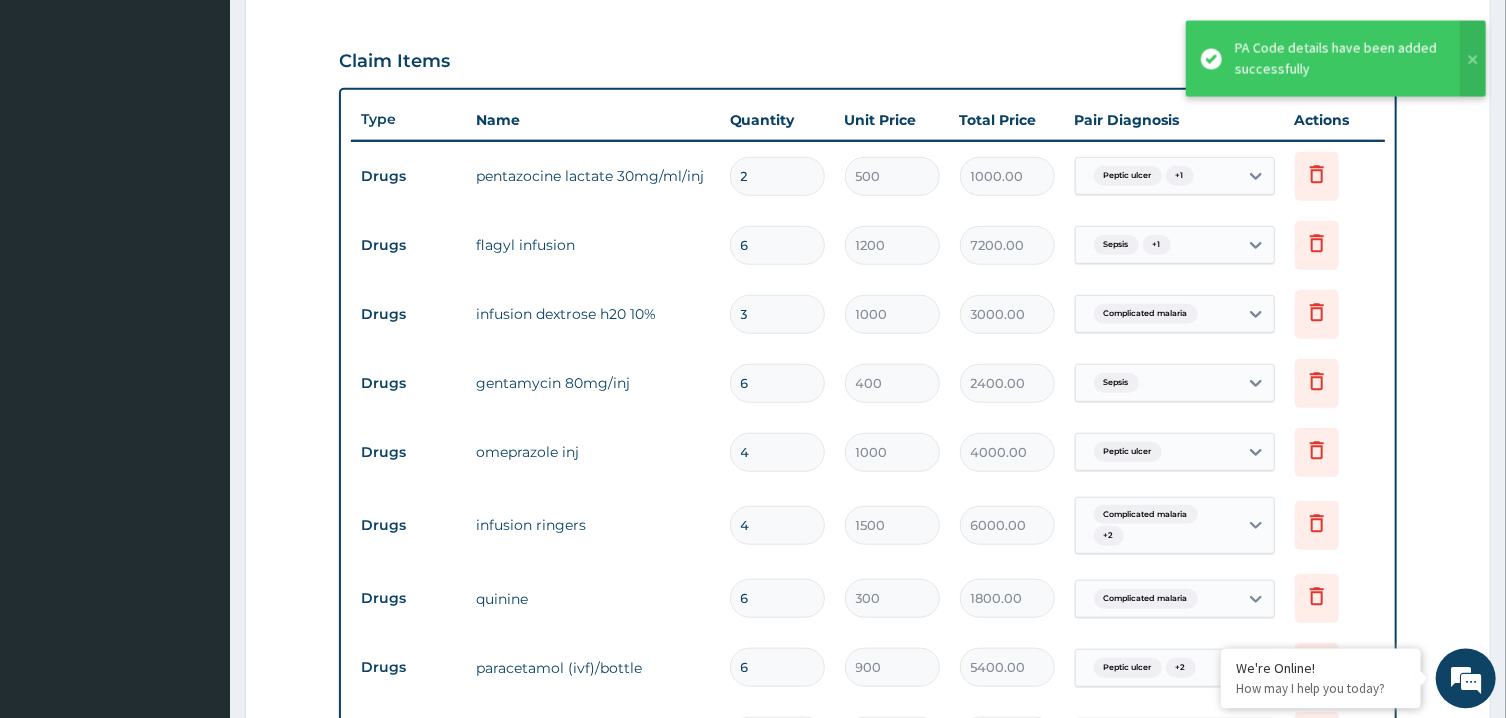 scroll, scrollTop: 719, scrollLeft: 0, axis: vertical 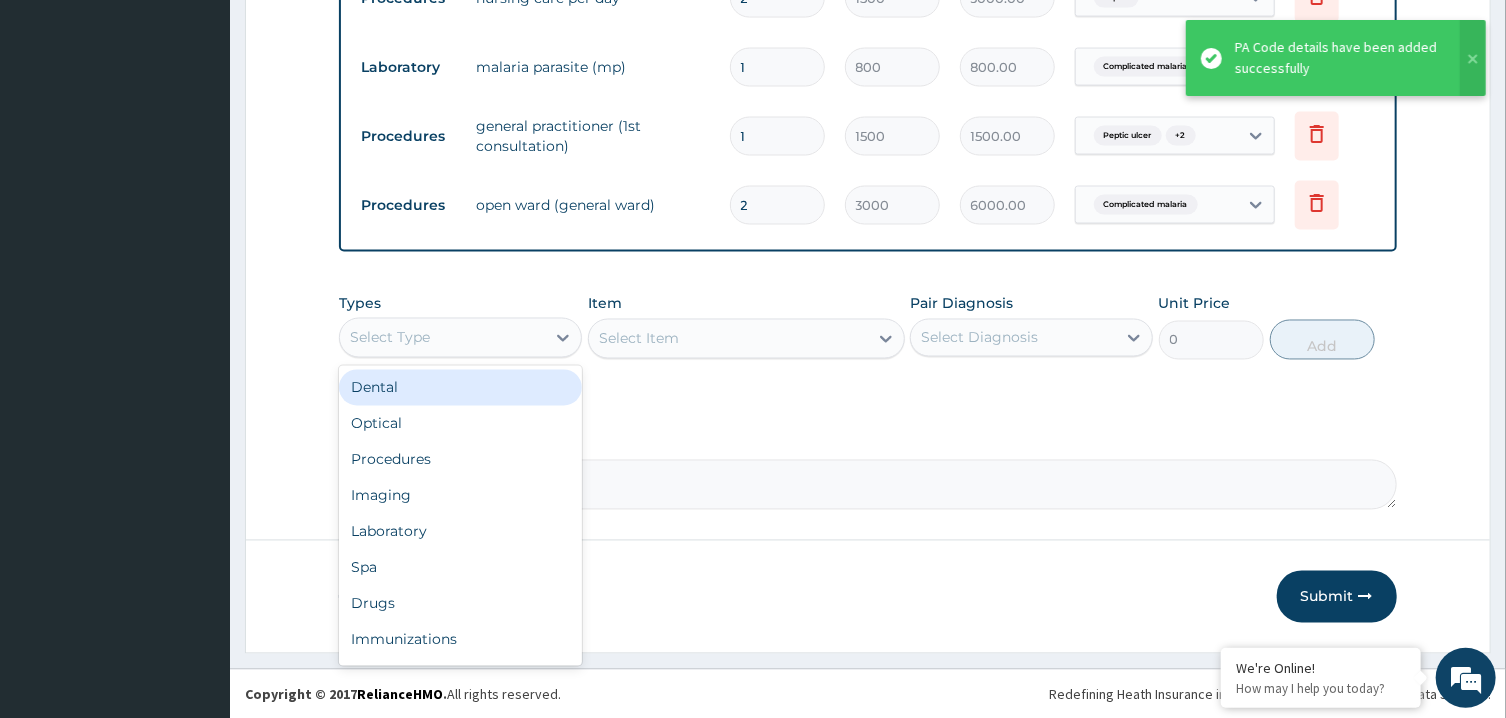 click on "Select Type" at bounding box center [442, 338] 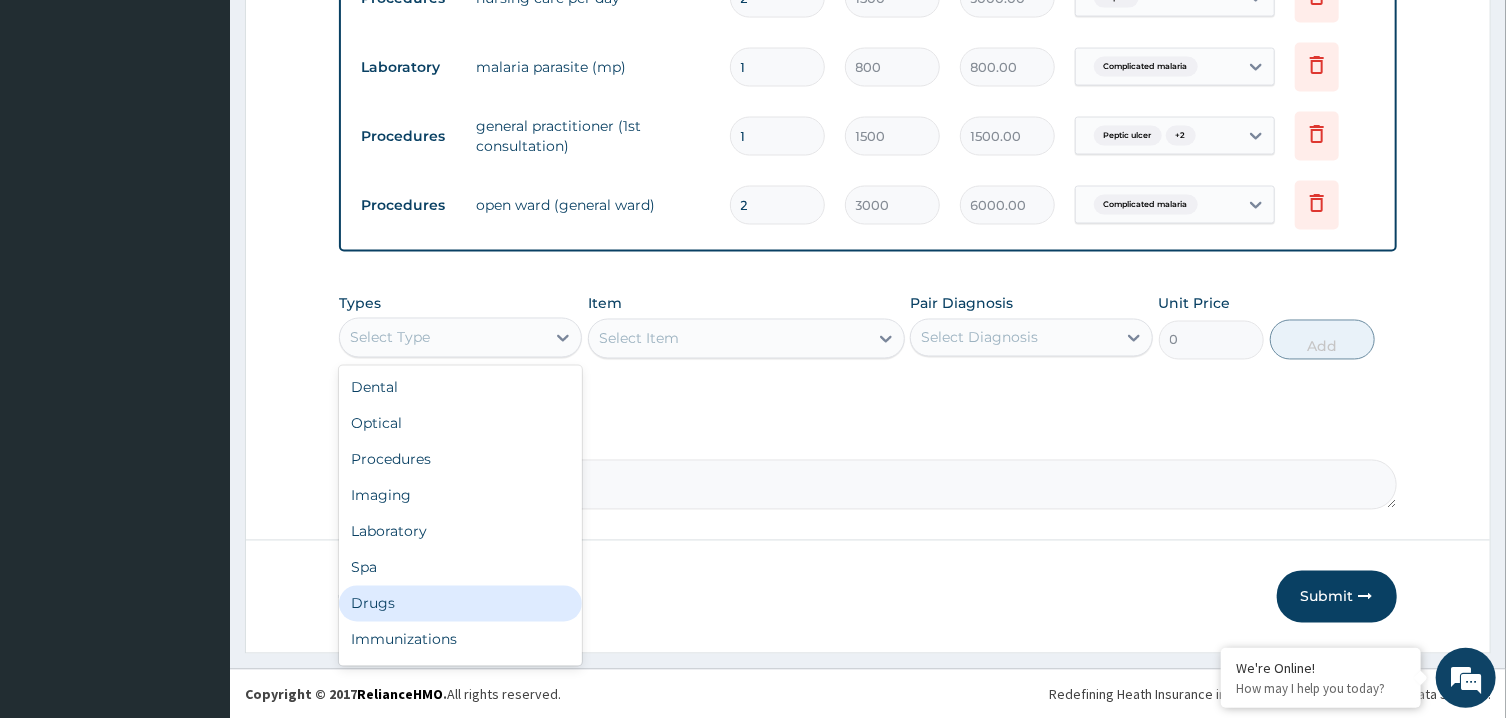 click on "Drugs" at bounding box center [460, 604] 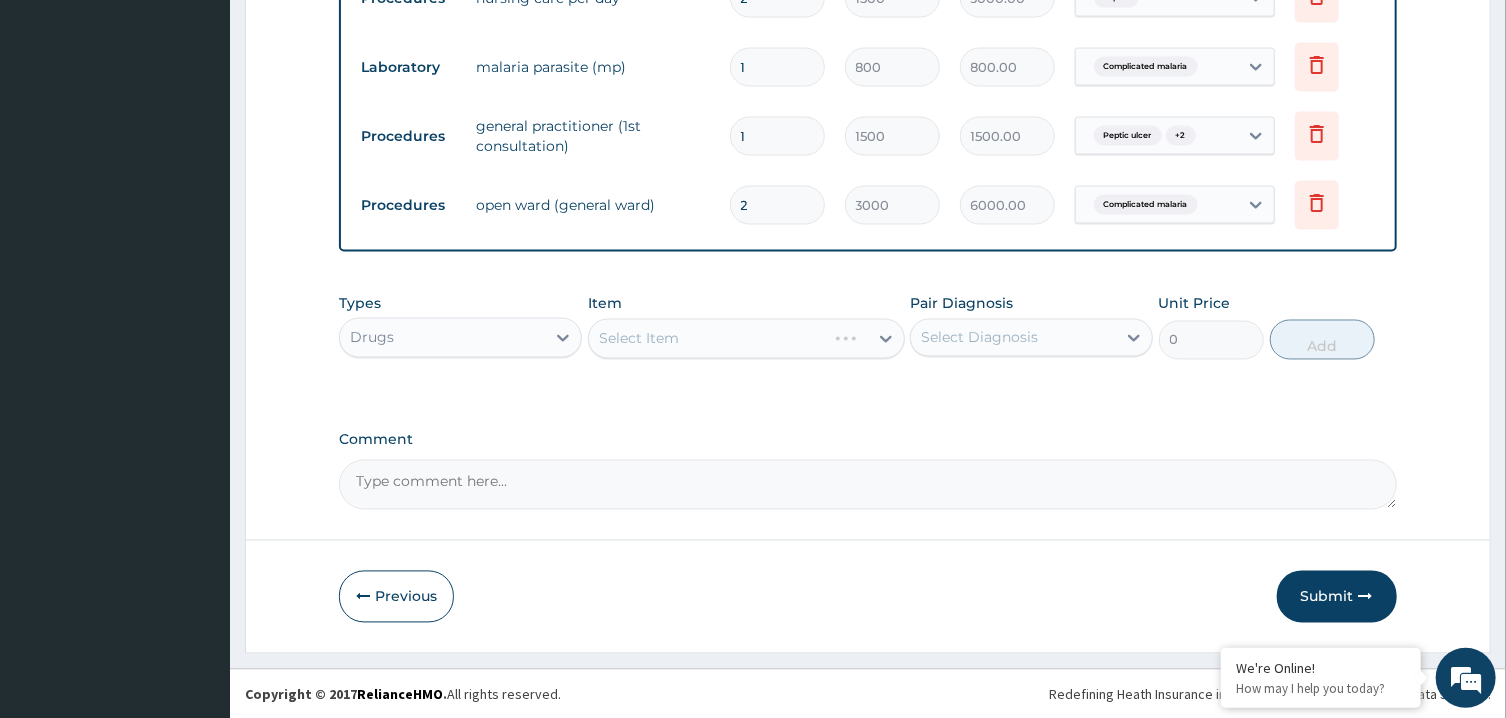drag, startPoint x: 1052, startPoint y: 316, endPoint x: 1041, endPoint y: 327, distance: 15.556349 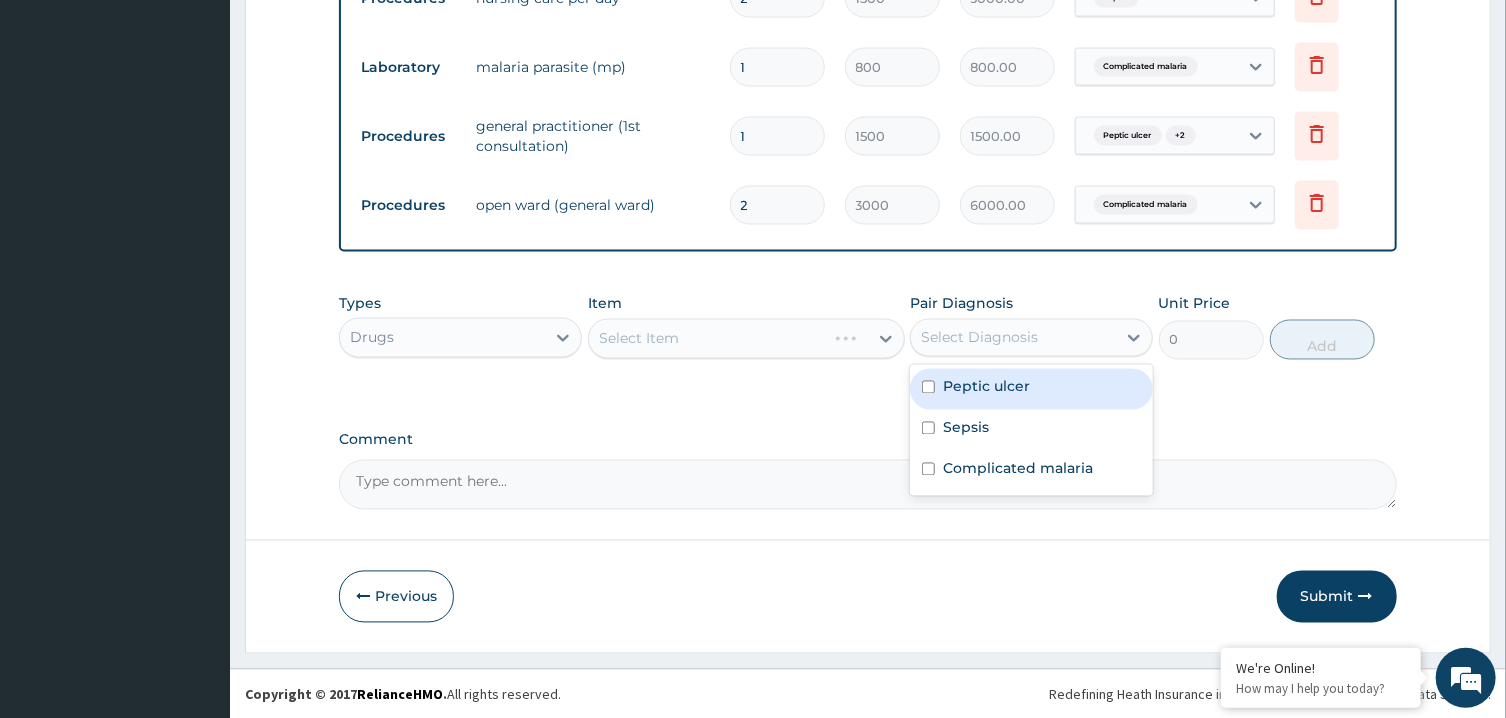drag, startPoint x: 1040, startPoint y: 331, endPoint x: 1023, endPoint y: 357, distance: 31.06445 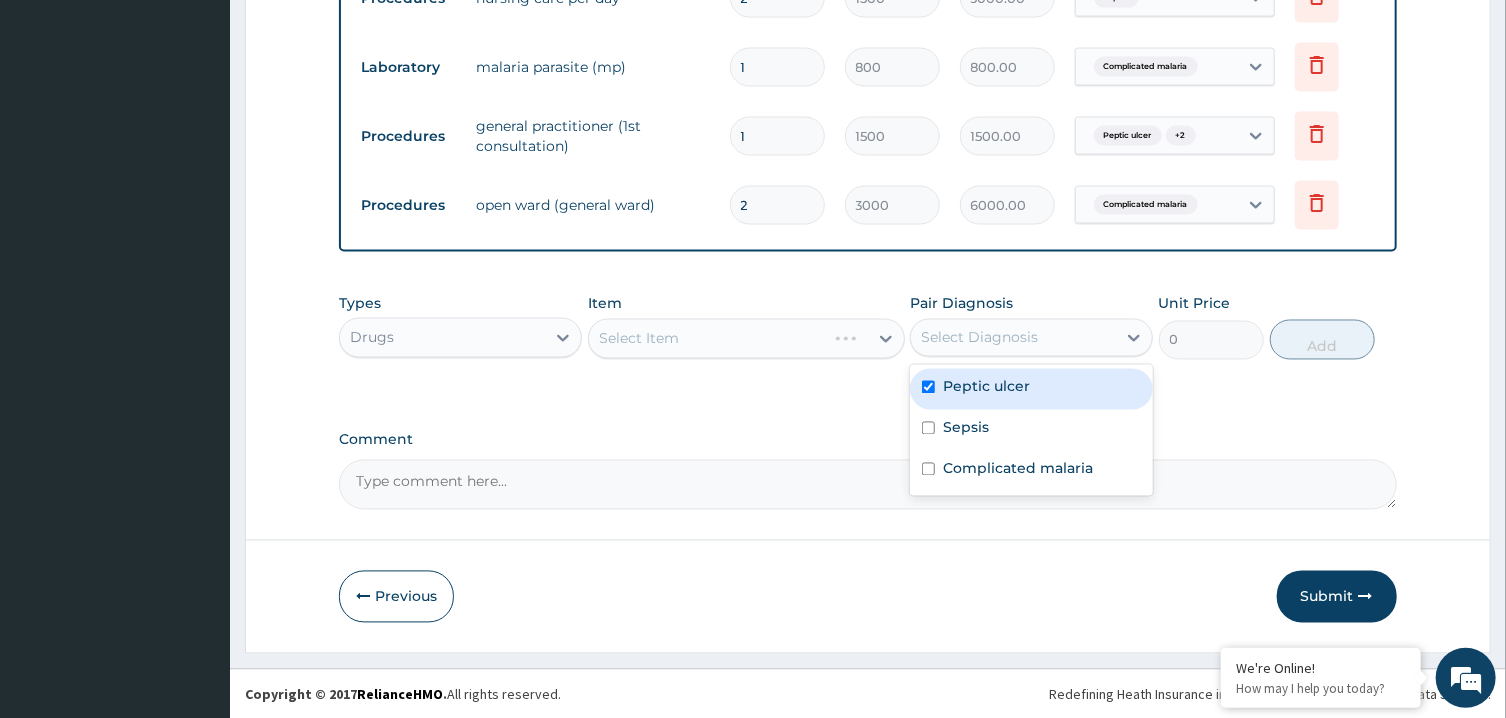 checkbox on "true" 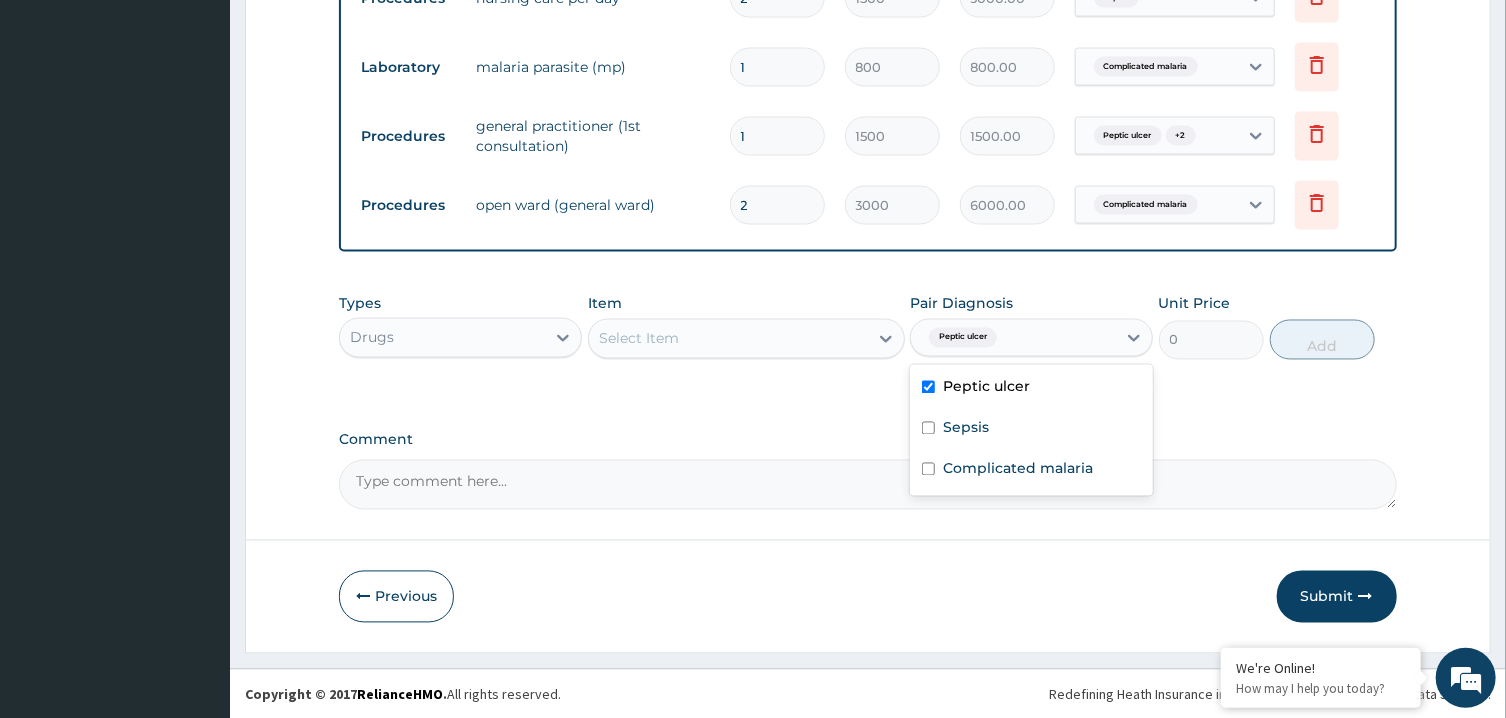 click on "Select Item" at bounding box center (728, 339) 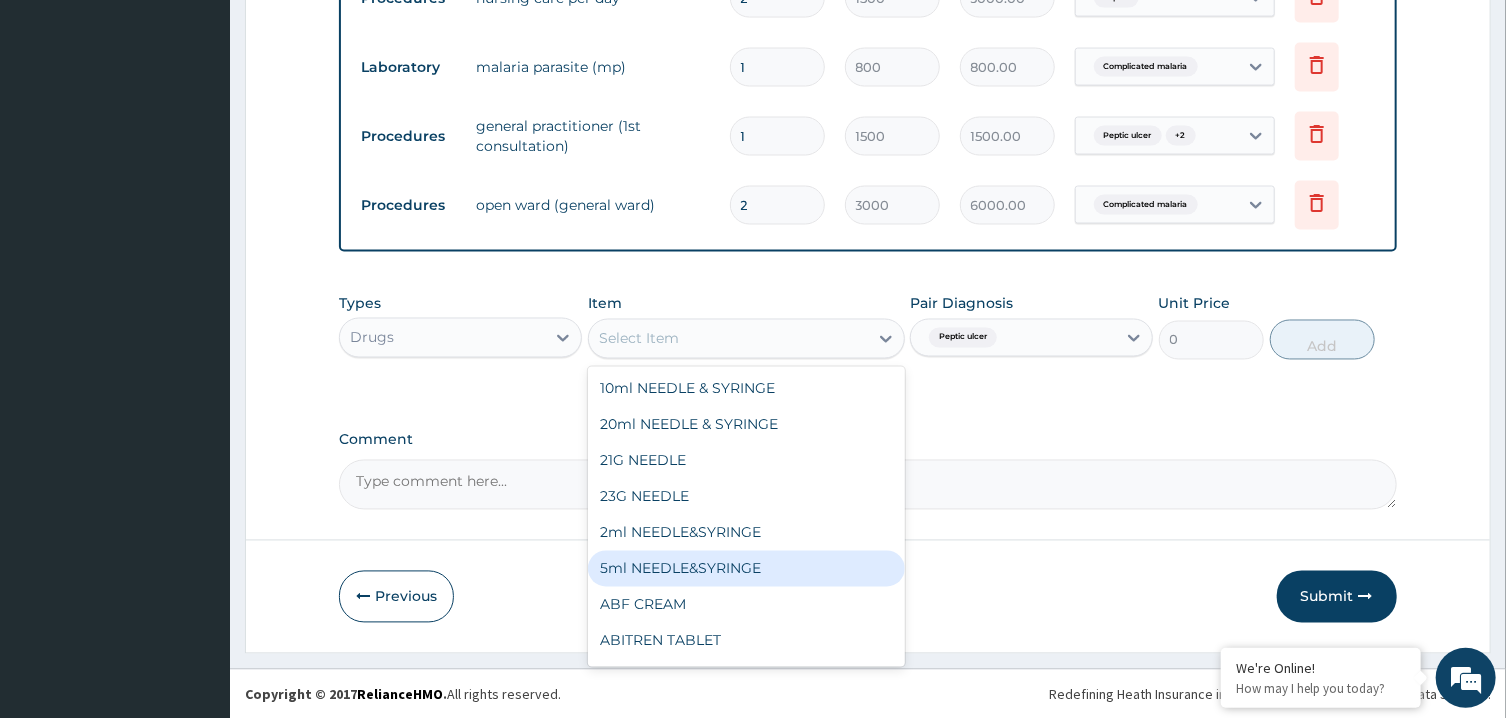 click on "5ml NEEDLE&SYRINGE" at bounding box center (746, 569) 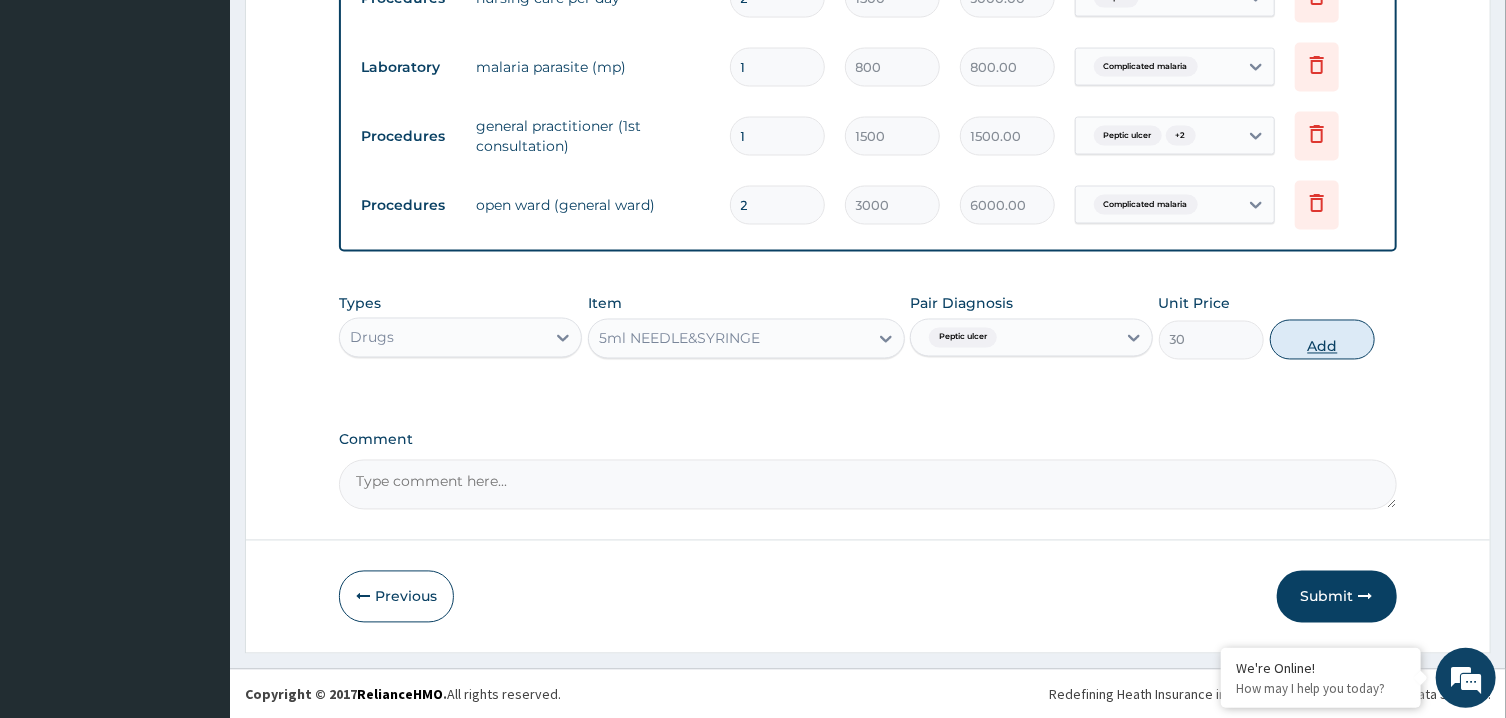 click on "Add" at bounding box center [1323, 340] 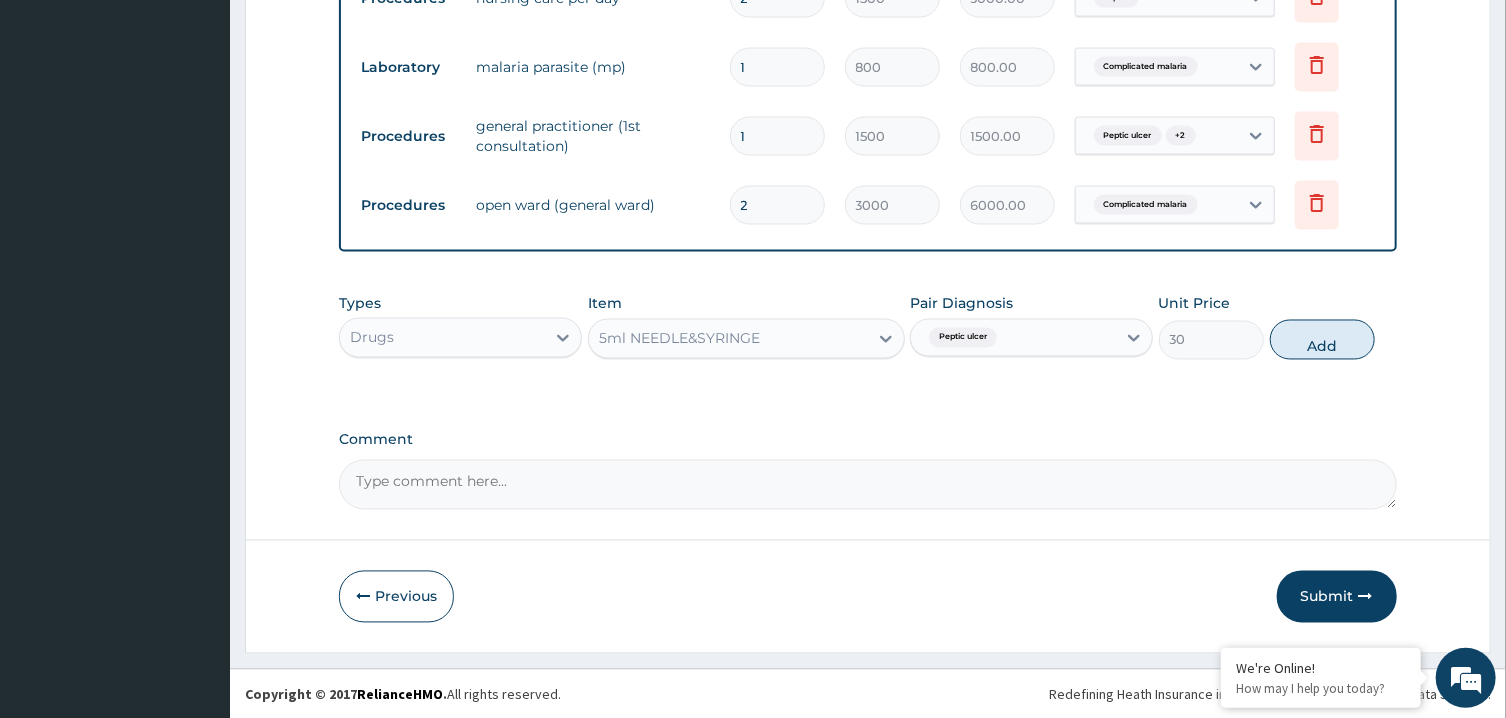 type on "0" 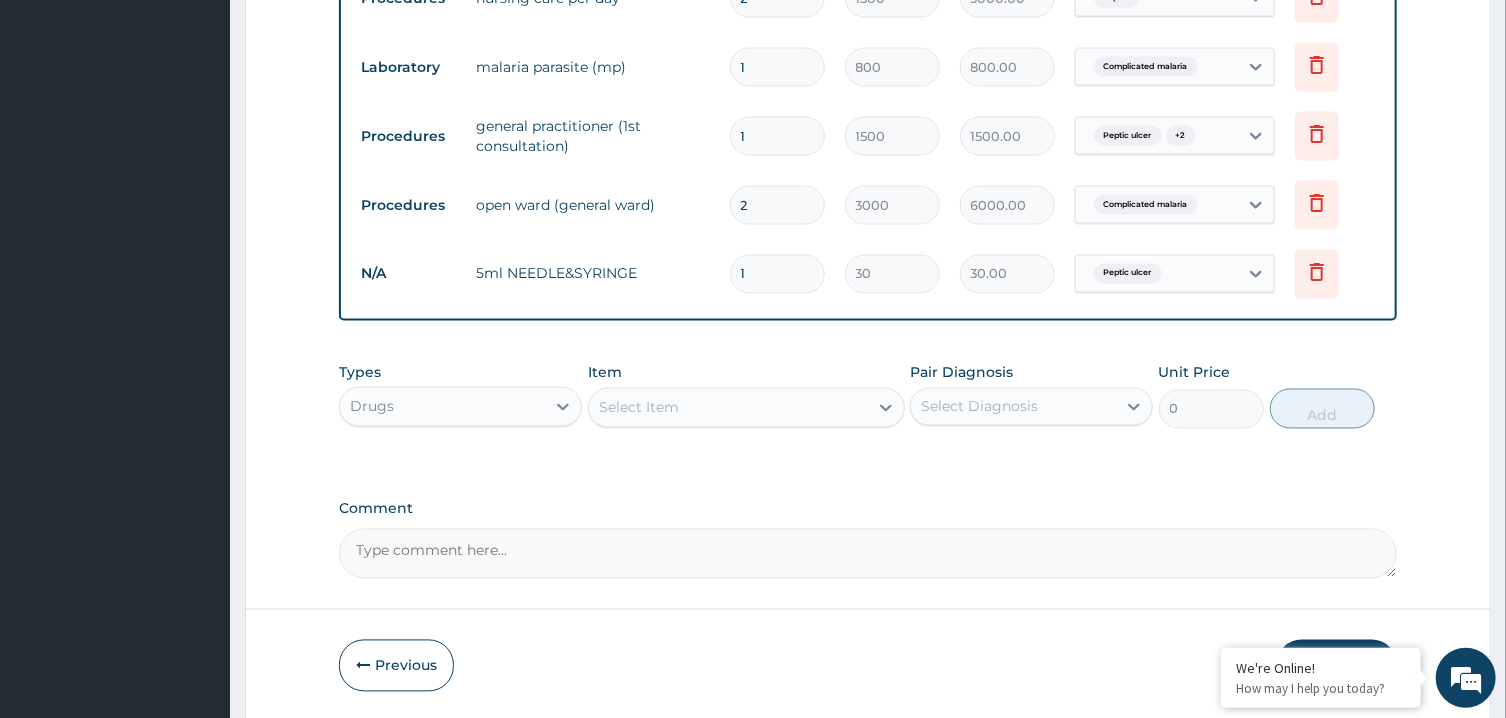 type 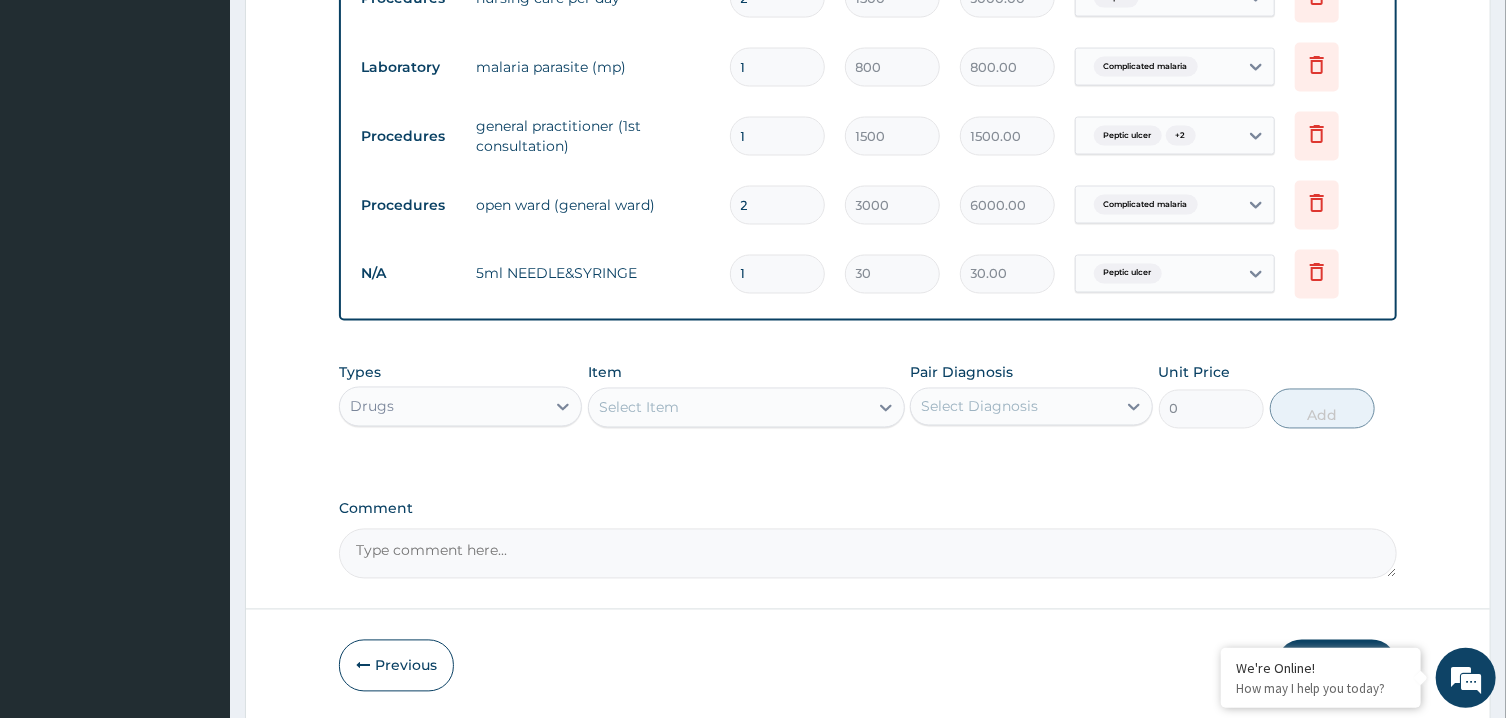 type on "0.00" 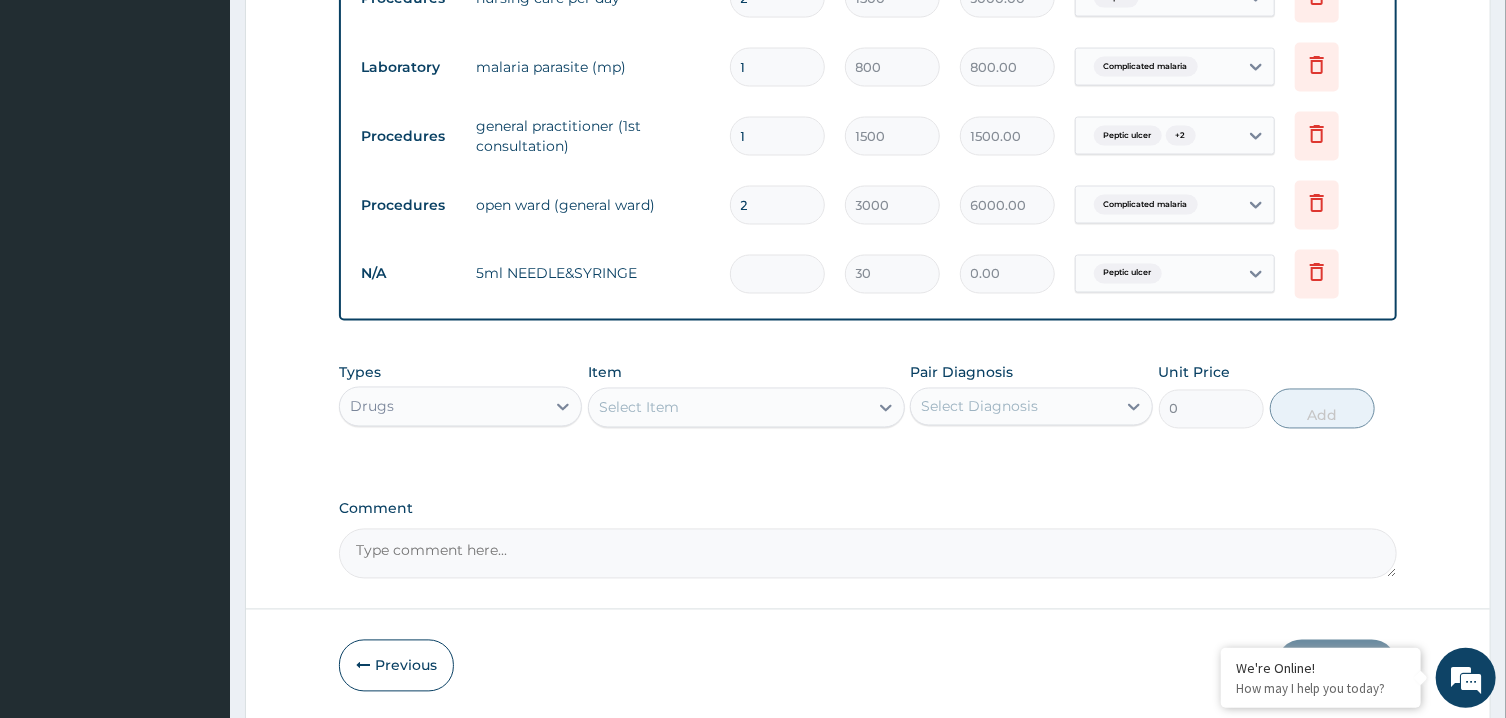 type on "6" 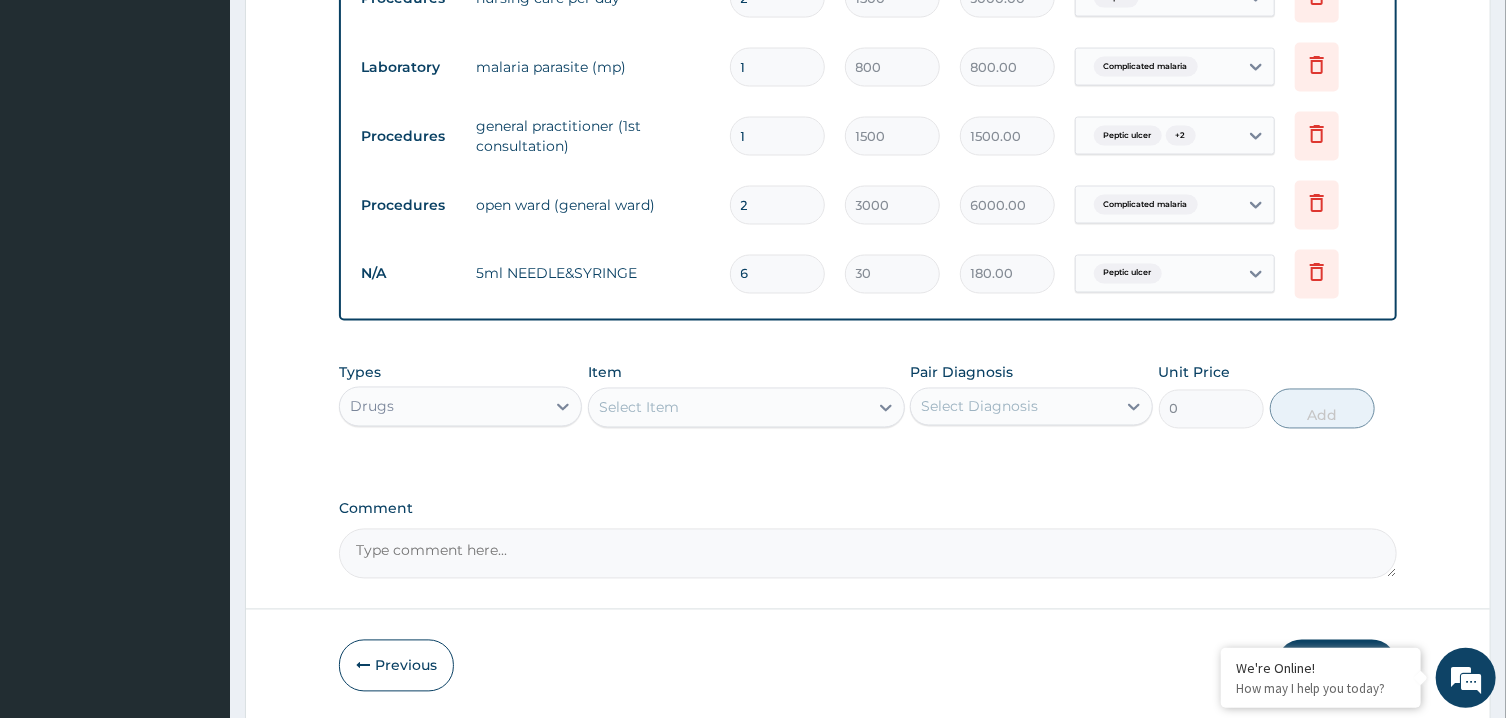 type on "6" 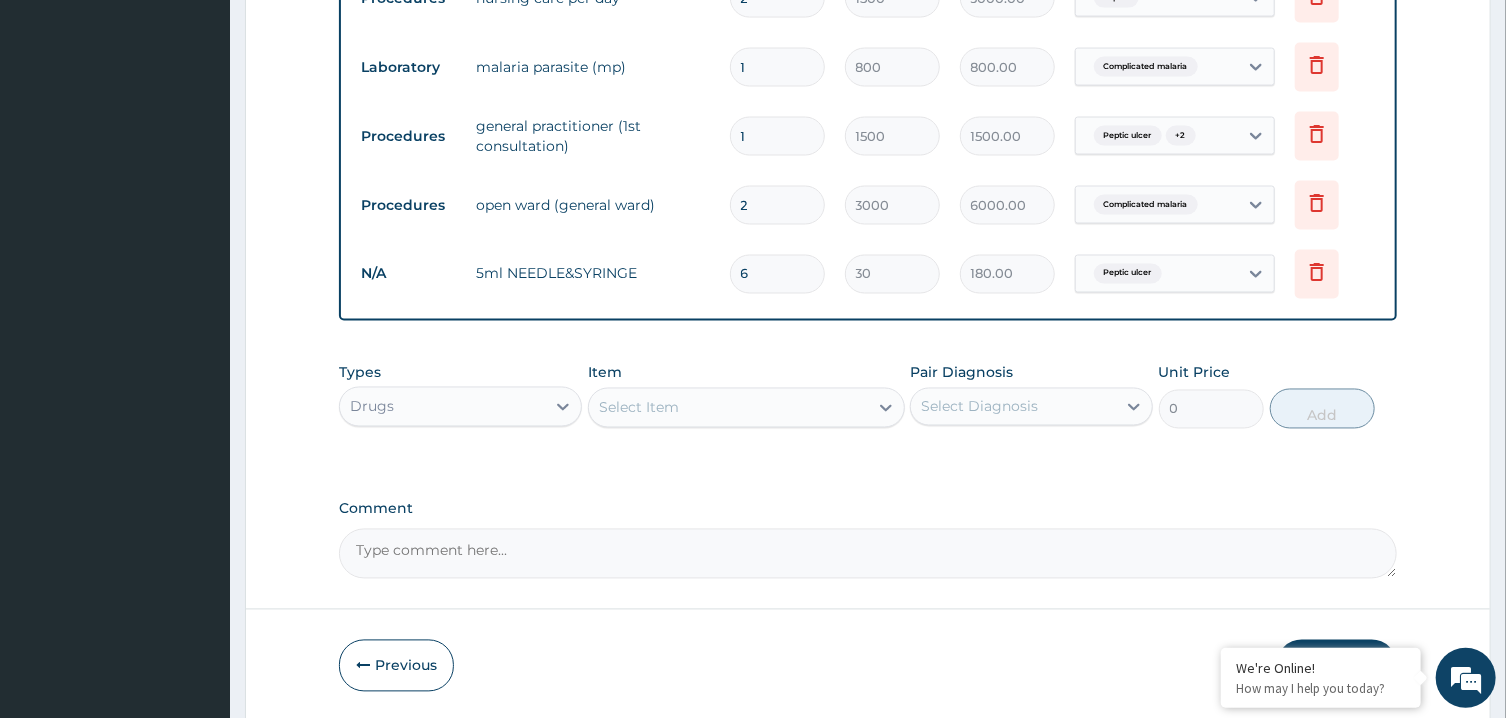 click on "Select Item" at bounding box center [728, 408] 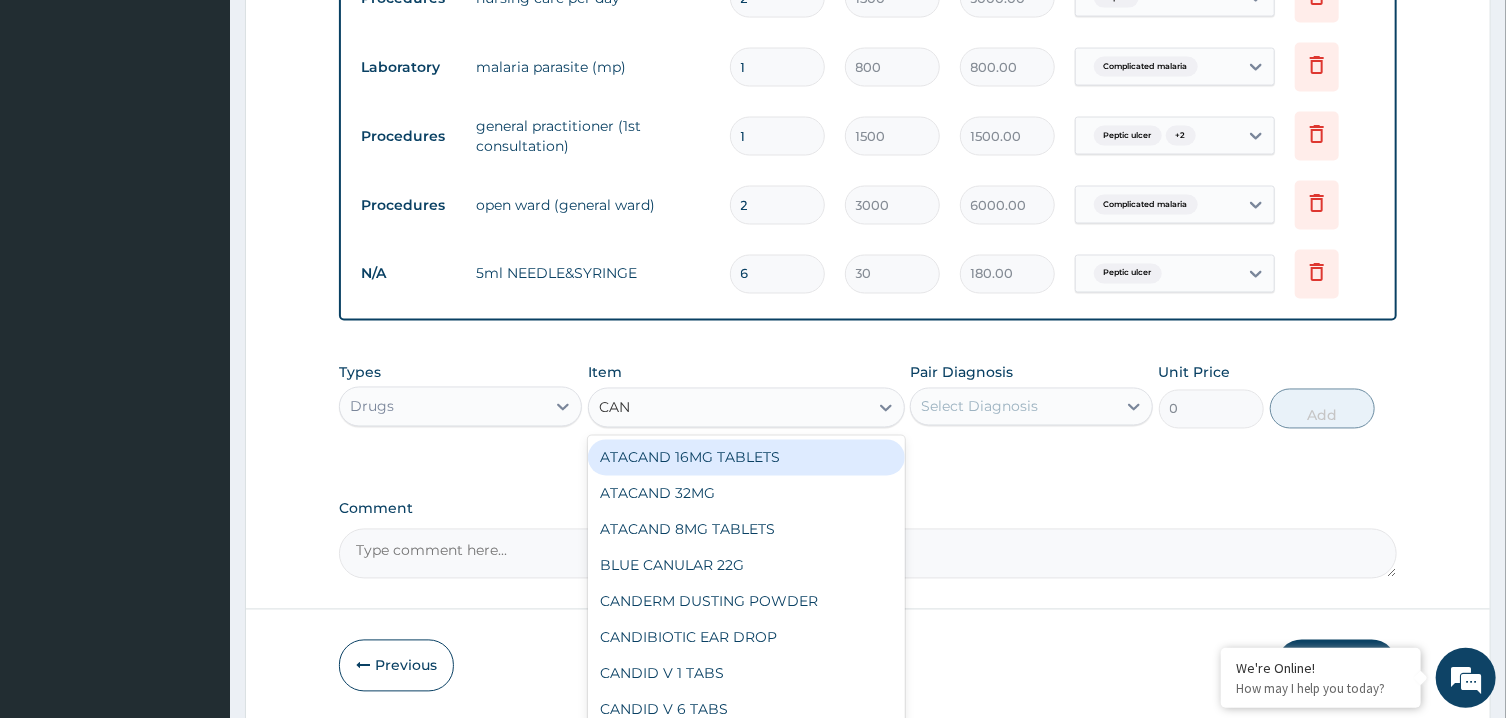 type on "CANN" 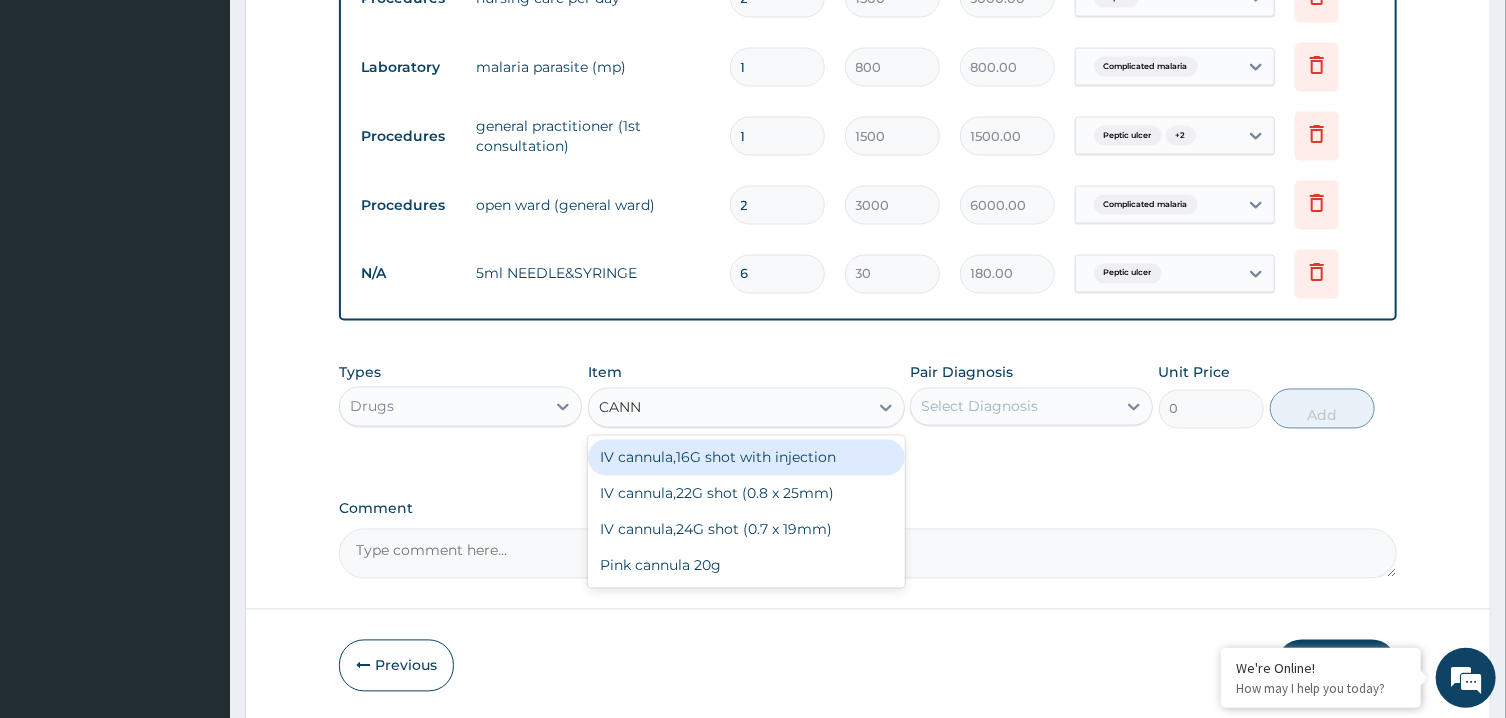 click on "IV cannula,16G shot with injection" at bounding box center (746, 458) 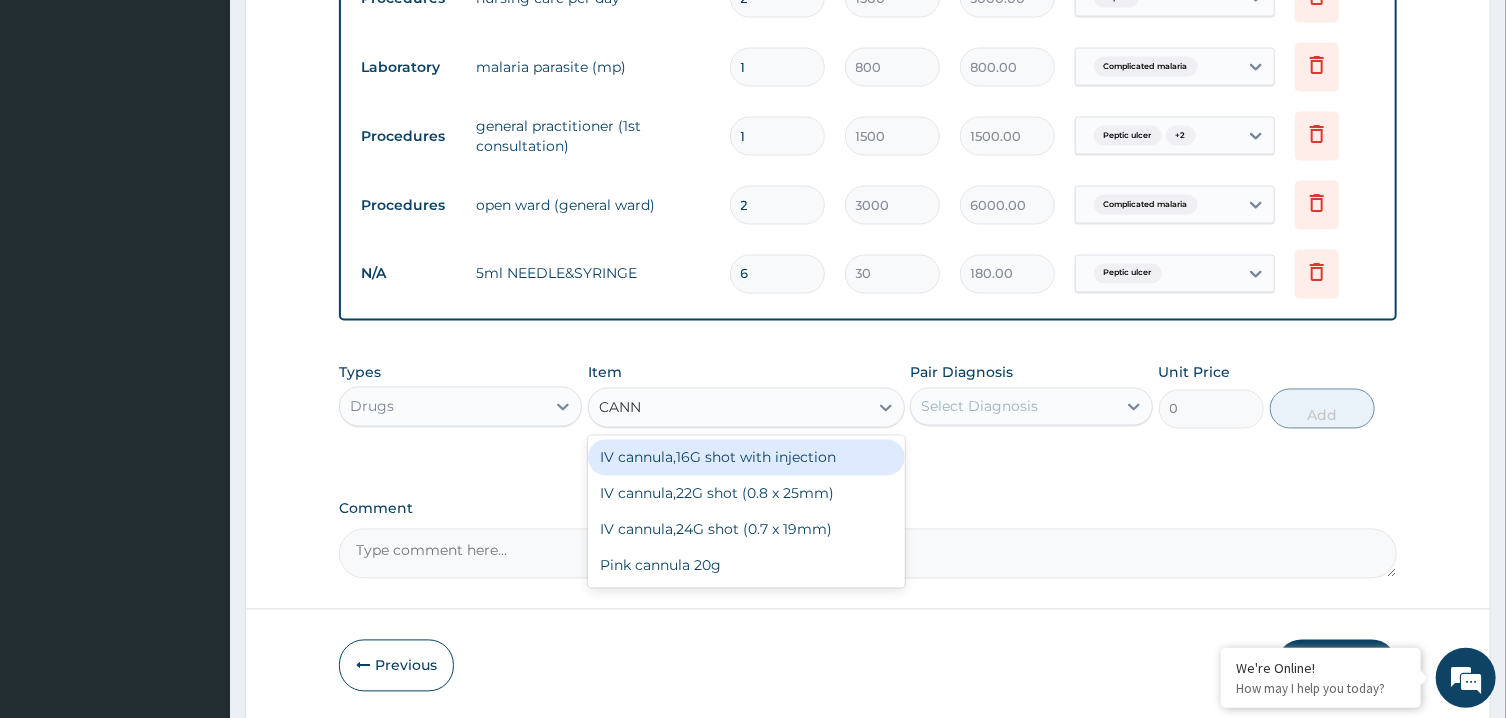 type 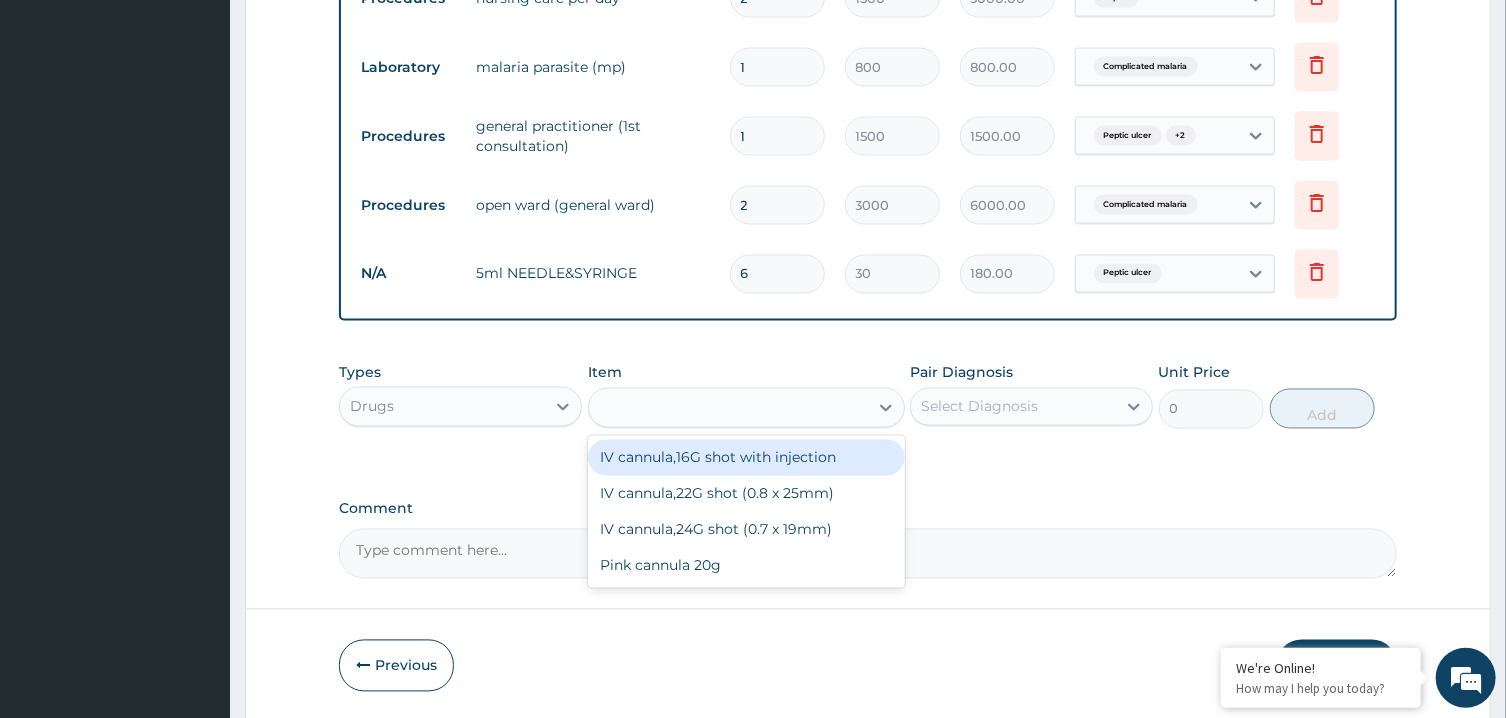 type on "350" 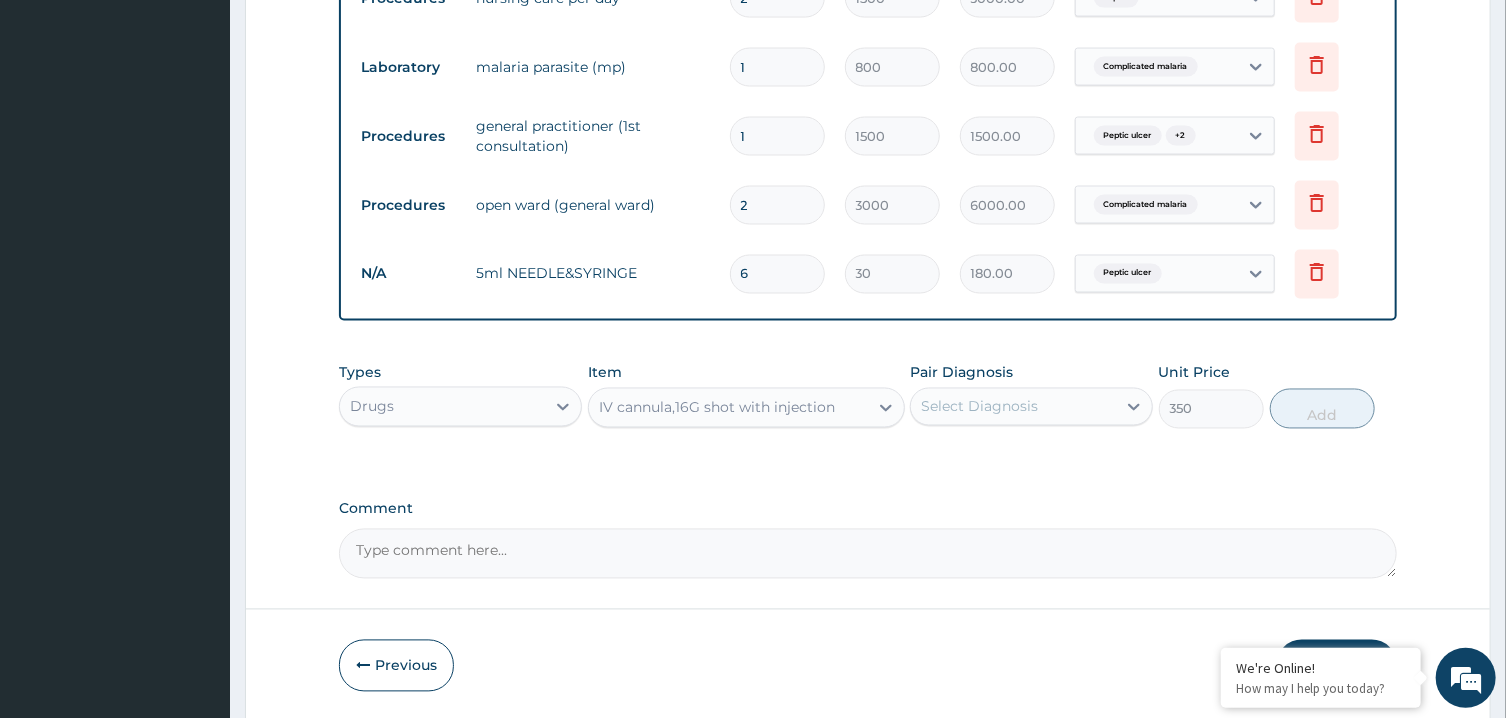 click on "Select Diagnosis" at bounding box center (1013, 407) 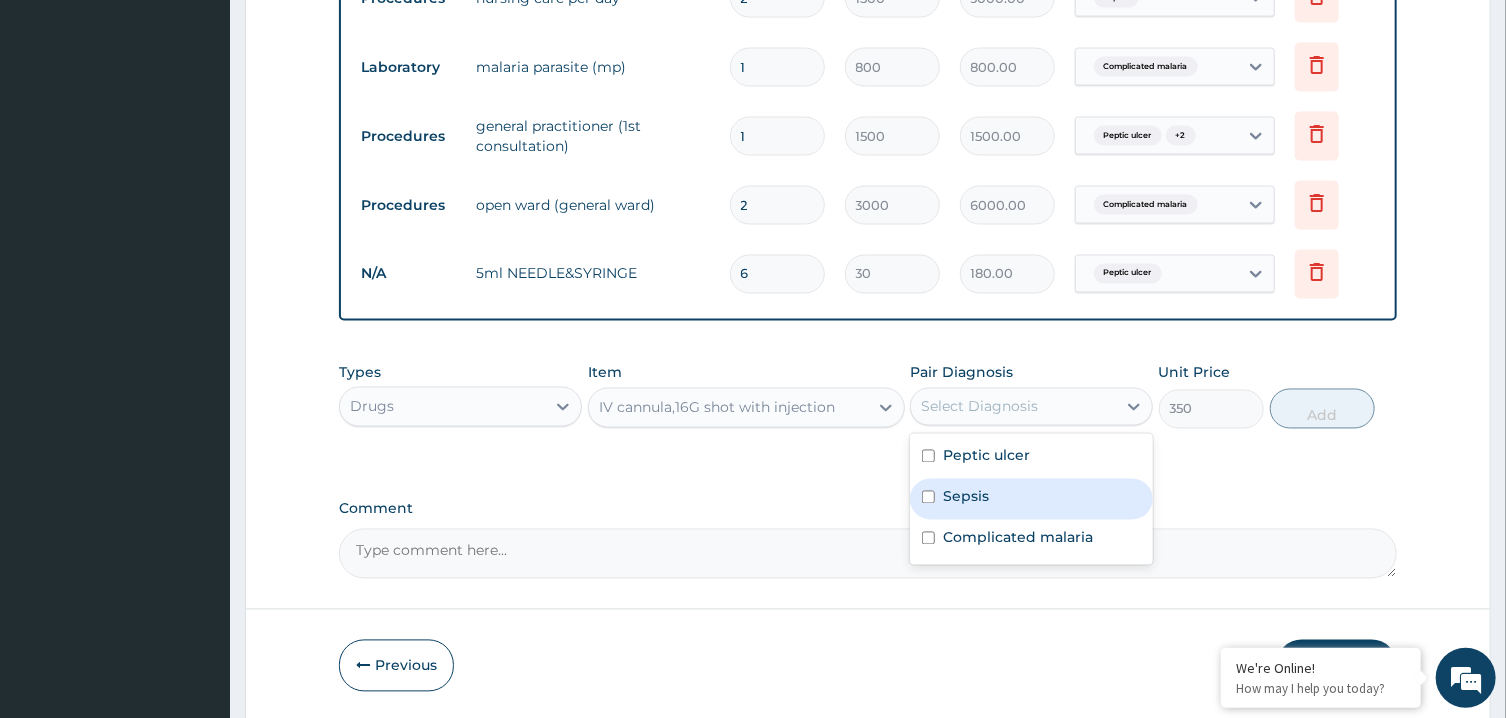 click on "Sepsis" at bounding box center (1031, 499) 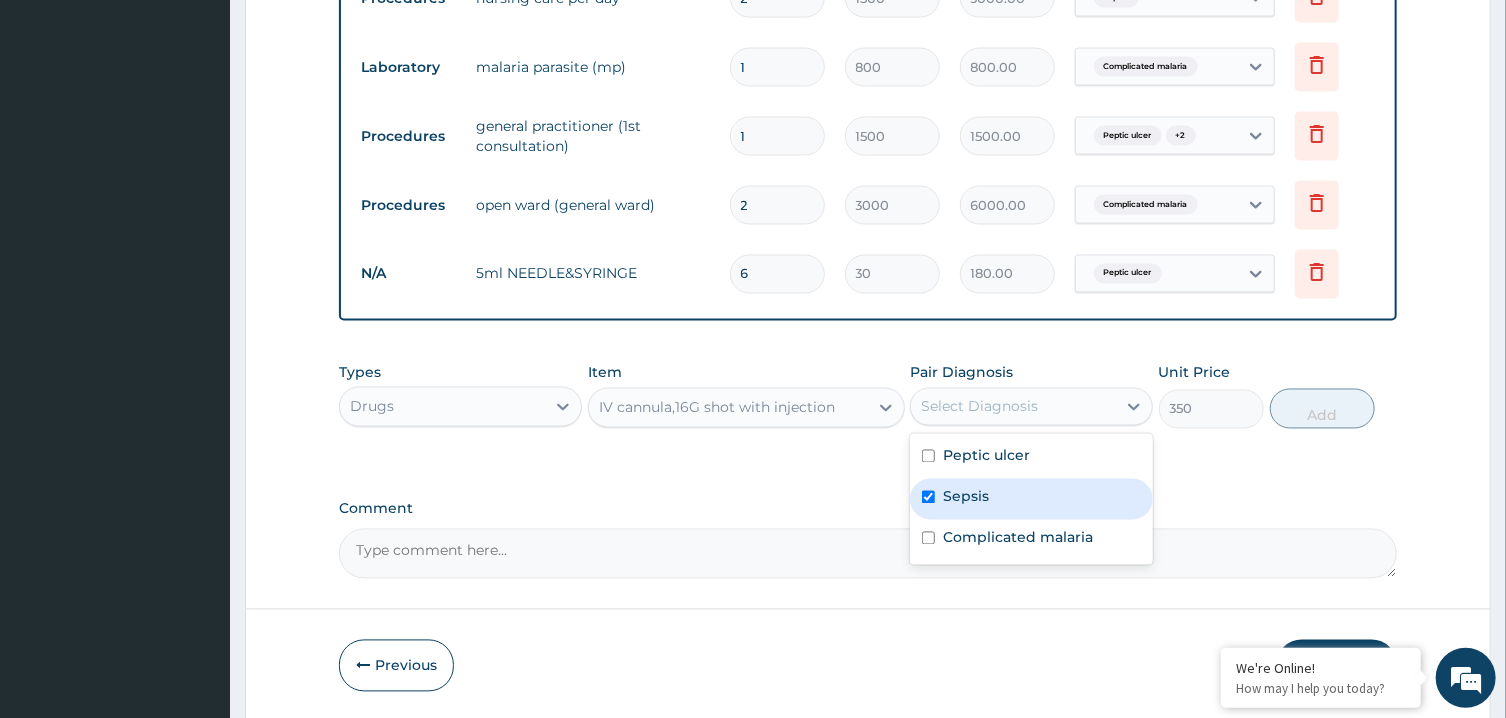checkbox on "true" 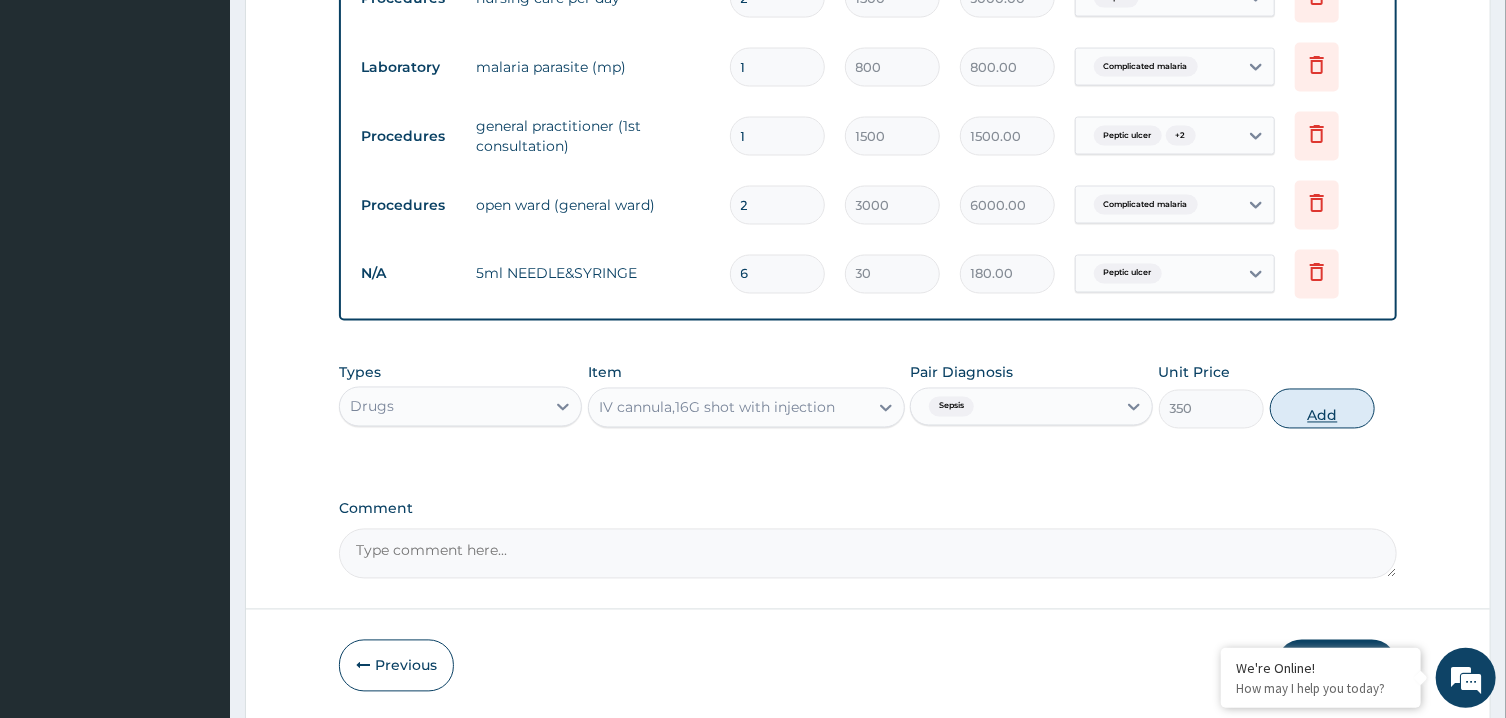 drag, startPoint x: 1307, startPoint y: 408, endPoint x: 823, endPoint y: 461, distance: 486.89322 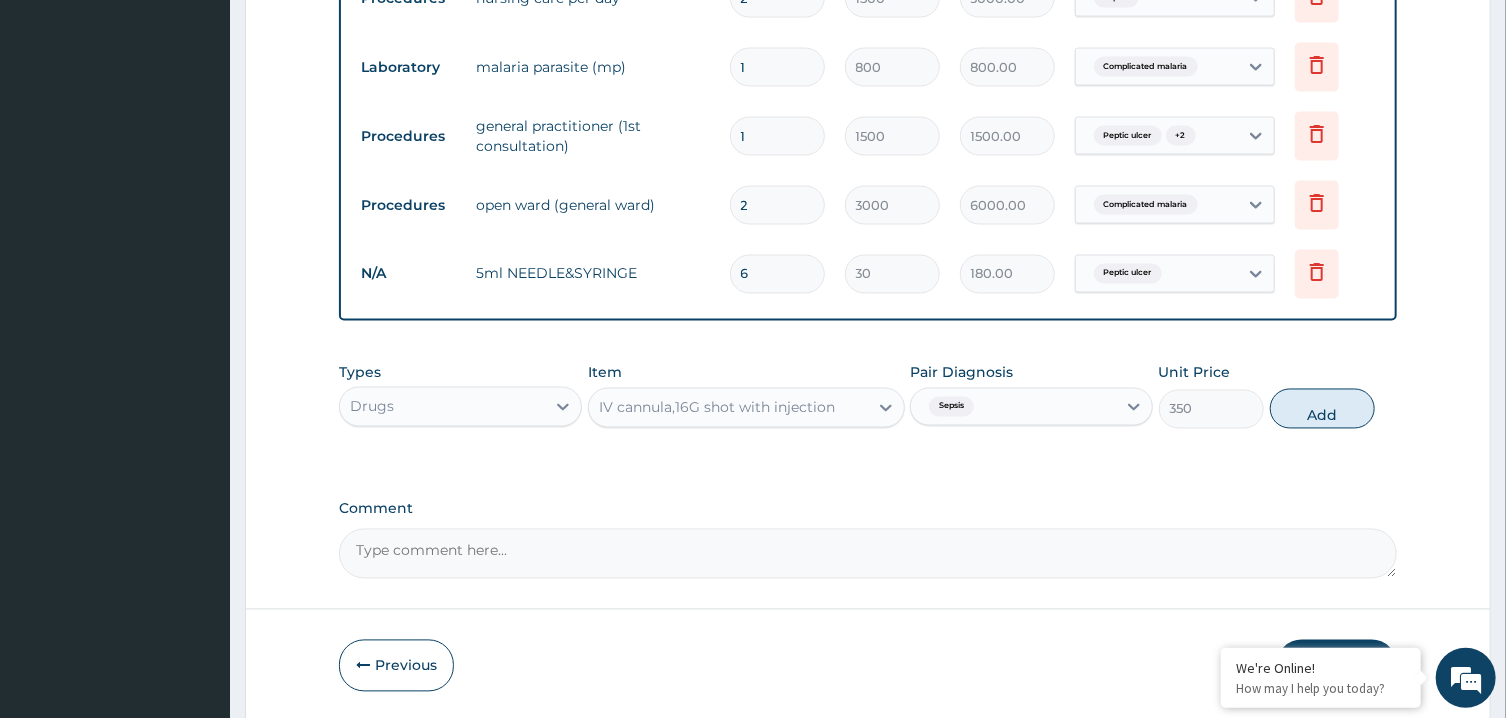 click on "Add" at bounding box center [1323, 409] 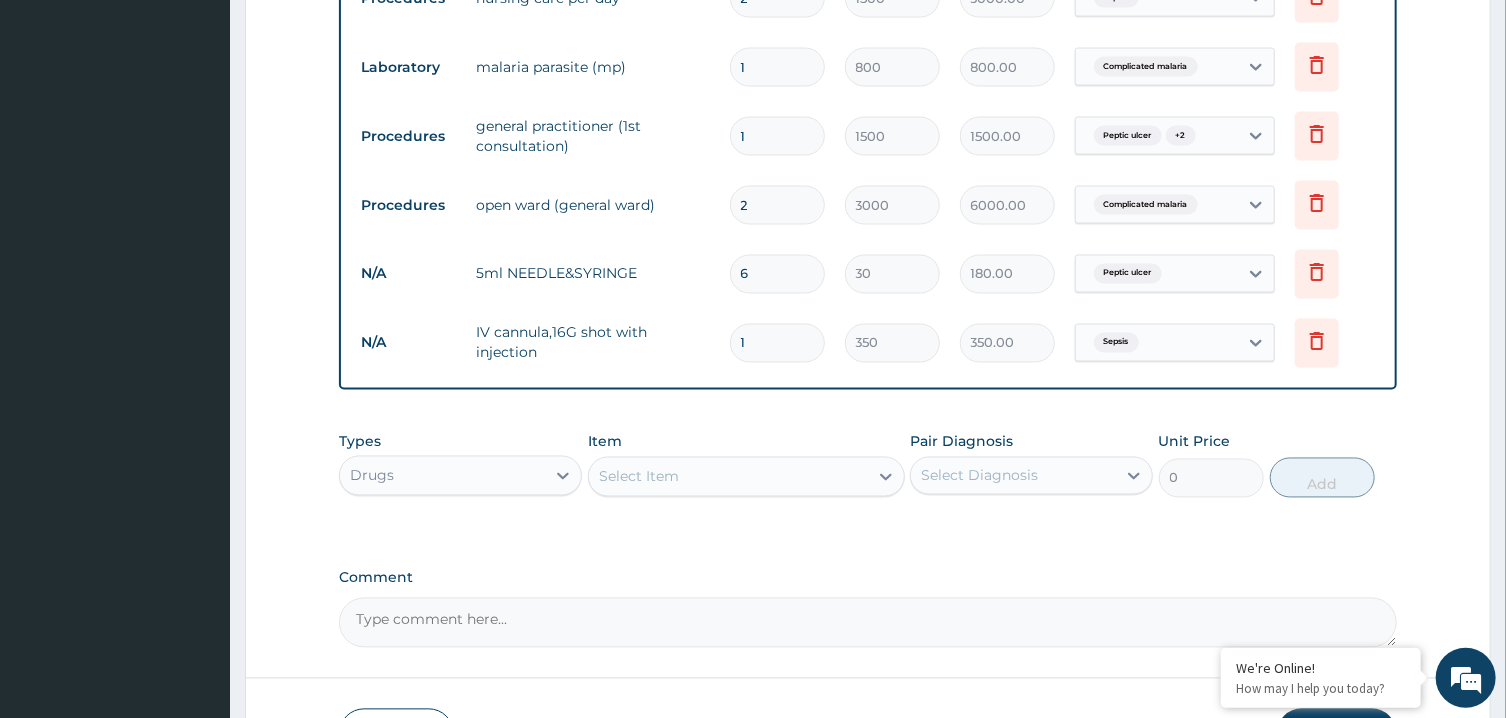 click on "Select Item" at bounding box center (728, 477) 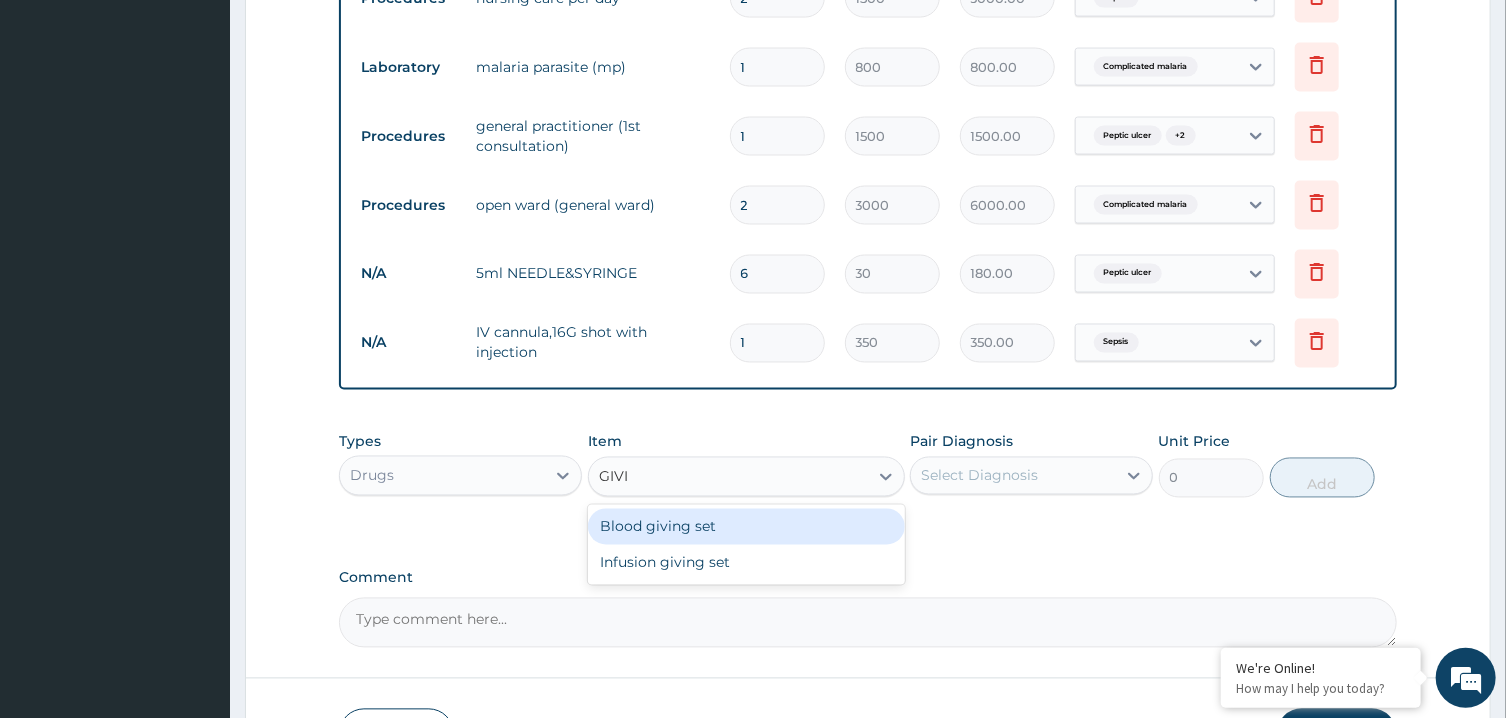 type on "GIVIN" 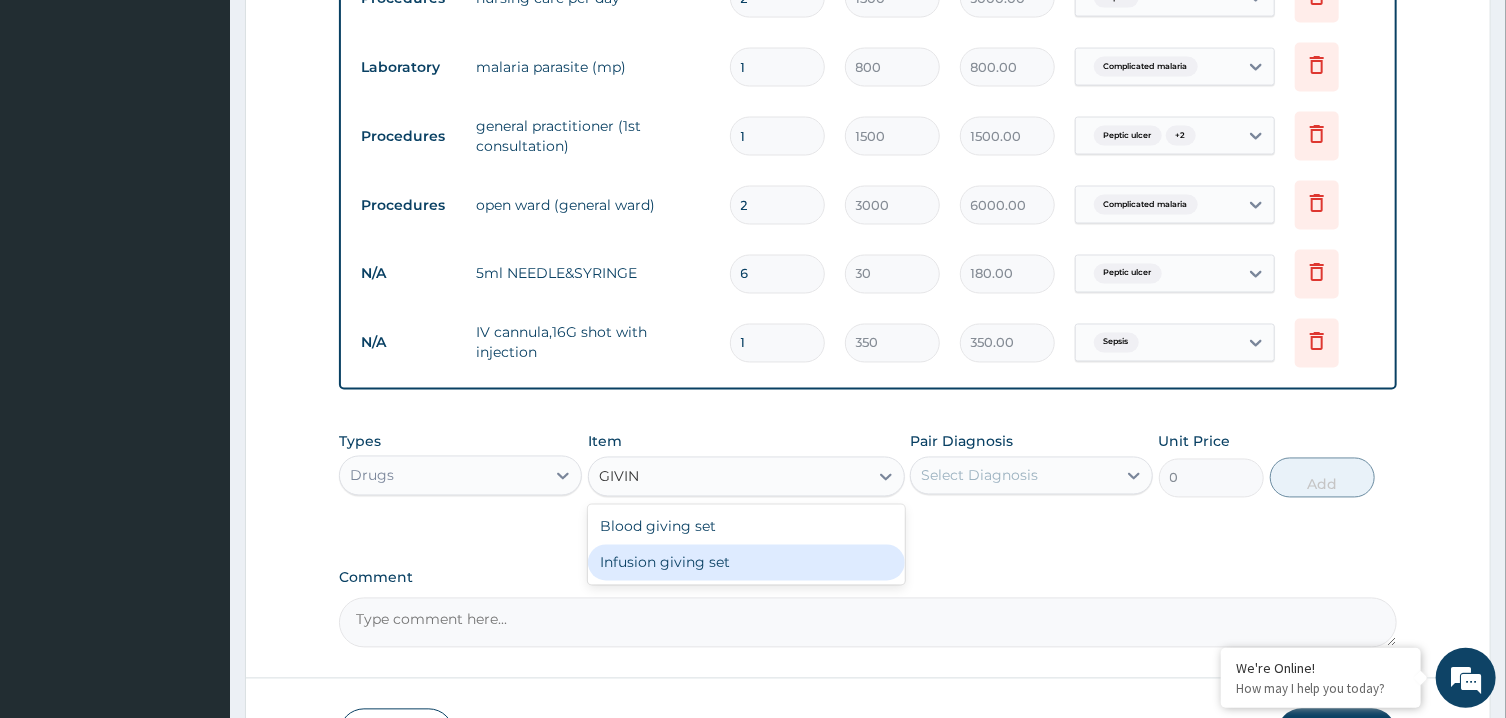 click on "Infusion giving set" at bounding box center [746, 563] 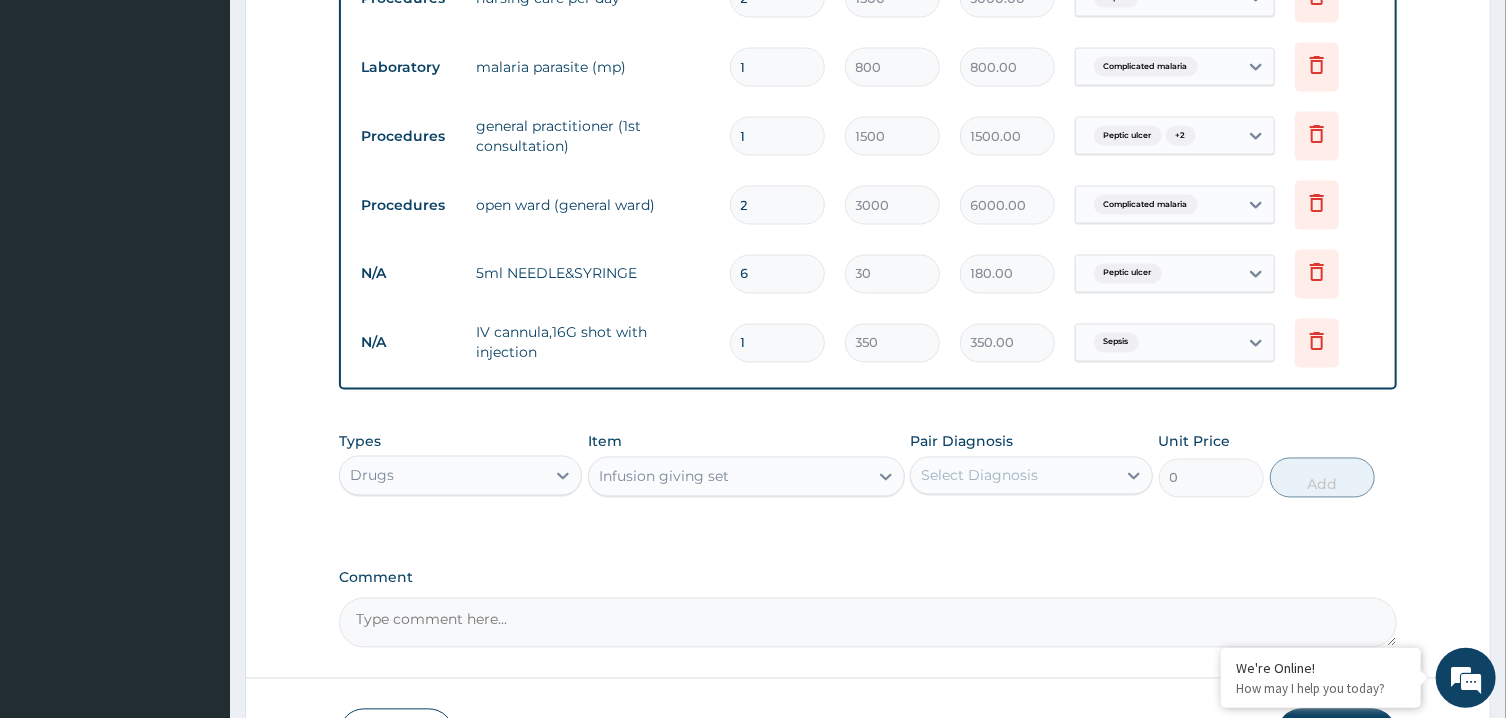 type 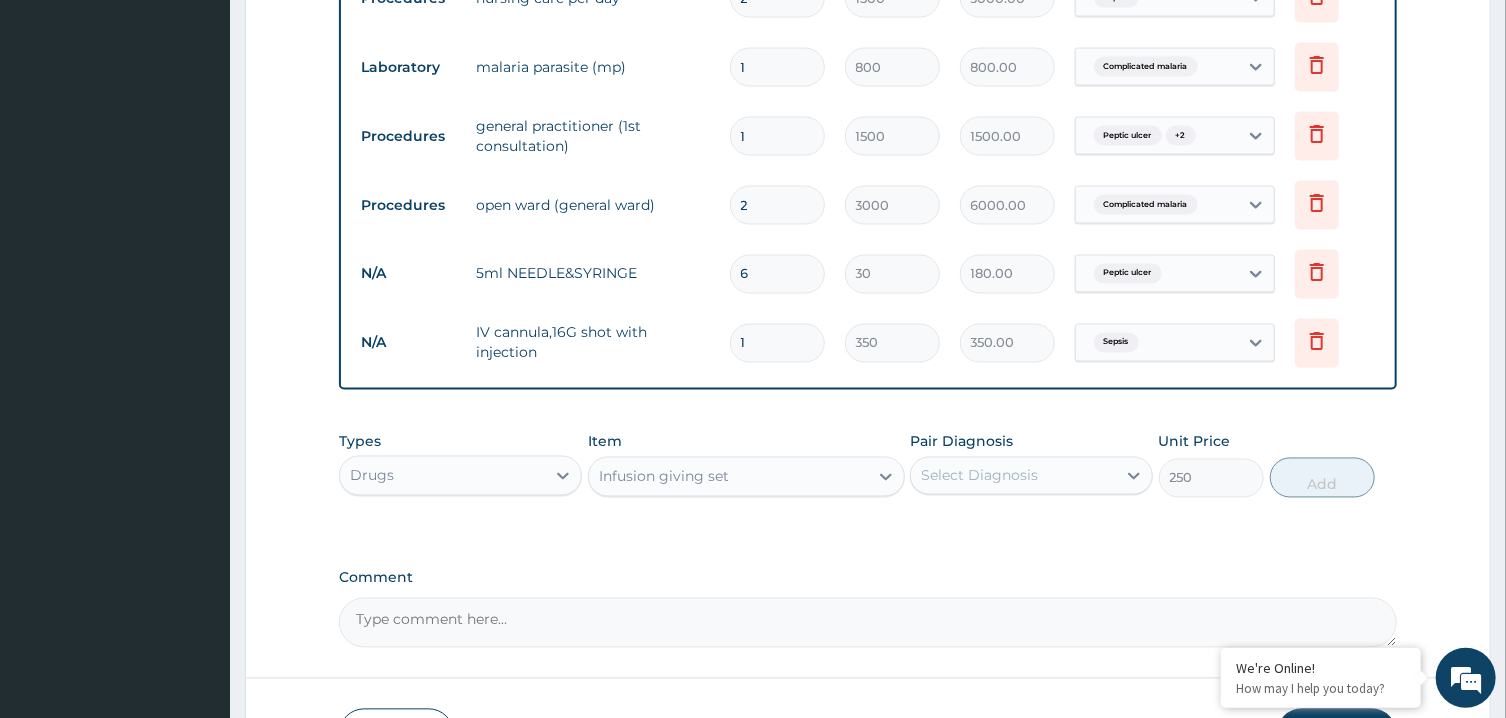 drag, startPoint x: 1022, startPoint y: 478, endPoint x: 1030, endPoint y: 486, distance: 11.313708 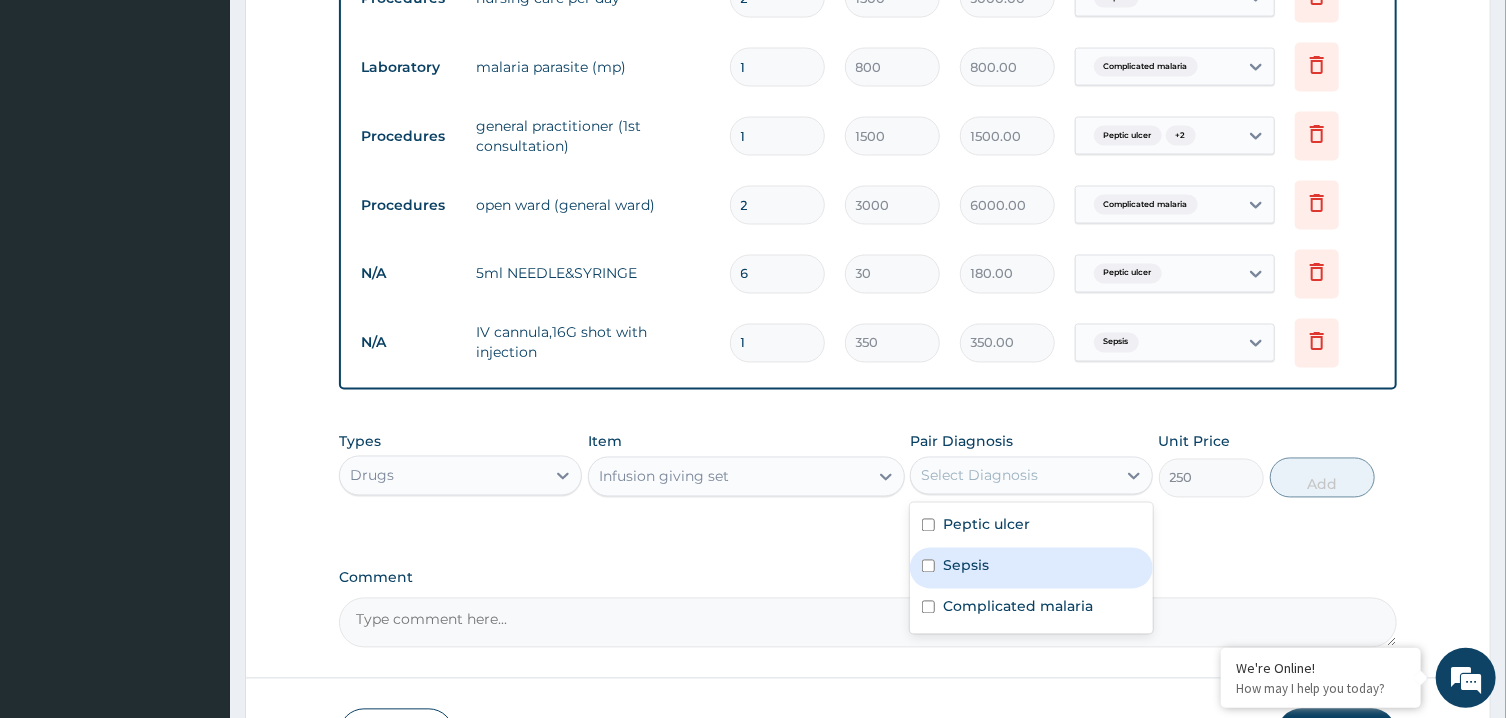 click on "Sepsis" at bounding box center [1031, 568] 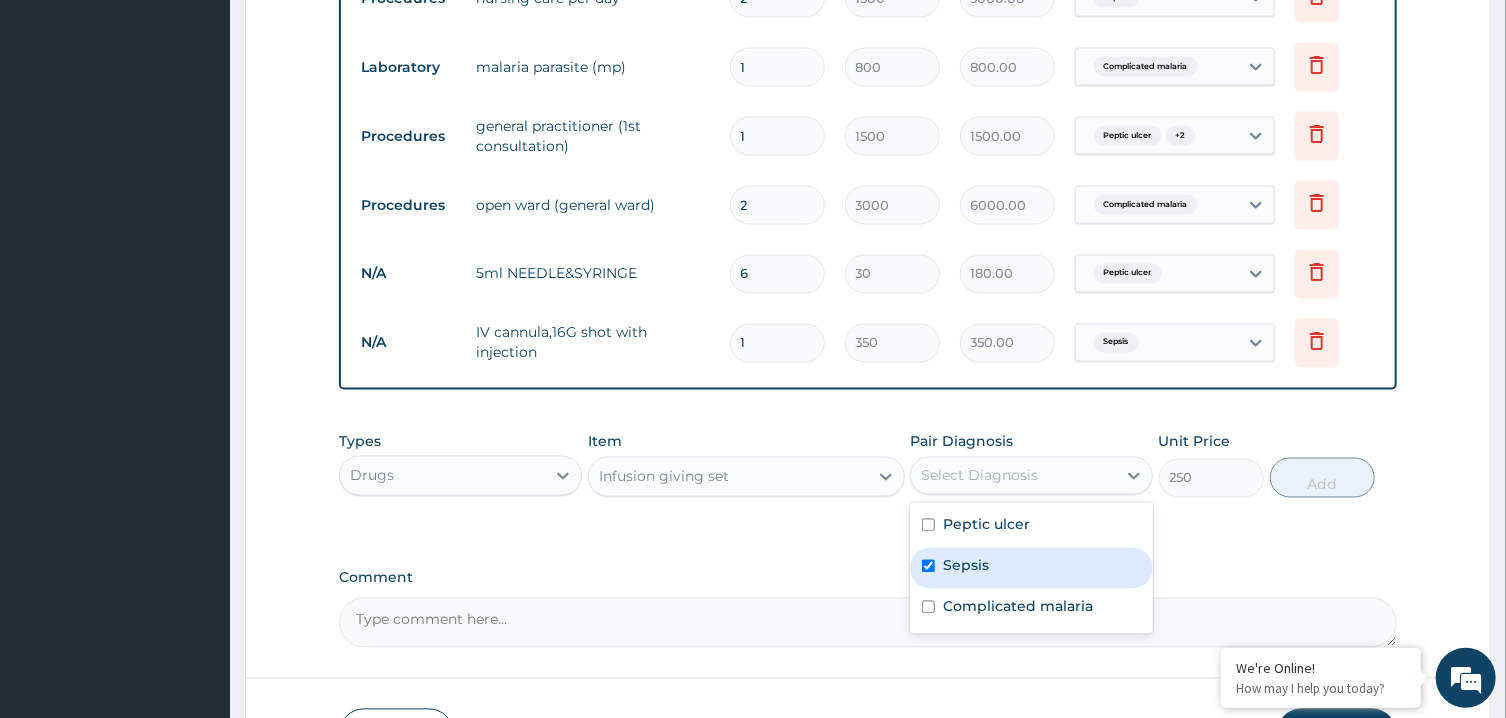 checkbox on "true" 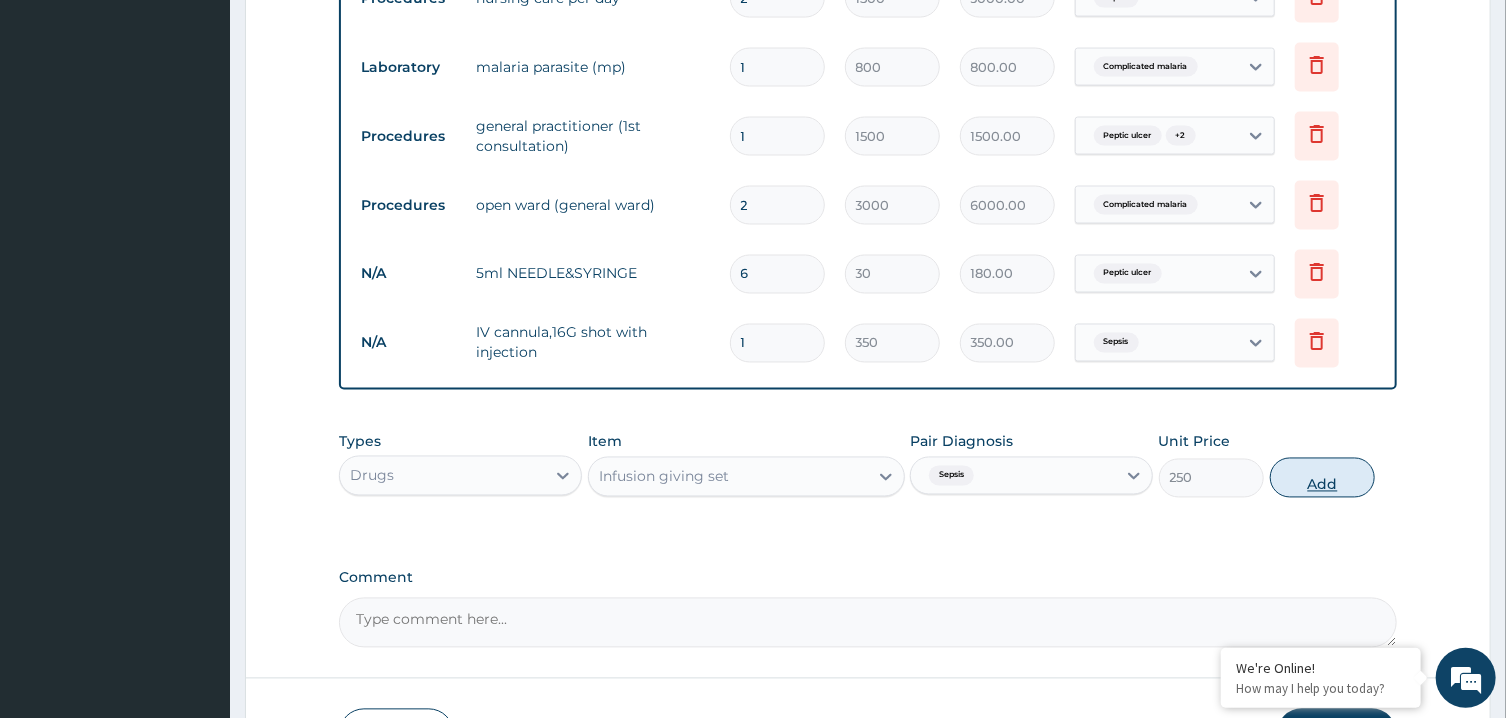 click on "Add" at bounding box center [1323, 478] 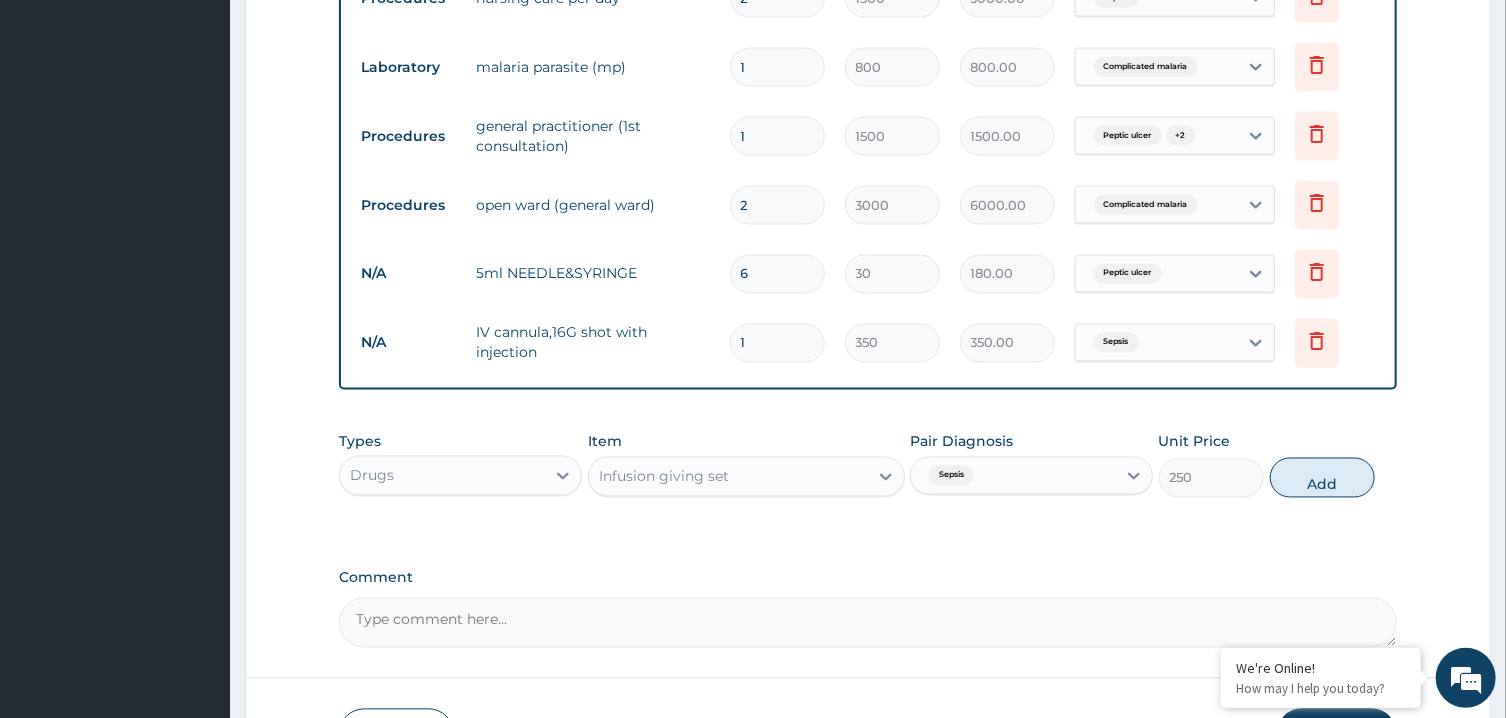 type on "0" 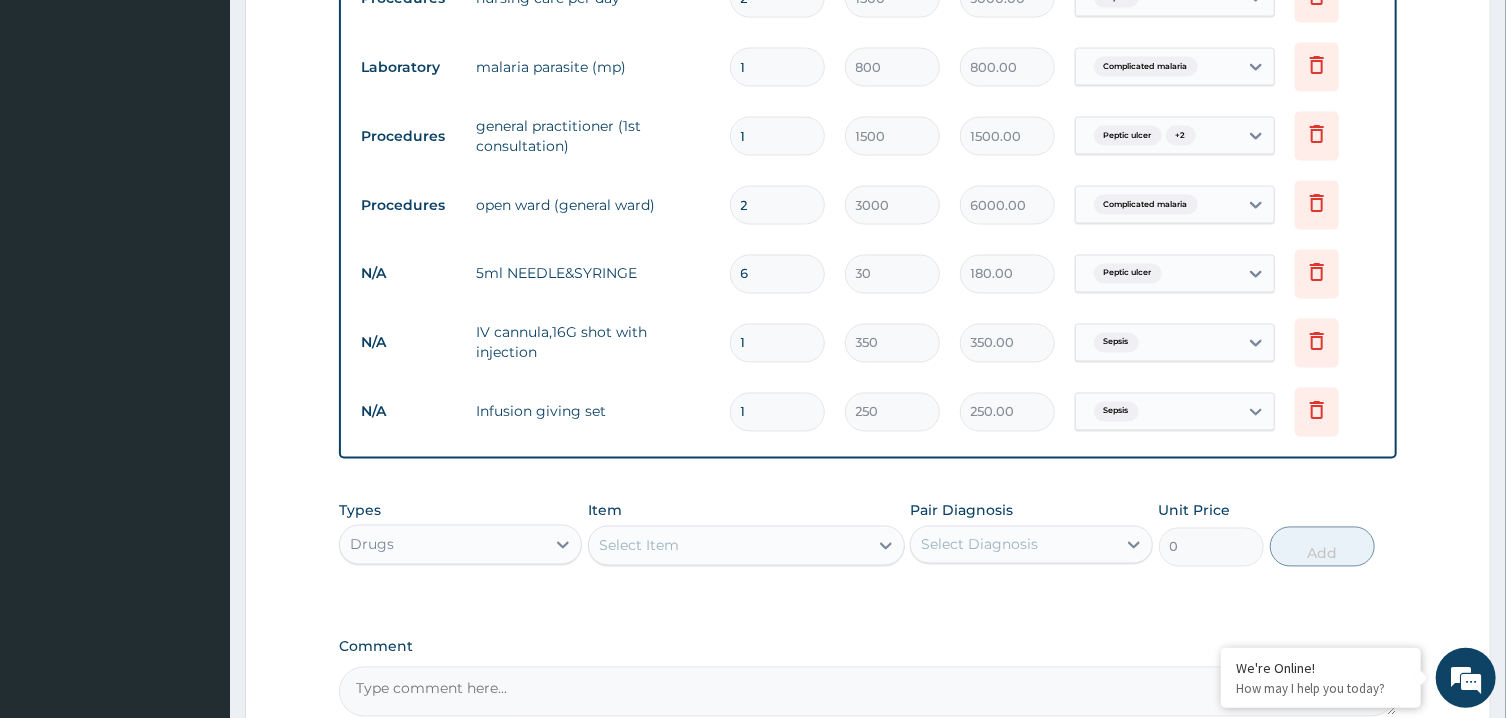 scroll, scrollTop: 1955, scrollLeft: 0, axis: vertical 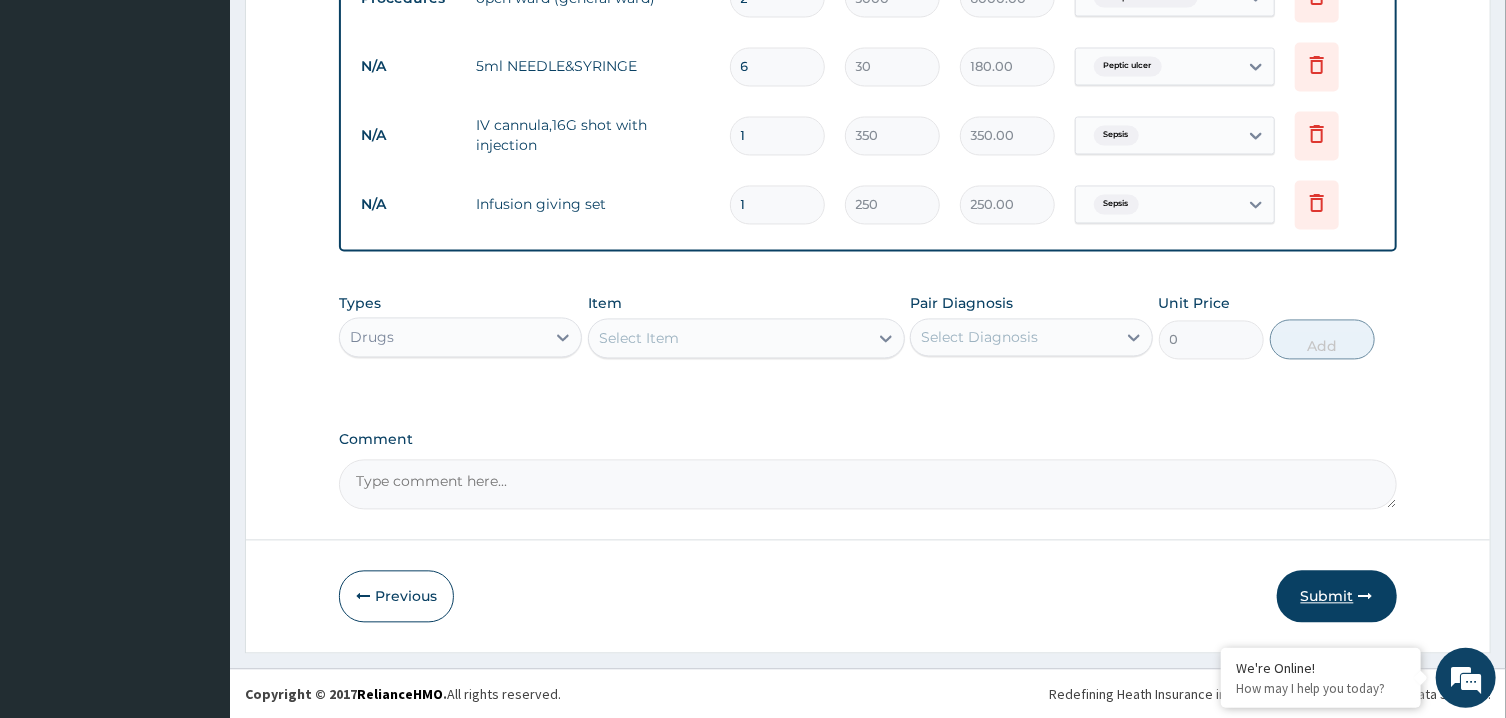 click on "Submit" at bounding box center (1337, 597) 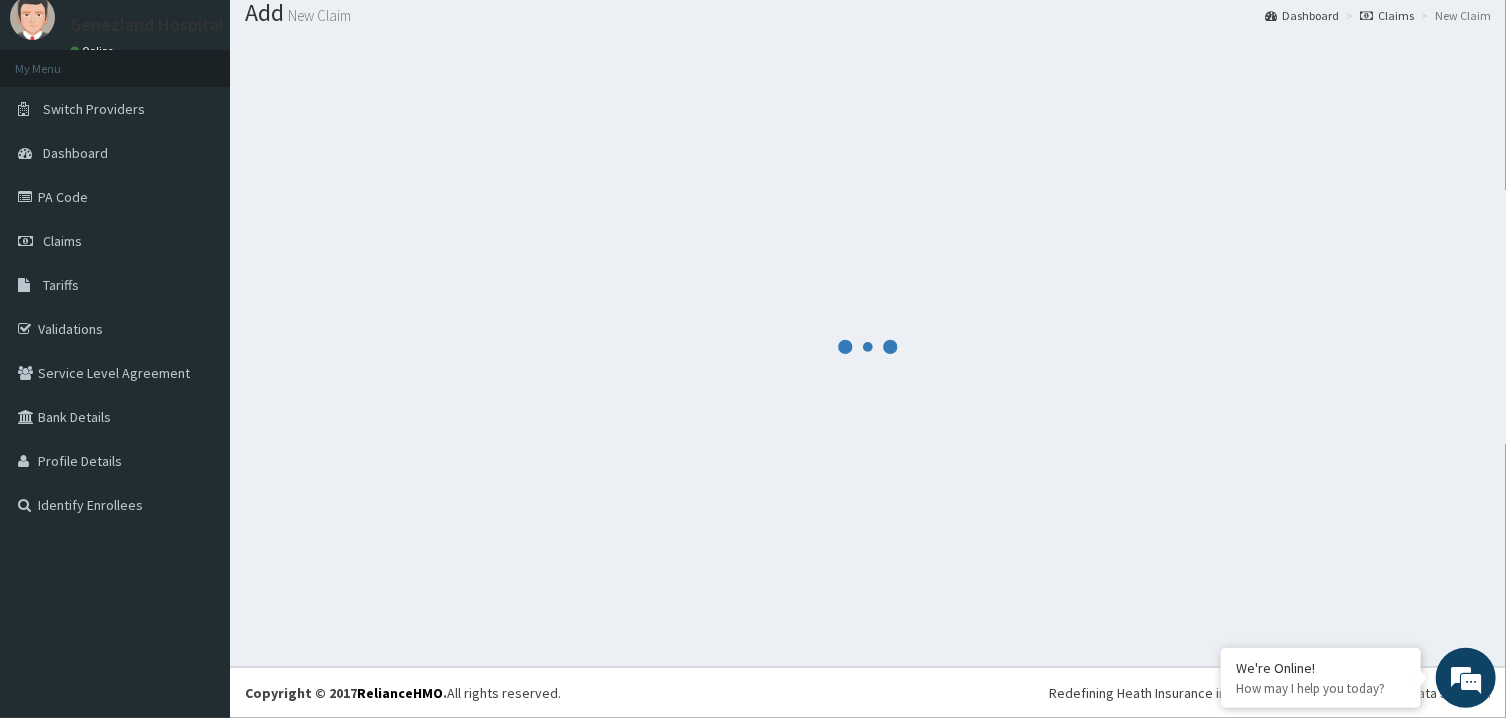 scroll, scrollTop: 64, scrollLeft: 0, axis: vertical 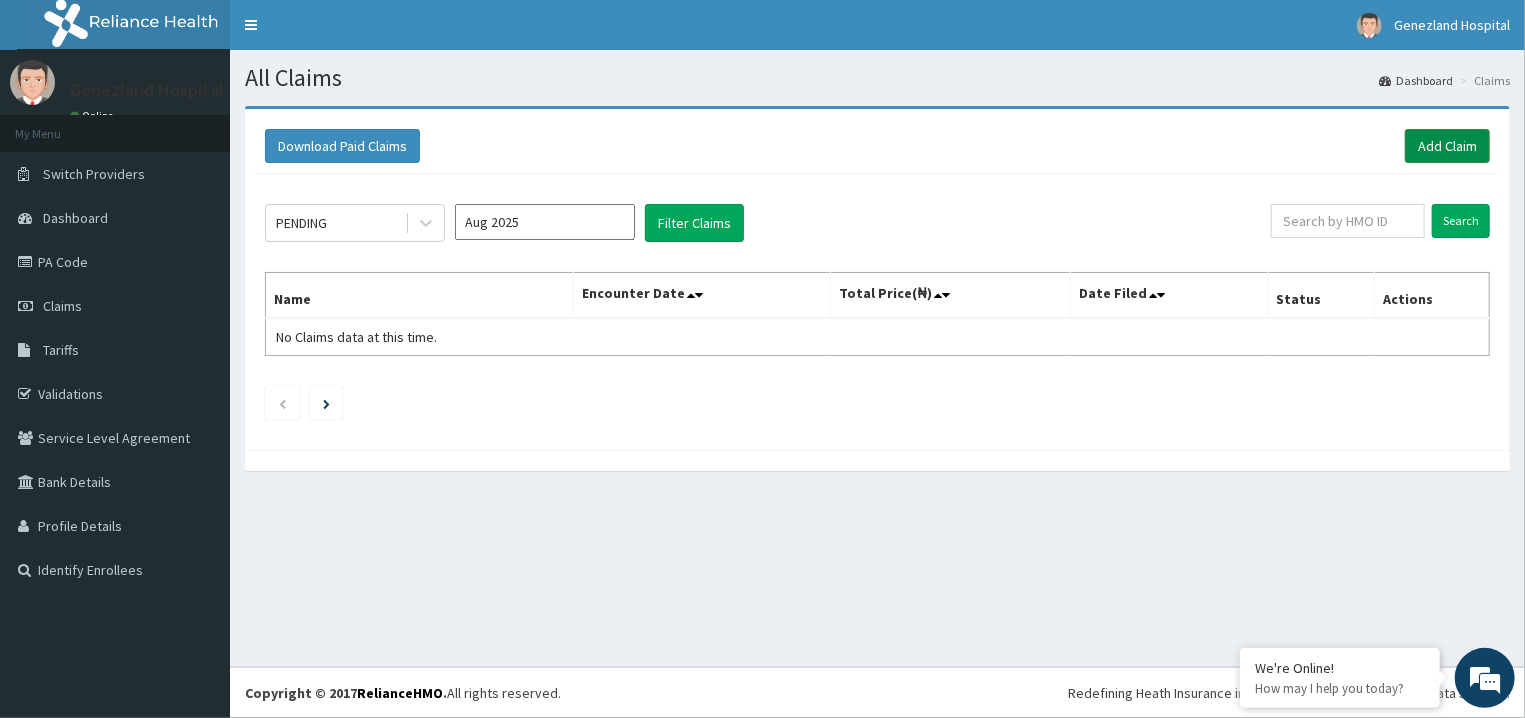 click on "Add Claim" at bounding box center (1447, 146) 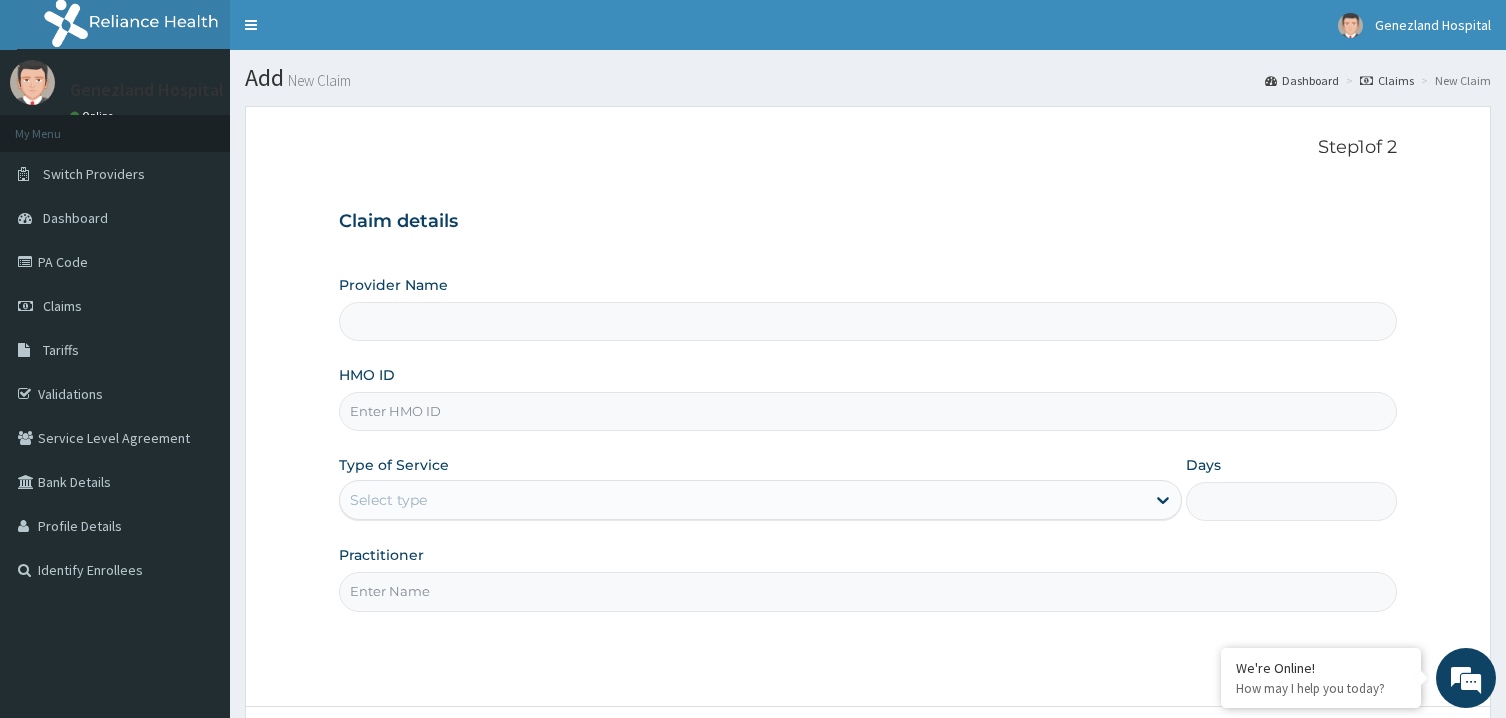 scroll, scrollTop: 0, scrollLeft: 0, axis: both 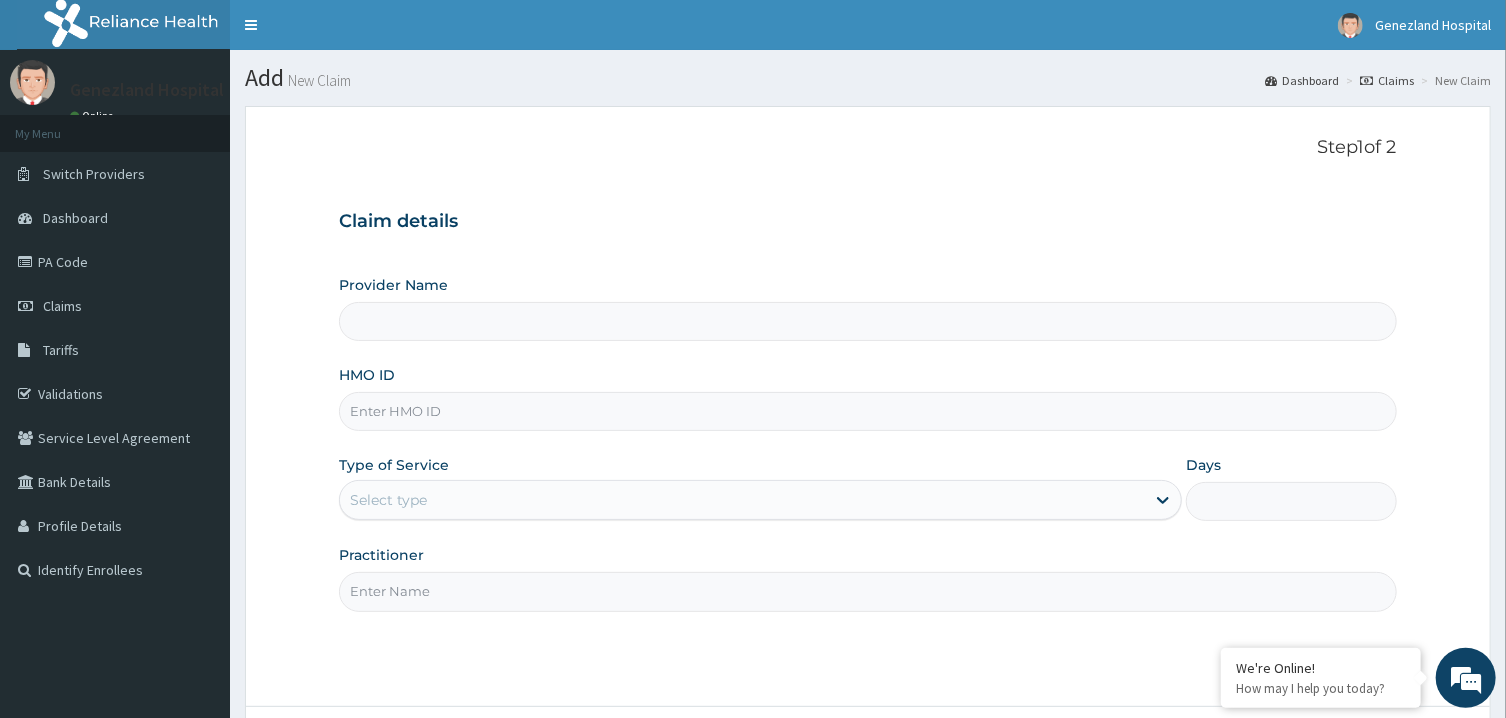 type on "Genezland Hospital" 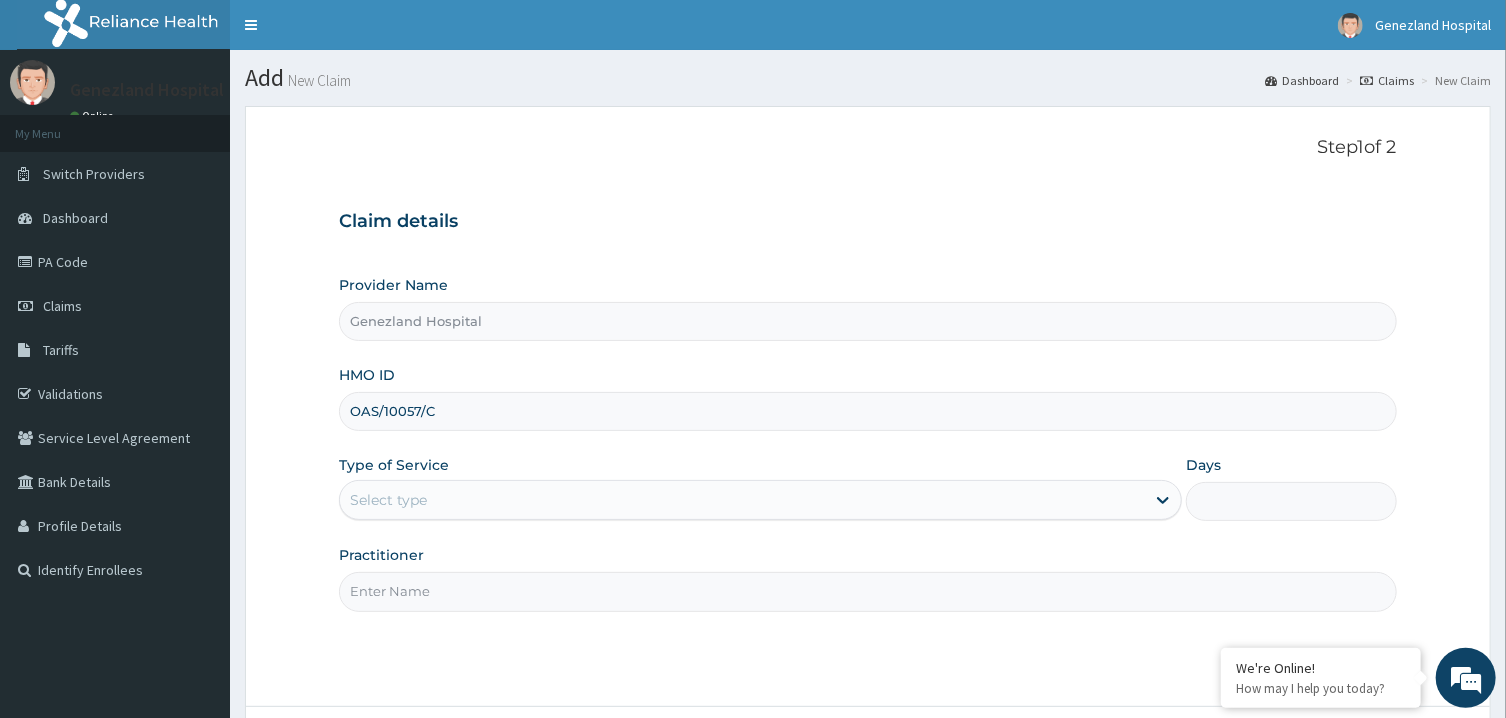 type on "OAS/10057/C" 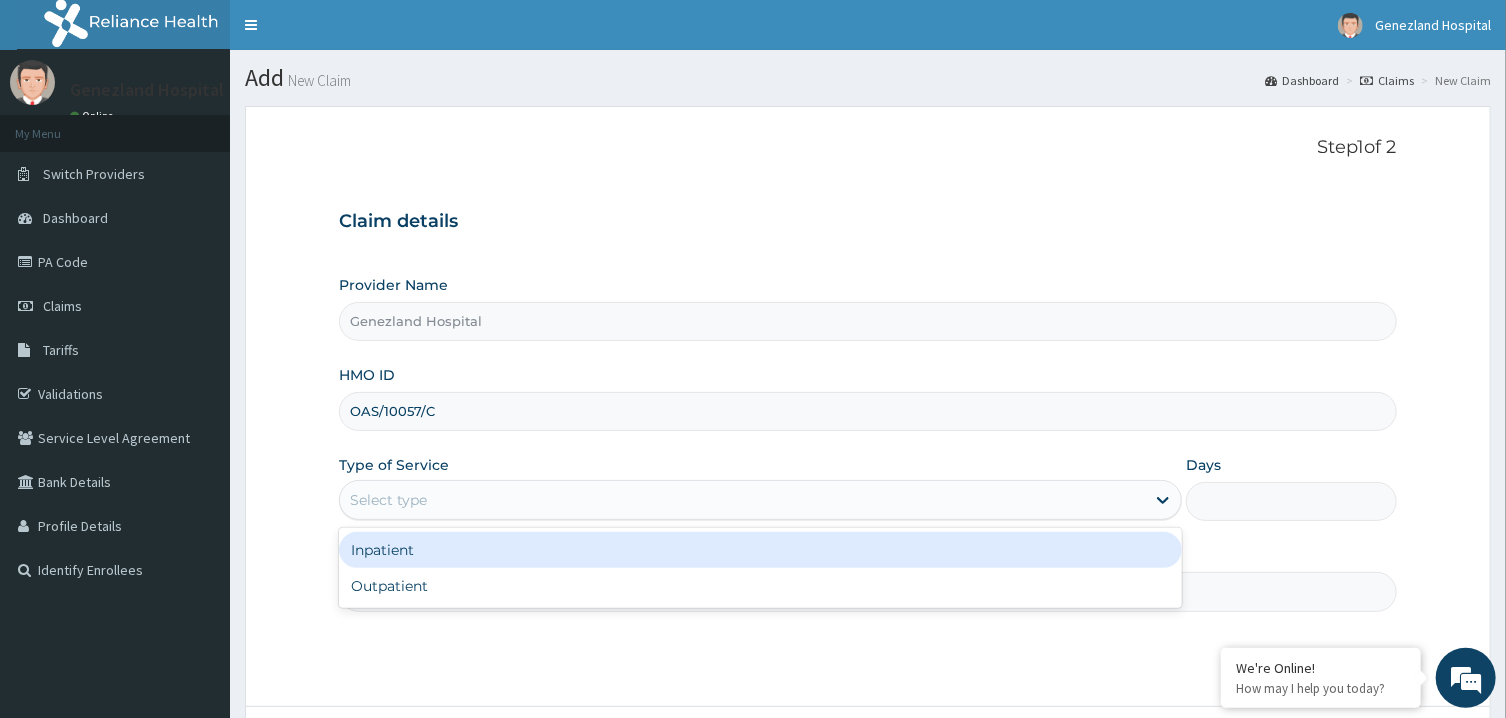 click on "Select type" at bounding box center [742, 500] 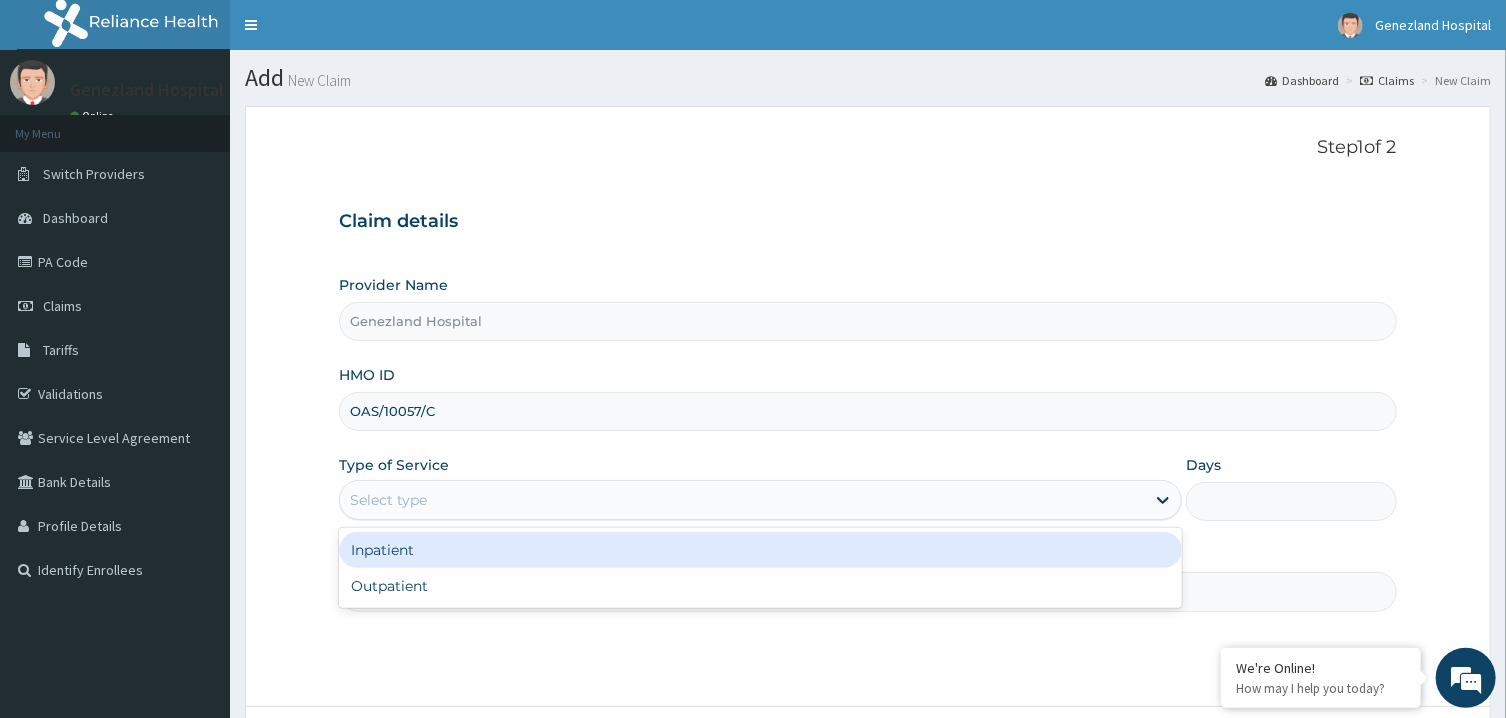 click on "Inpatient" at bounding box center (760, 550) 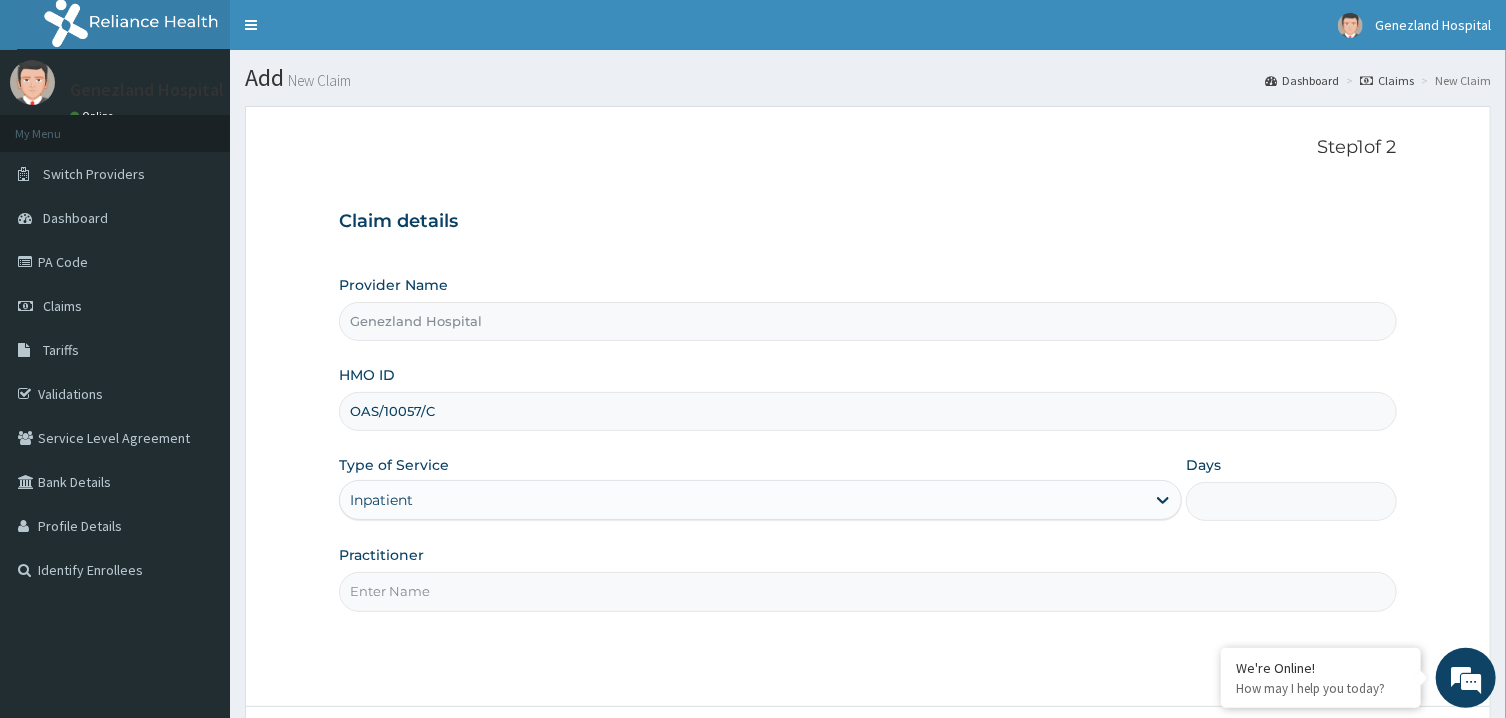 click on "Days" at bounding box center [1291, 501] 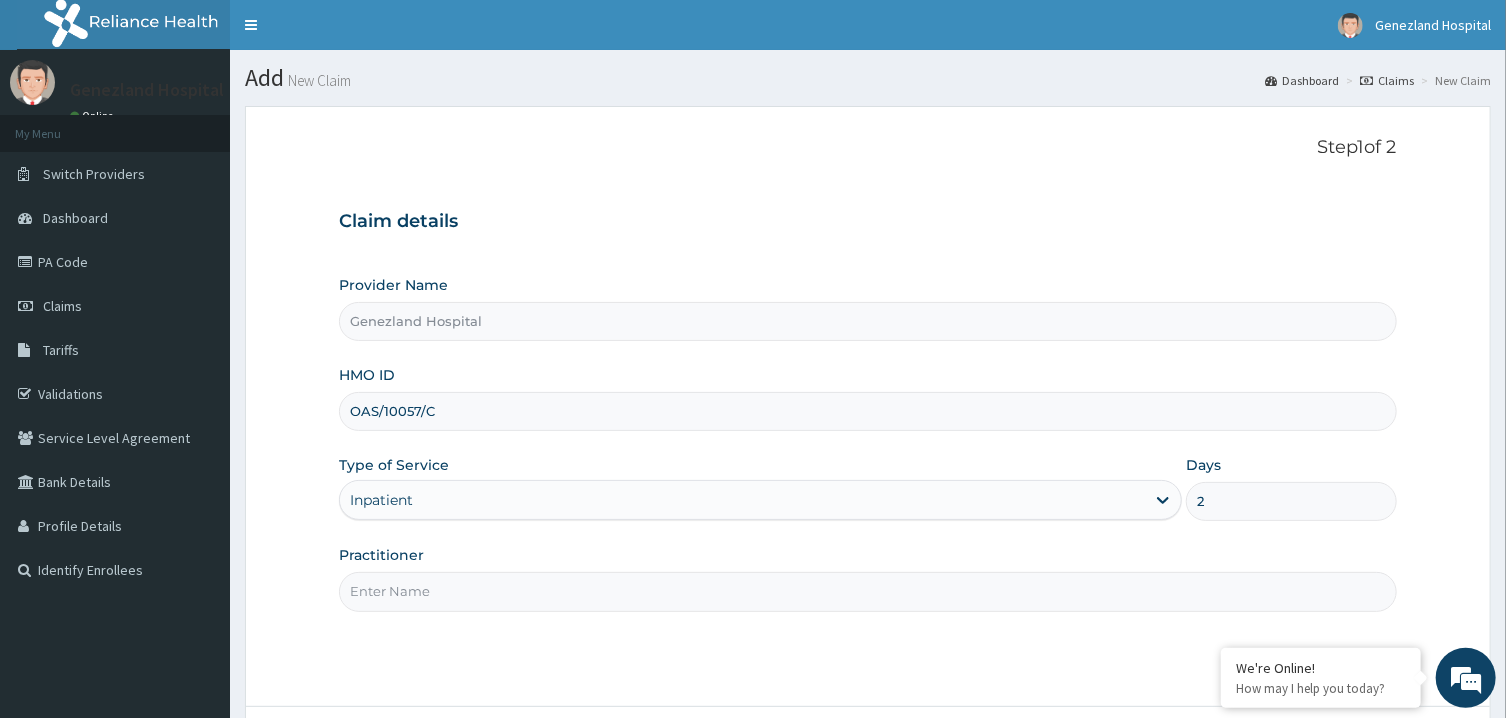 type on "2" 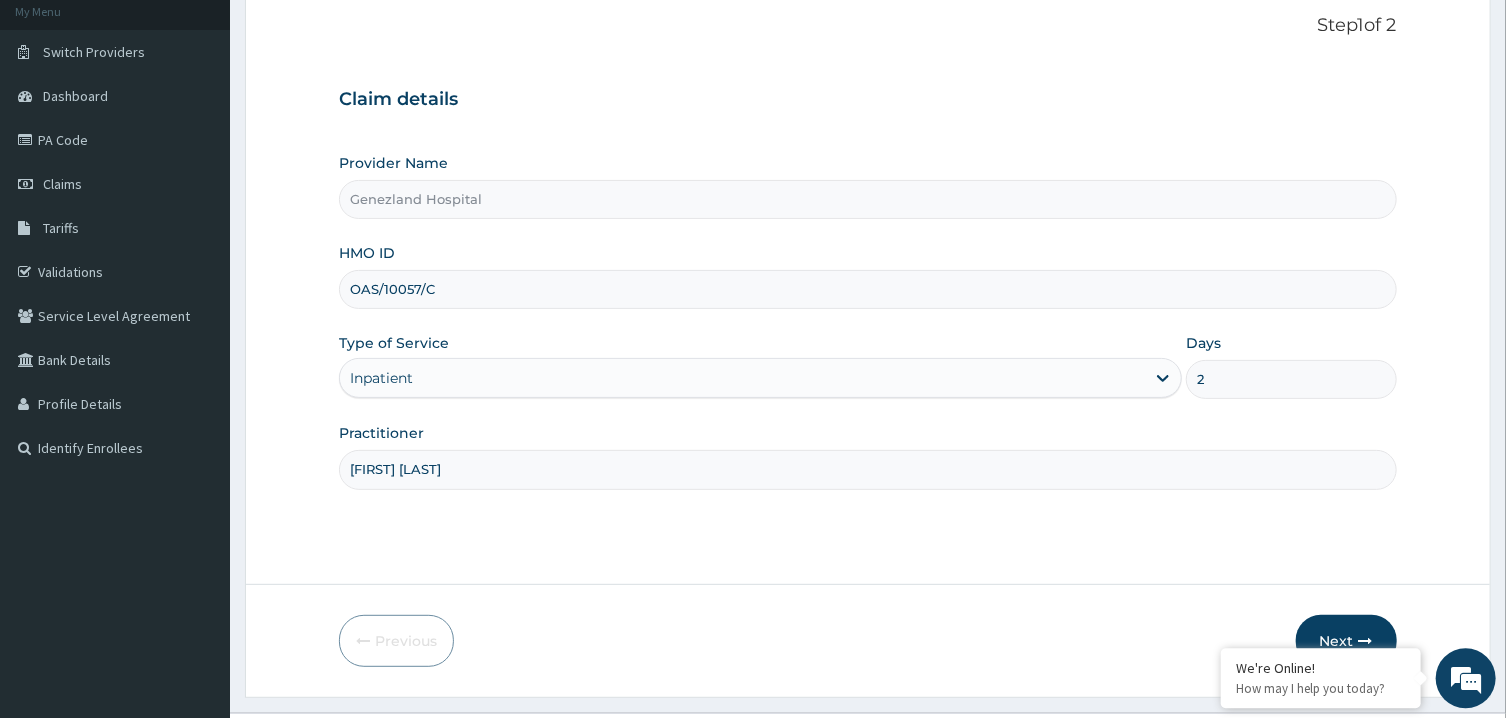 scroll, scrollTop: 168, scrollLeft: 0, axis: vertical 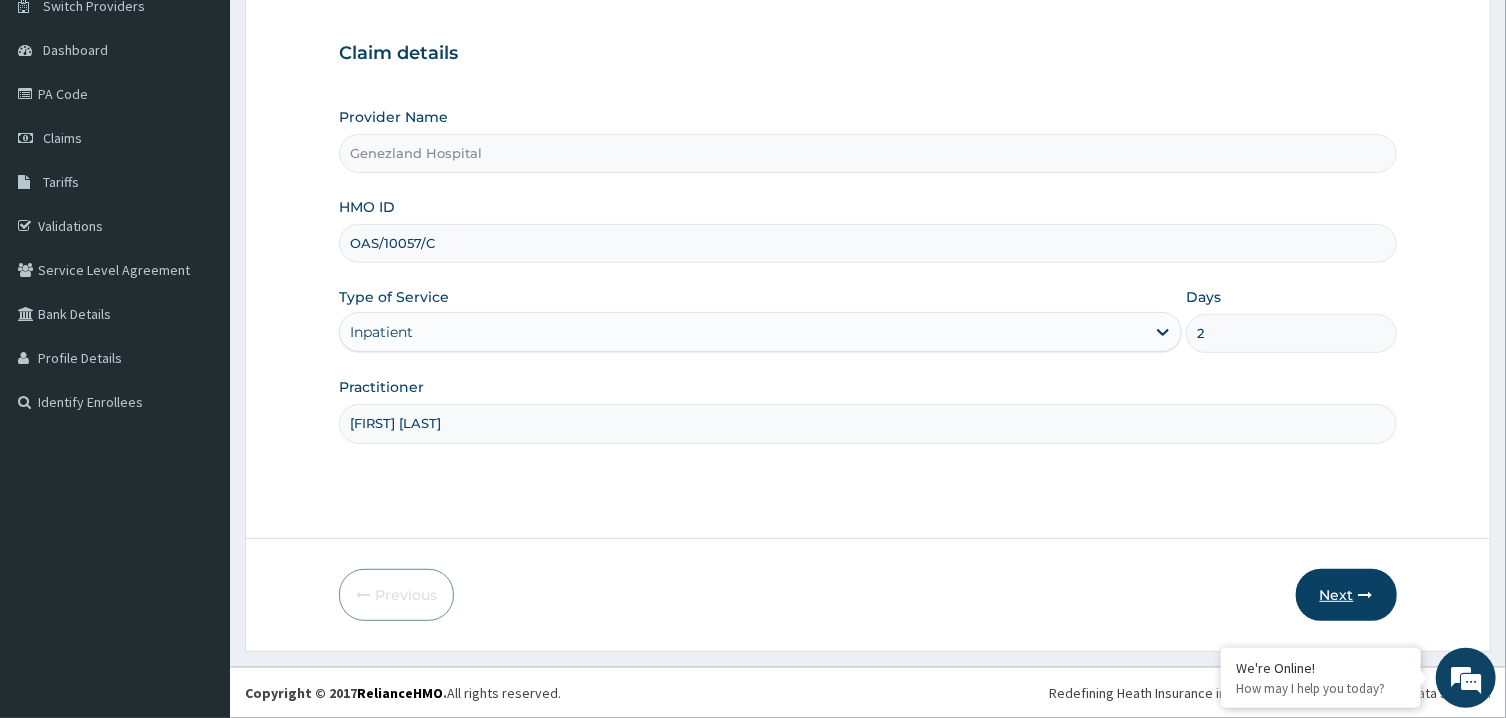 type on "[FIRST] [LAST]" 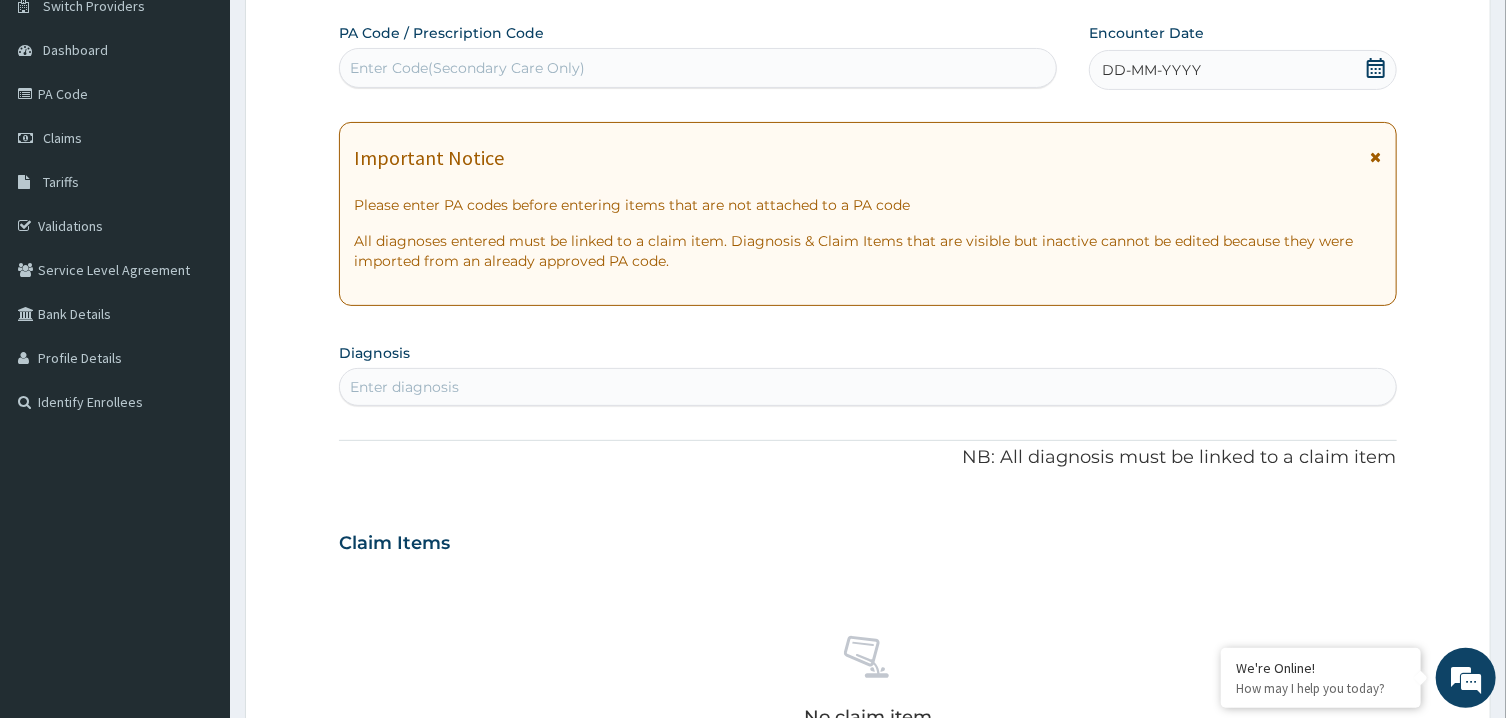 click on "Enter Code(Secondary Care Only)" at bounding box center (698, 68) 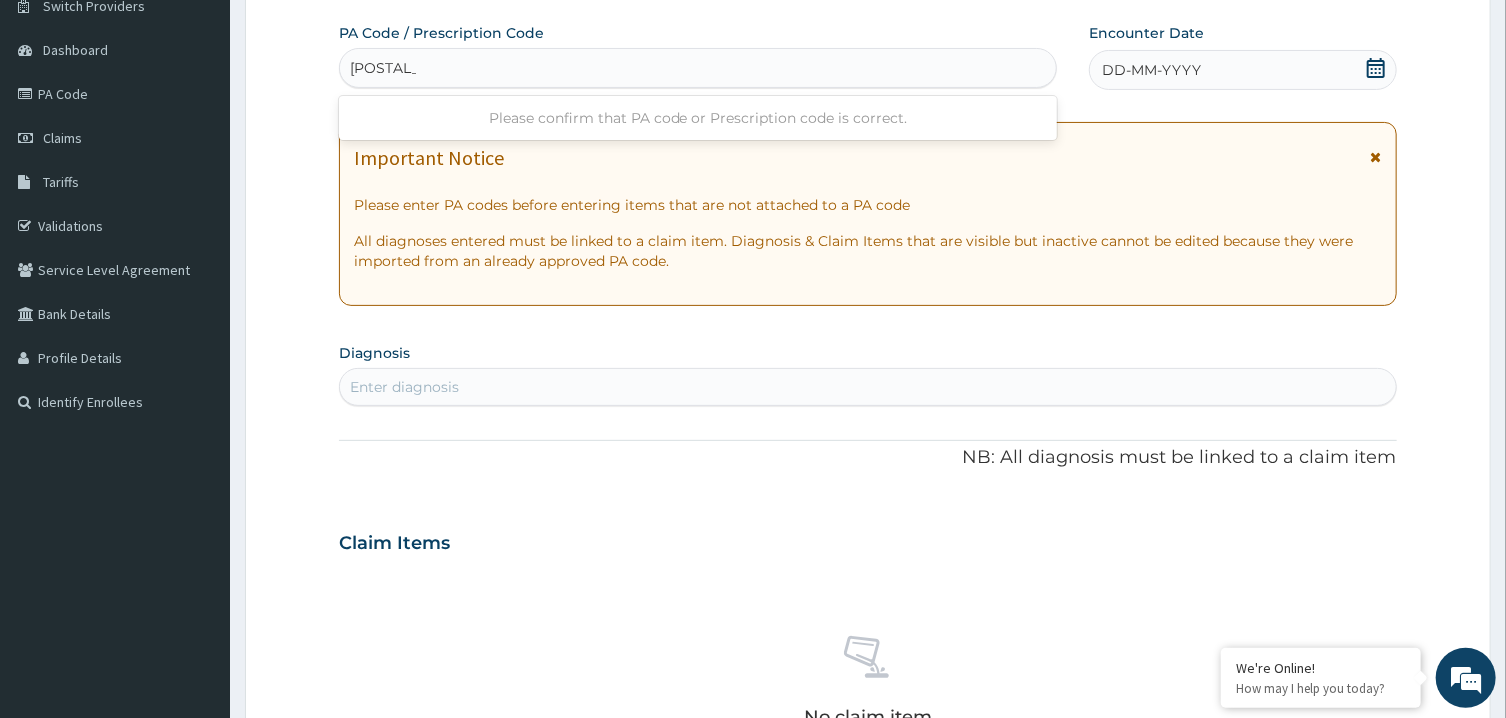 type on "[POSTAL_CODE]" 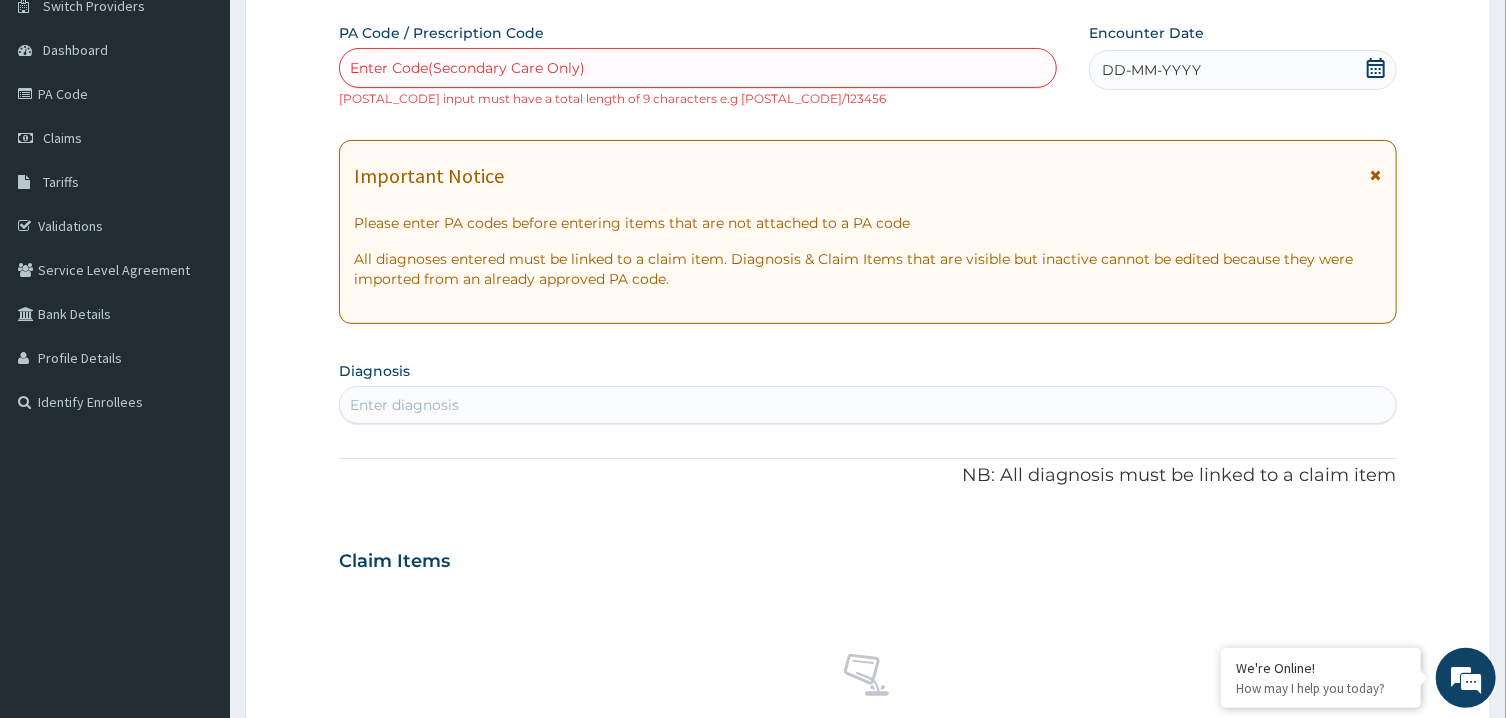 click on "Enter Code(Secondary Care Only)" at bounding box center [467, 68] 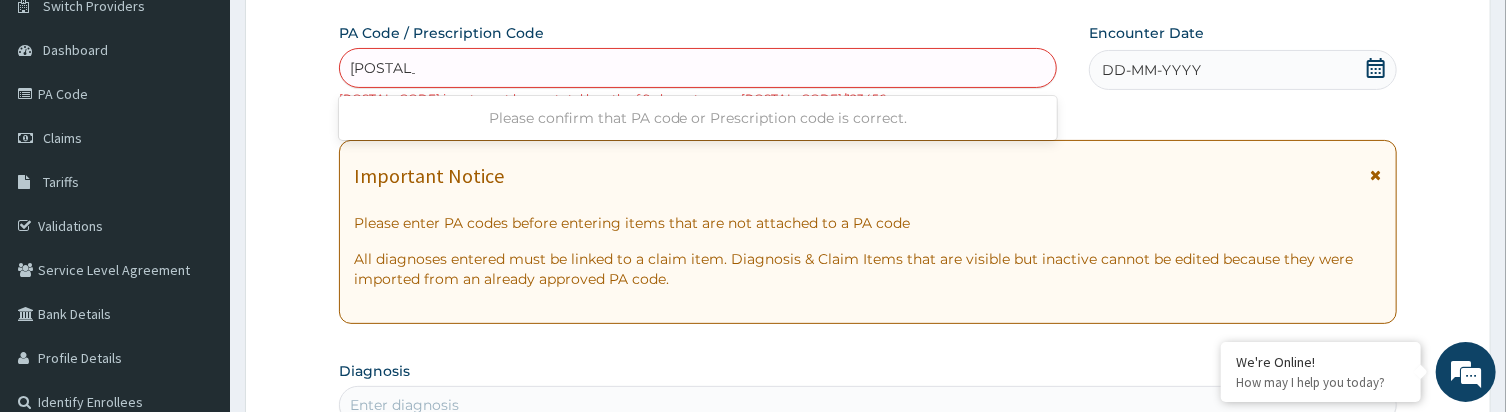 type on "[POSTAL_CODE]" 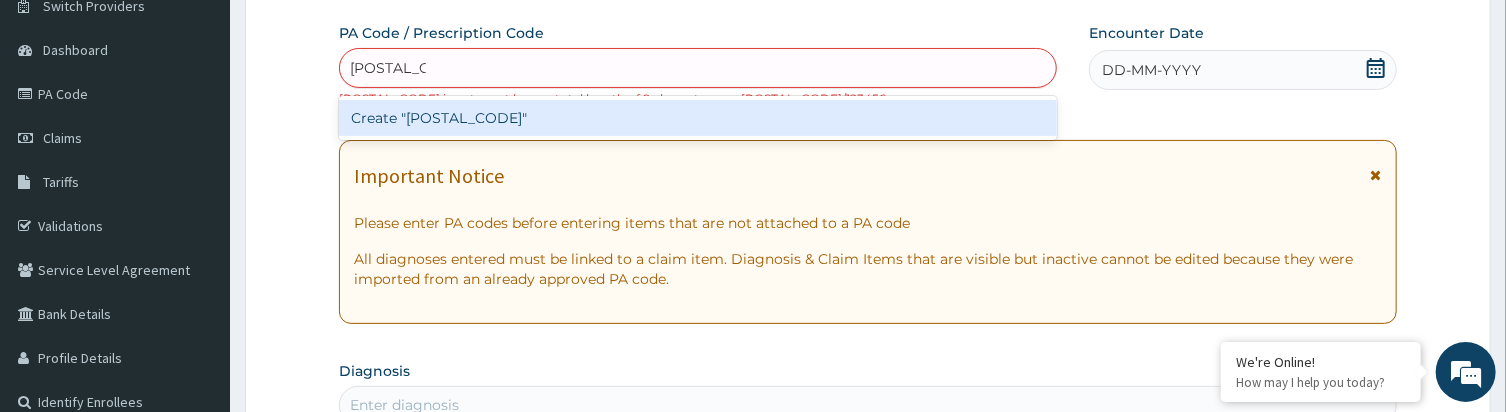 click on "Create "[POSTAL_CODE]"" at bounding box center (698, 118) 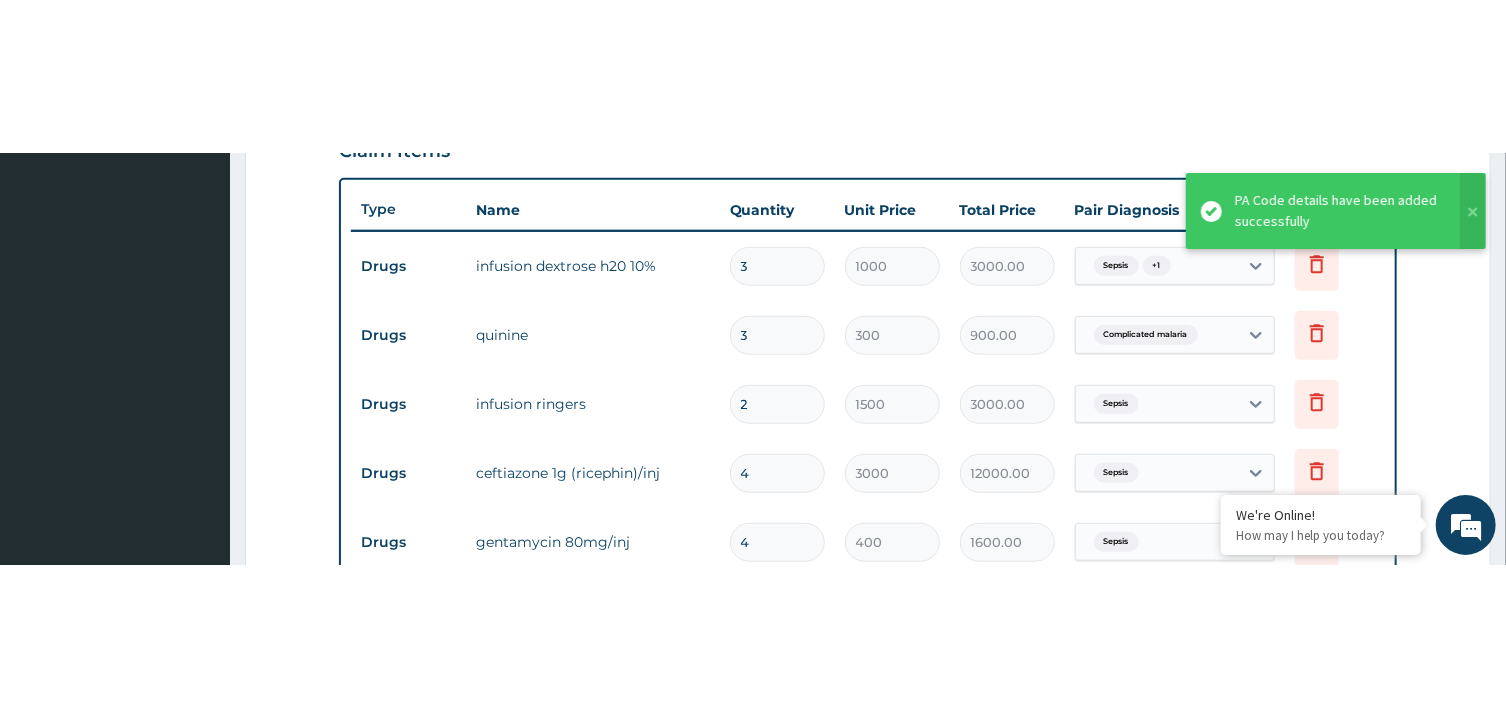 scroll, scrollTop: 1475, scrollLeft: 0, axis: vertical 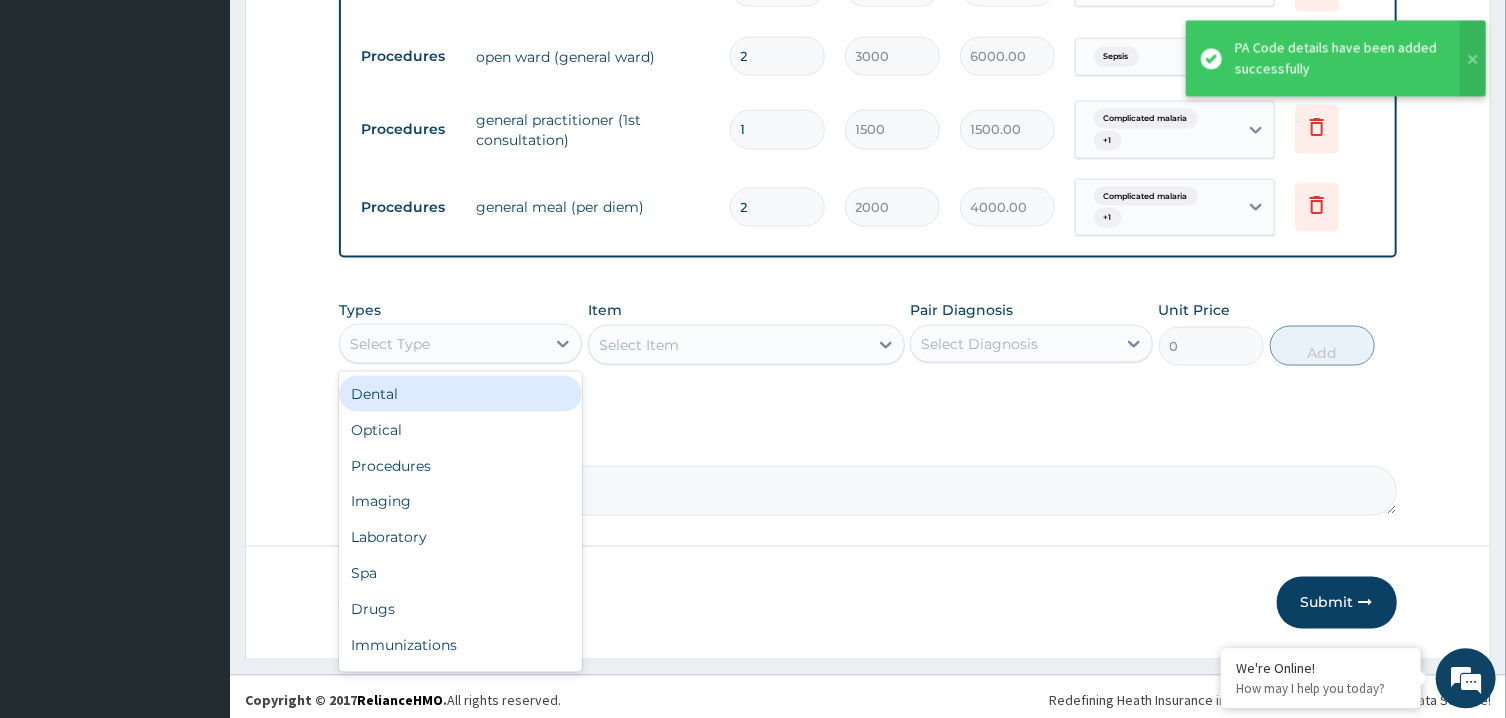 click on "Select Type" at bounding box center [442, 343] 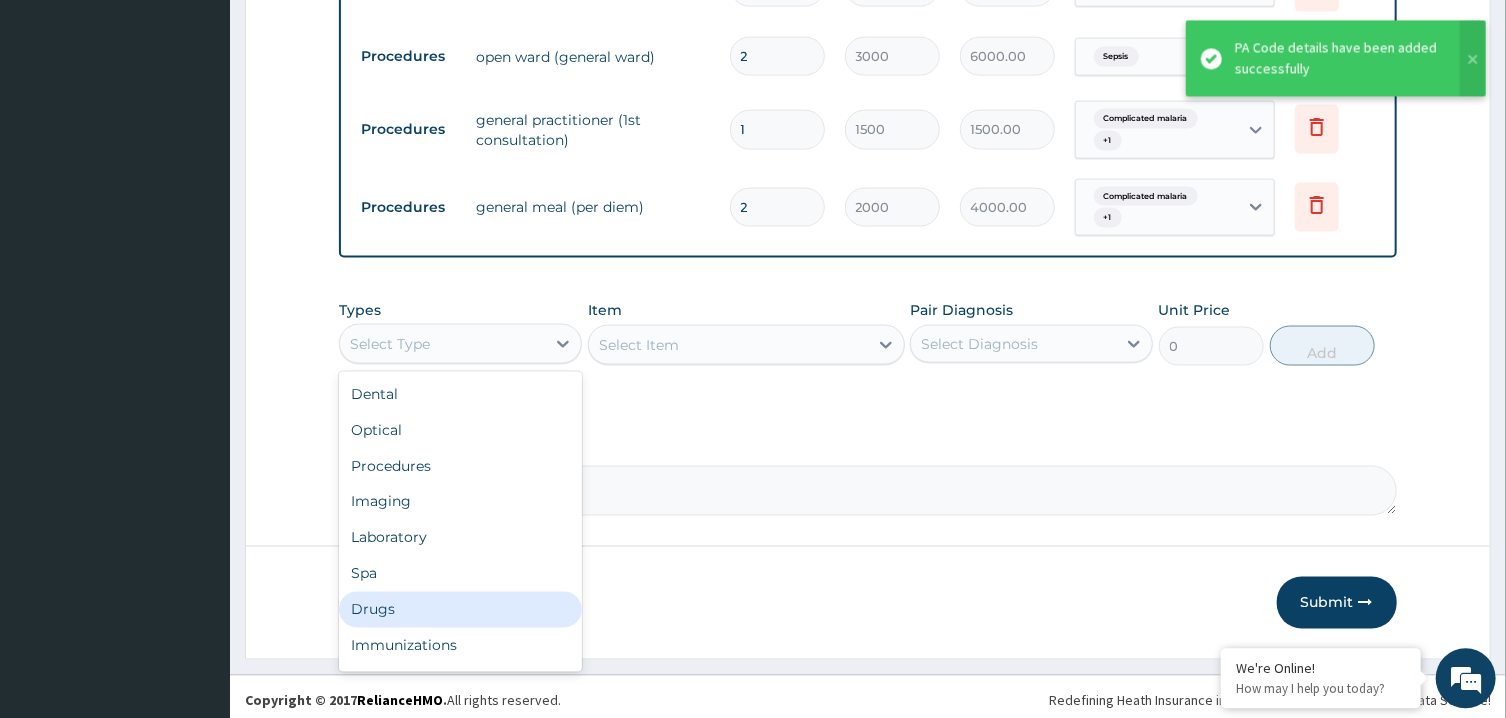 click on "Drugs" at bounding box center (460, 609) 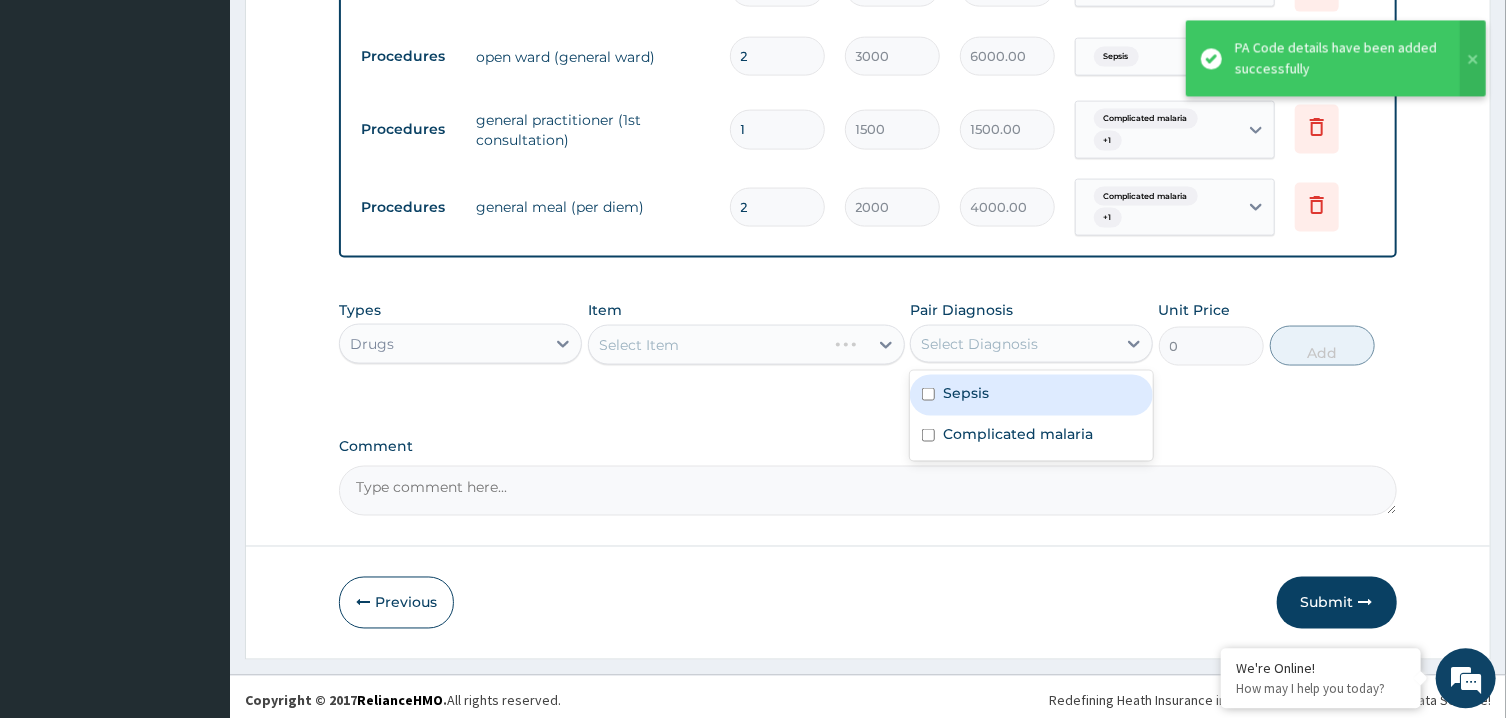 click on "Select Diagnosis" at bounding box center [979, 343] 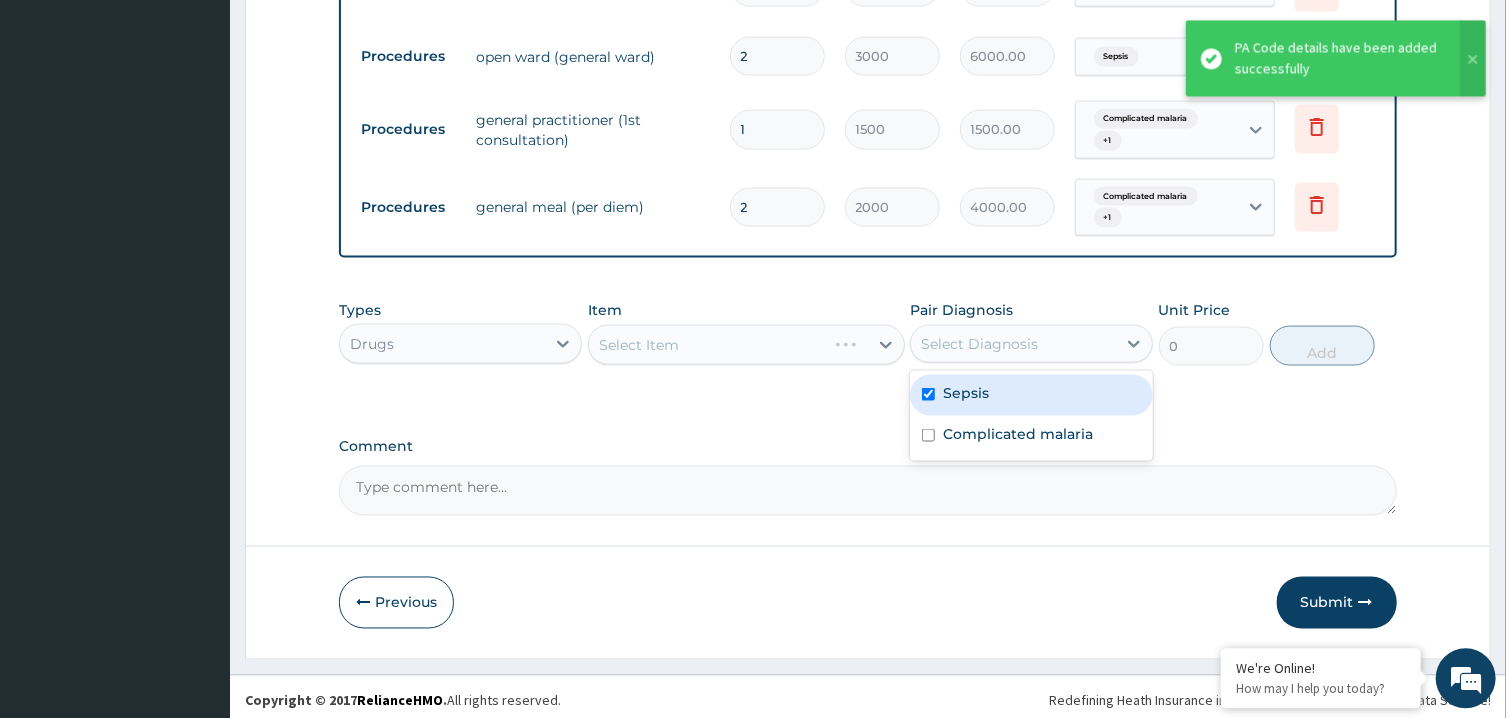 checkbox on "true" 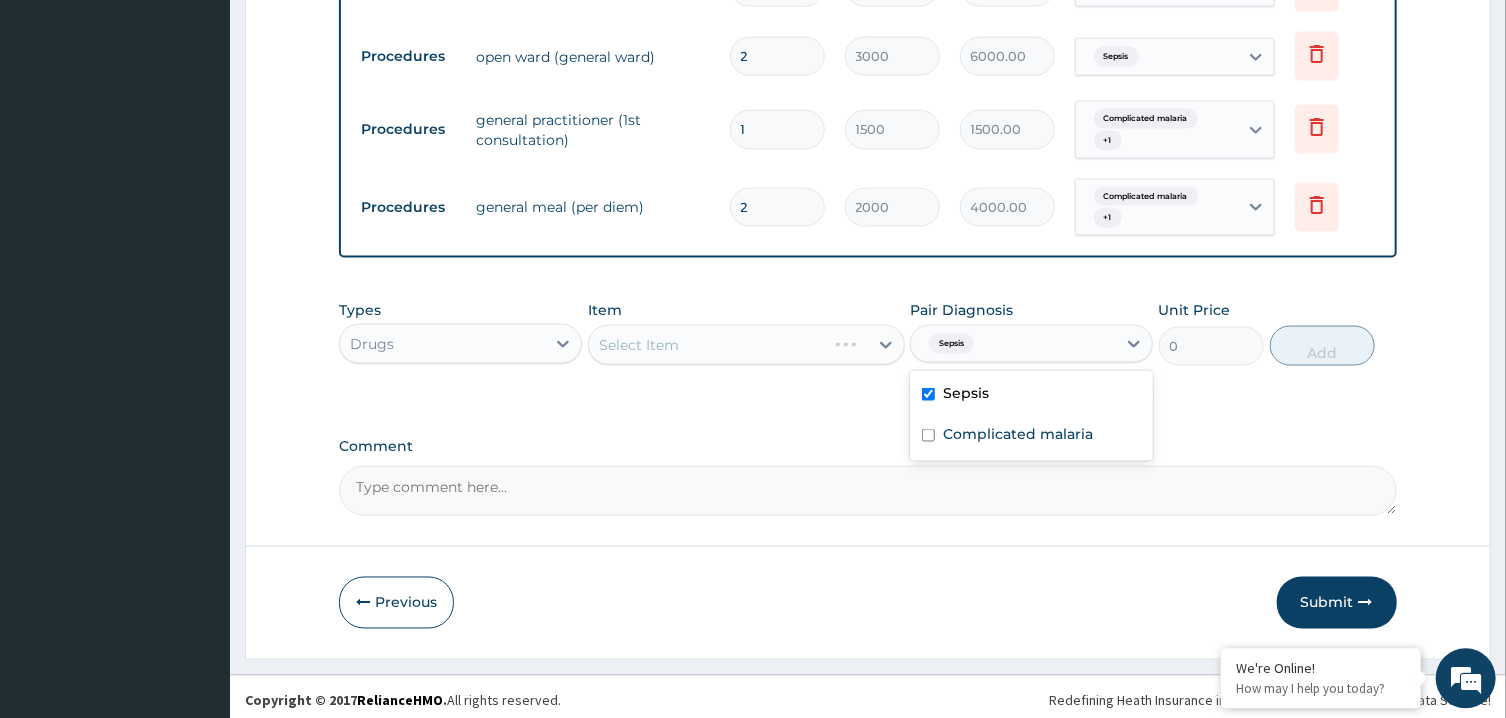 click on "Select Item" at bounding box center [707, 344] 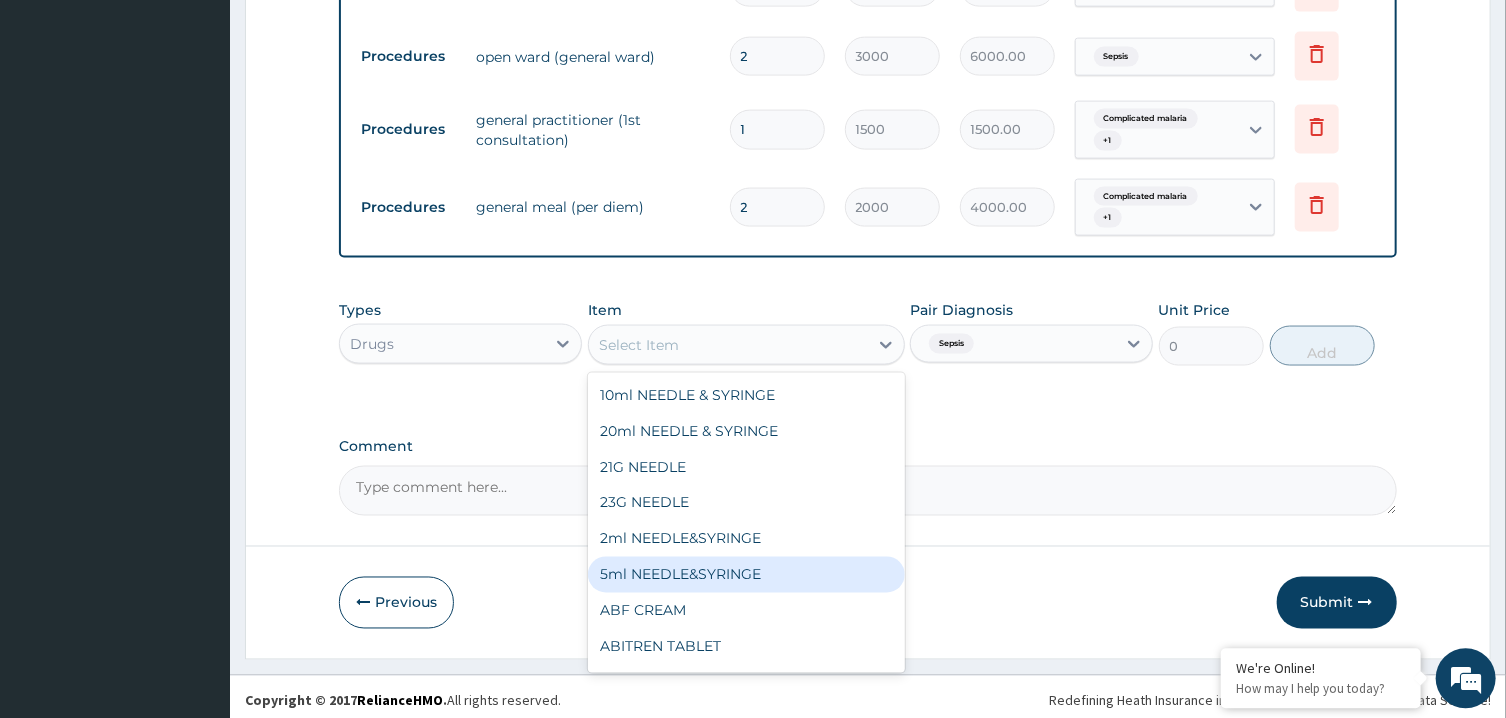 click on "5ml NEEDLE&SYRINGE" at bounding box center [746, 574] 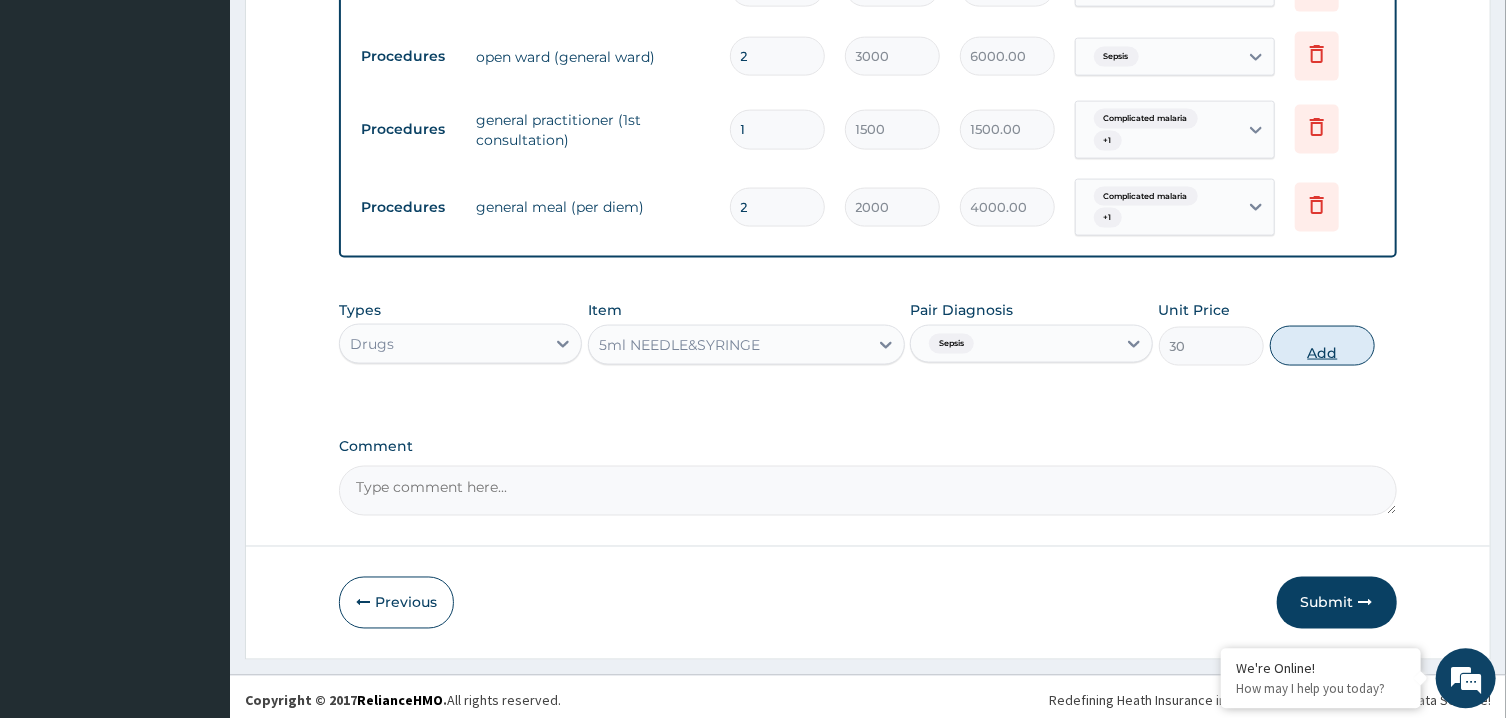 click on "Add" at bounding box center (1323, 345) 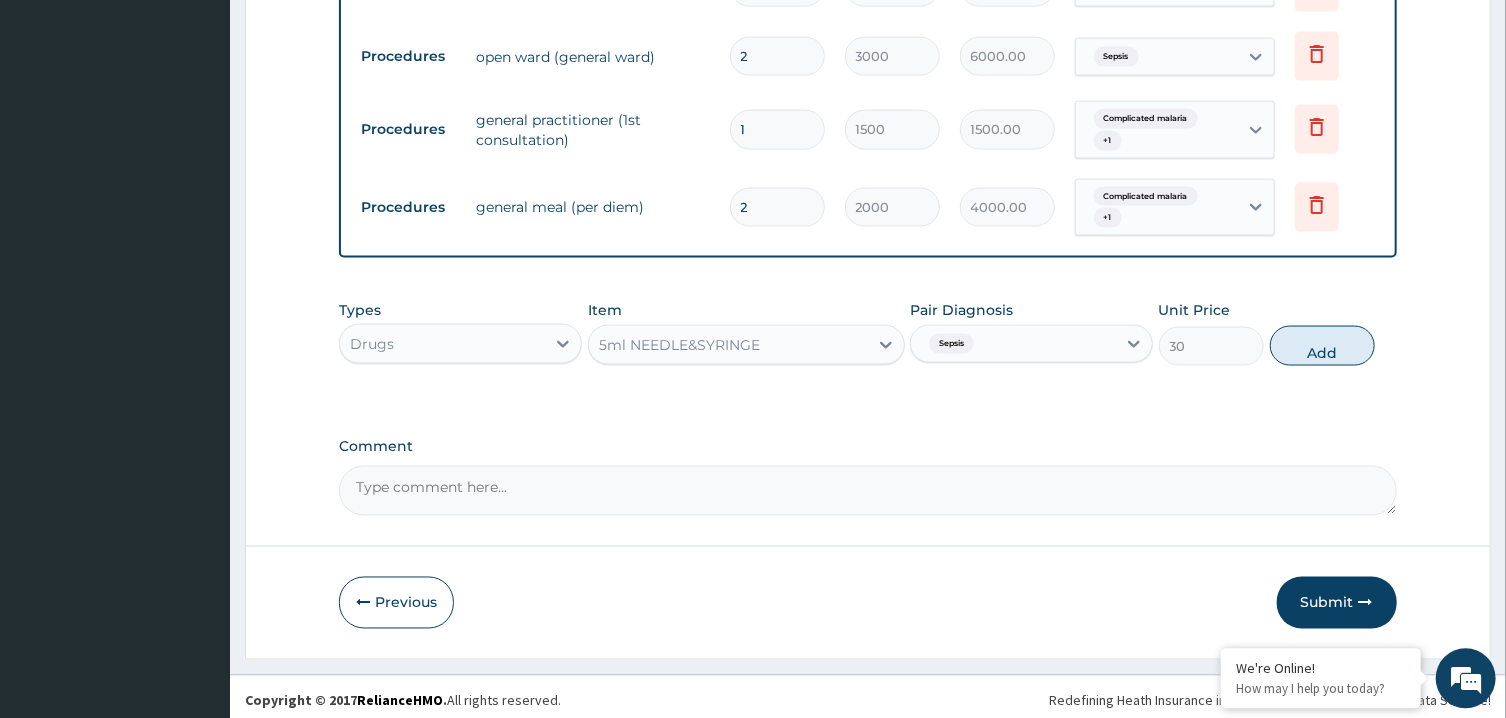 type on "0" 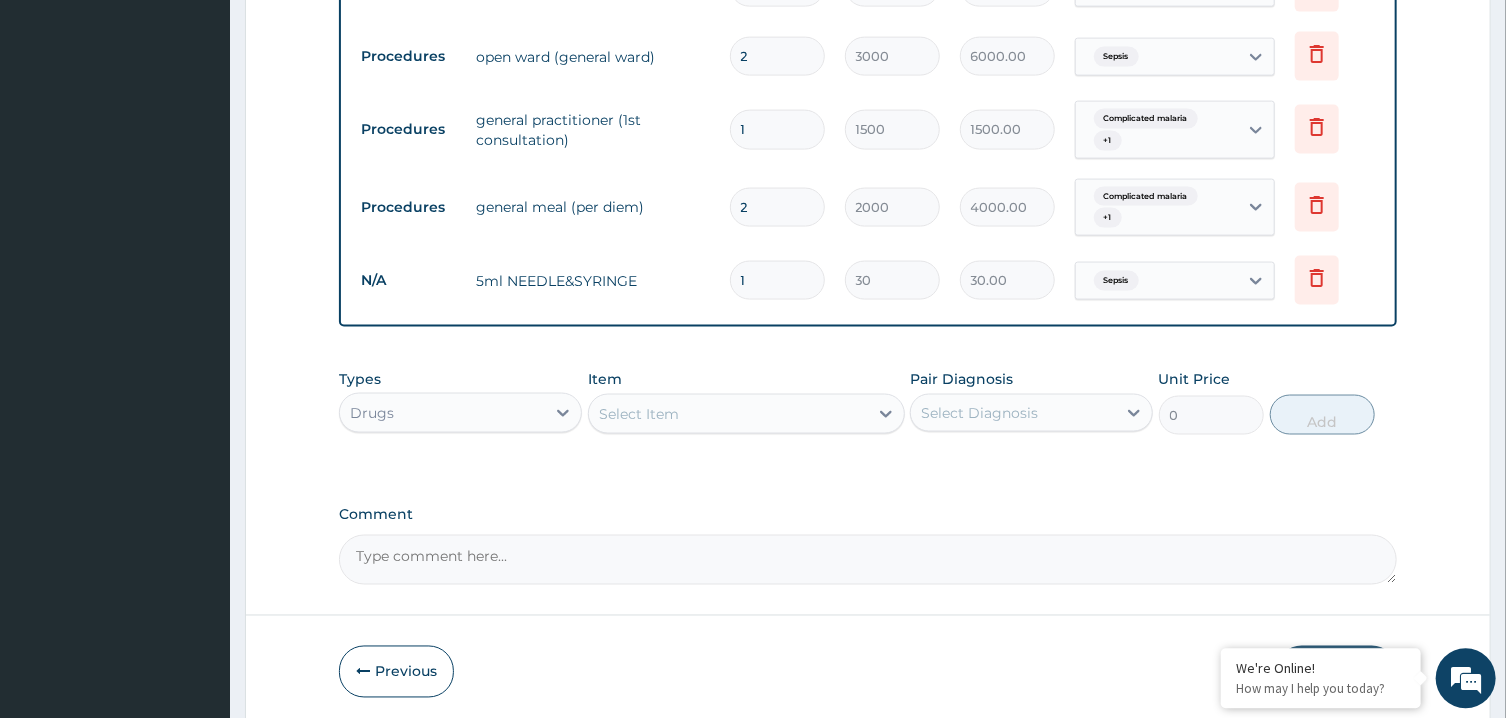 click on "Select Item" at bounding box center [728, 413] 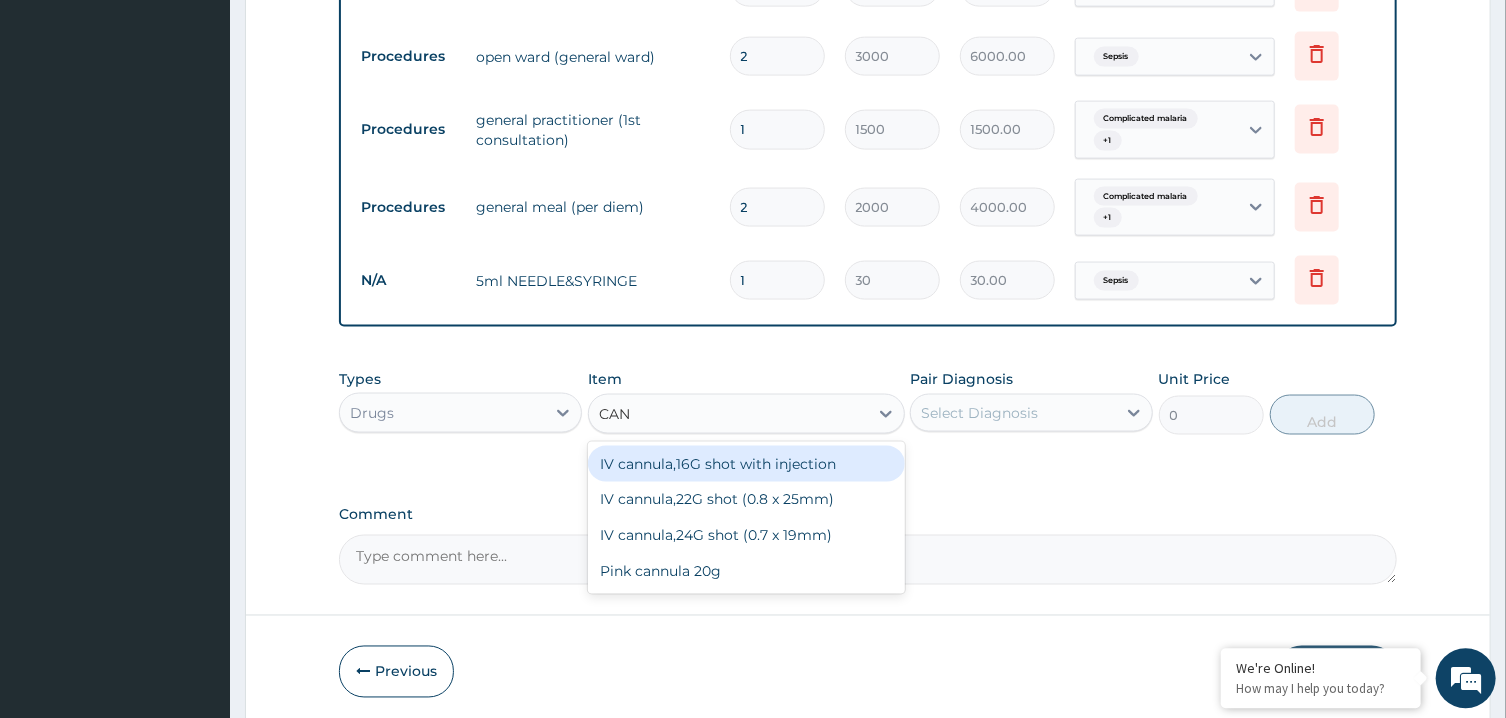 type on "CANN" 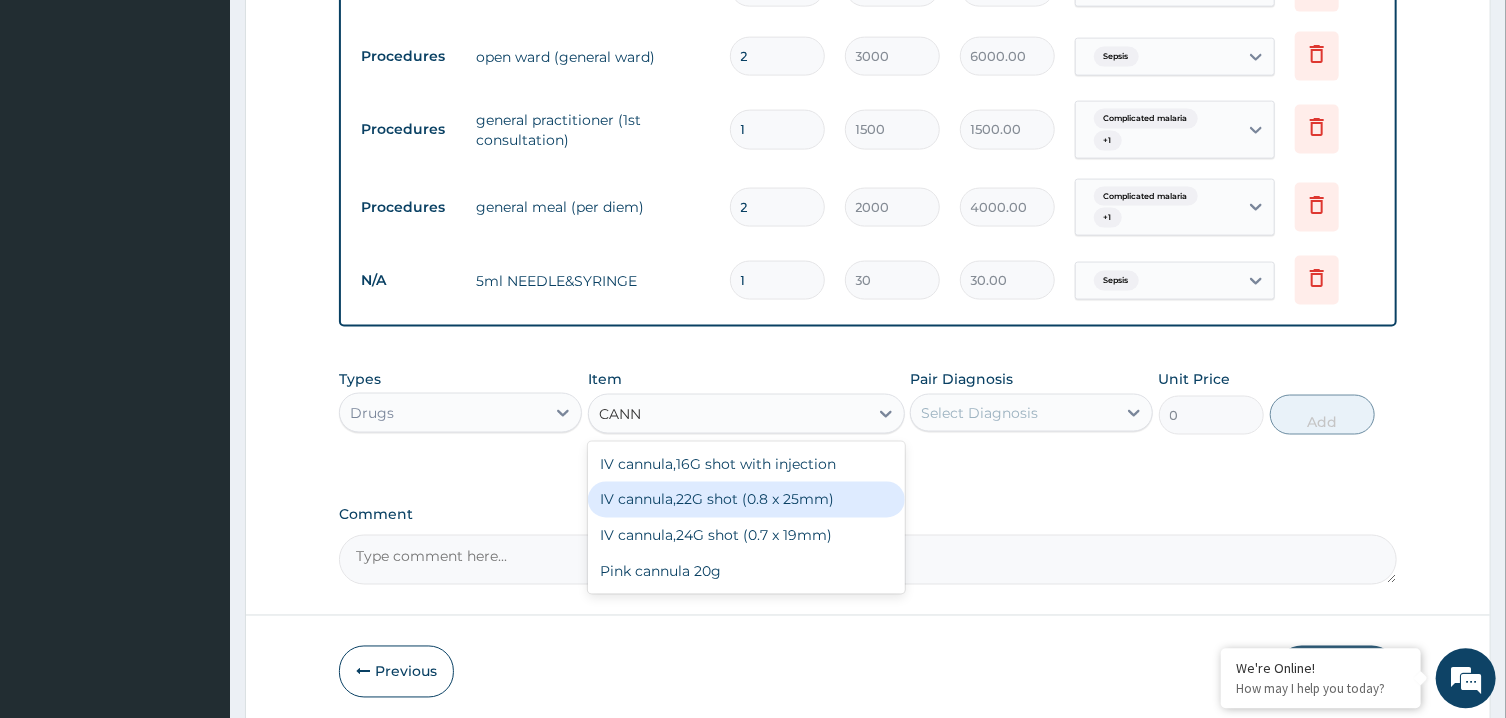 click on "IV cannula,22G shot (0.8 x 25mm)" at bounding box center [746, 499] 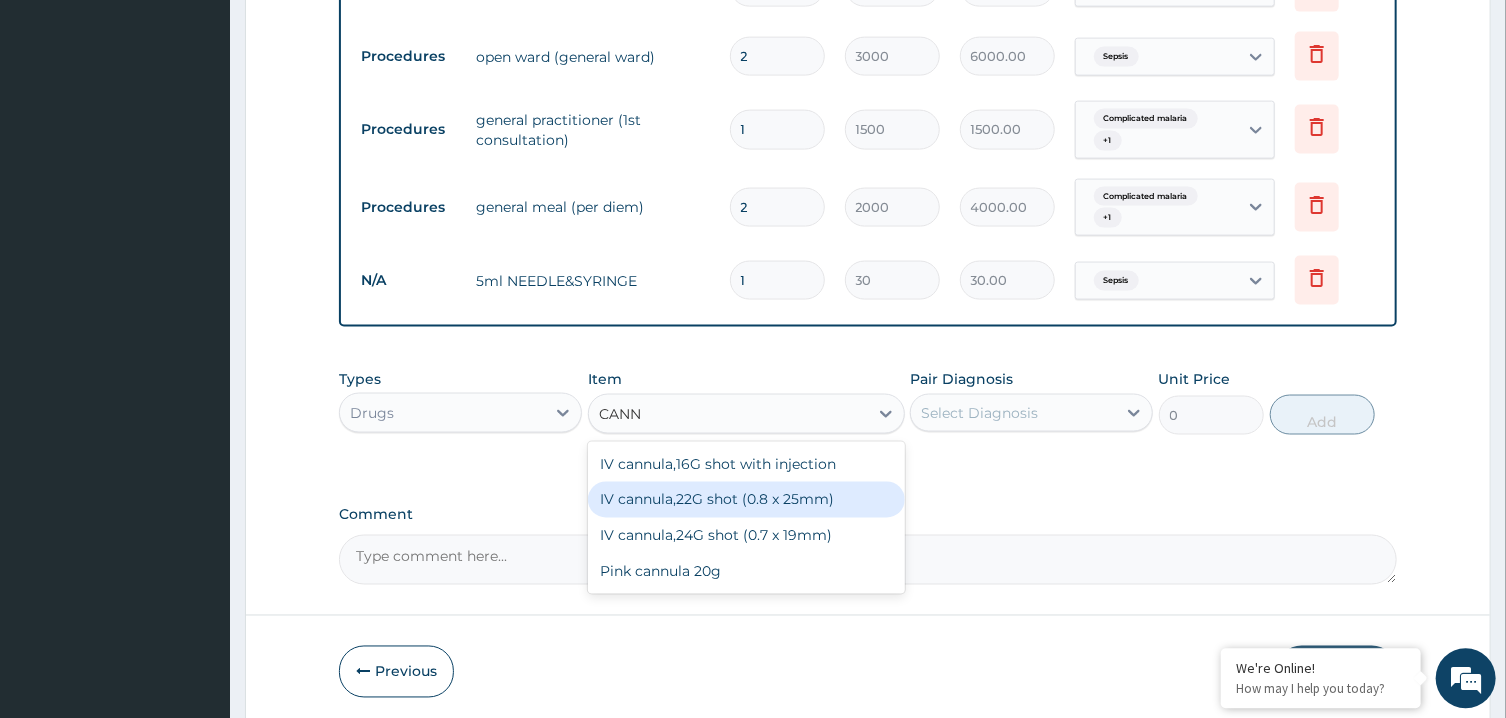 type 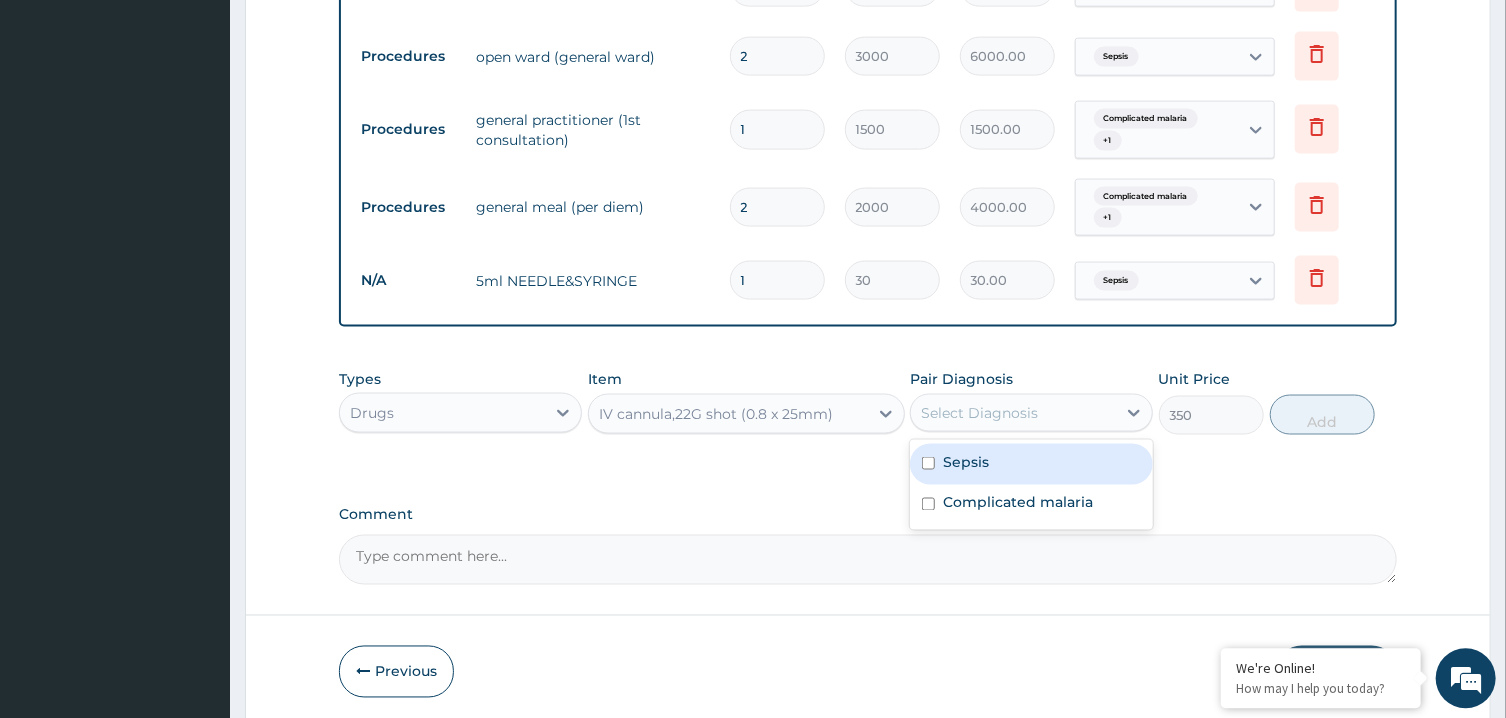 click on "Select Diagnosis" at bounding box center [1013, 412] 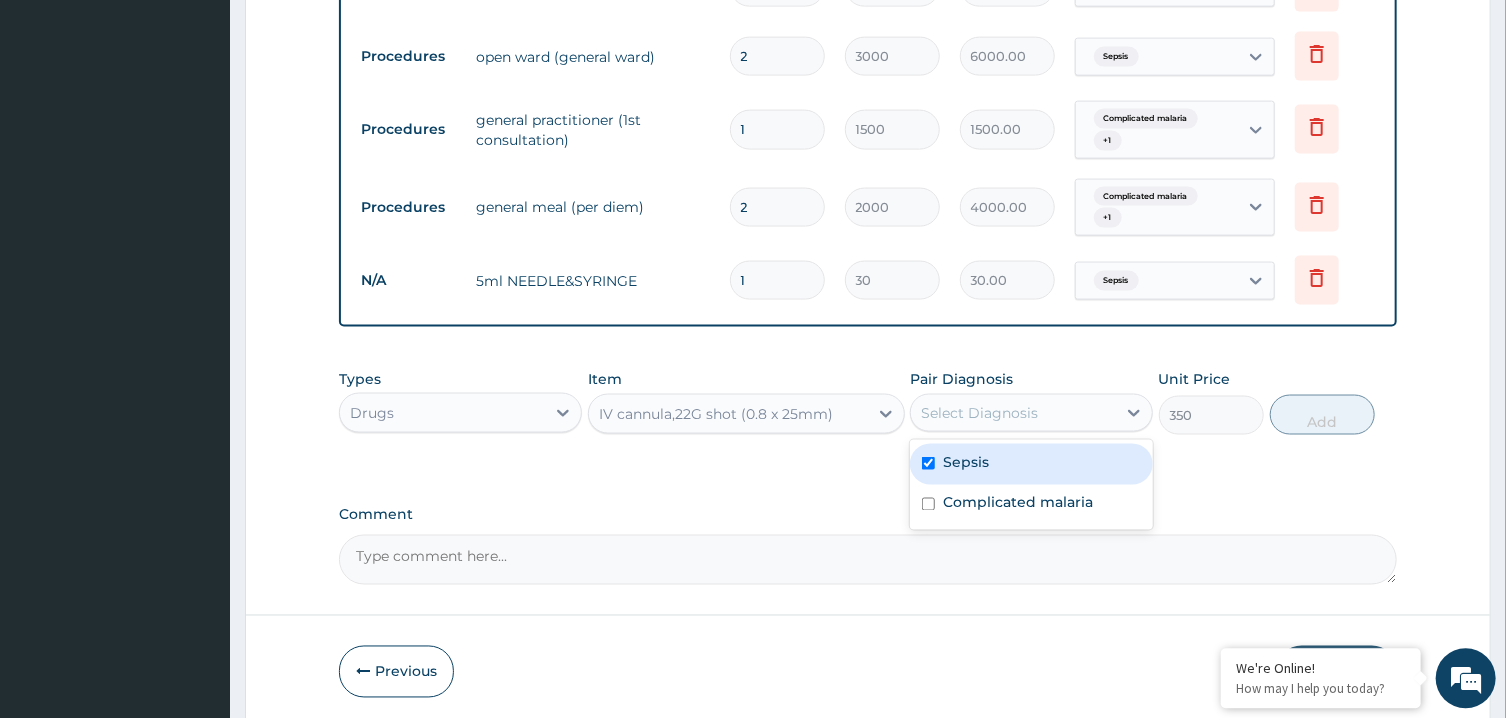 checkbox on "true" 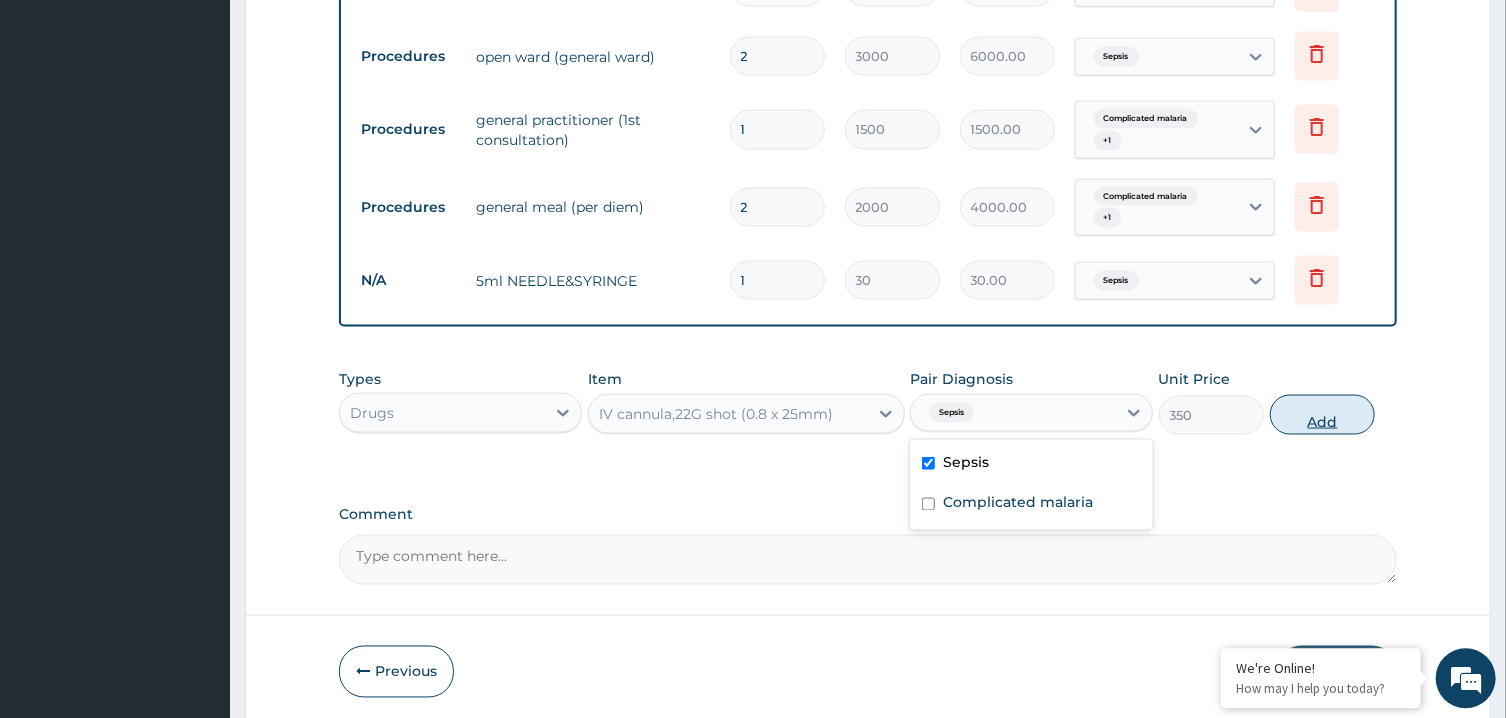 click on "Add" at bounding box center [1323, 414] 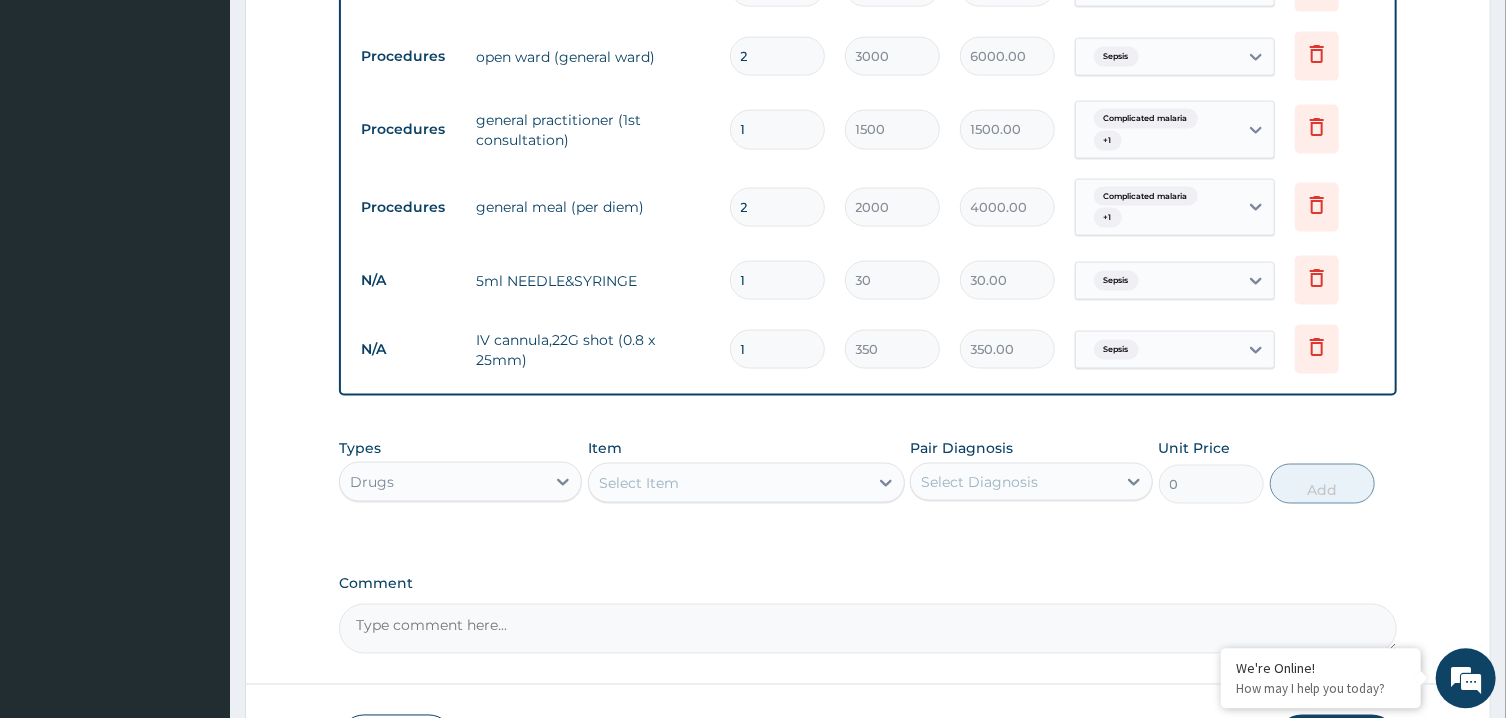 click on "Select Item" at bounding box center (728, 482) 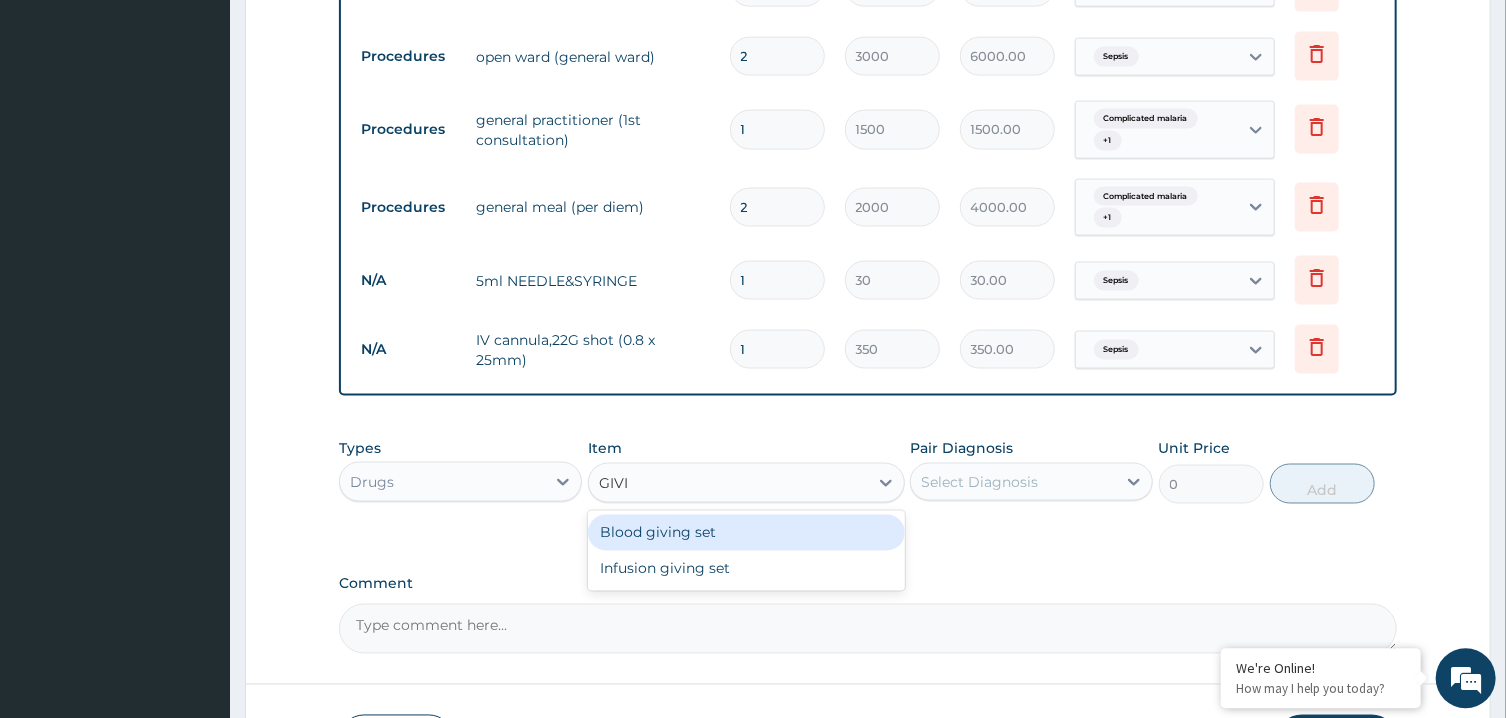 type on "GIVIN" 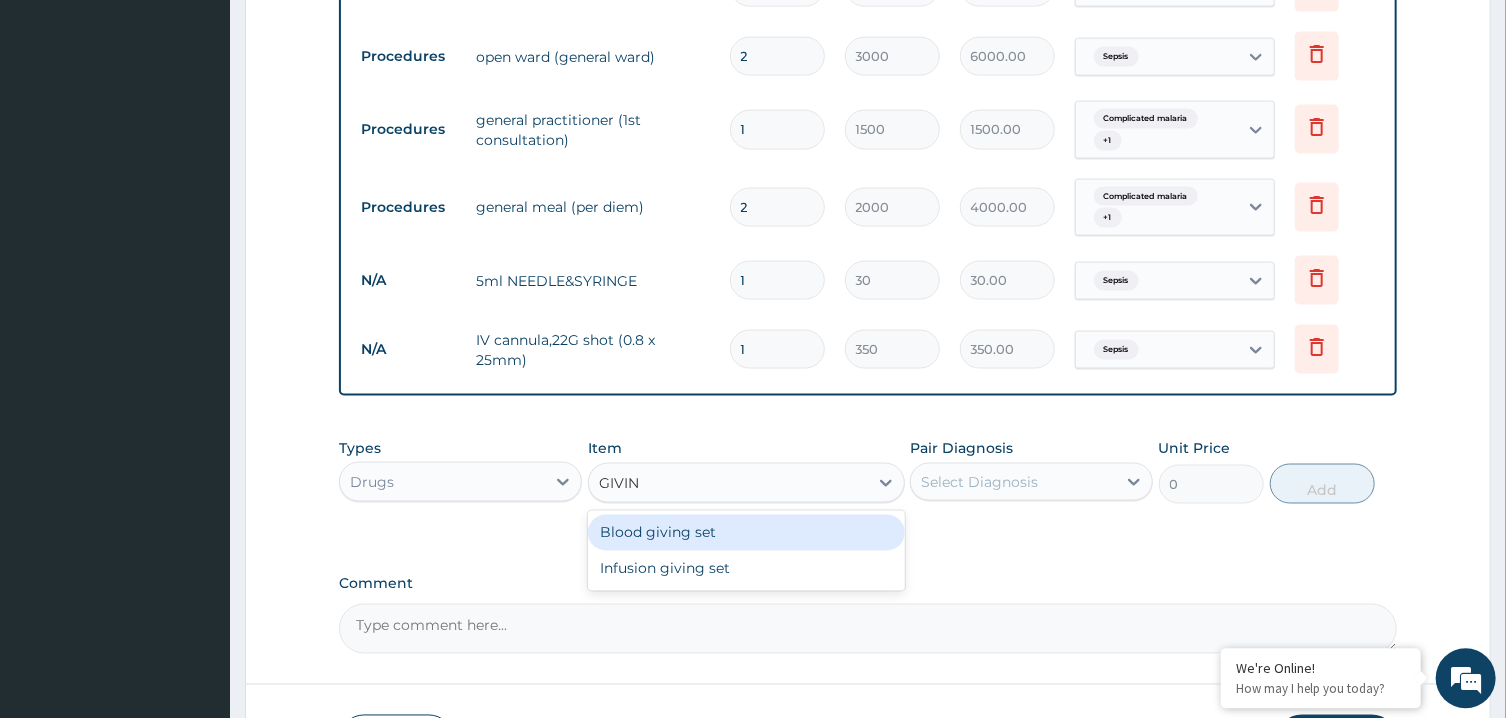 click on "Blood giving set" at bounding box center (746, 532) 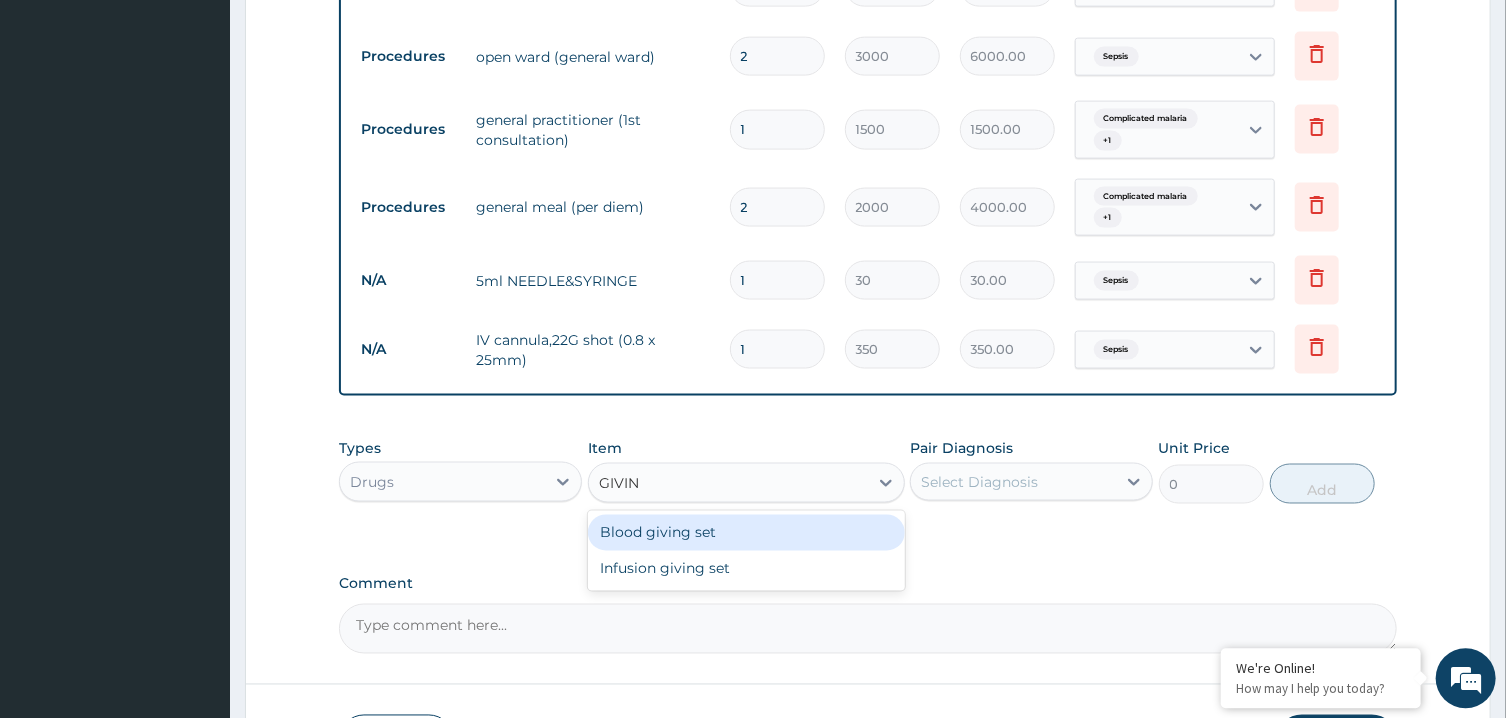 type 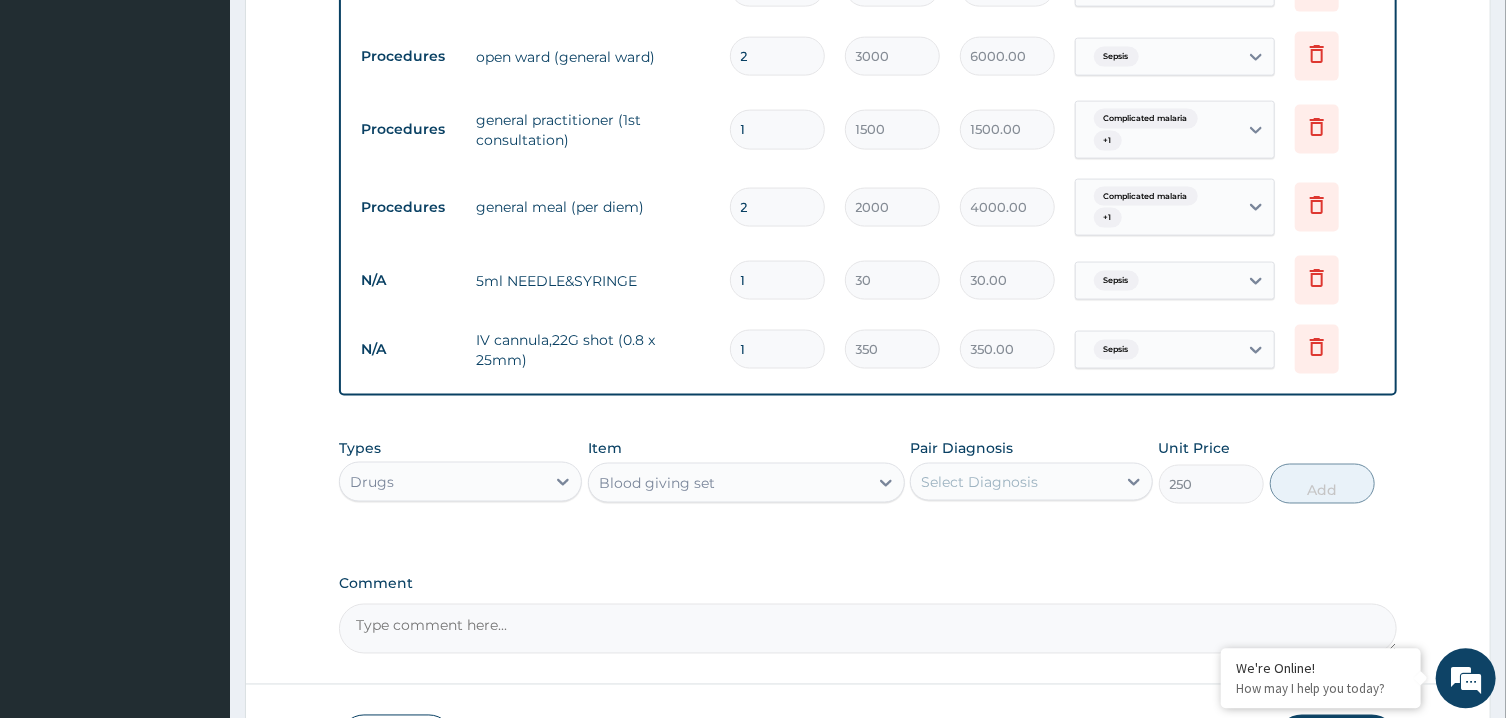 click on "Select Diagnosis" at bounding box center [979, 481] 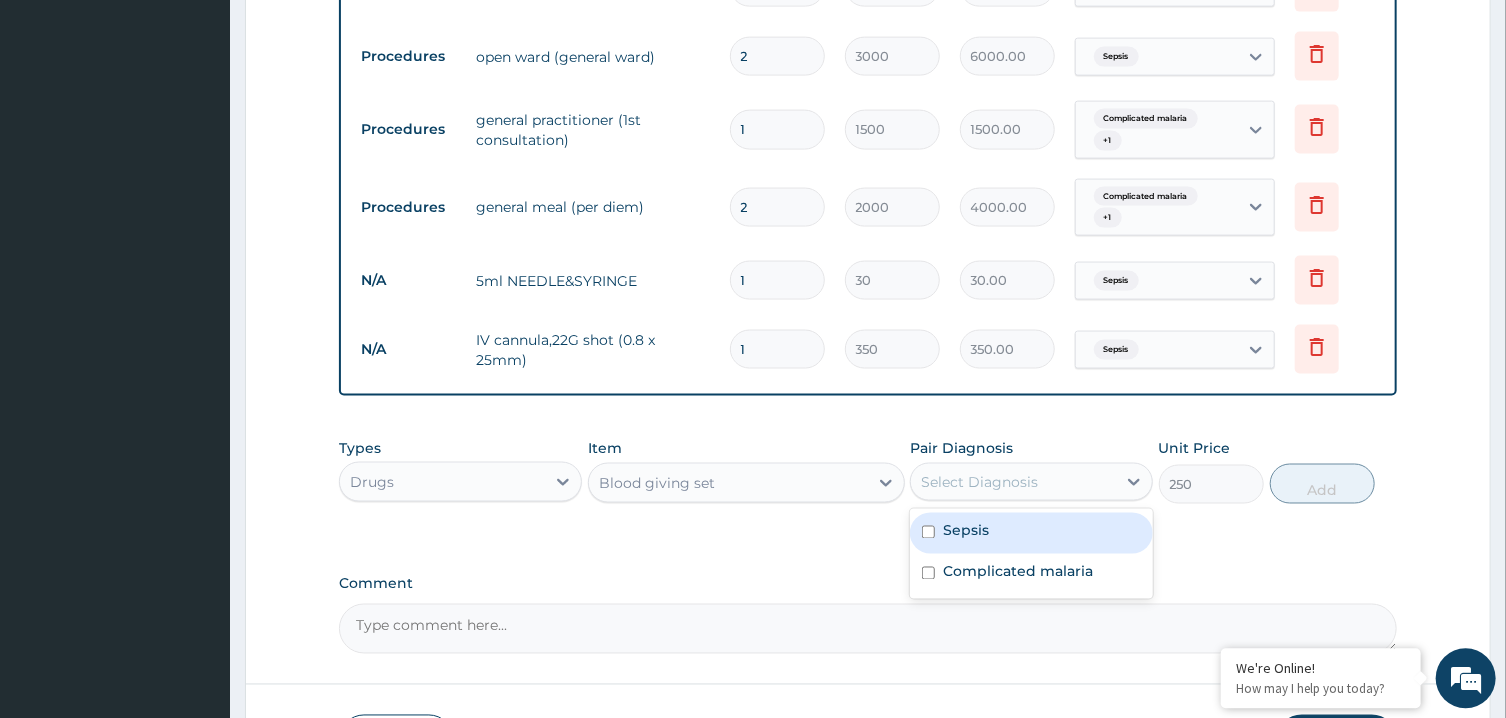 click on "Sepsis" at bounding box center (1031, 532) 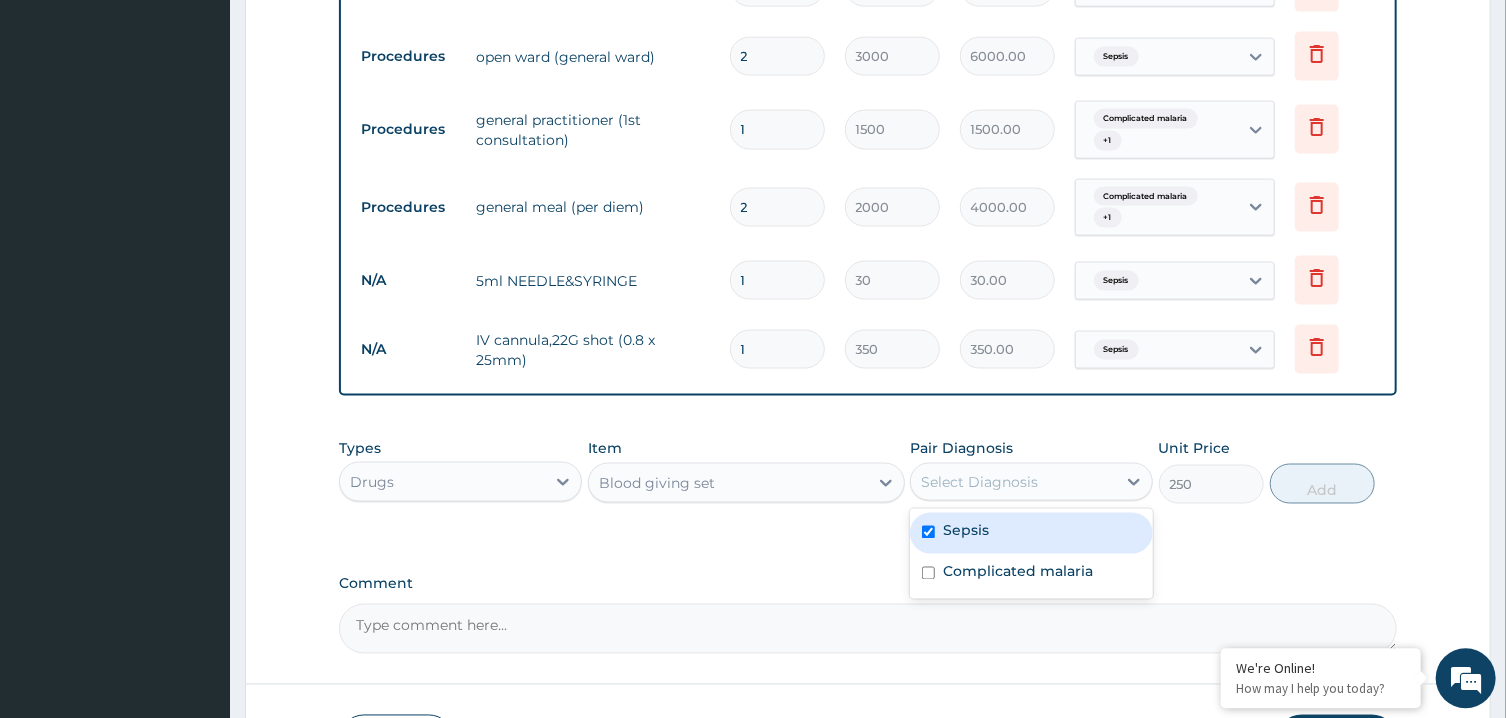 checkbox on "true" 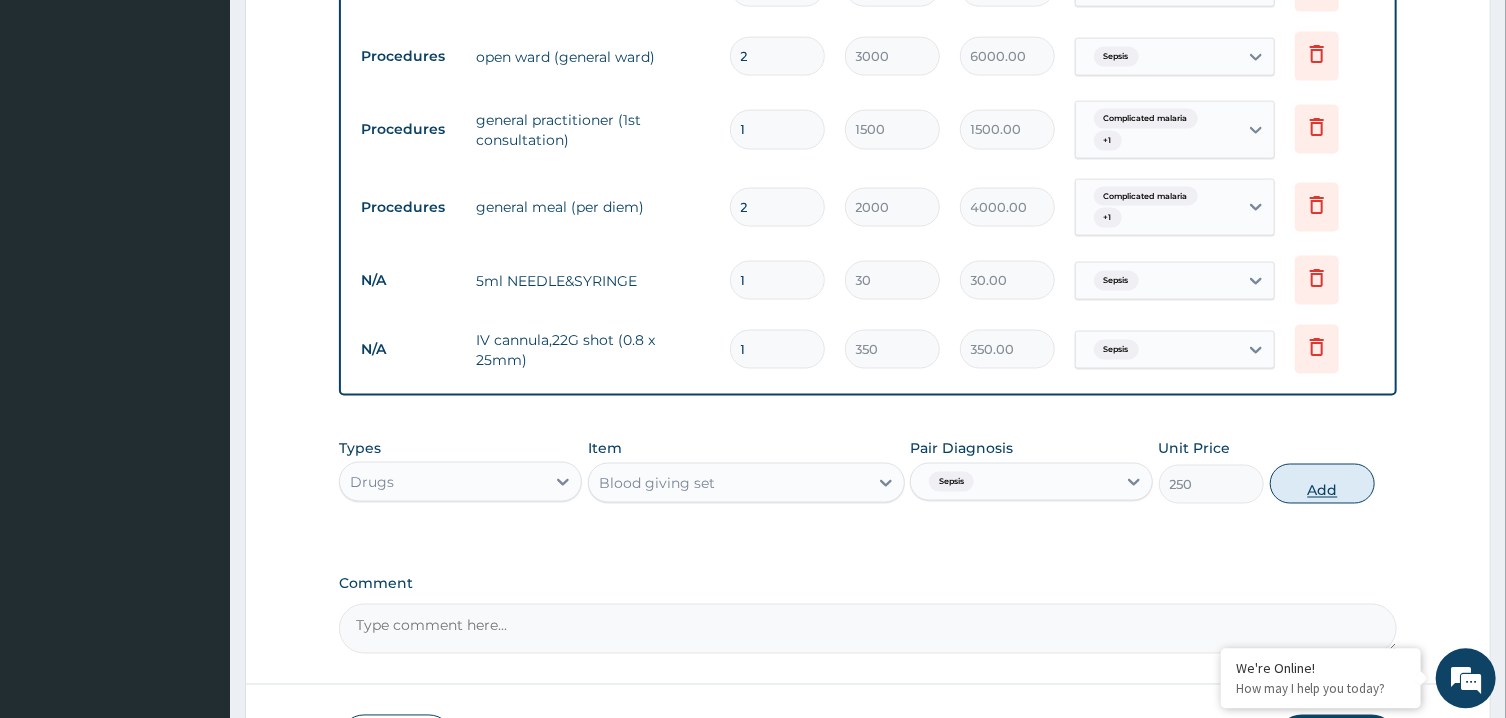 click on "Add" at bounding box center (1323, 483) 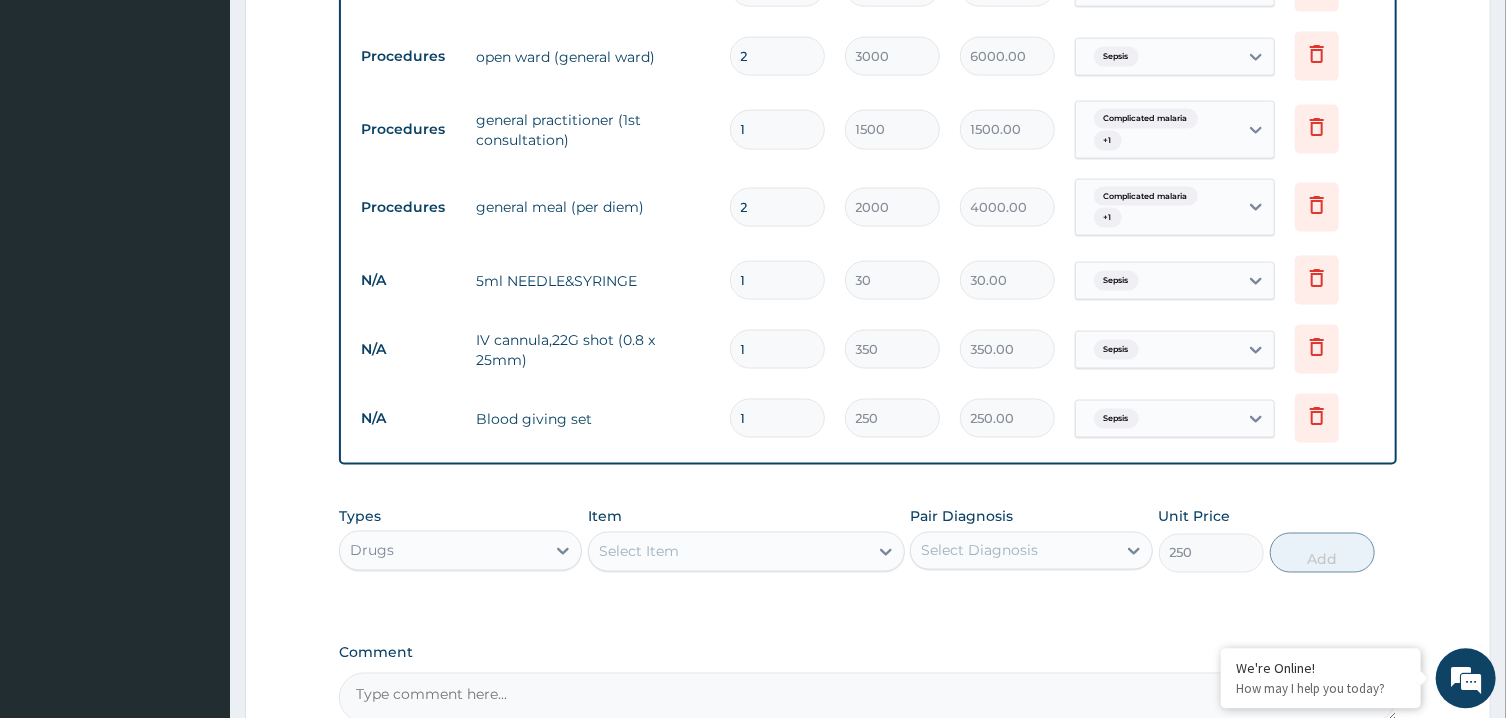 type on "0" 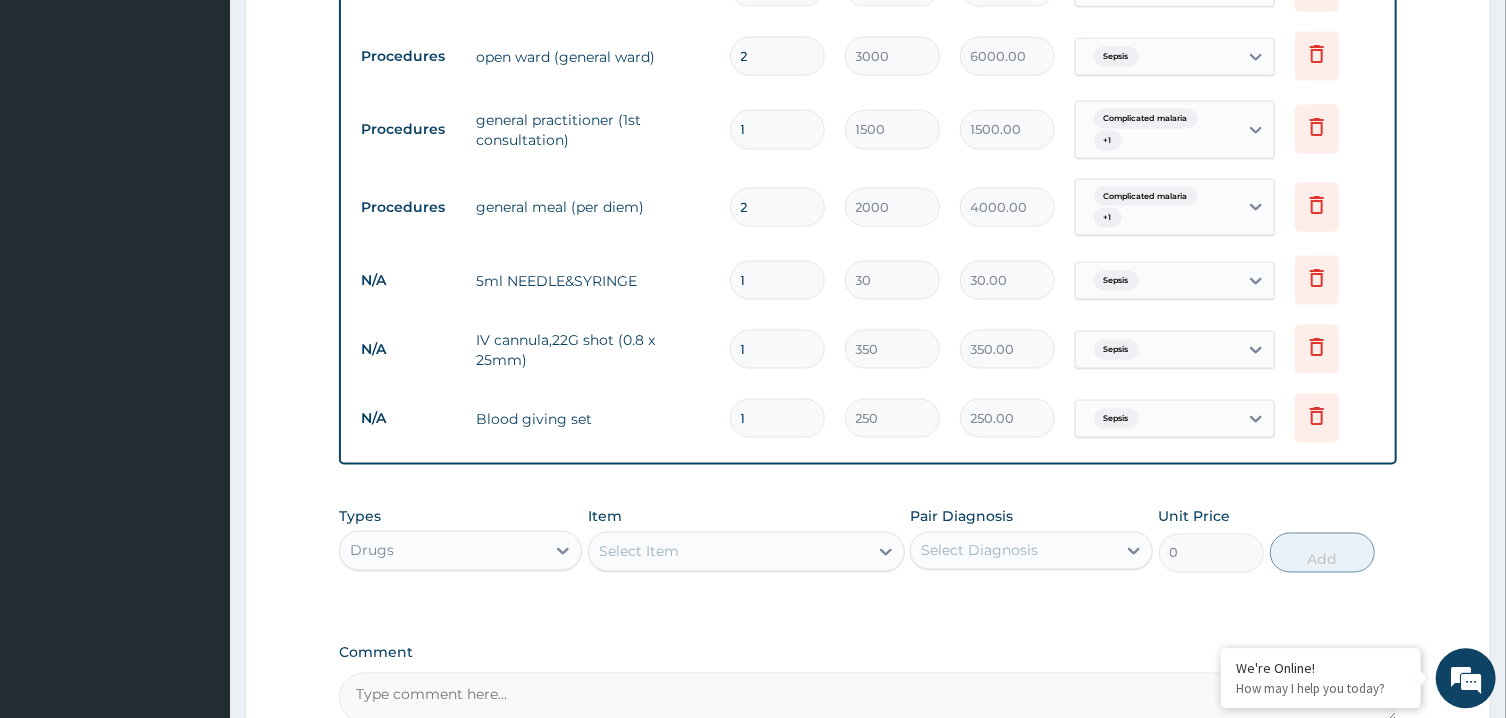 click on "Select Item" at bounding box center (728, 551) 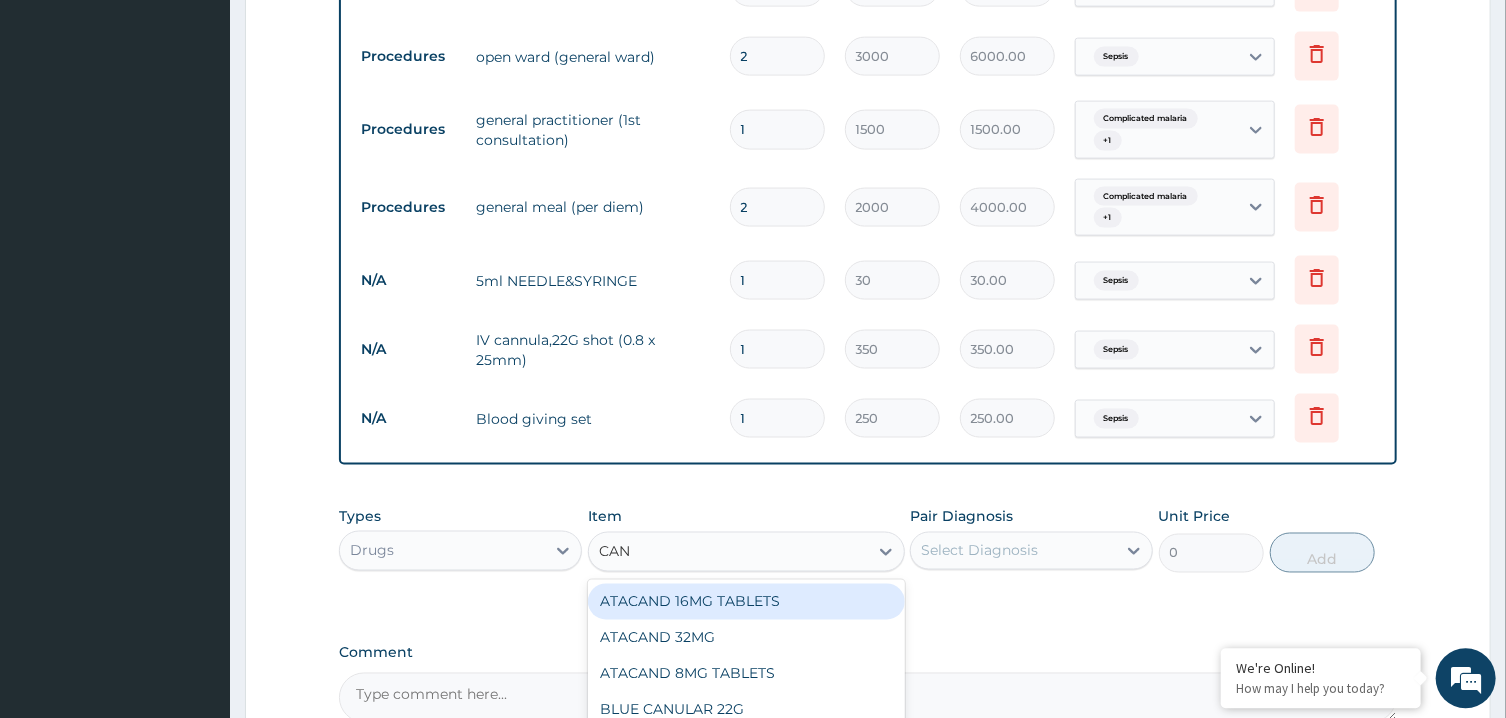 type on "CANN" 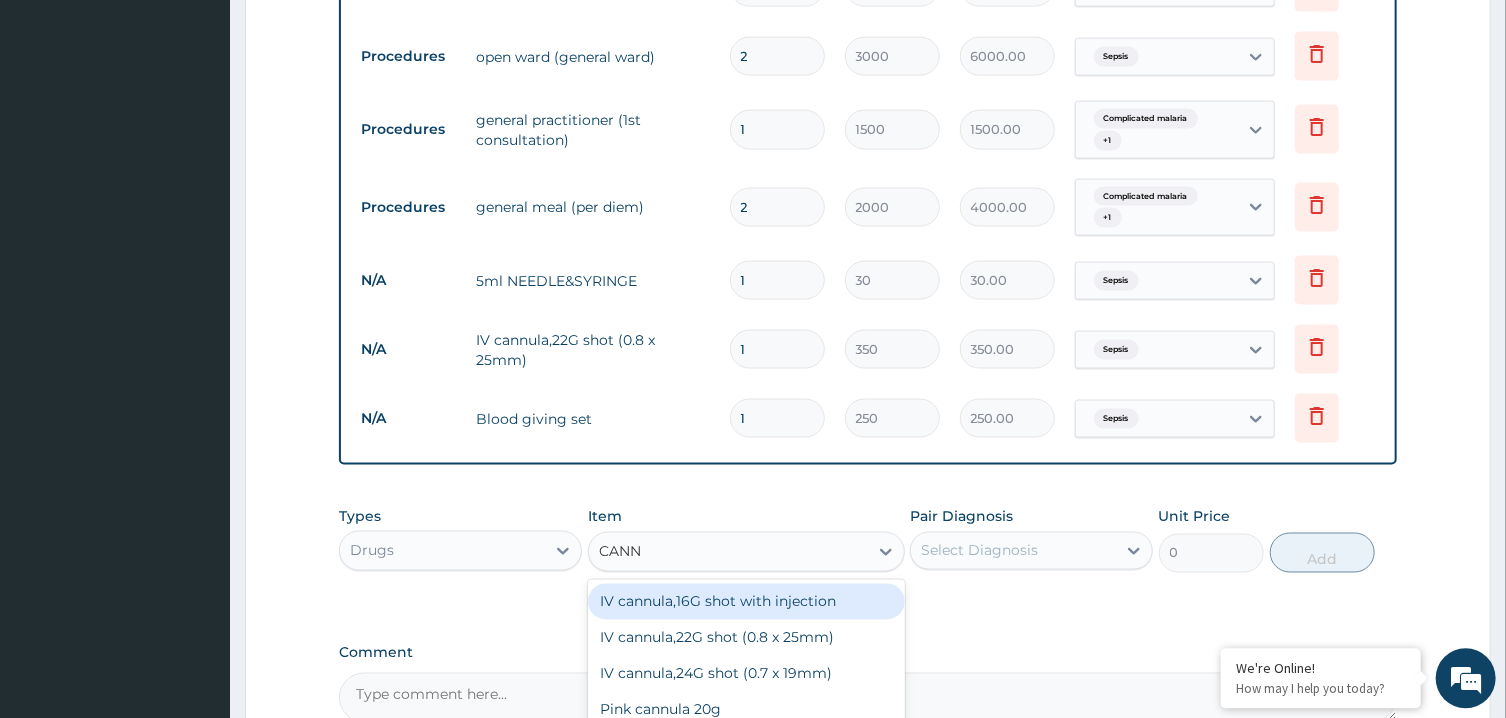 click on "IV cannula,16G shot with injection" at bounding box center (746, 601) 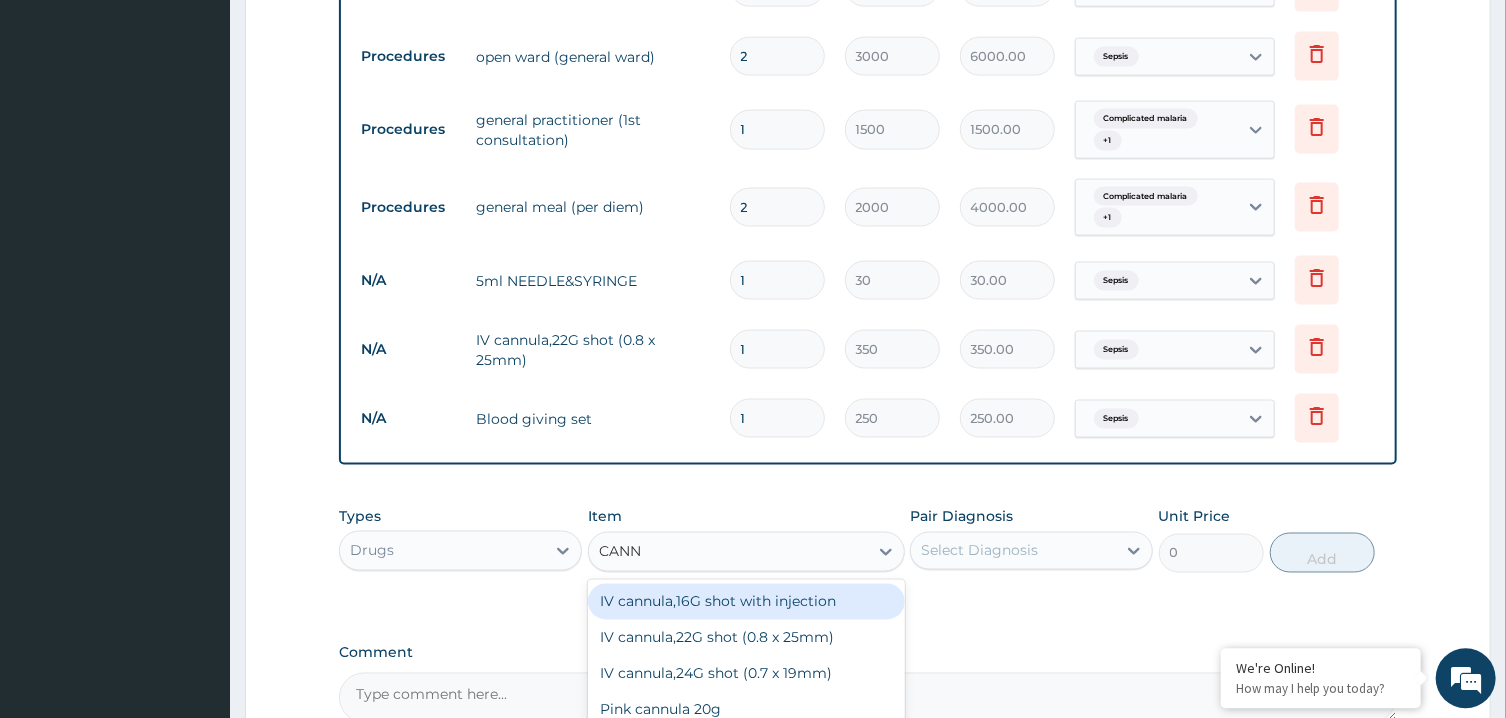 type 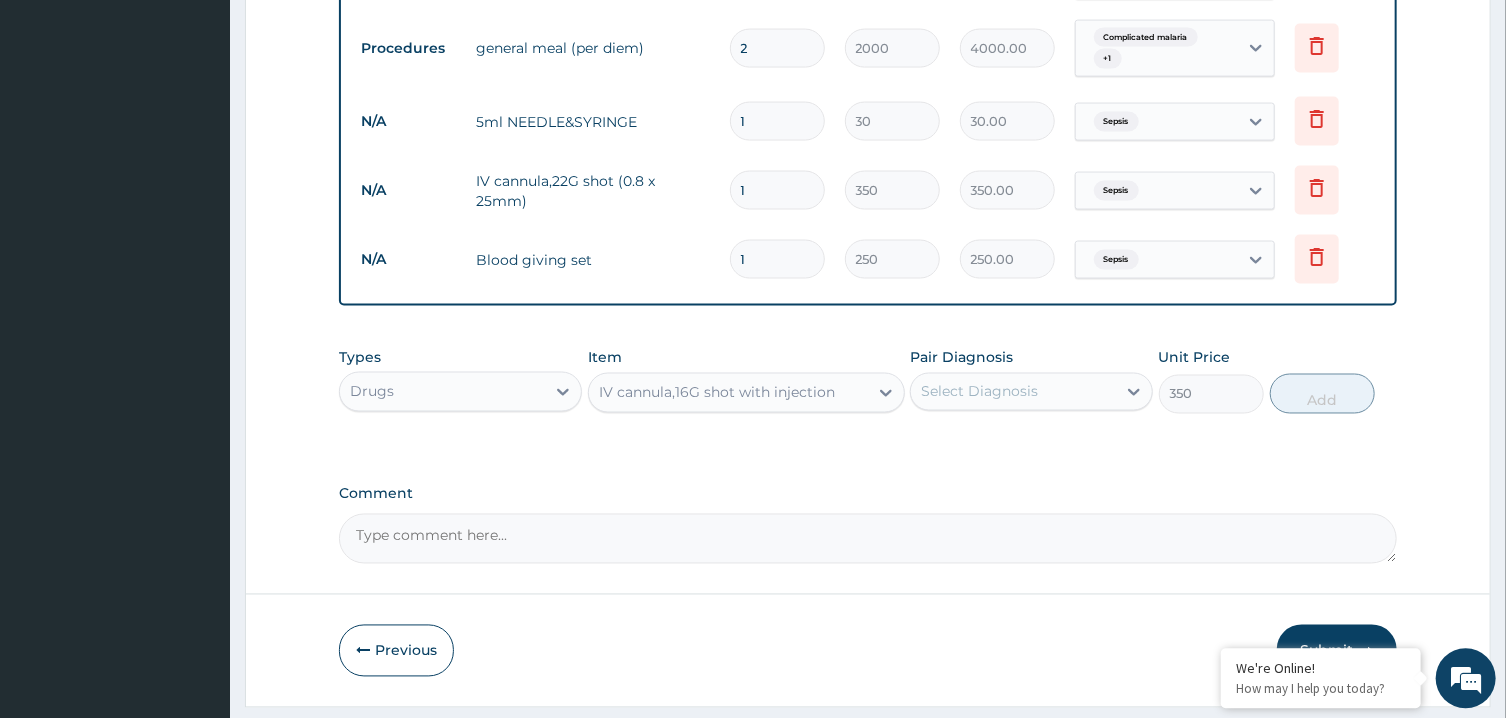 scroll, scrollTop: 1641, scrollLeft: 0, axis: vertical 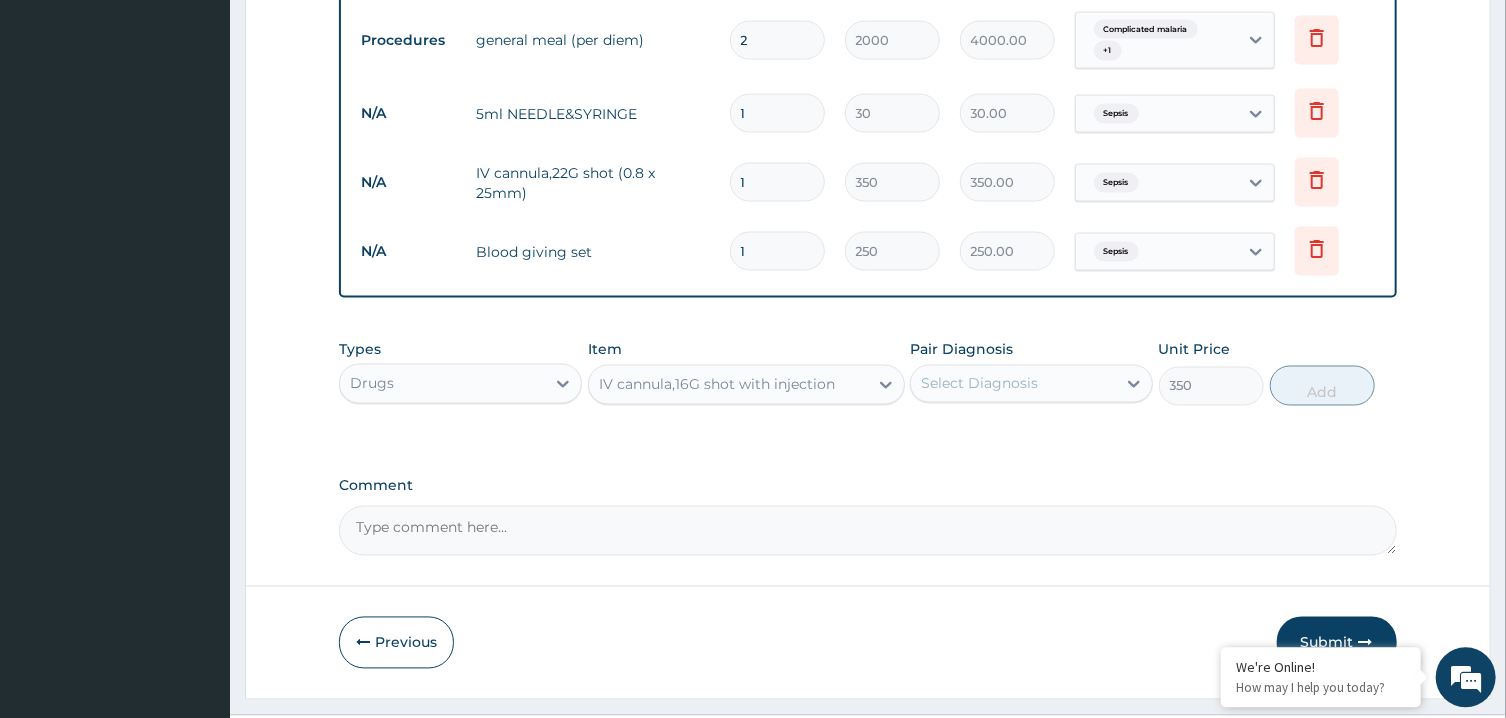 click on "1" at bounding box center [777, 113] 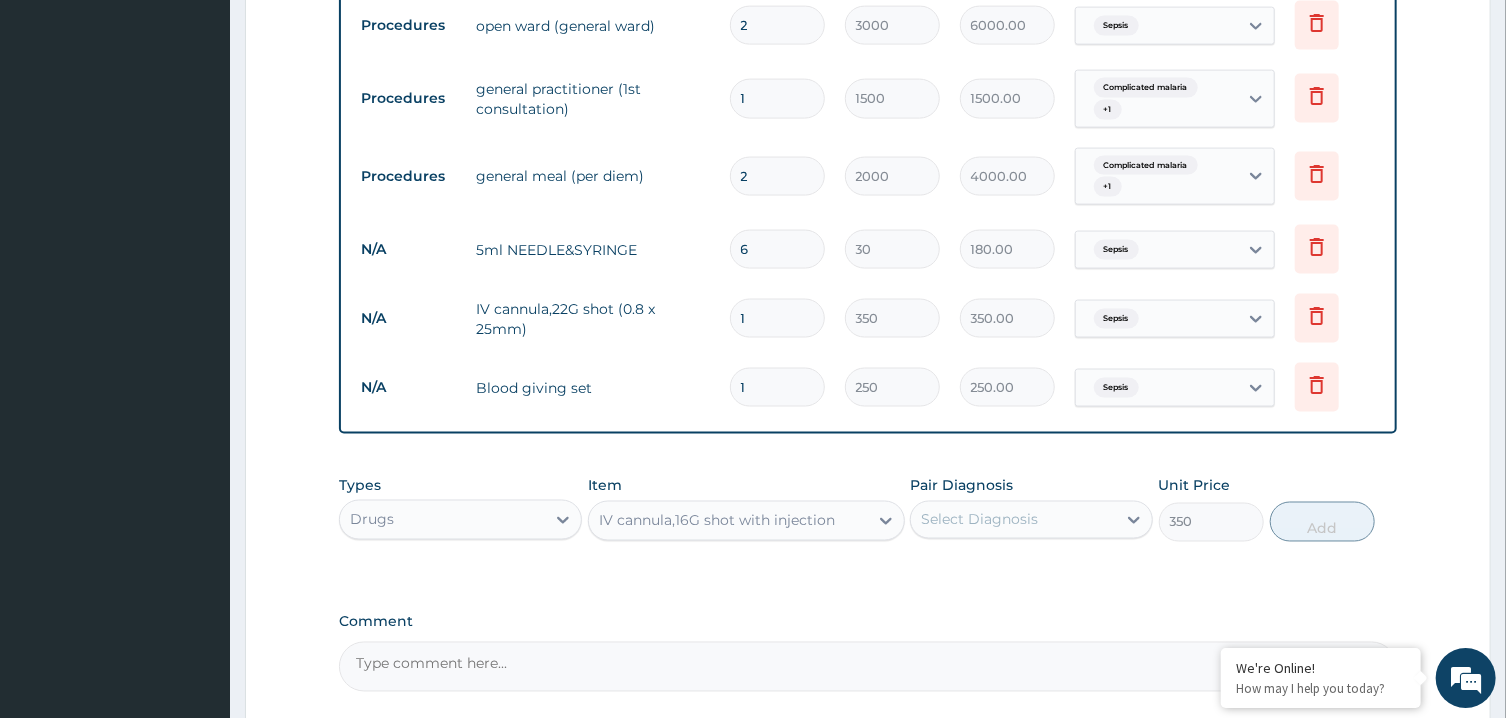 scroll, scrollTop: 1688, scrollLeft: 0, axis: vertical 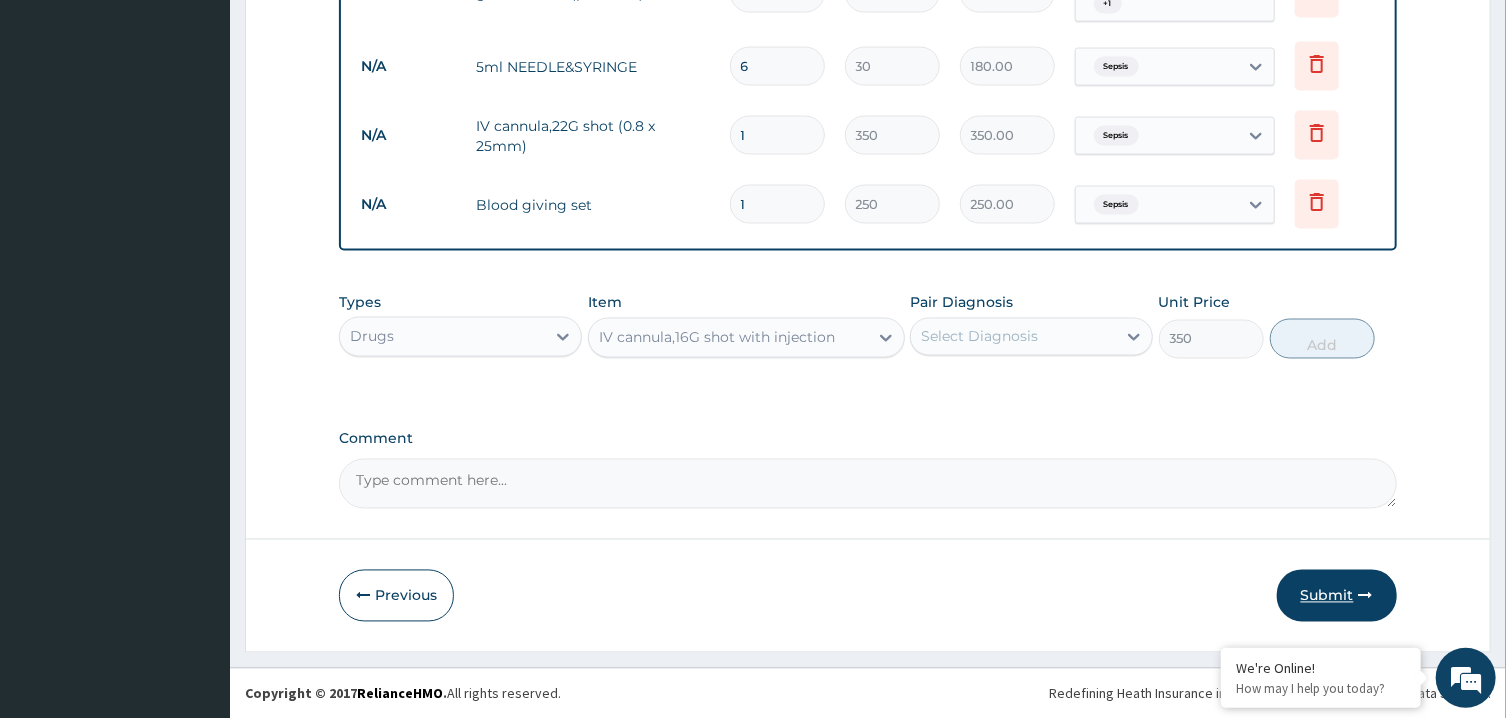 type on "6" 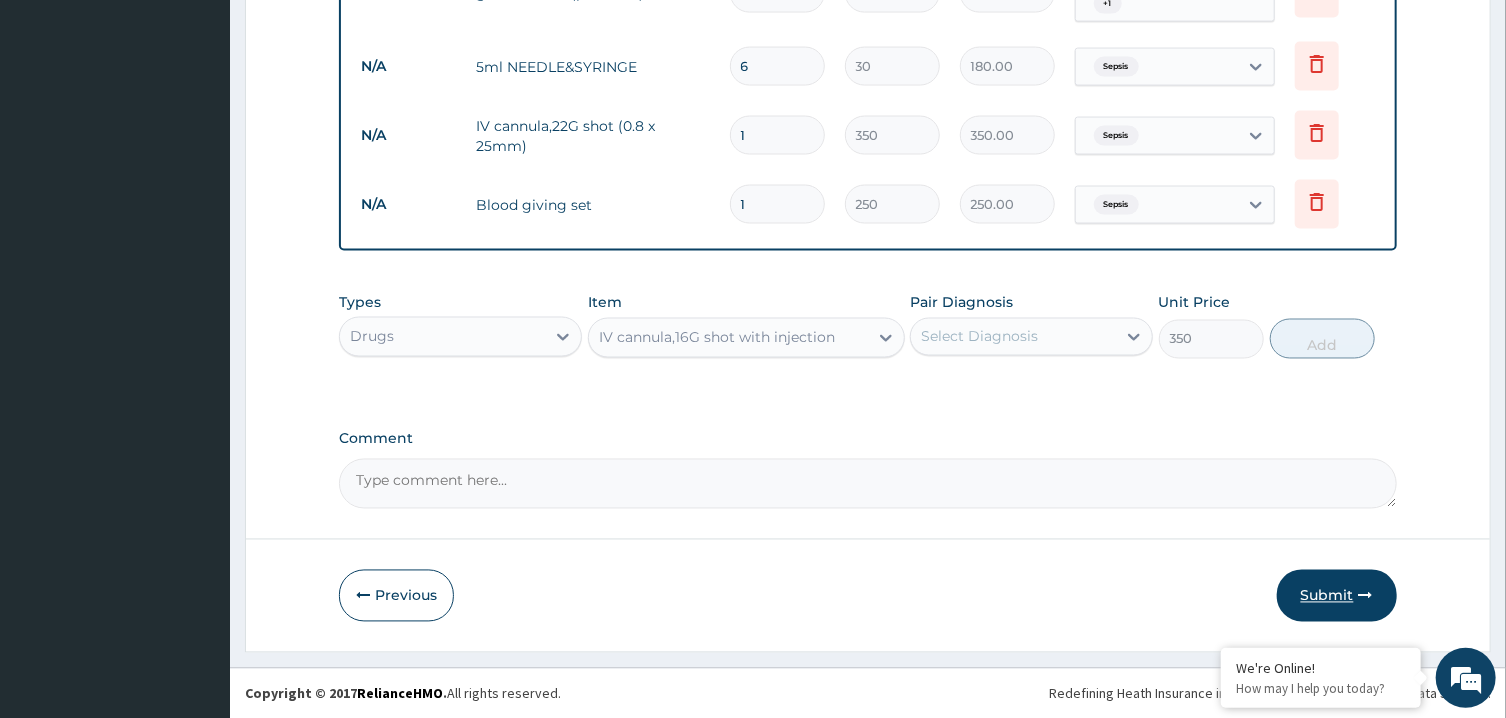 click on "Submit" at bounding box center [1337, 596] 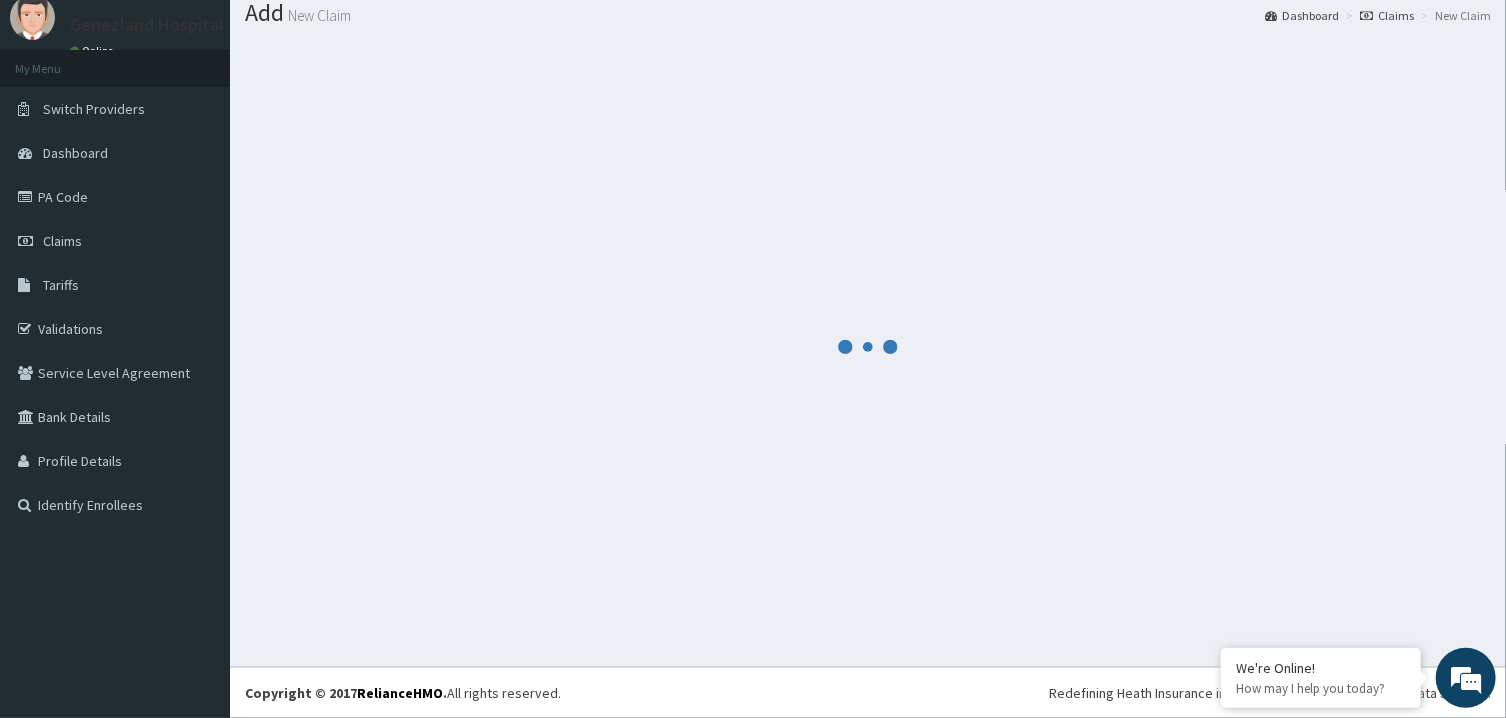 scroll, scrollTop: 64, scrollLeft: 0, axis: vertical 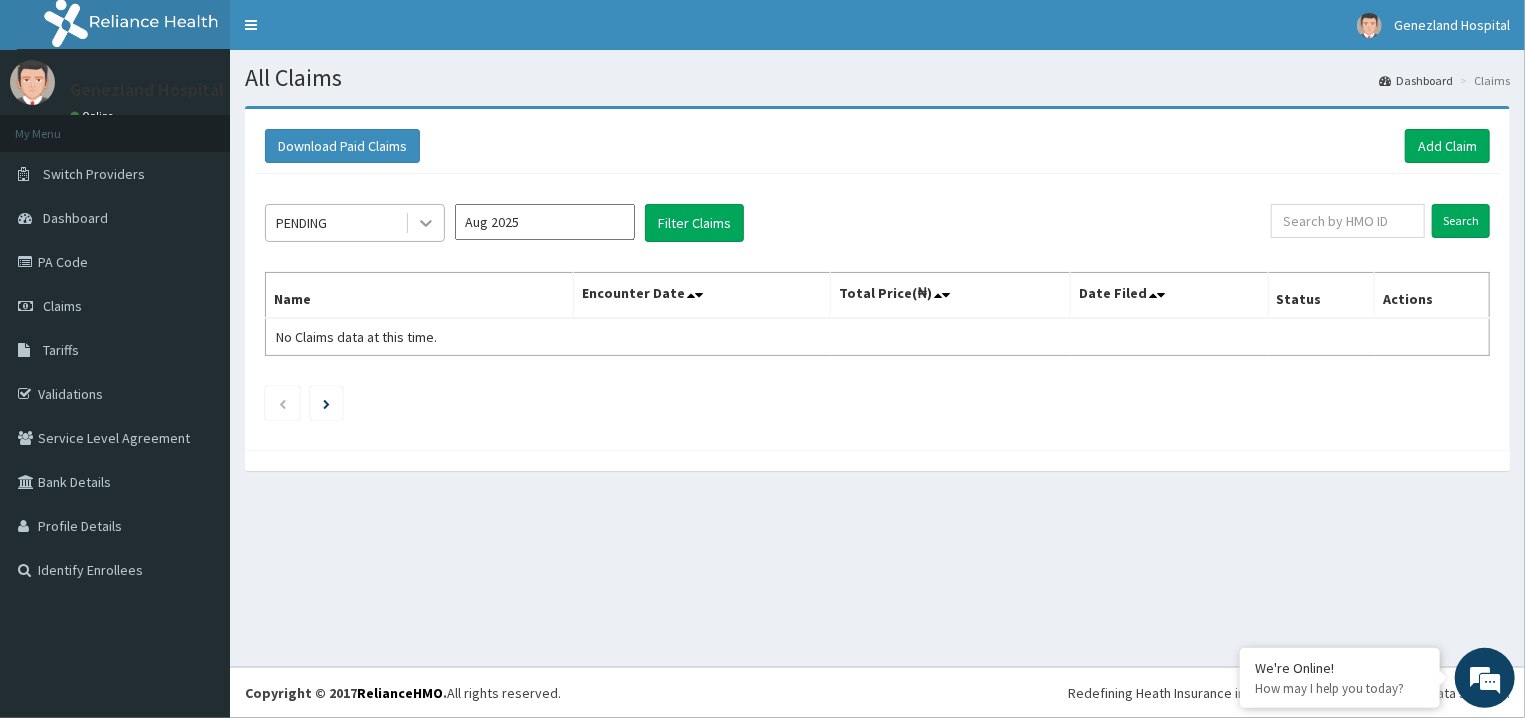 click at bounding box center [426, 223] 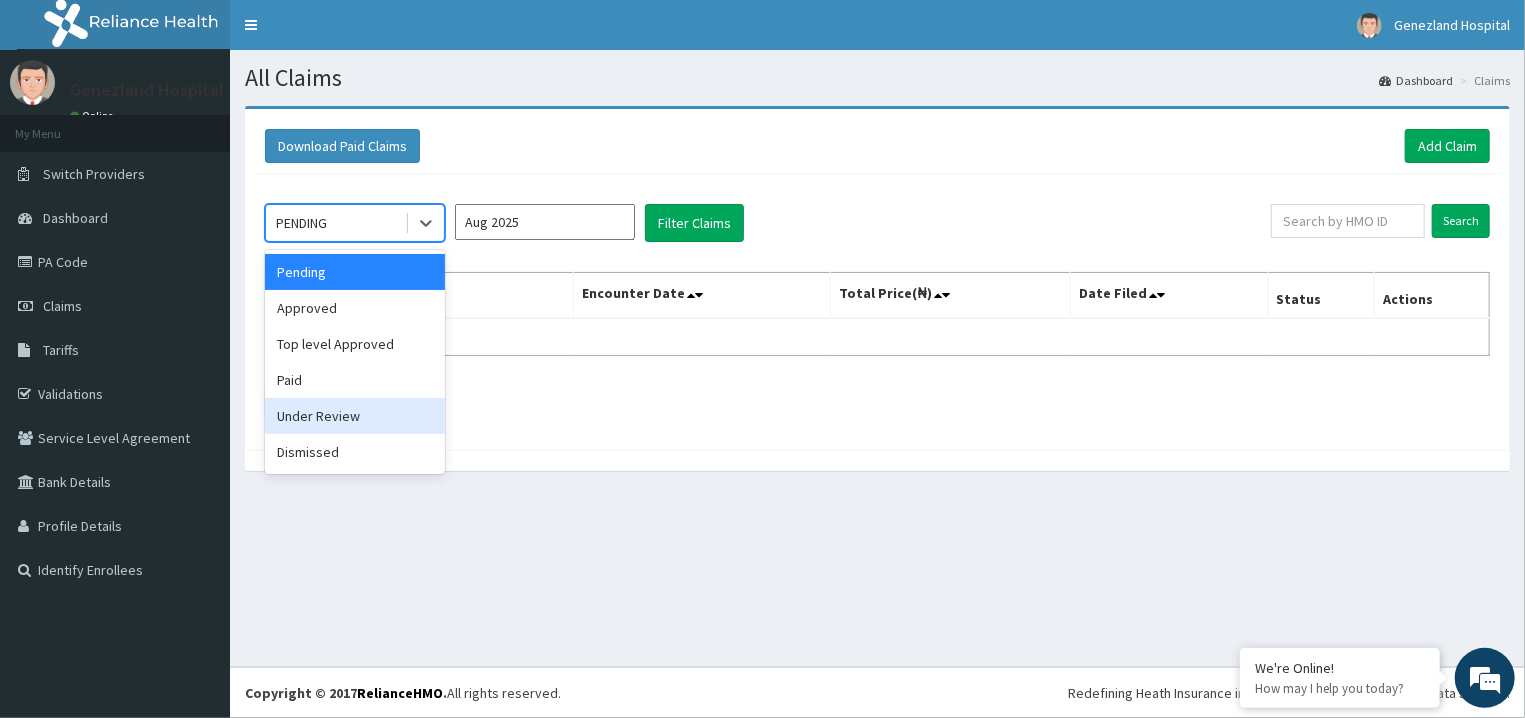 click on "Under Review" at bounding box center [355, 416] 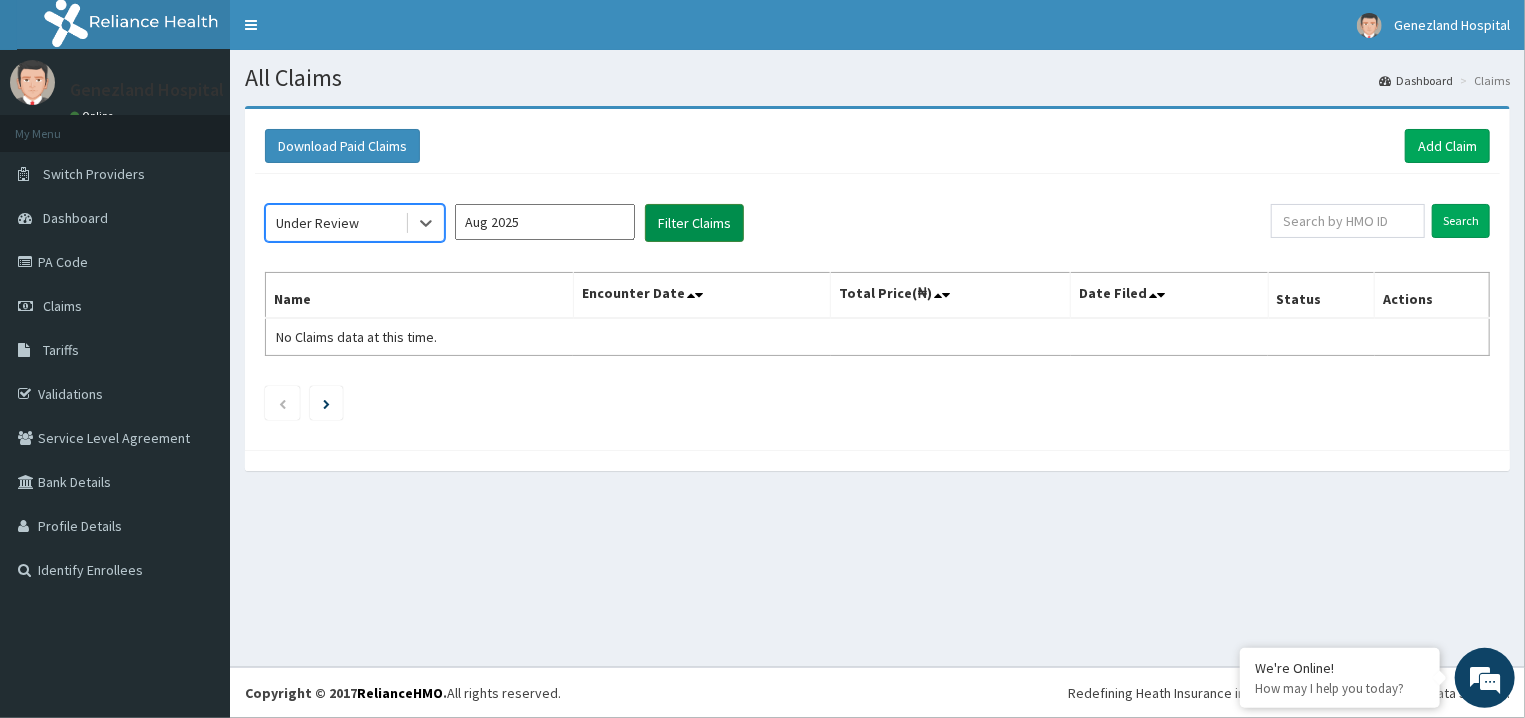 click on "Filter Claims" at bounding box center (694, 223) 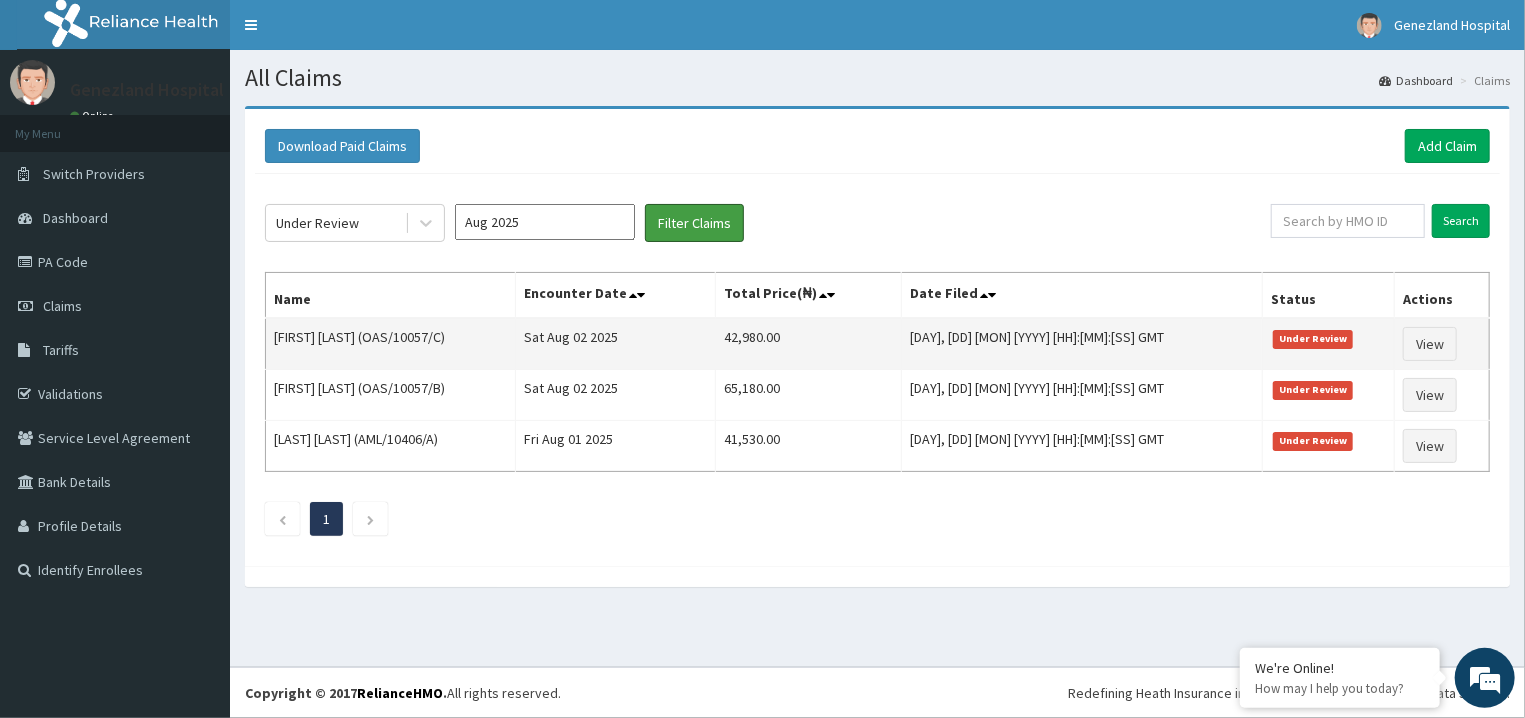 scroll, scrollTop: 0, scrollLeft: 0, axis: both 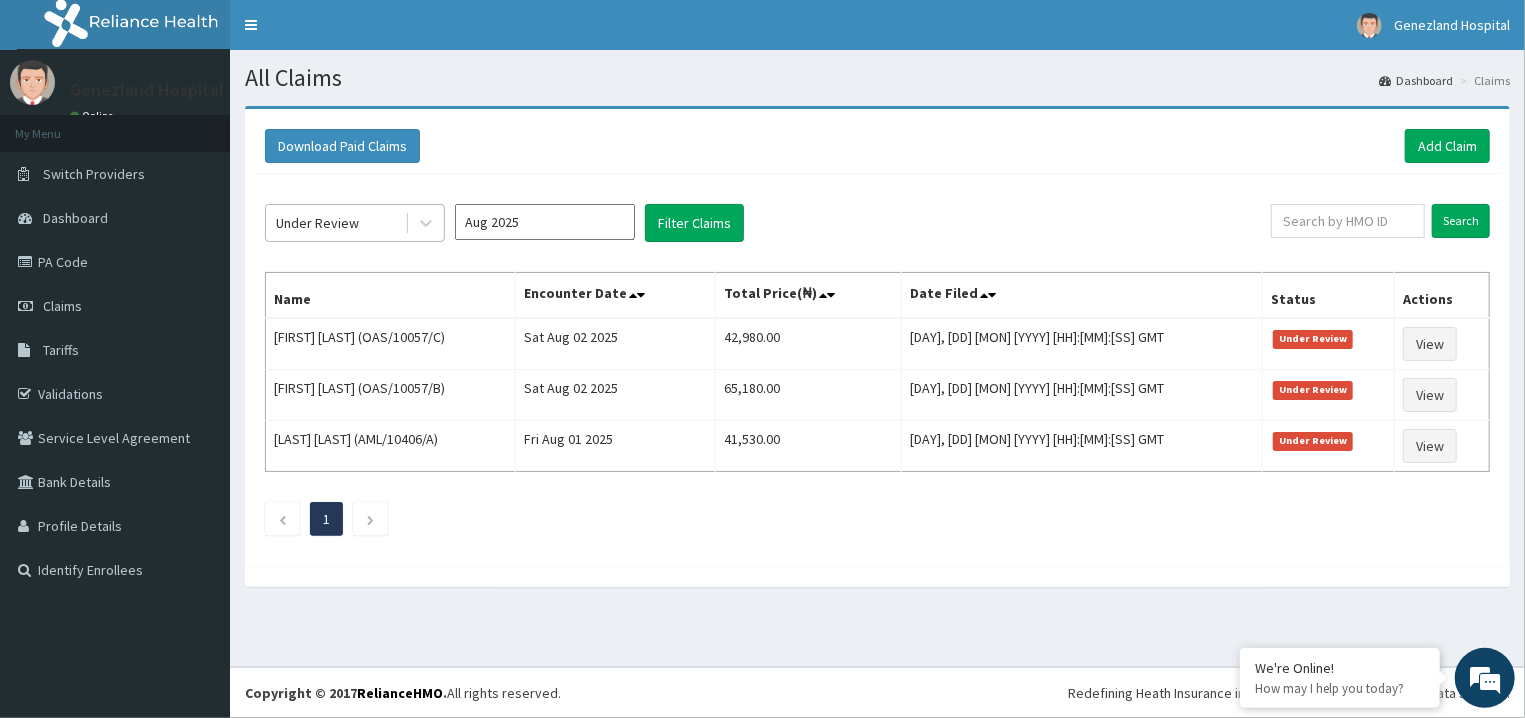 click on "Under Review" at bounding box center (335, 223) 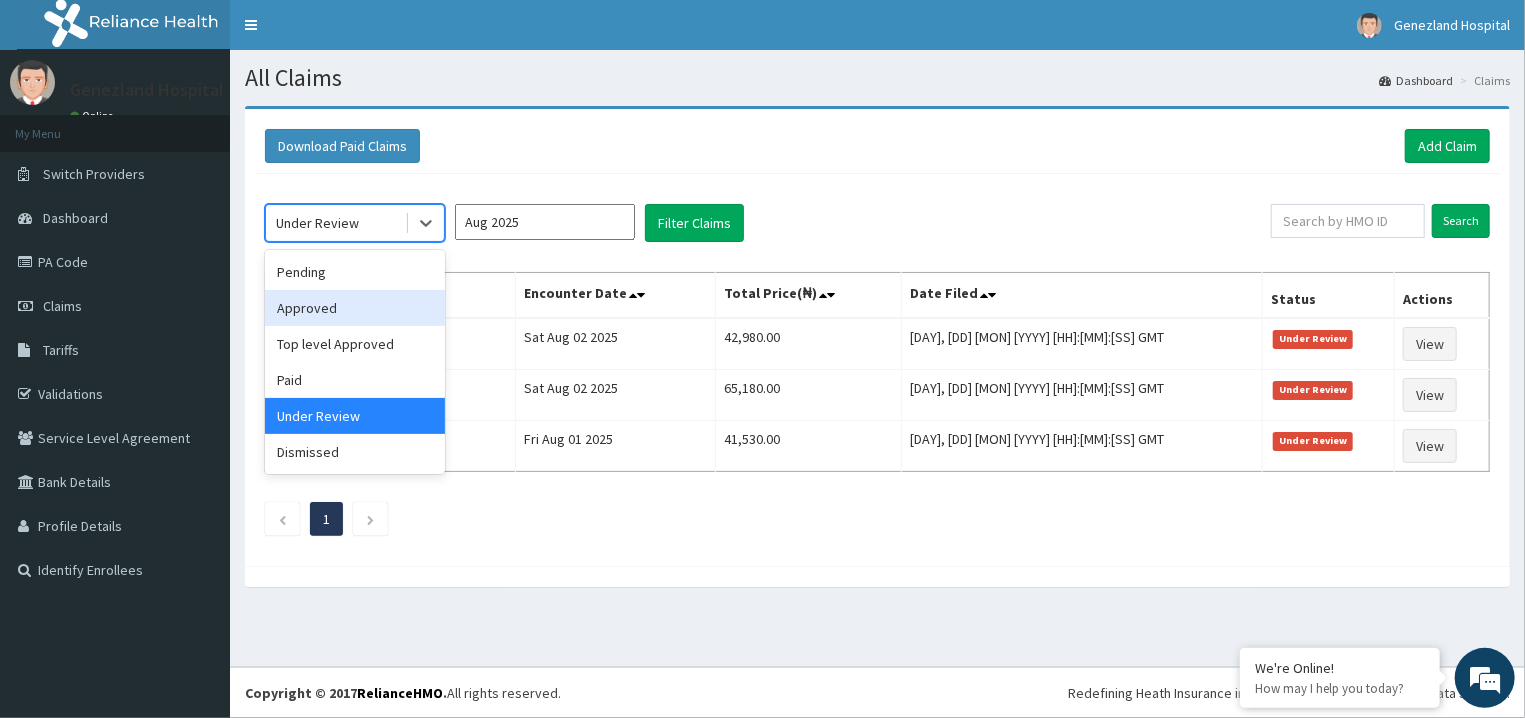 click on "Approved" at bounding box center [355, 308] 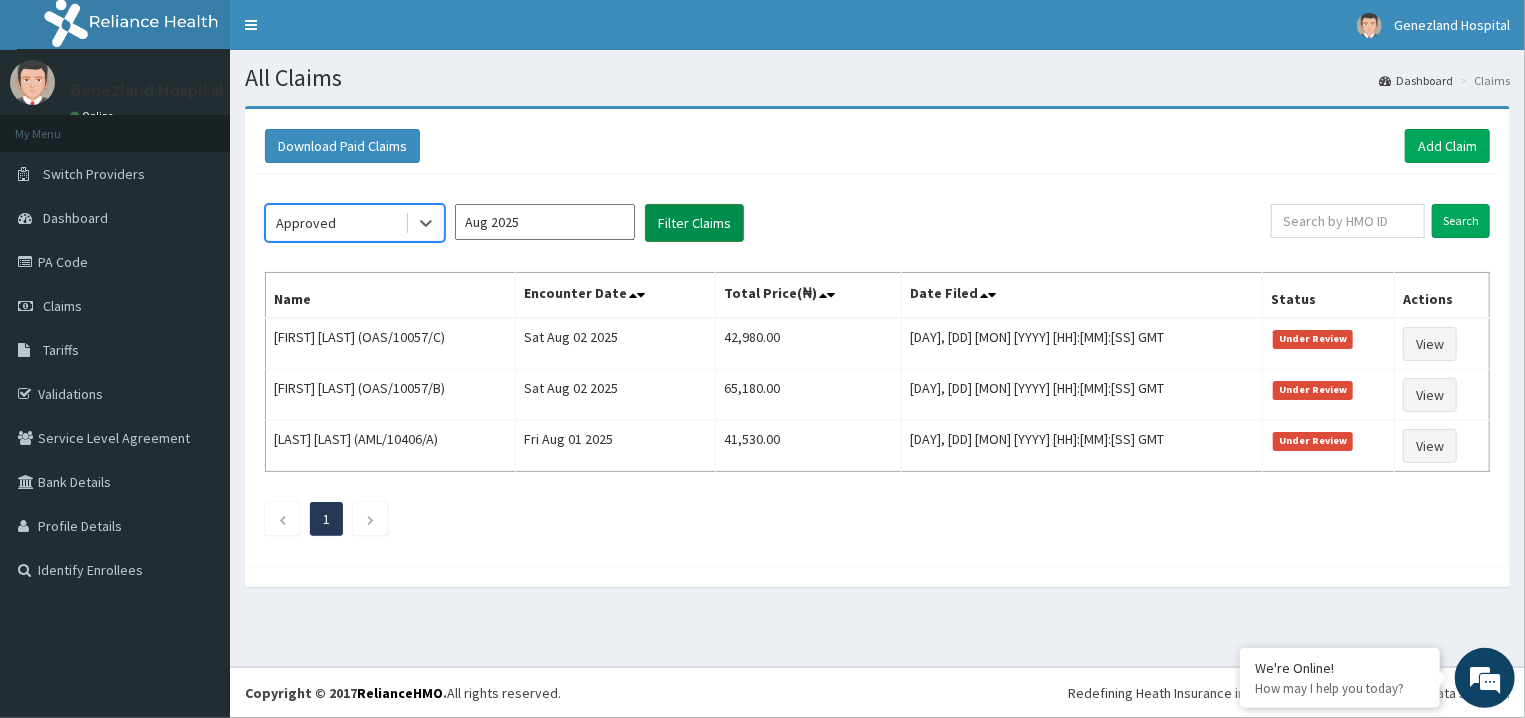 click on "Filter Claims" at bounding box center (694, 223) 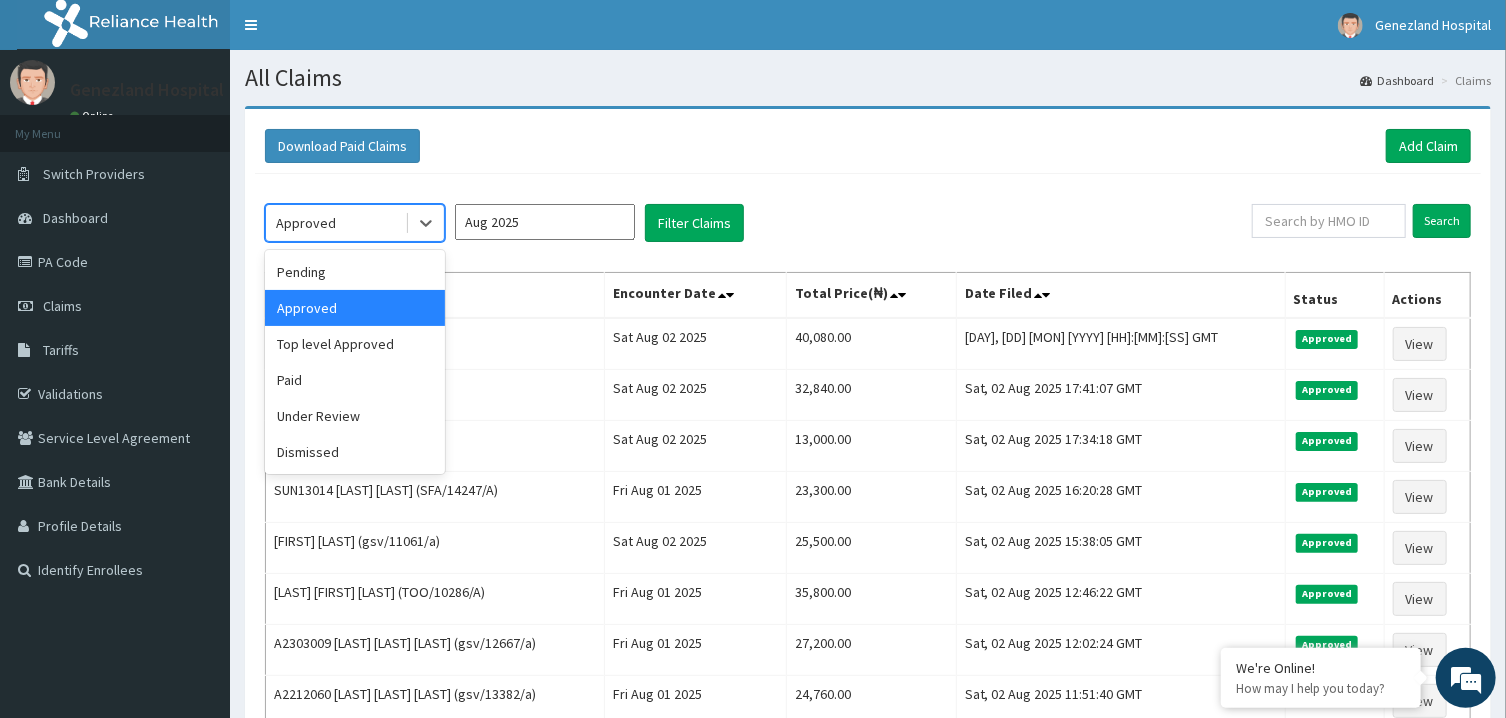 click on "Approved" at bounding box center [335, 223] 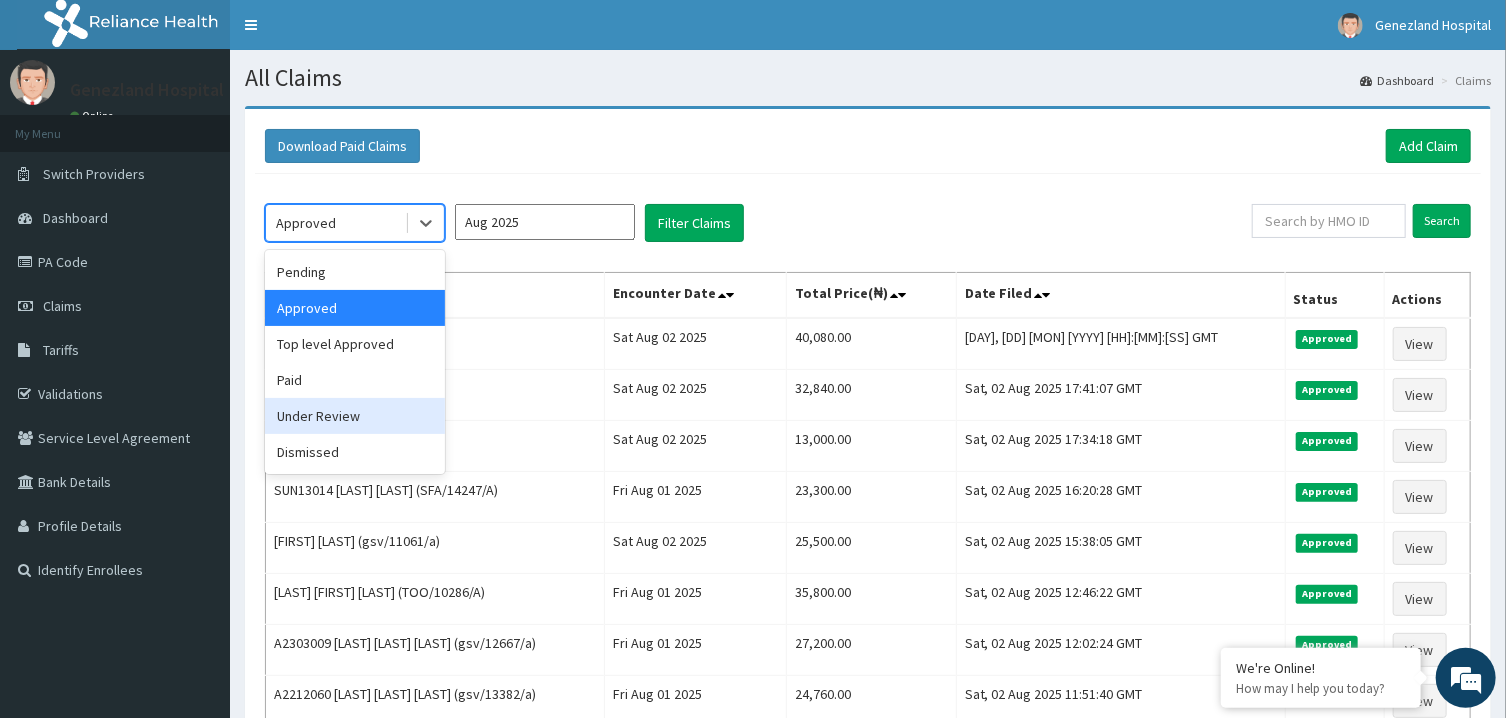 click on "Under Review" at bounding box center (355, 416) 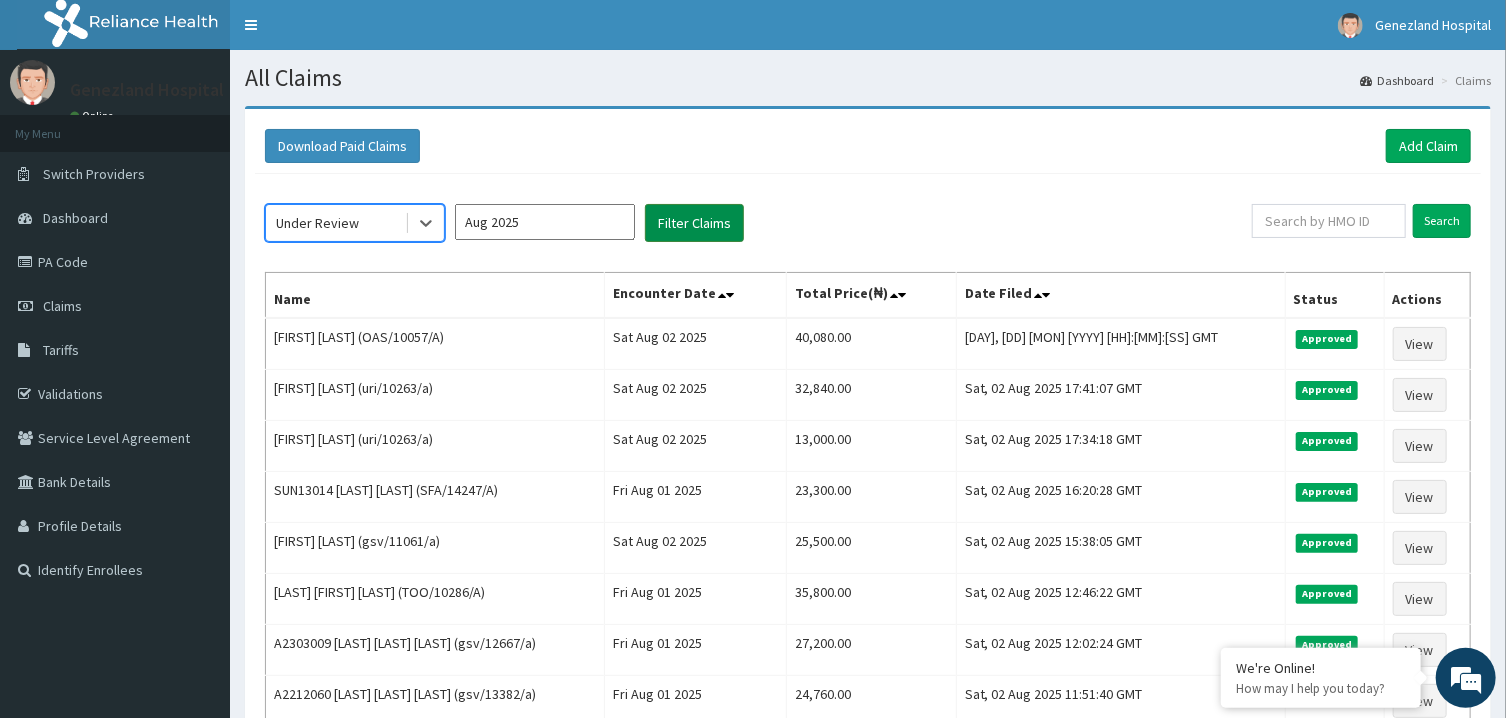 click on "Filter Claims" at bounding box center (694, 223) 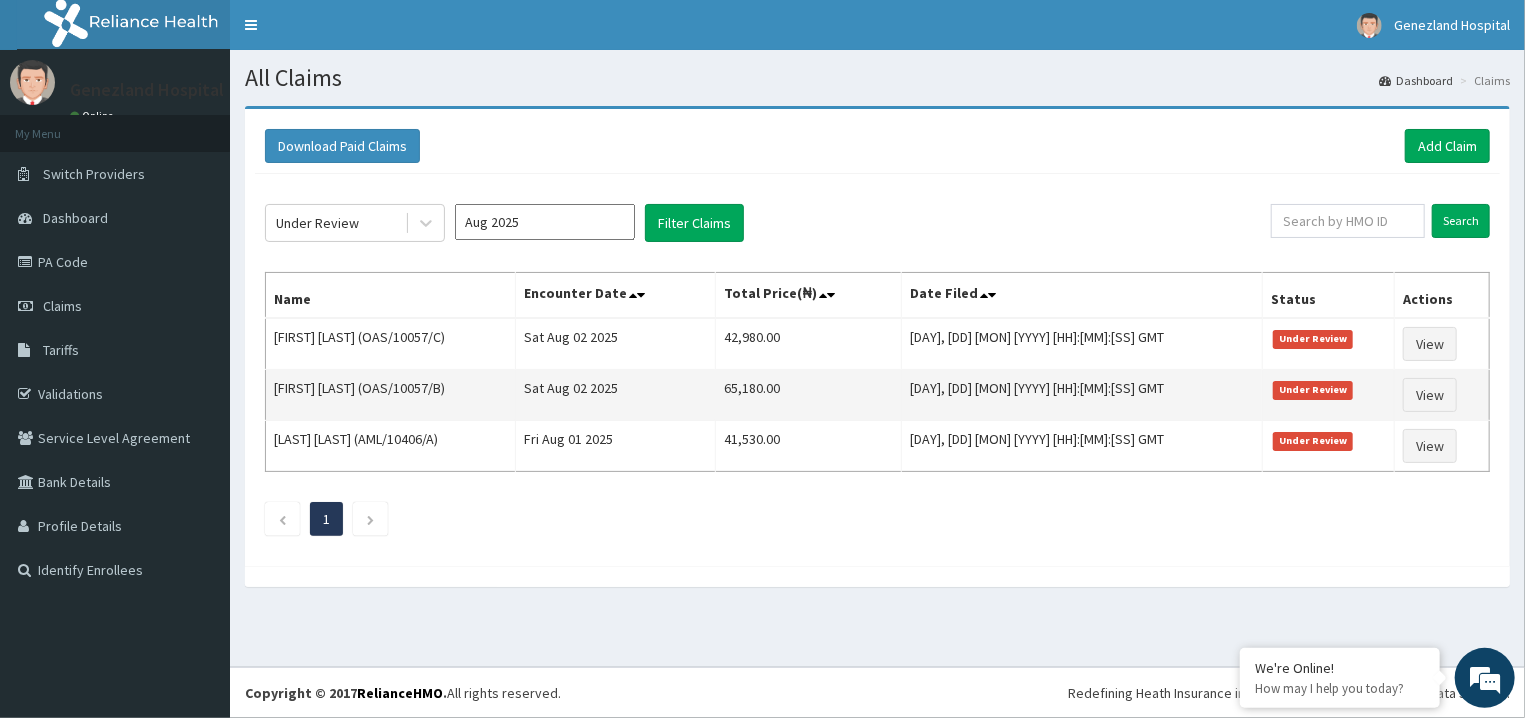 click on "View" at bounding box center (1442, 395) 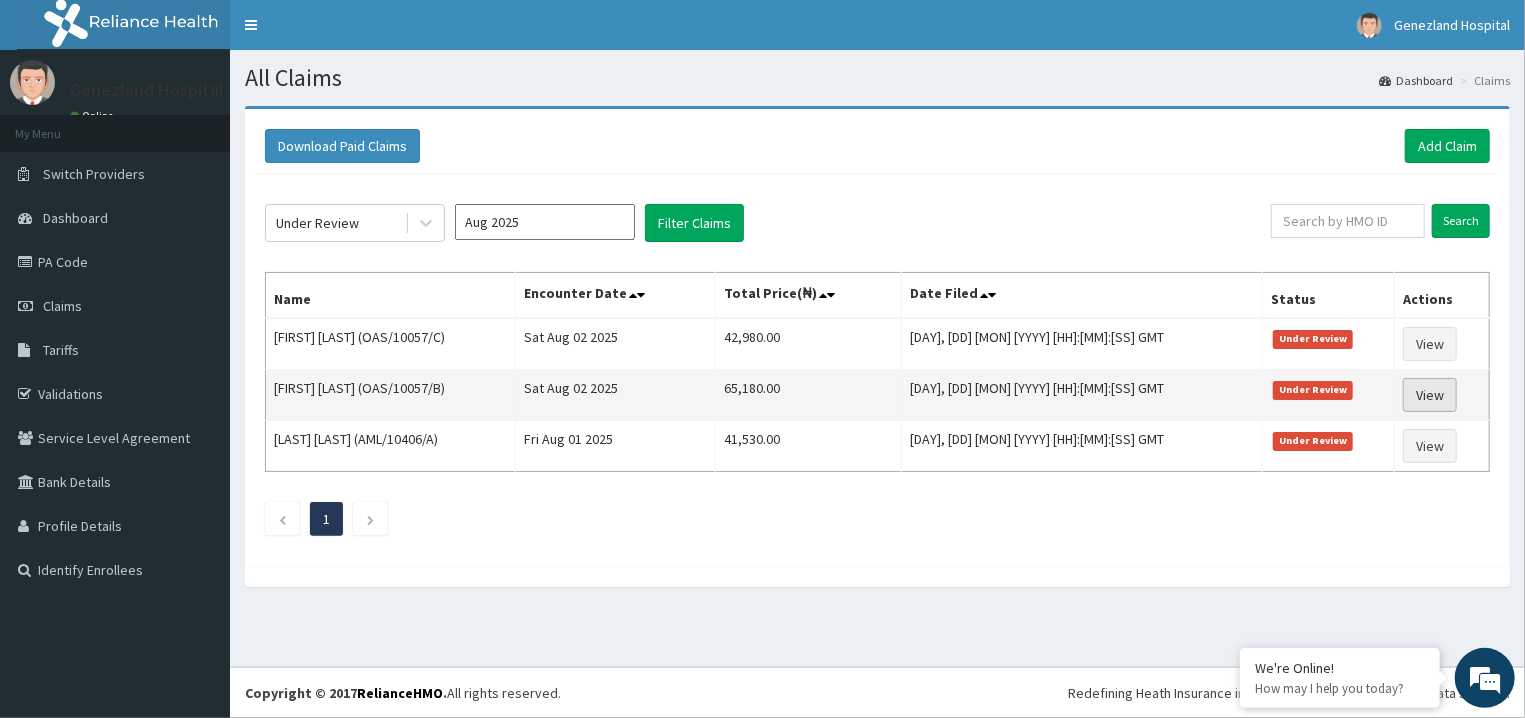 click on "View" at bounding box center (1430, 395) 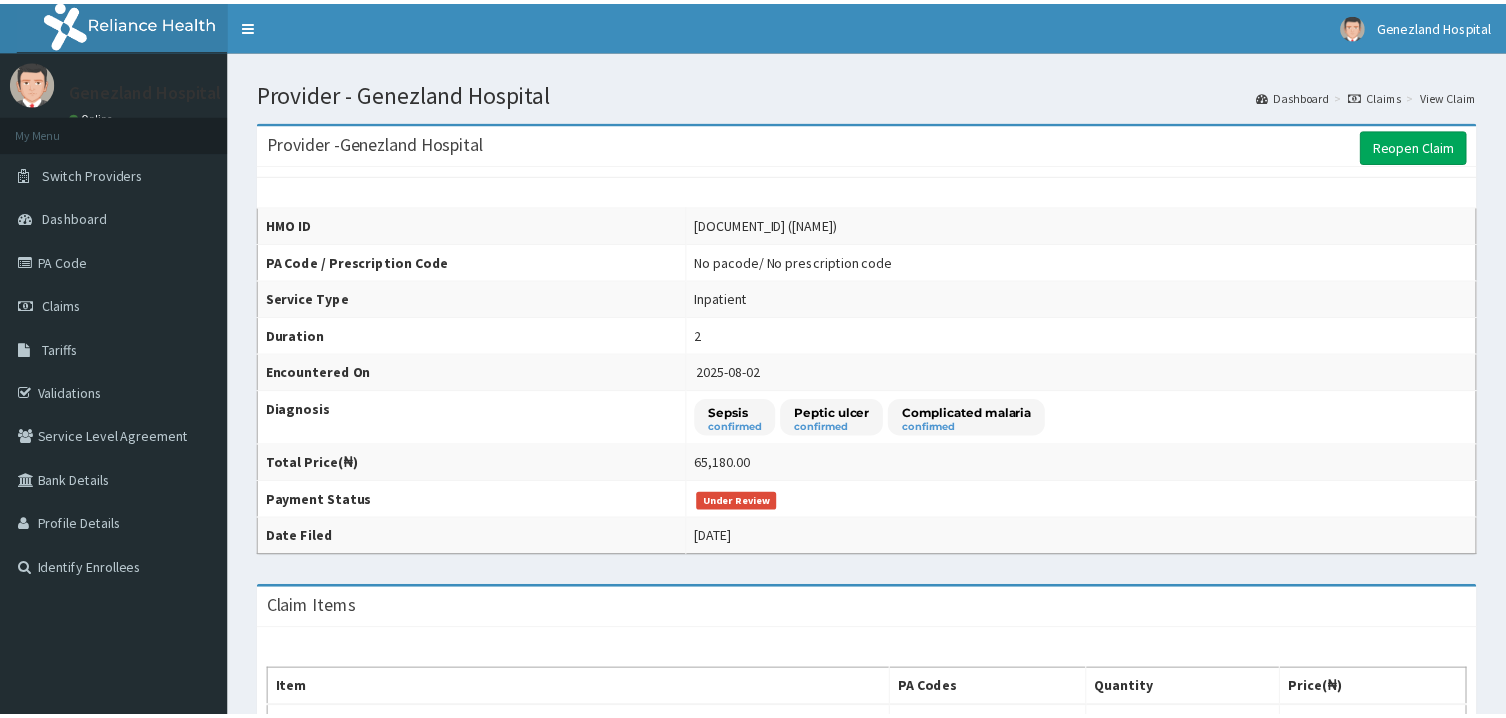 scroll, scrollTop: 0, scrollLeft: 0, axis: both 